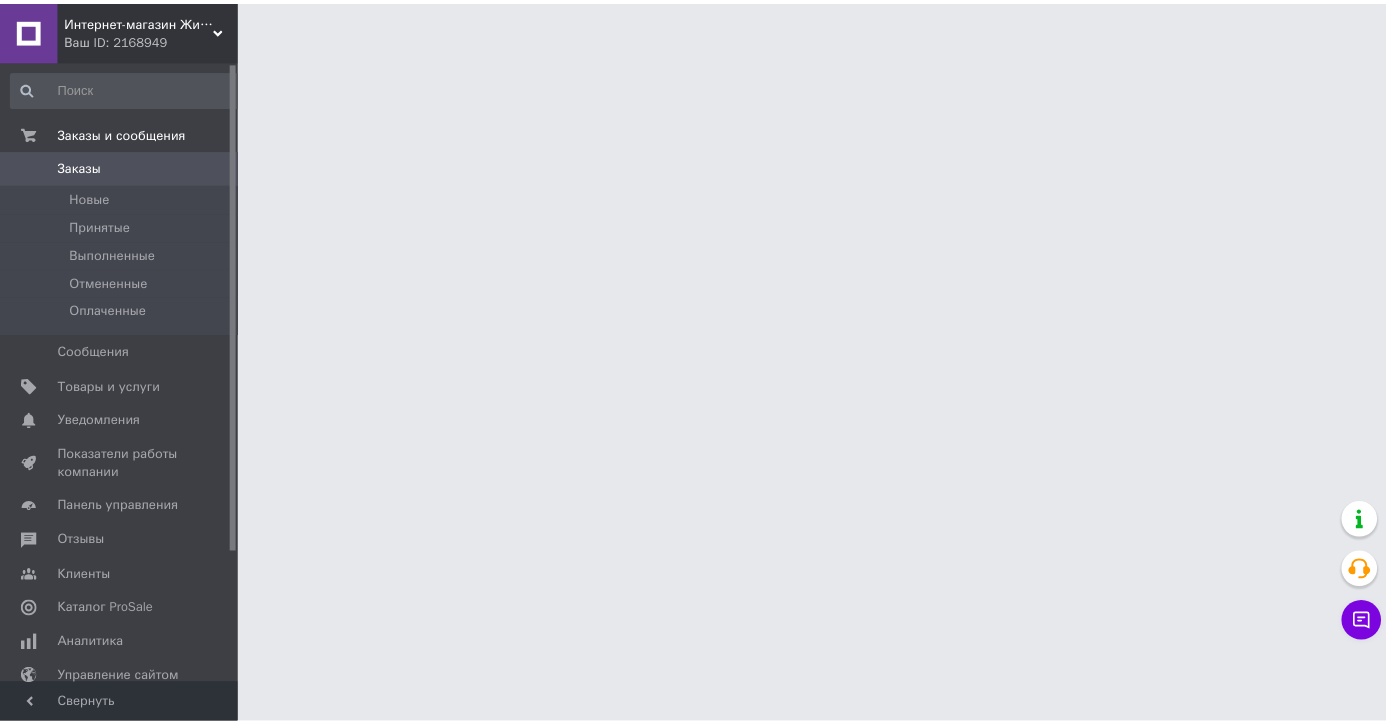 scroll, scrollTop: 0, scrollLeft: 0, axis: both 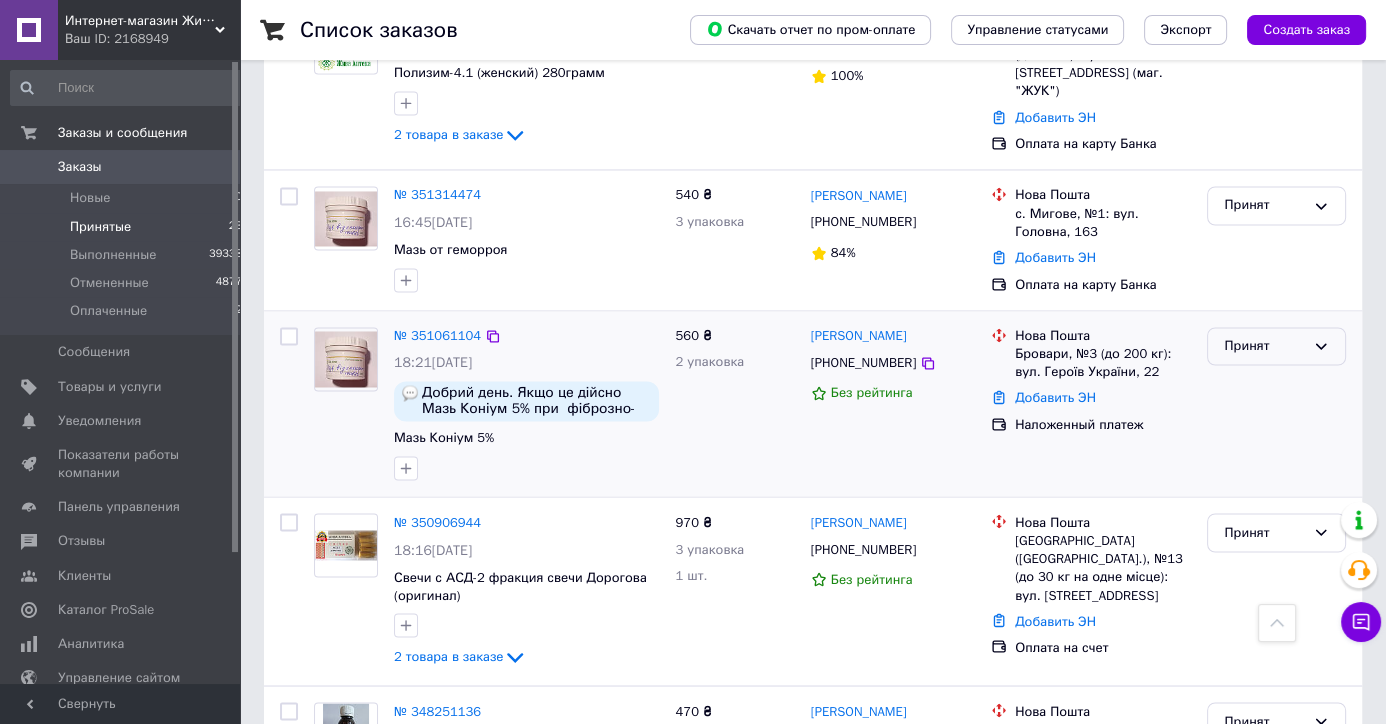 drag, startPoint x: 1245, startPoint y: 118, endPoint x: 1253, endPoint y: 130, distance: 14.422205 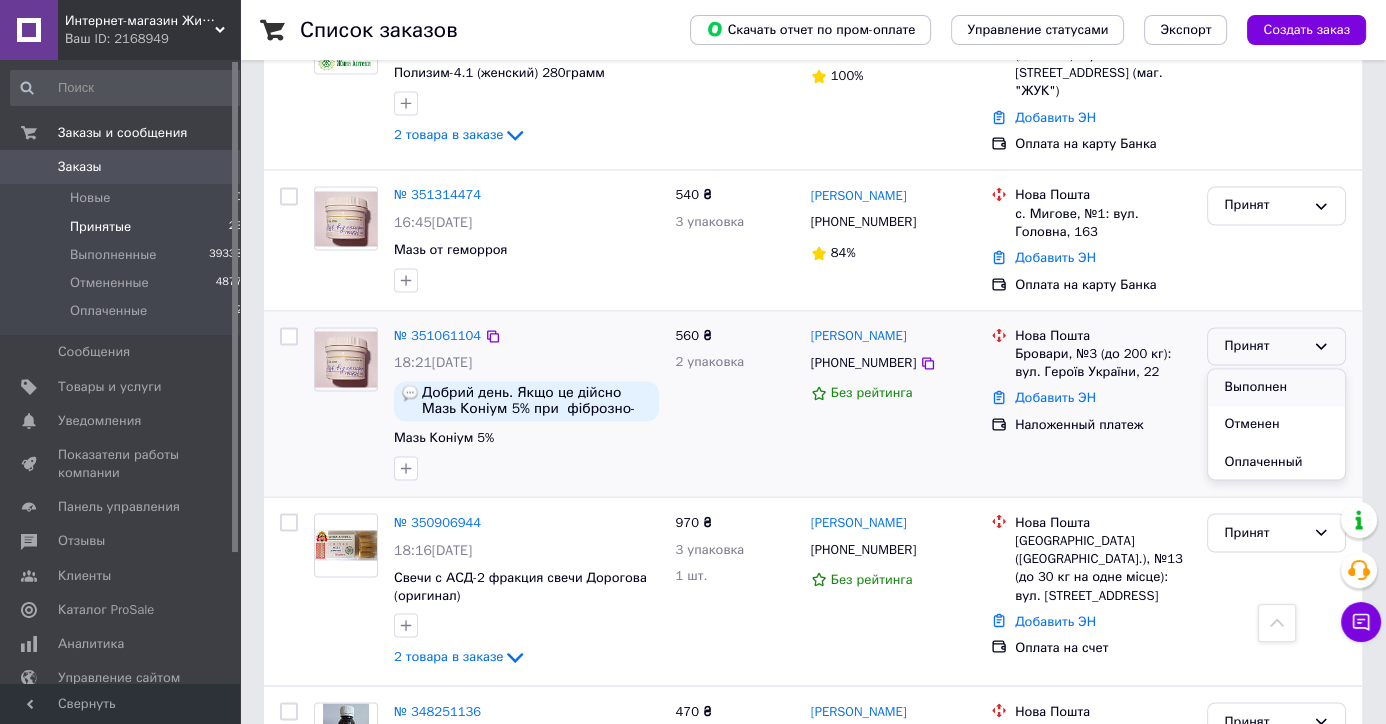 click on "Выполнен" at bounding box center [1276, 387] 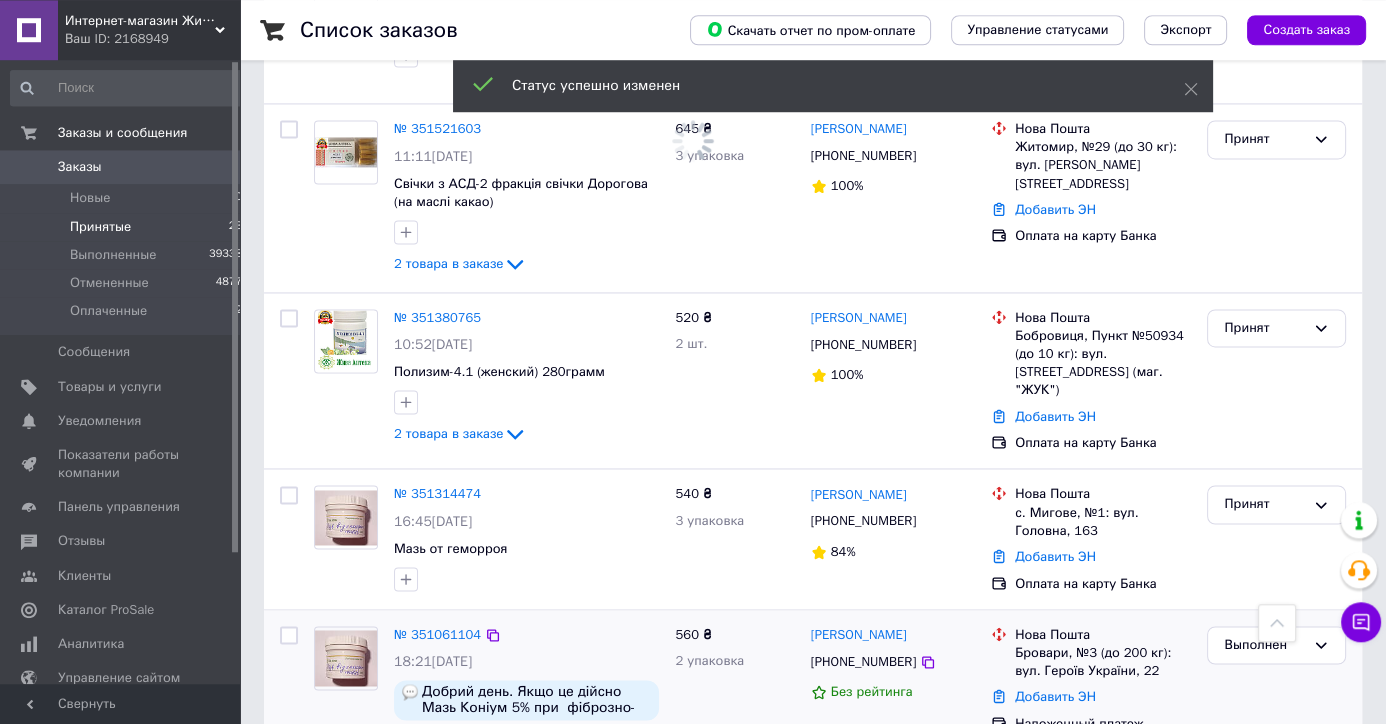 scroll, scrollTop: 3377, scrollLeft: 0, axis: vertical 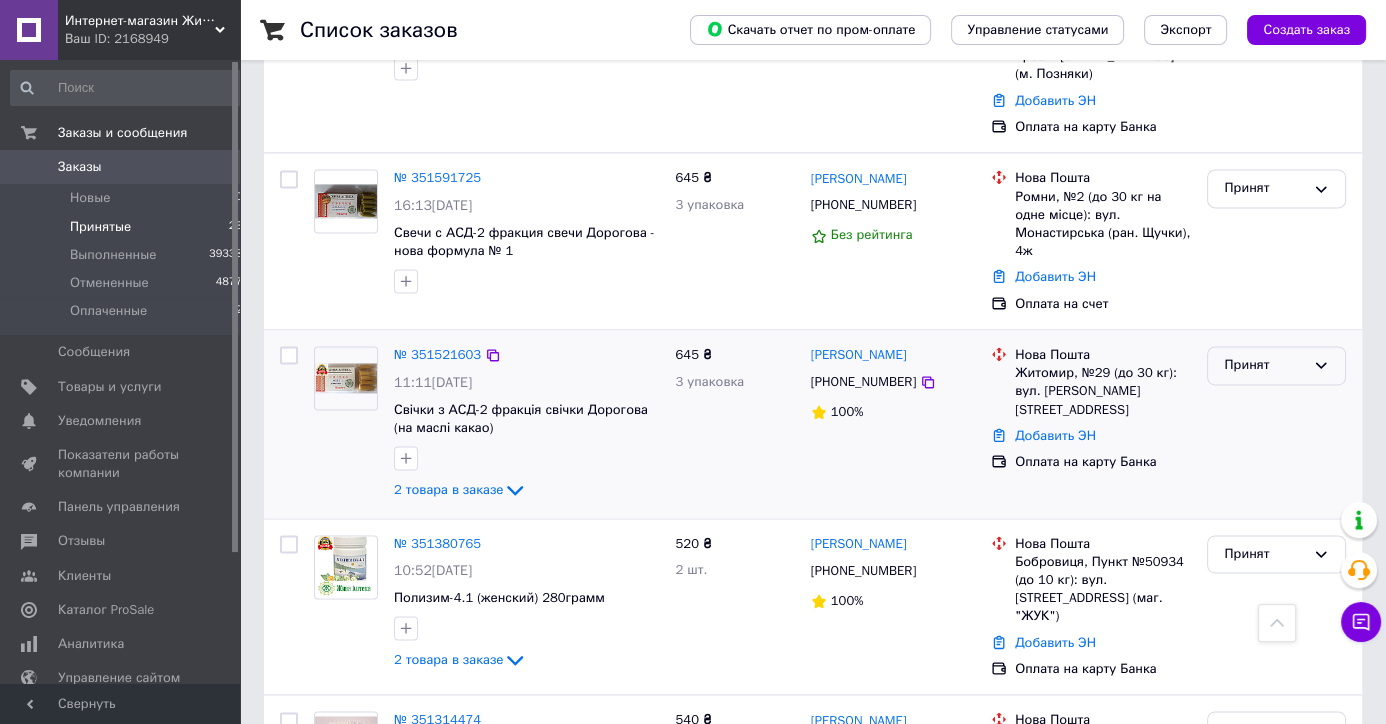 click on "Принят" at bounding box center [1276, 365] 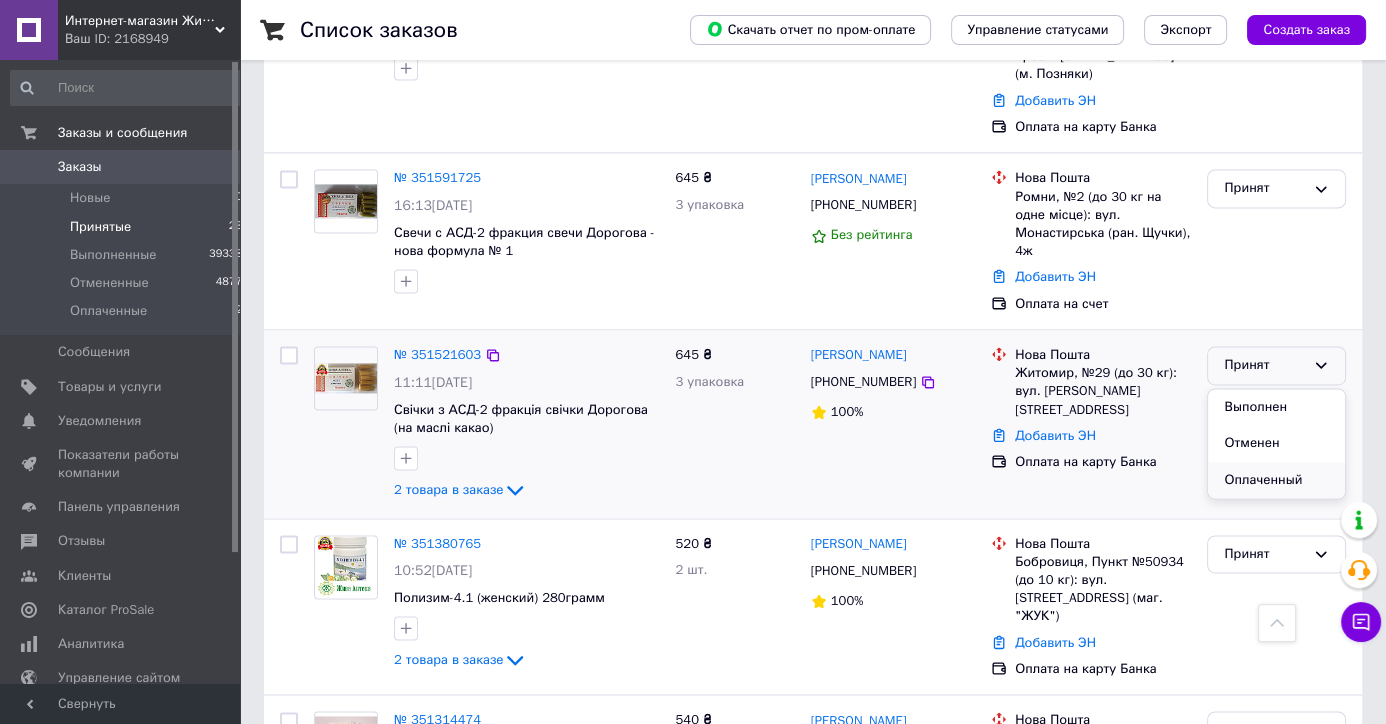 click on "Оплаченный" at bounding box center [1276, 480] 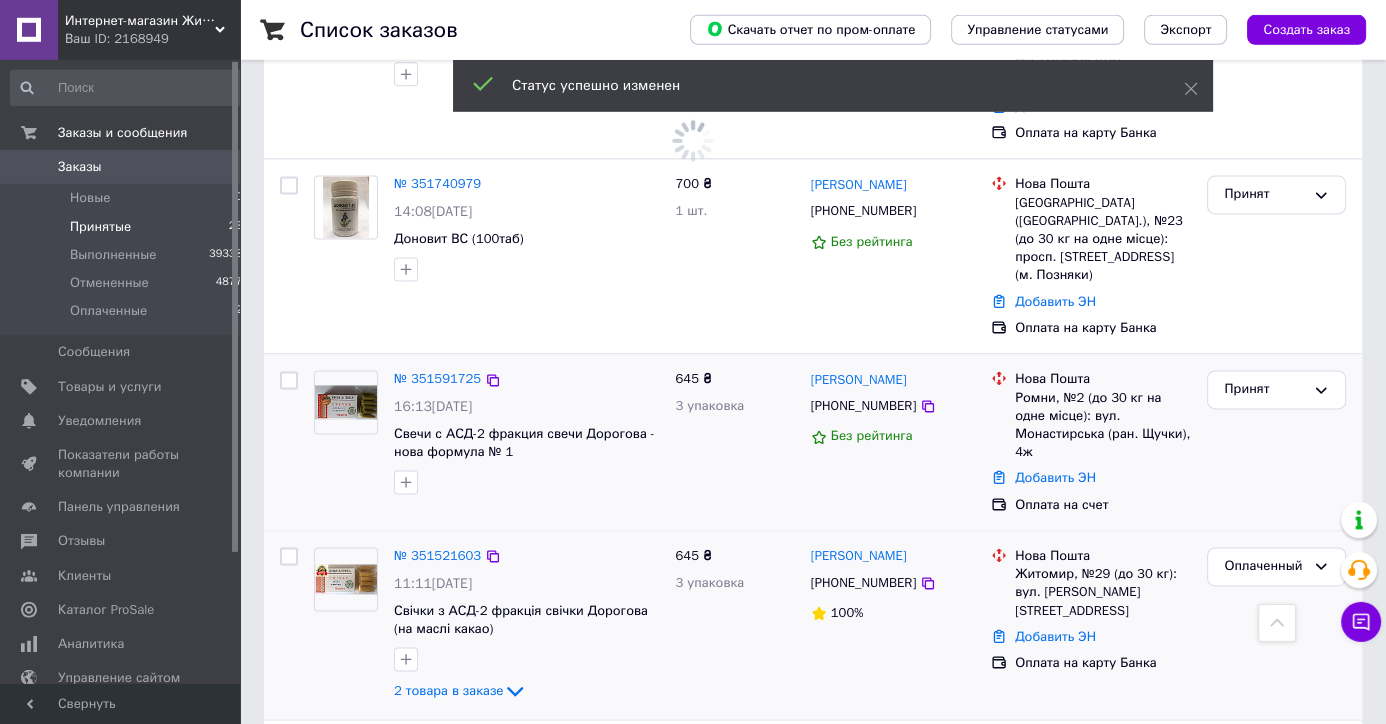 scroll, scrollTop: 2852, scrollLeft: 0, axis: vertical 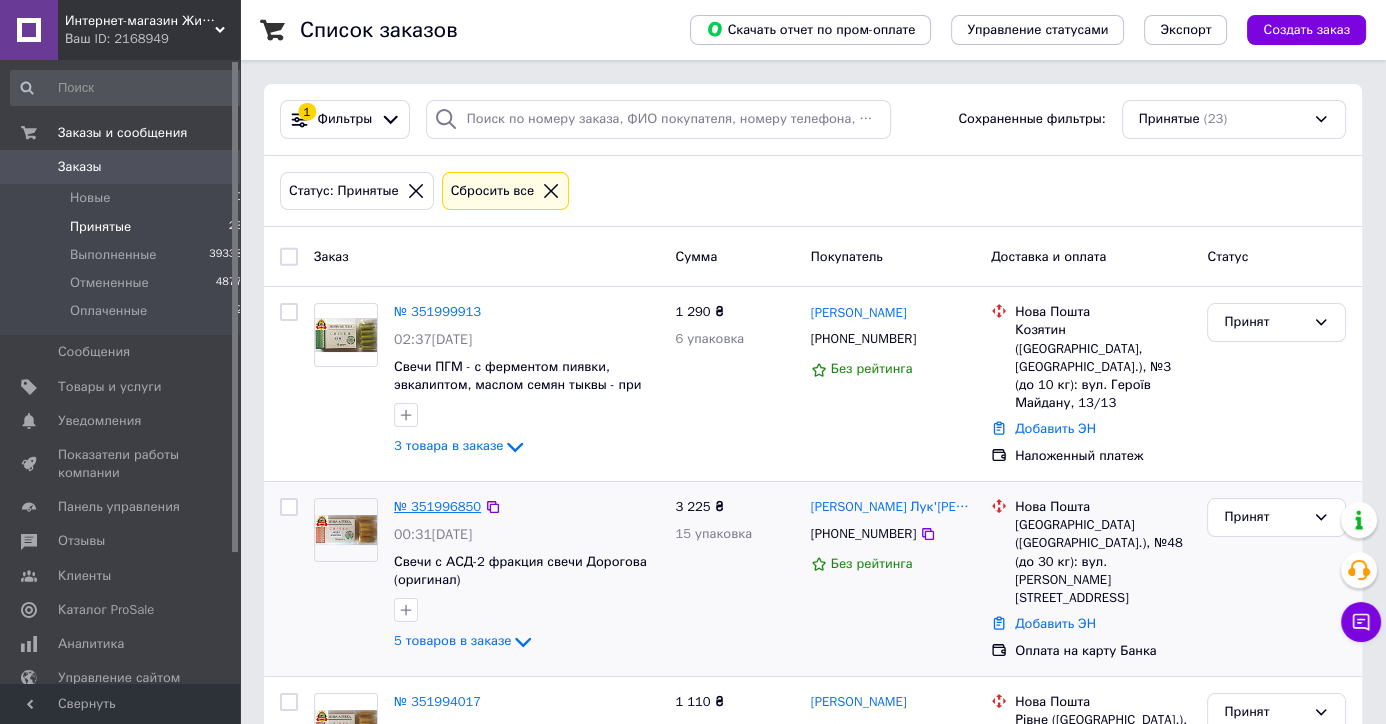 click on "№ 351996850" at bounding box center [437, 506] 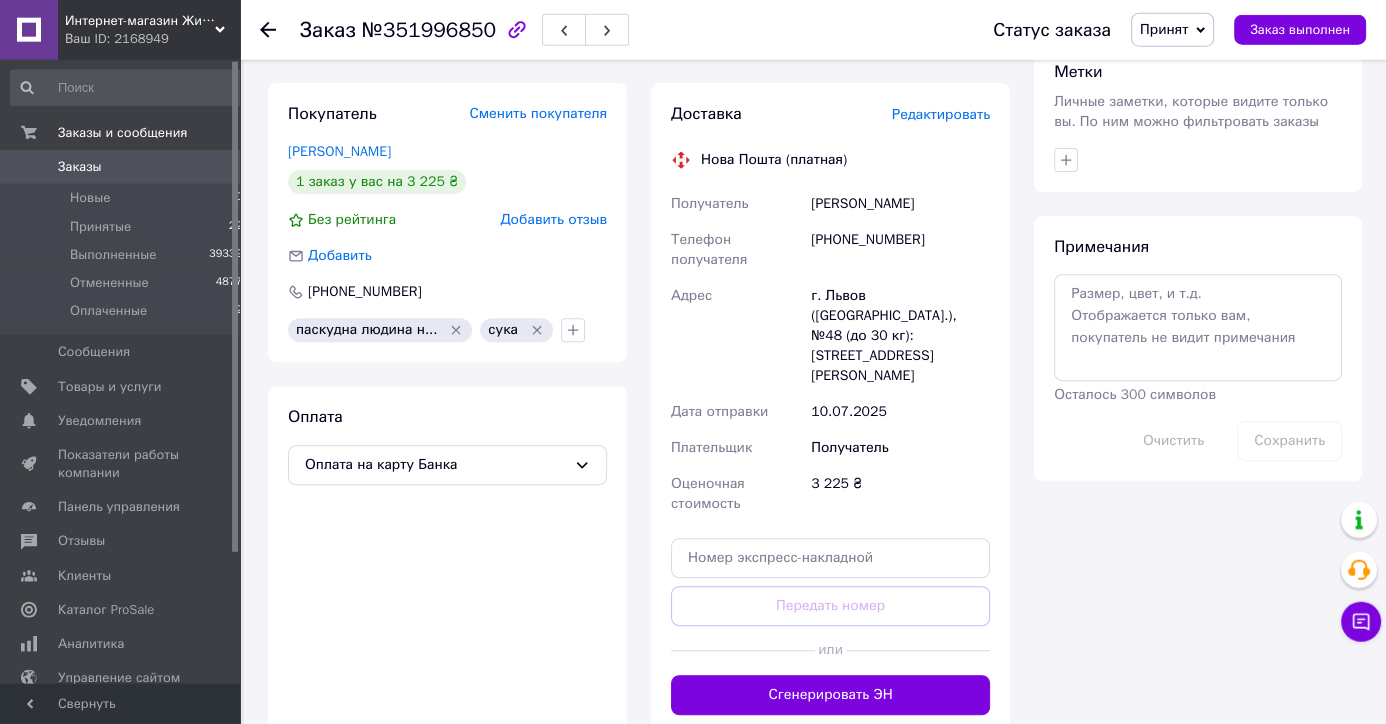 scroll, scrollTop: 815, scrollLeft: 0, axis: vertical 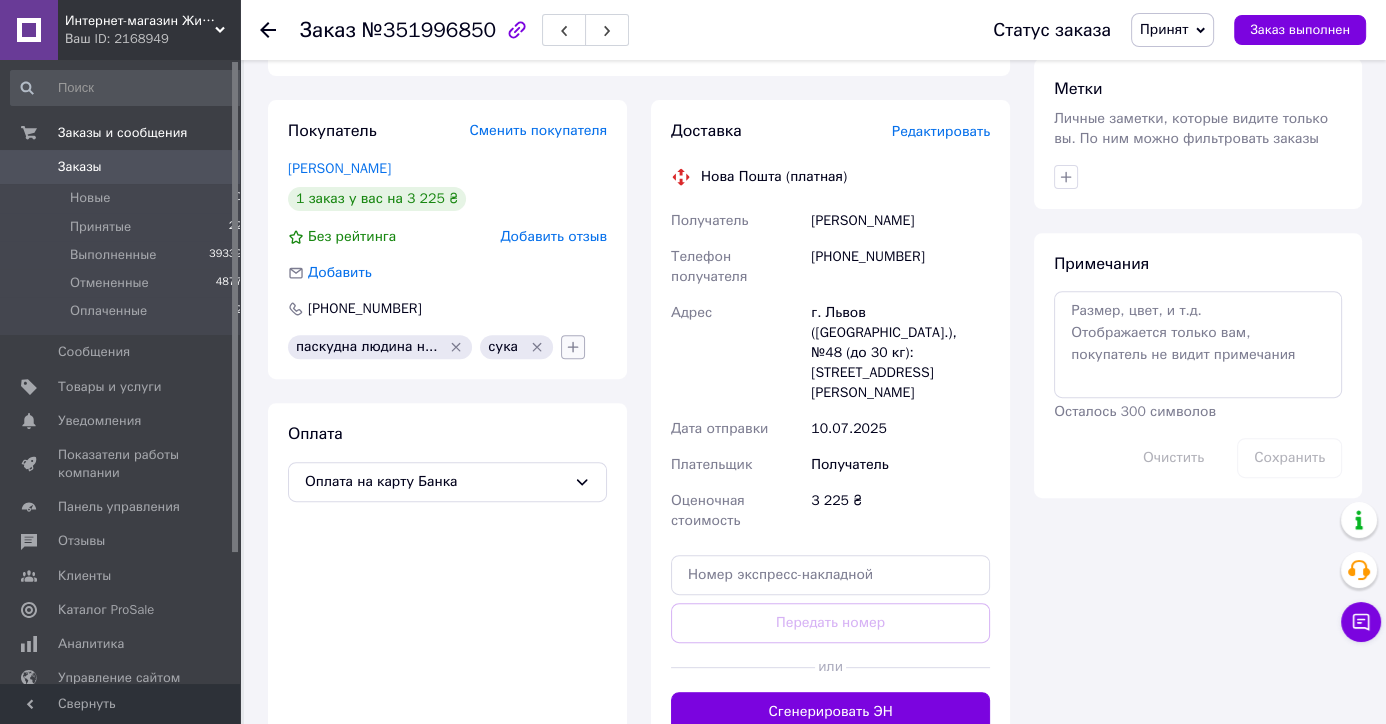 click 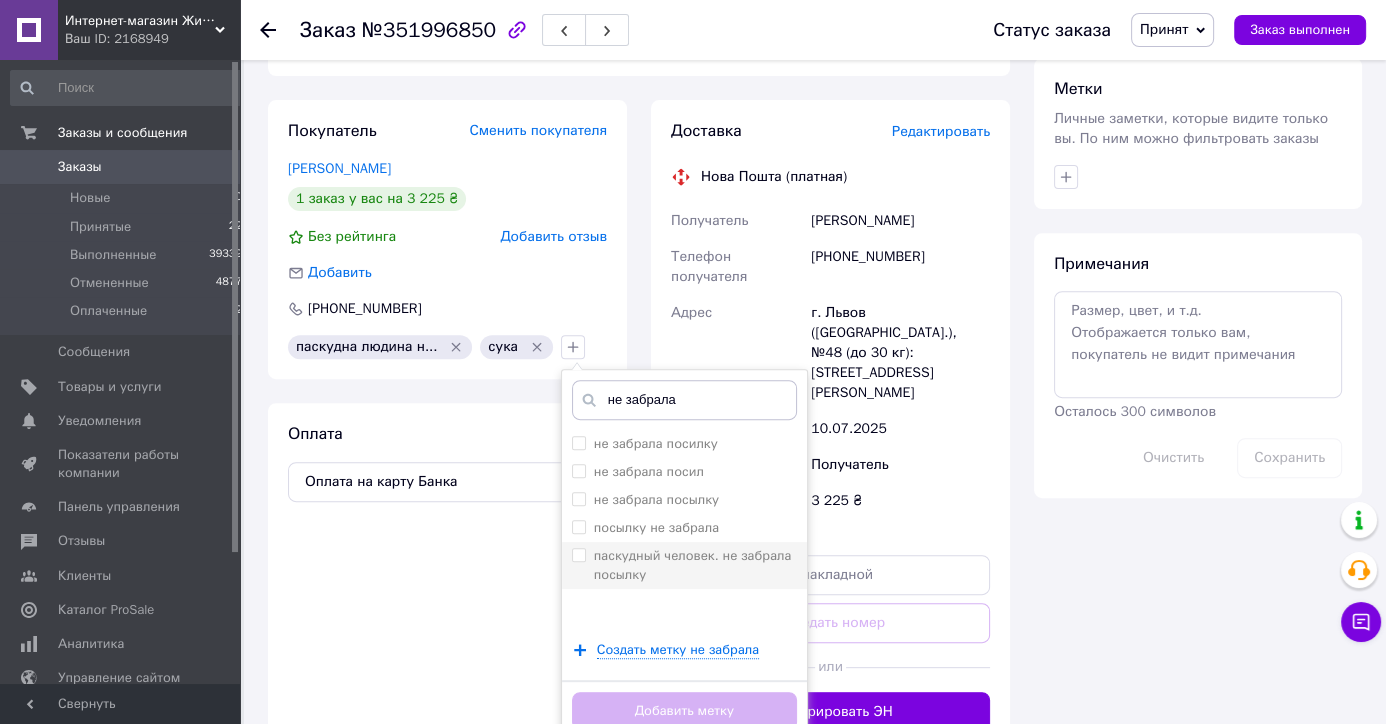 type on "не забрала" 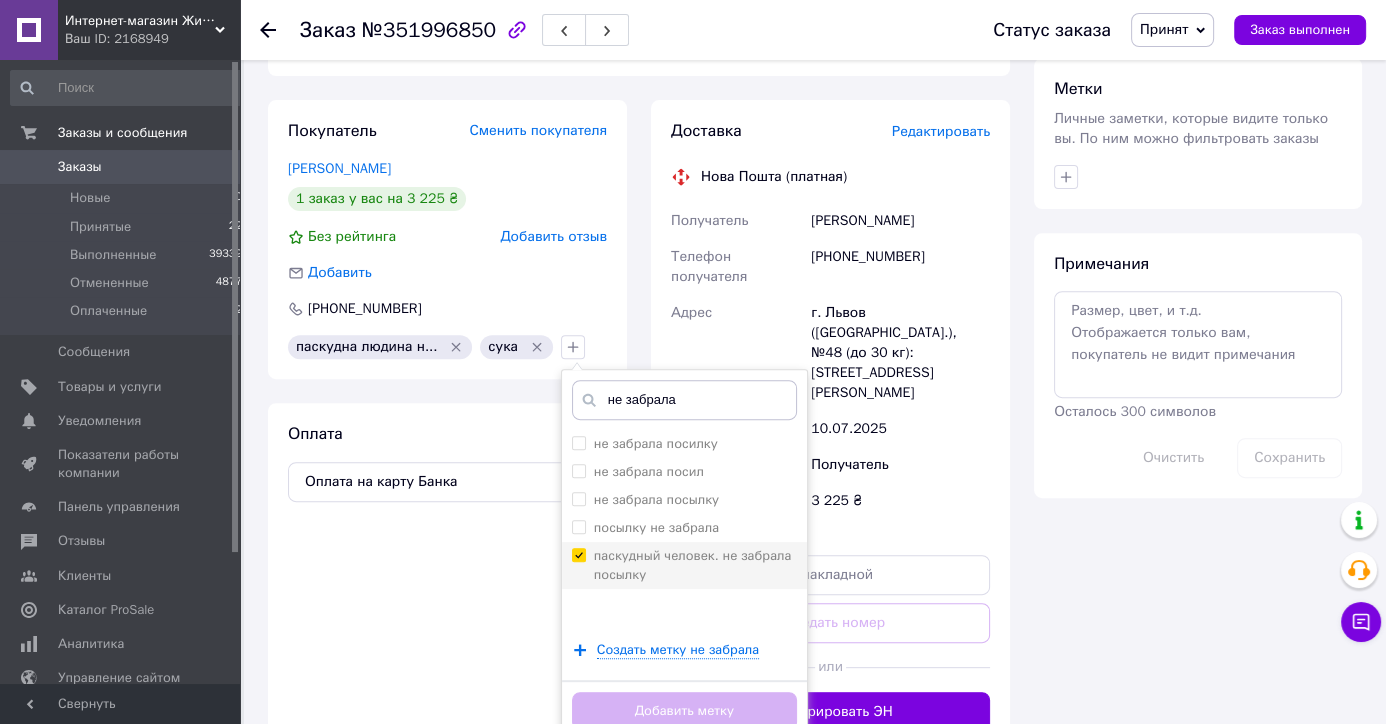 checkbox on "true" 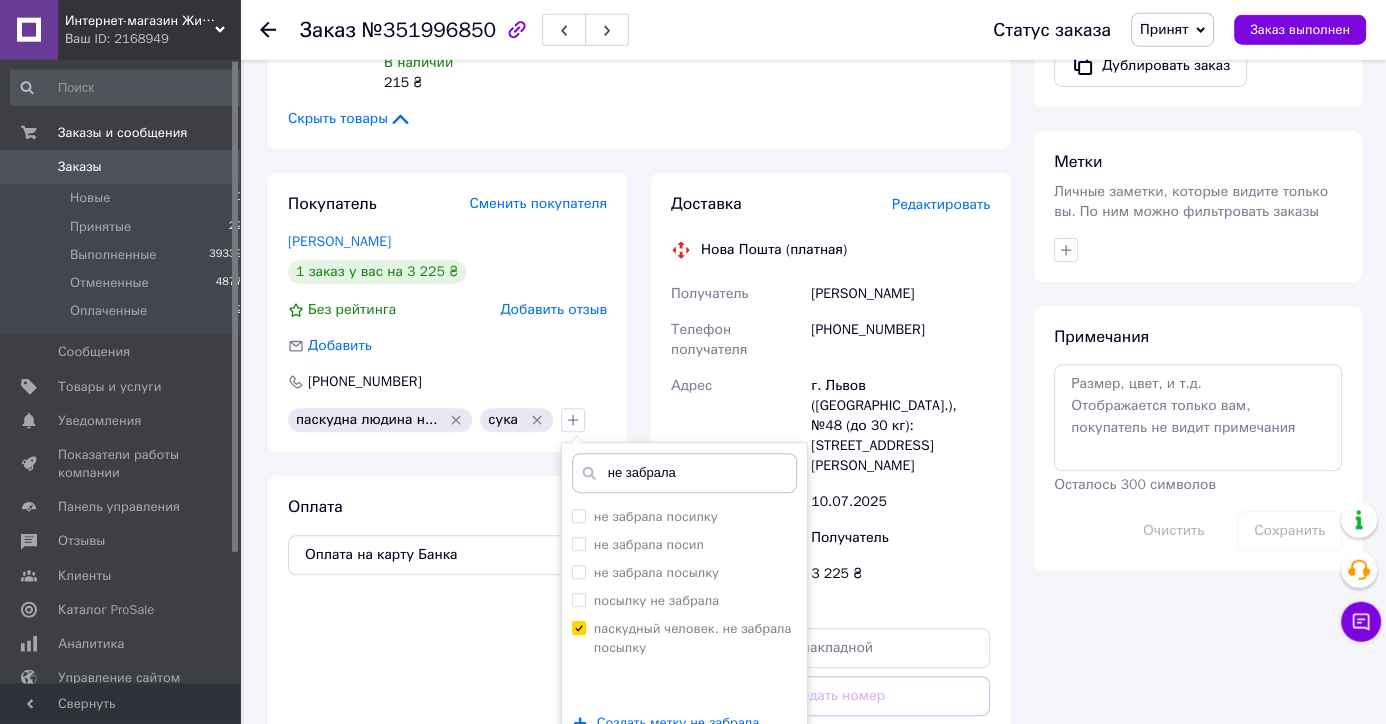 scroll, scrollTop: 710, scrollLeft: 0, axis: vertical 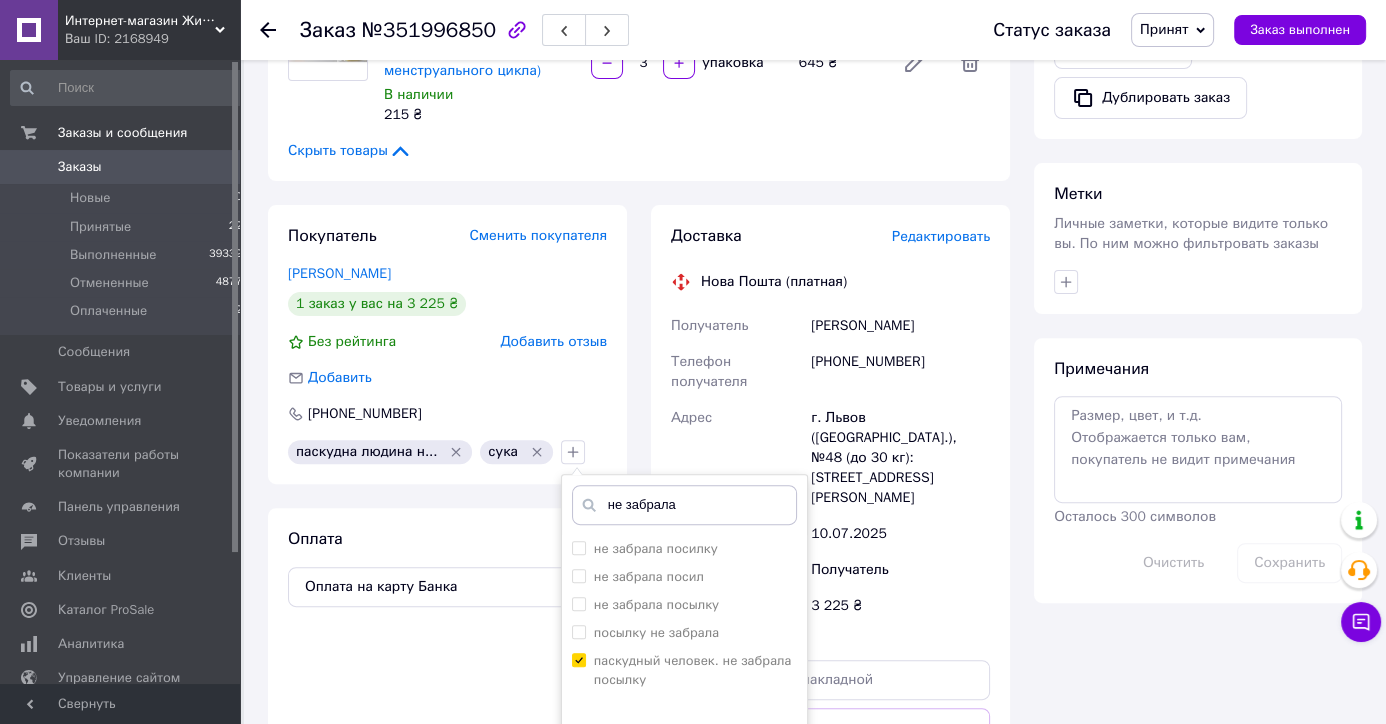 click on "не забрала посилку не забрала посил не забрала посылку посылку не забрала паскудный человек. не забрала посылку" at bounding box center (684, 635) 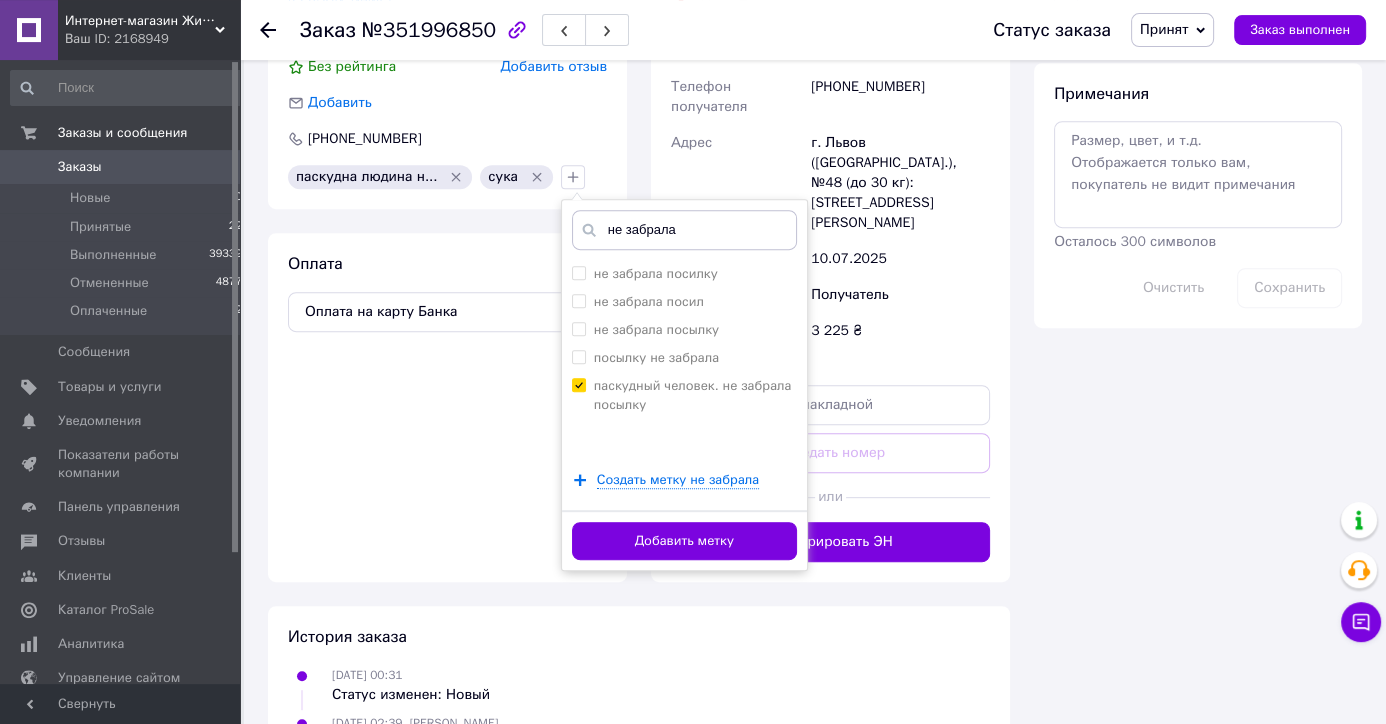 scroll, scrollTop: 1025, scrollLeft: 0, axis: vertical 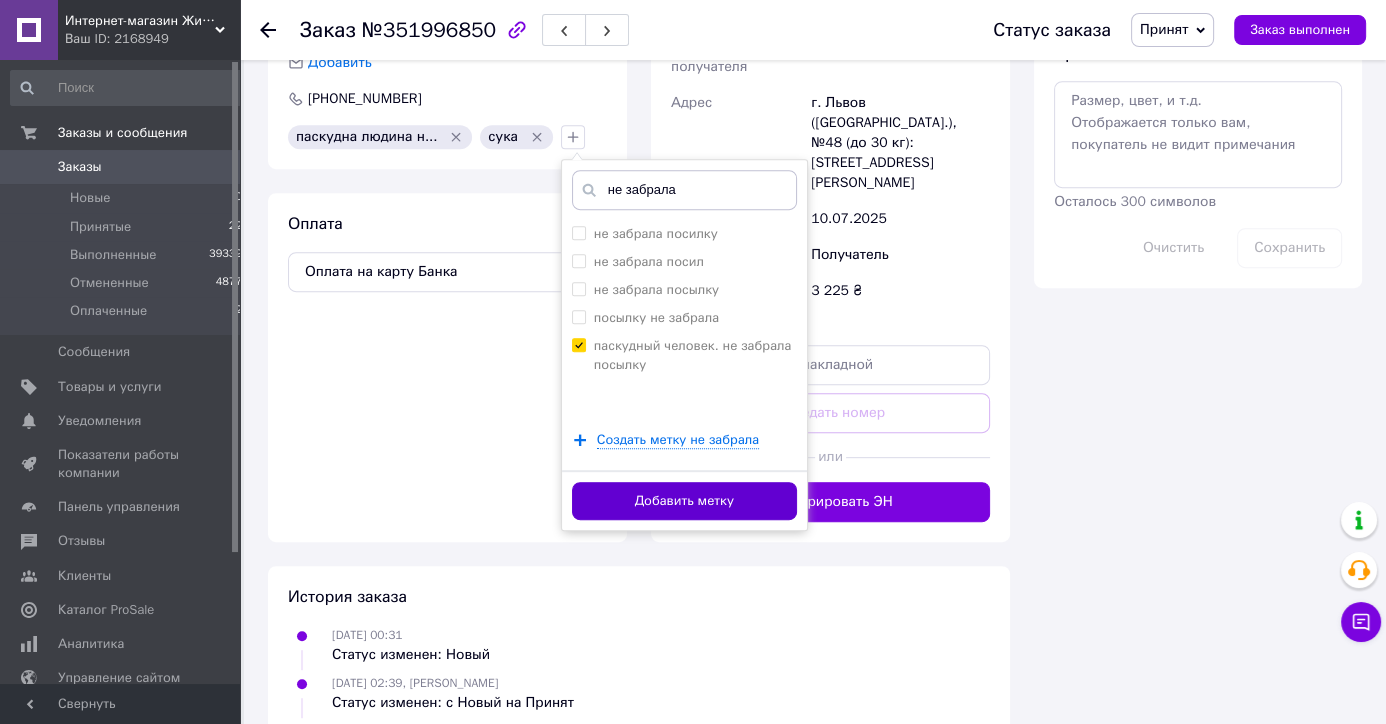 click on "Добавить метку" at bounding box center [684, 501] 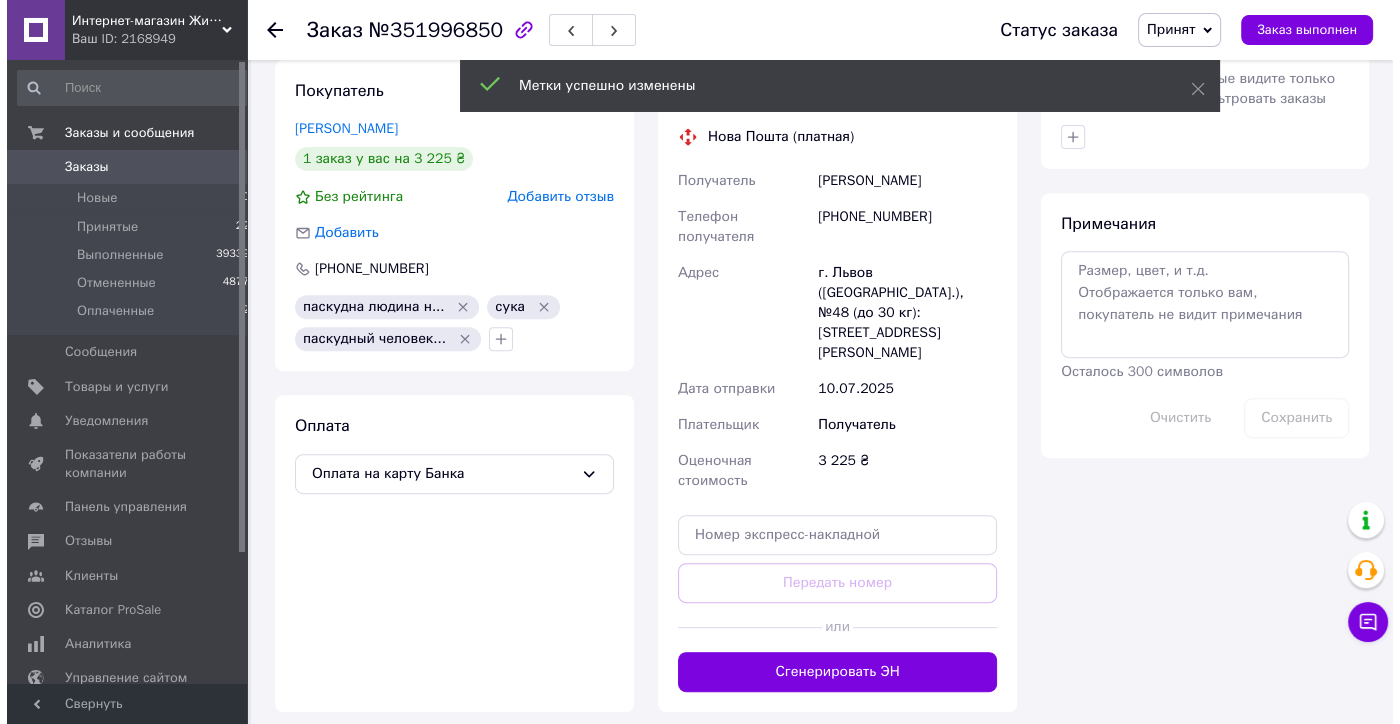 scroll, scrollTop: 815, scrollLeft: 0, axis: vertical 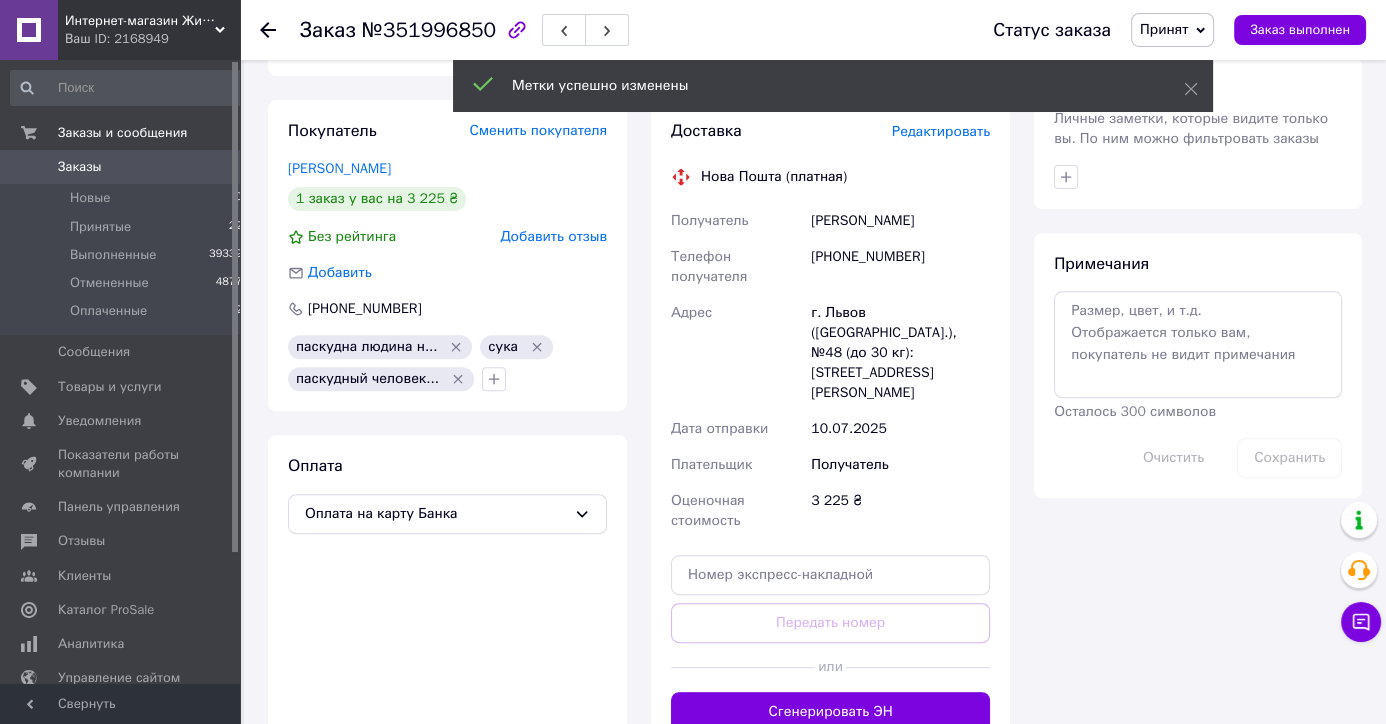 click on "Добавить отзыв" at bounding box center (553, 236) 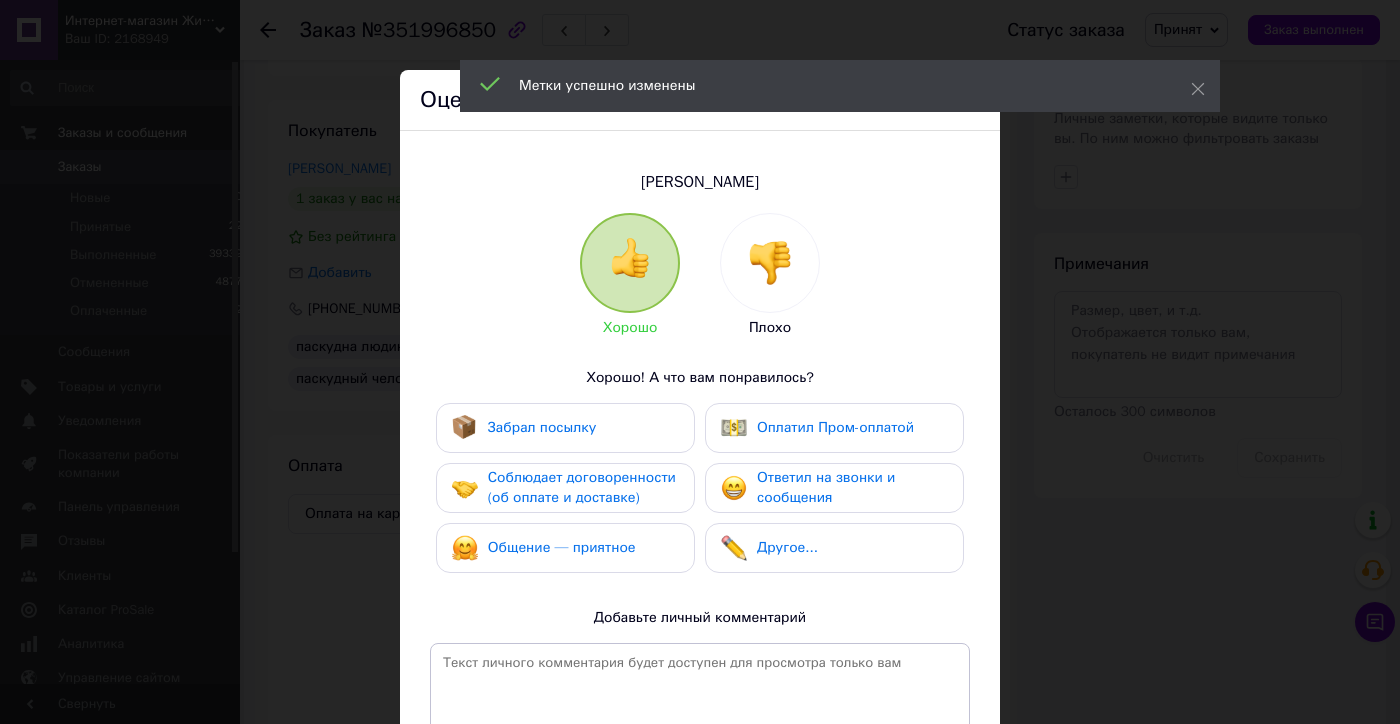 click at bounding box center (770, 263) 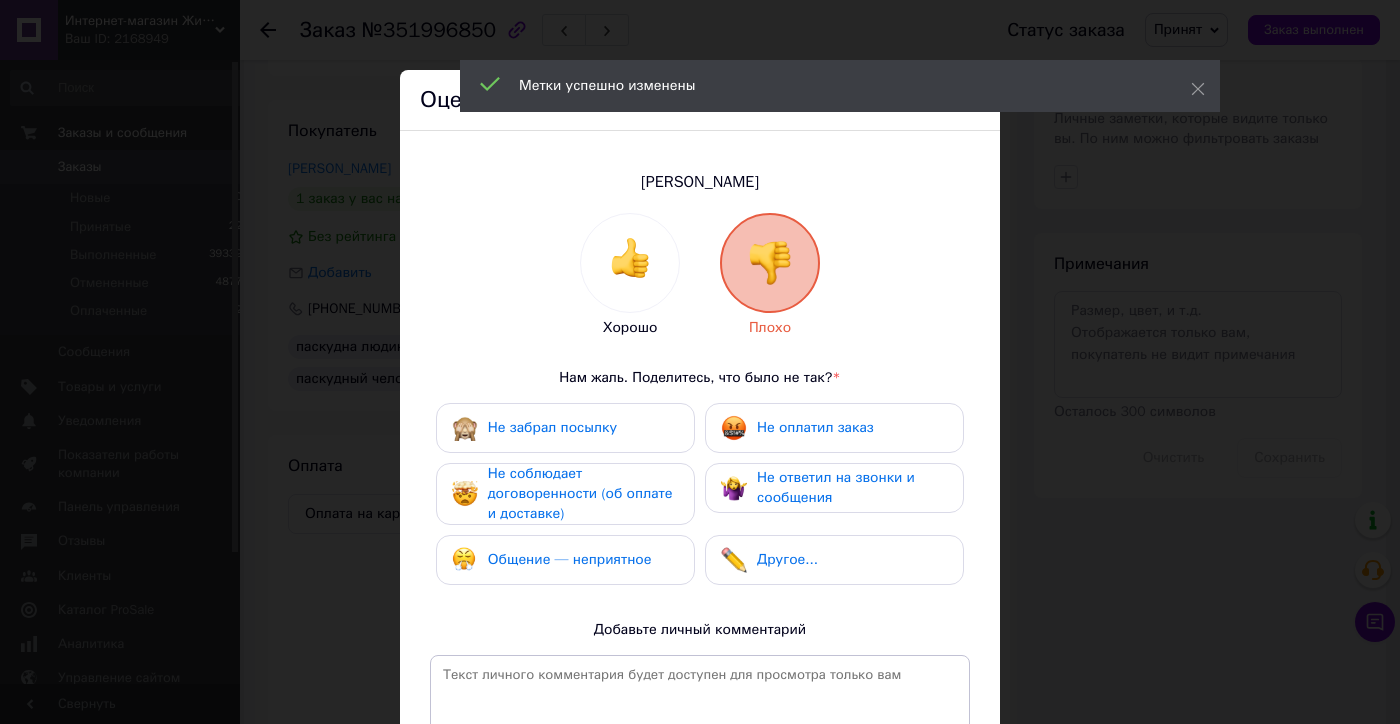 drag, startPoint x: 809, startPoint y: 426, endPoint x: 720, endPoint y: 497, distance: 113.85078 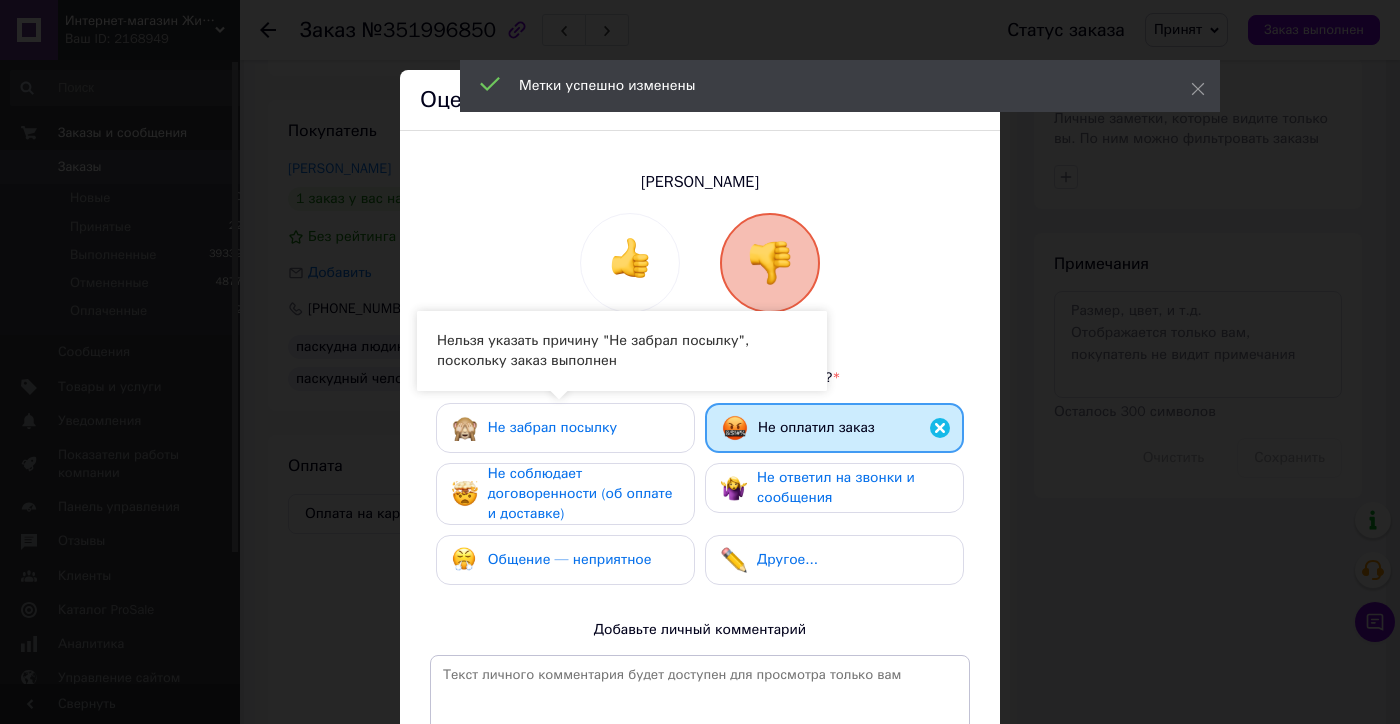 click on "Не забрал посылку" at bounding box center [552, 427] 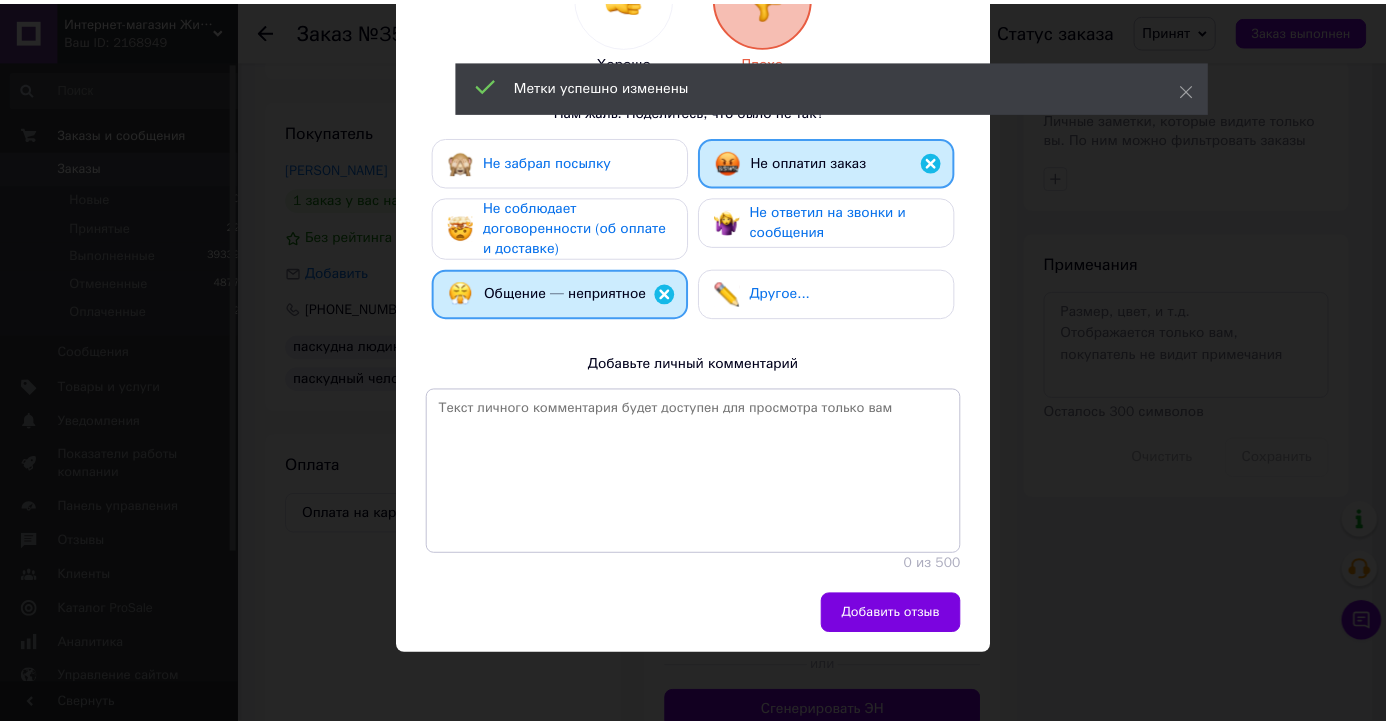 scroll, scrollTop: 295, scrollLeft: 0, axis: vertical 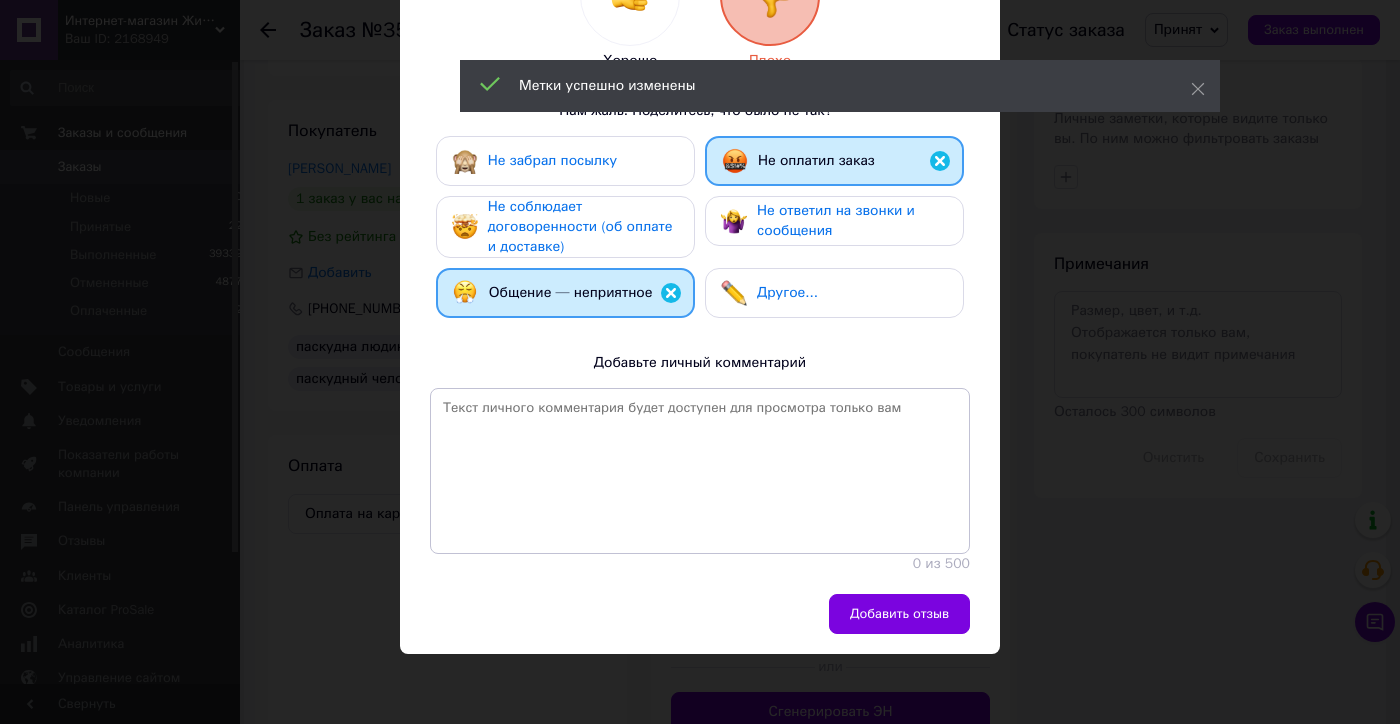 click on "Добавить отзыв" at bounding box center (899, 614) 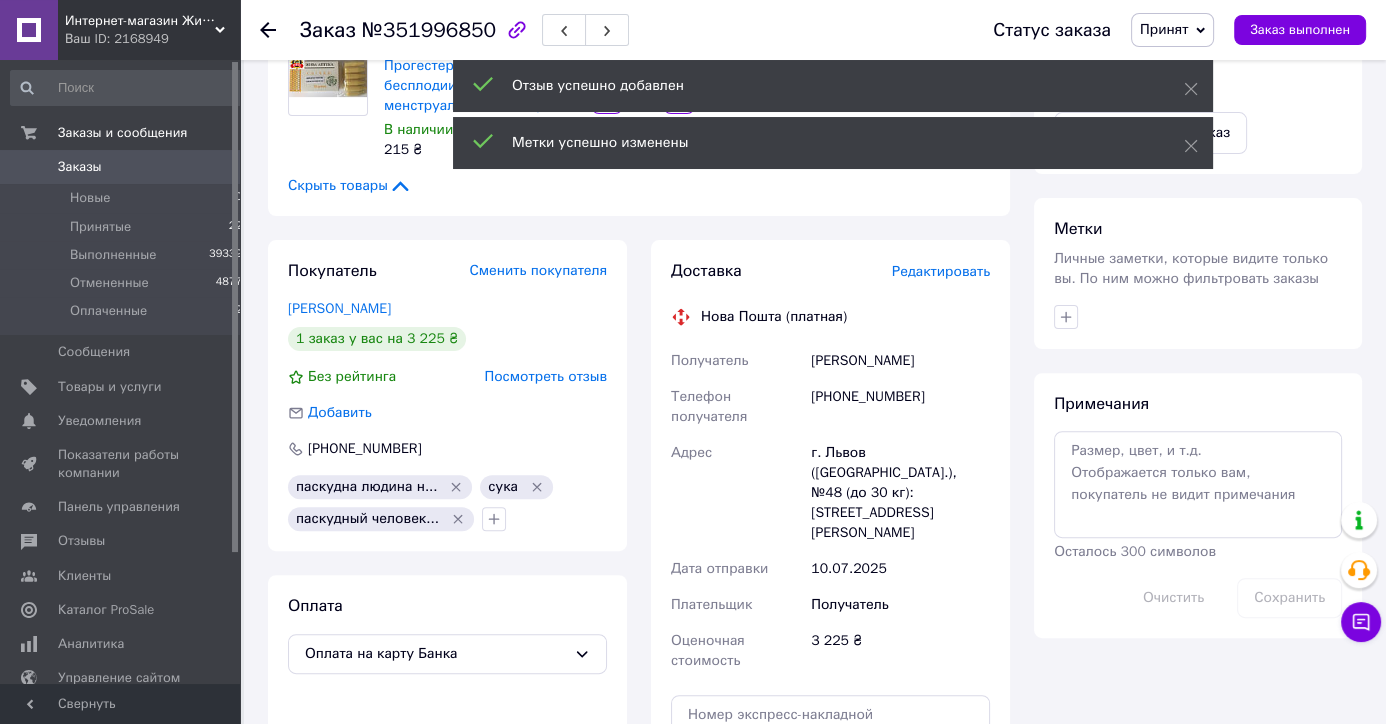 scroll, scrollTop: 500, scrollLeft: 0, axis: vertical 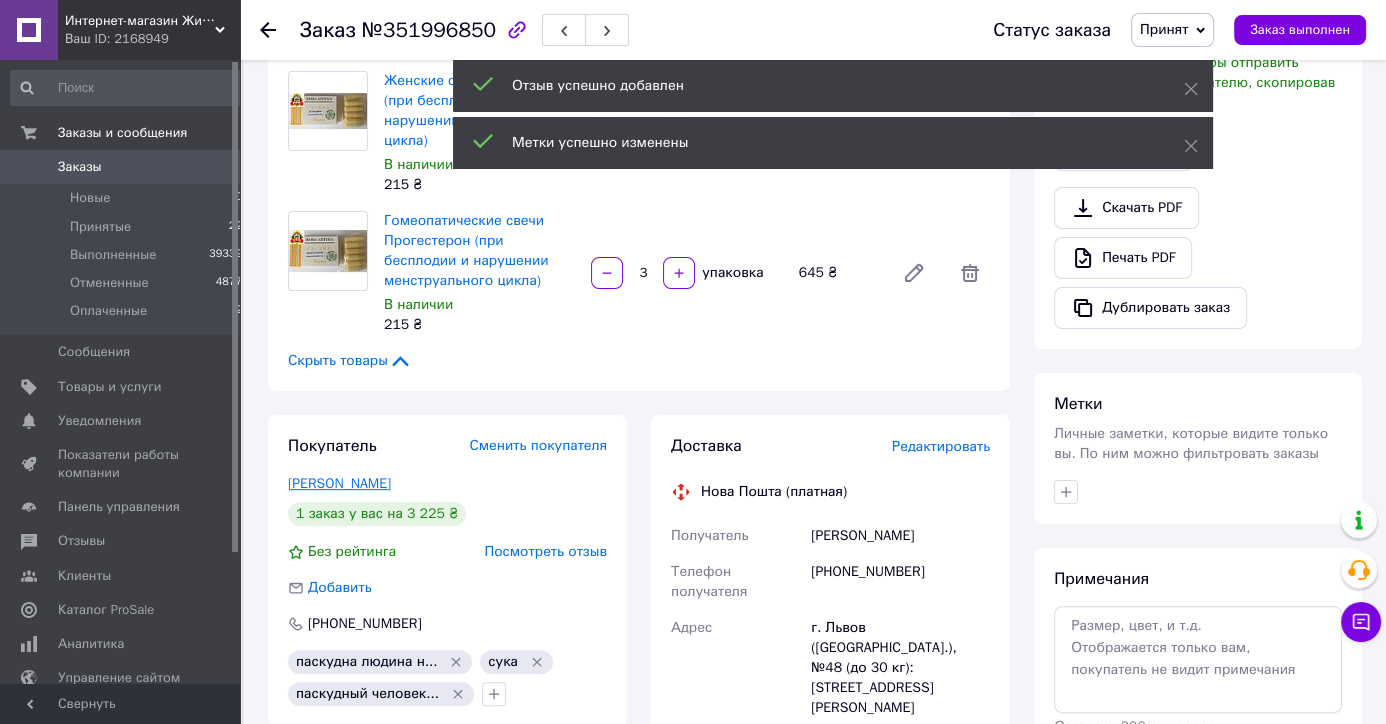 click on "Лук'янчук Анна" at bounding box center [339, 483] 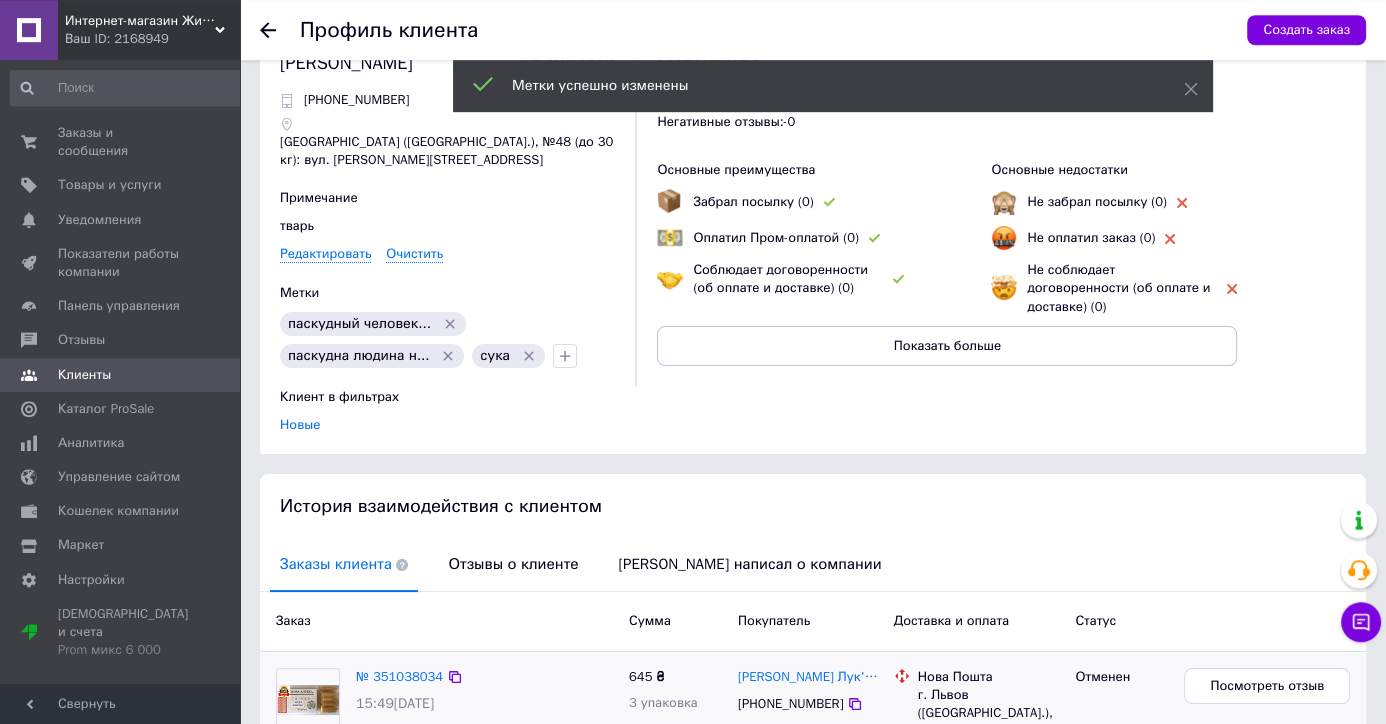 scroll, scrollTop: 420, scrollLeft: 0, axis: vertical 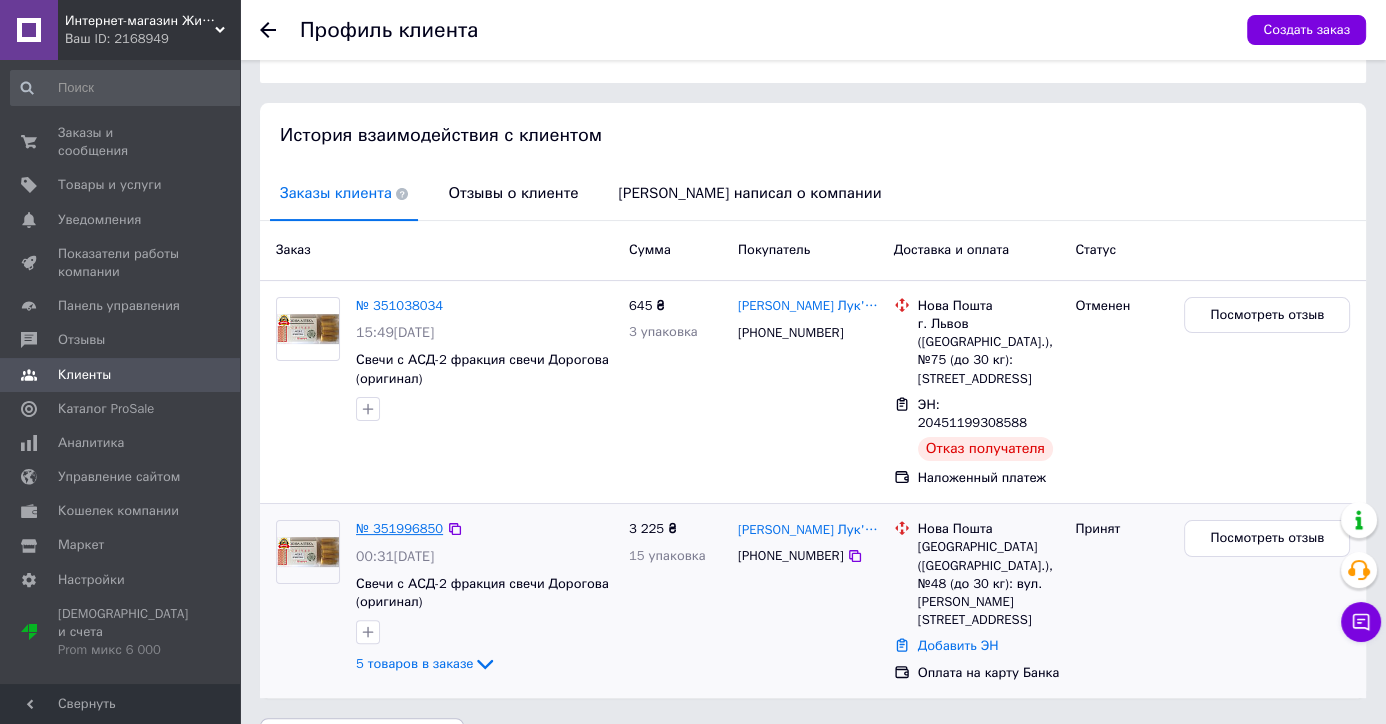click on "№ 351996850" at bounding box center (399, 528) 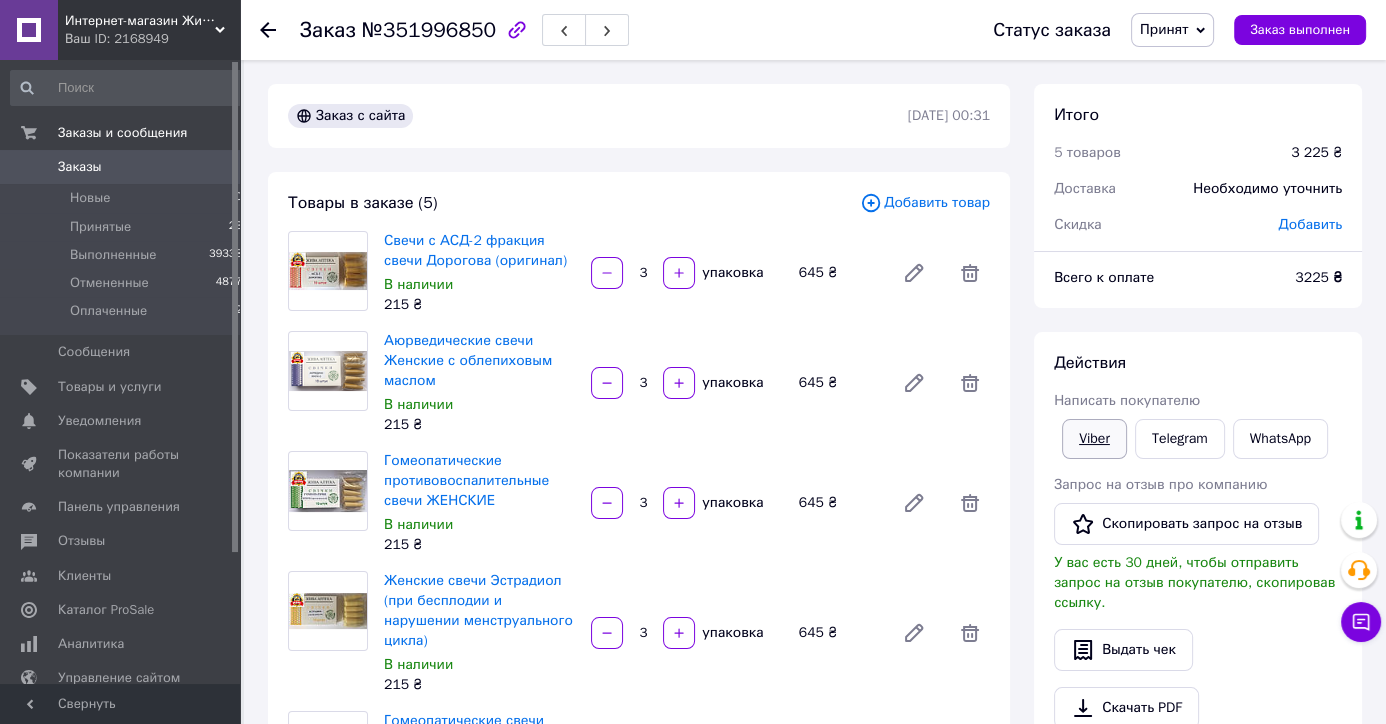 click on "Viber" at bounding box center [1094, 439] 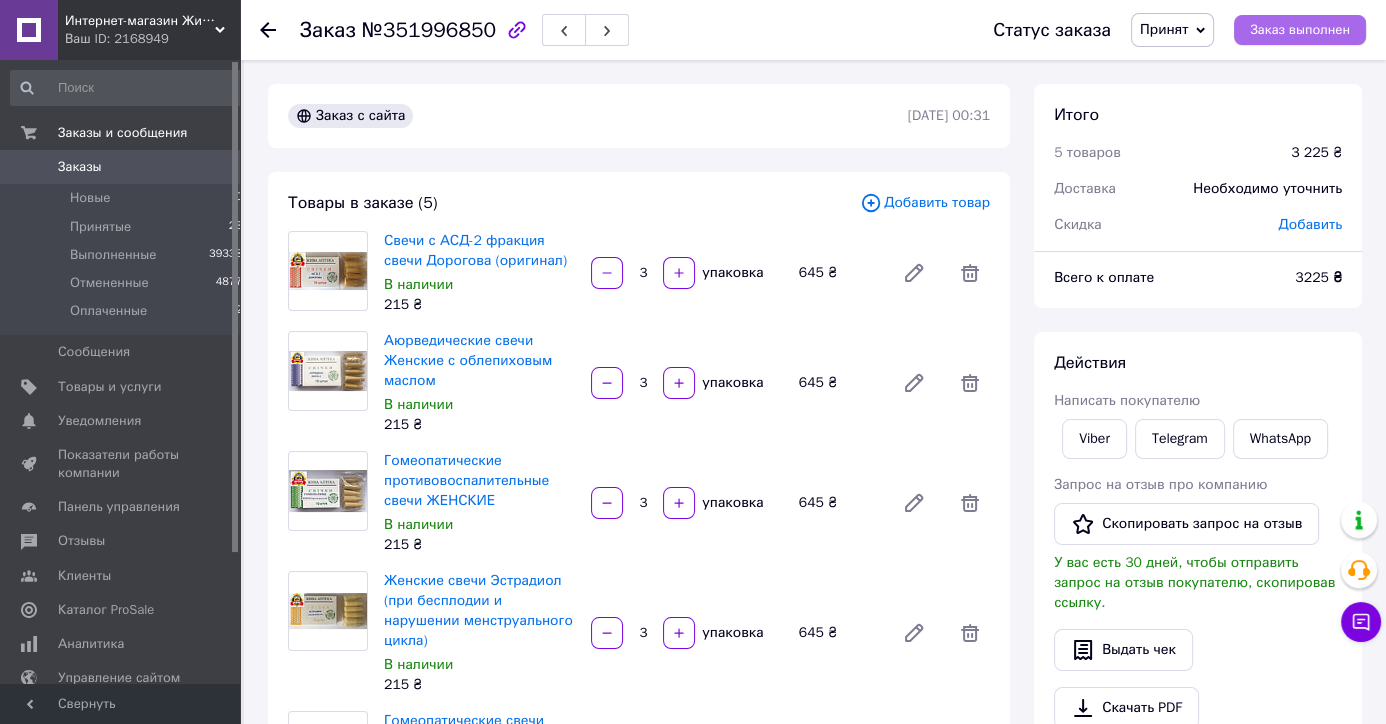 drag, startPoint x: 1302, startPoint y: 22, endPoint x: 1267, endPoint y: 28, distance: 35.510563 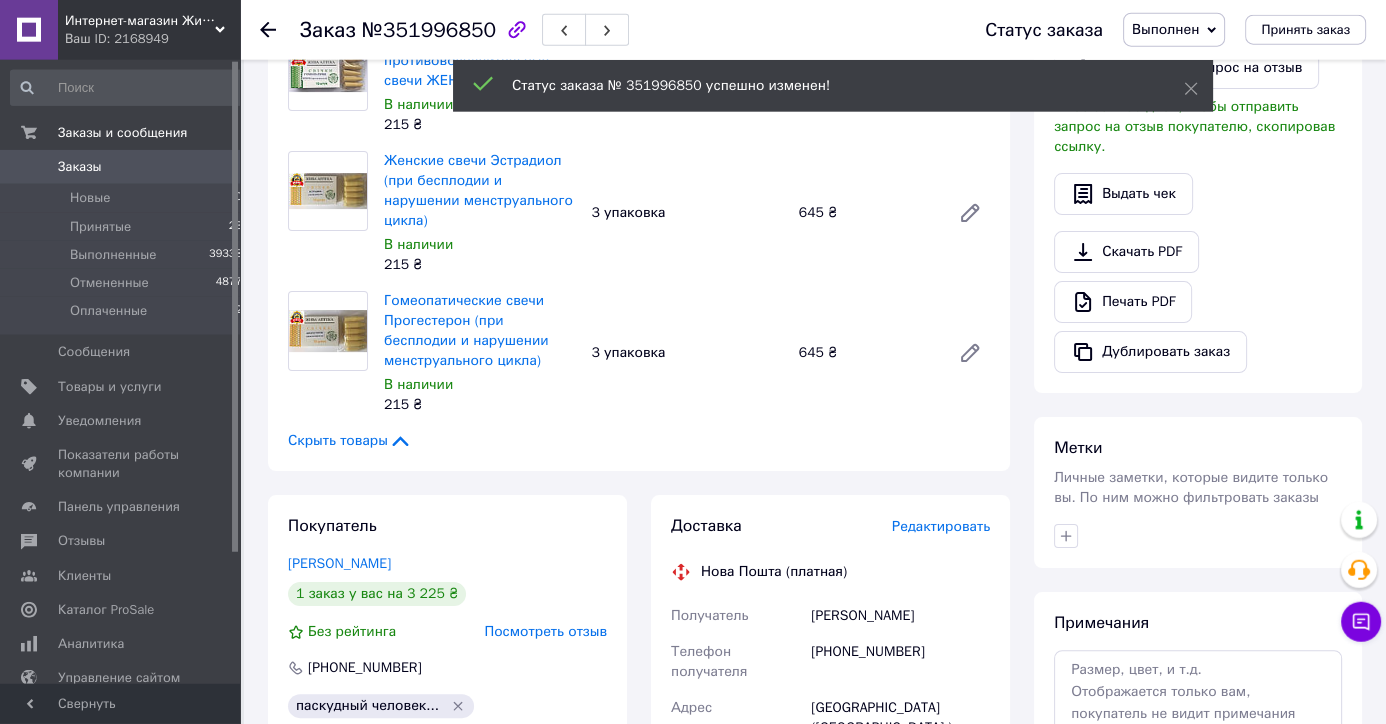scroll, scrollTop: 630, scrollLeft: 0, axis: vertical 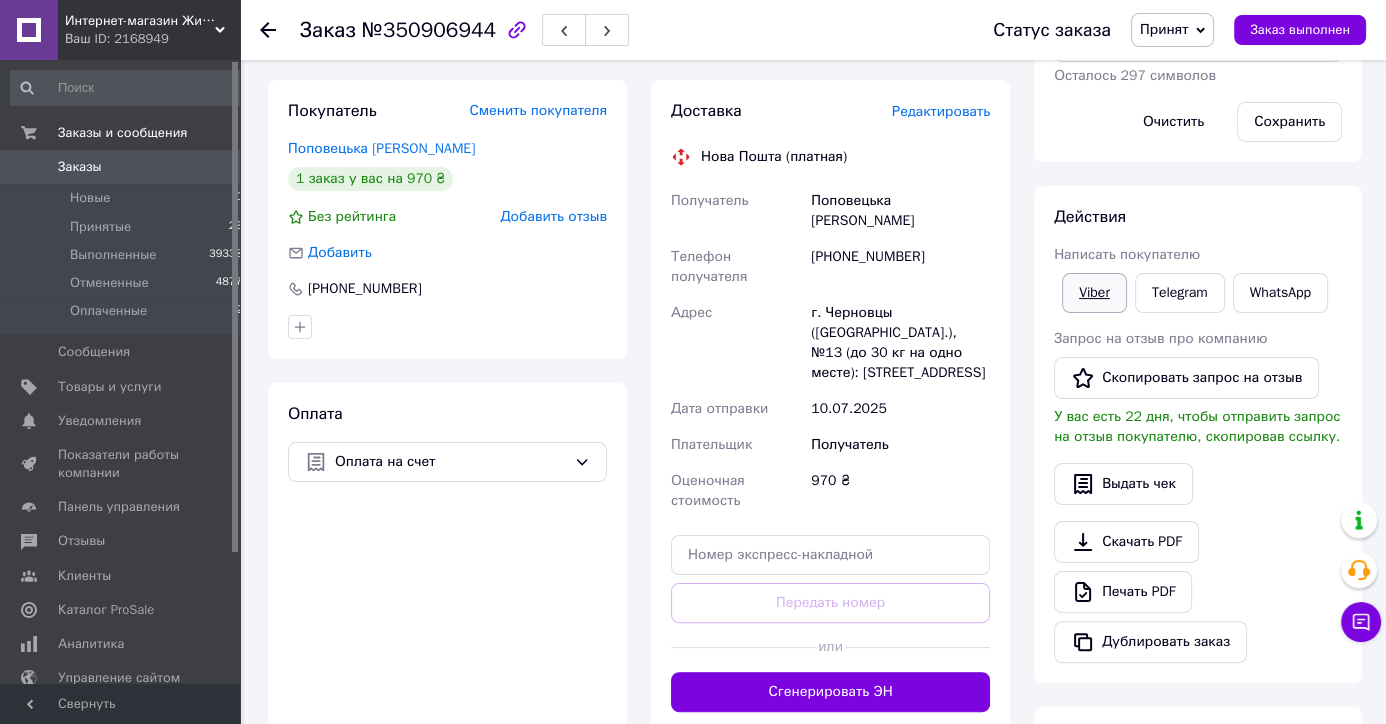 click on "Viber" at bounding box center [1094, 293] 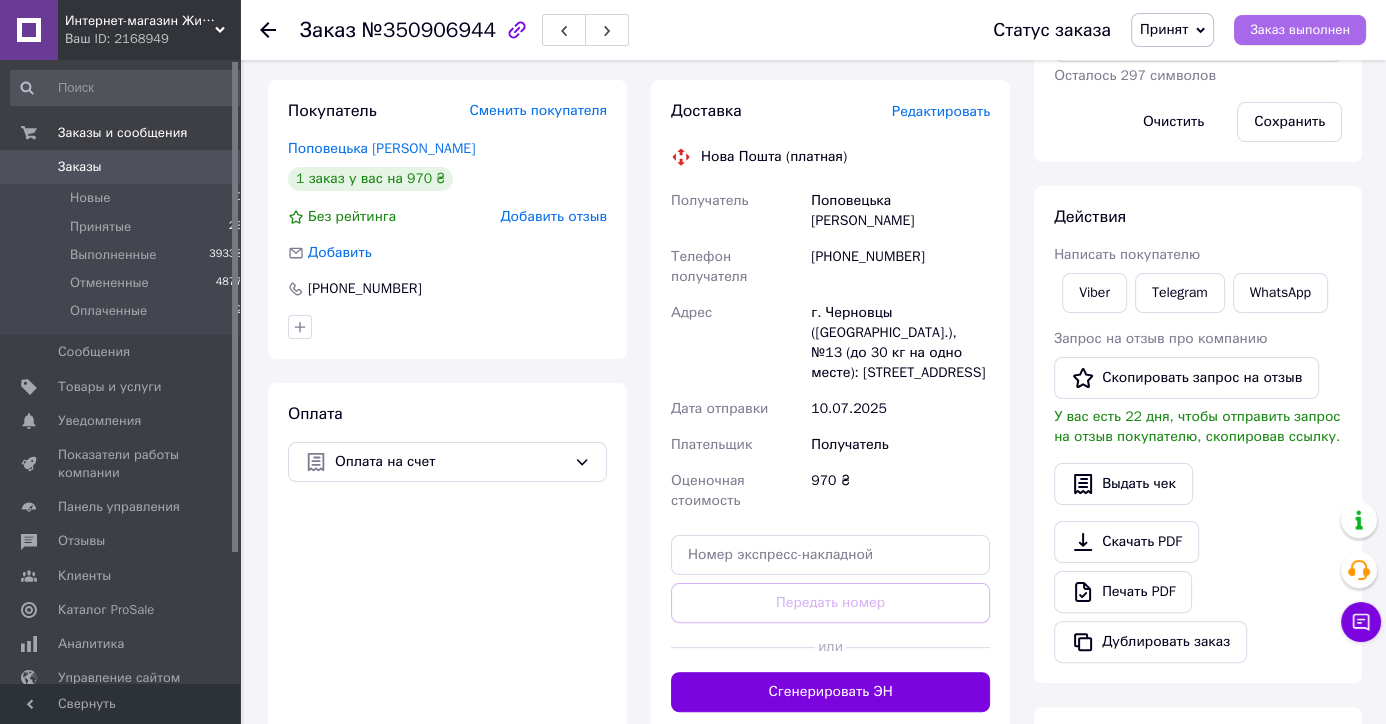 click on "Заказ выполнен" at bounding box center (1300, 30) 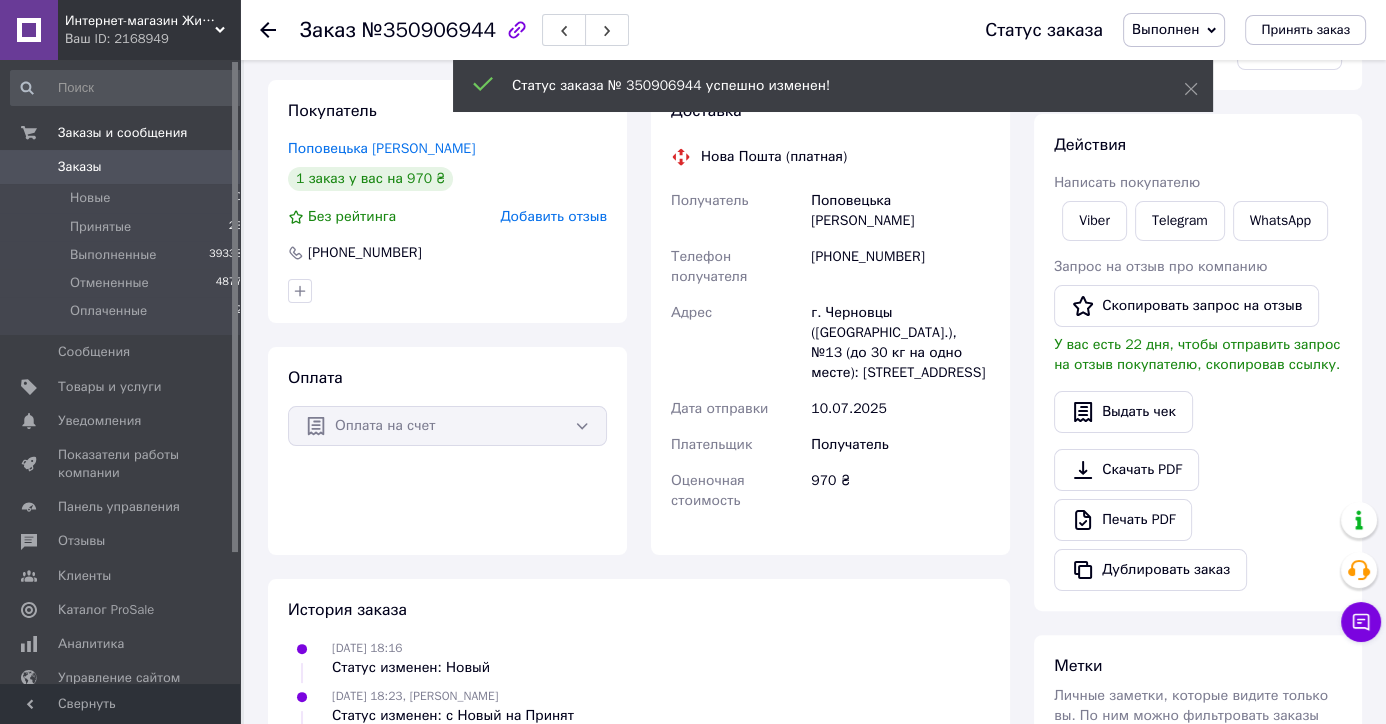 click on "Добавить отзыв" at bounding box center [553, 216] 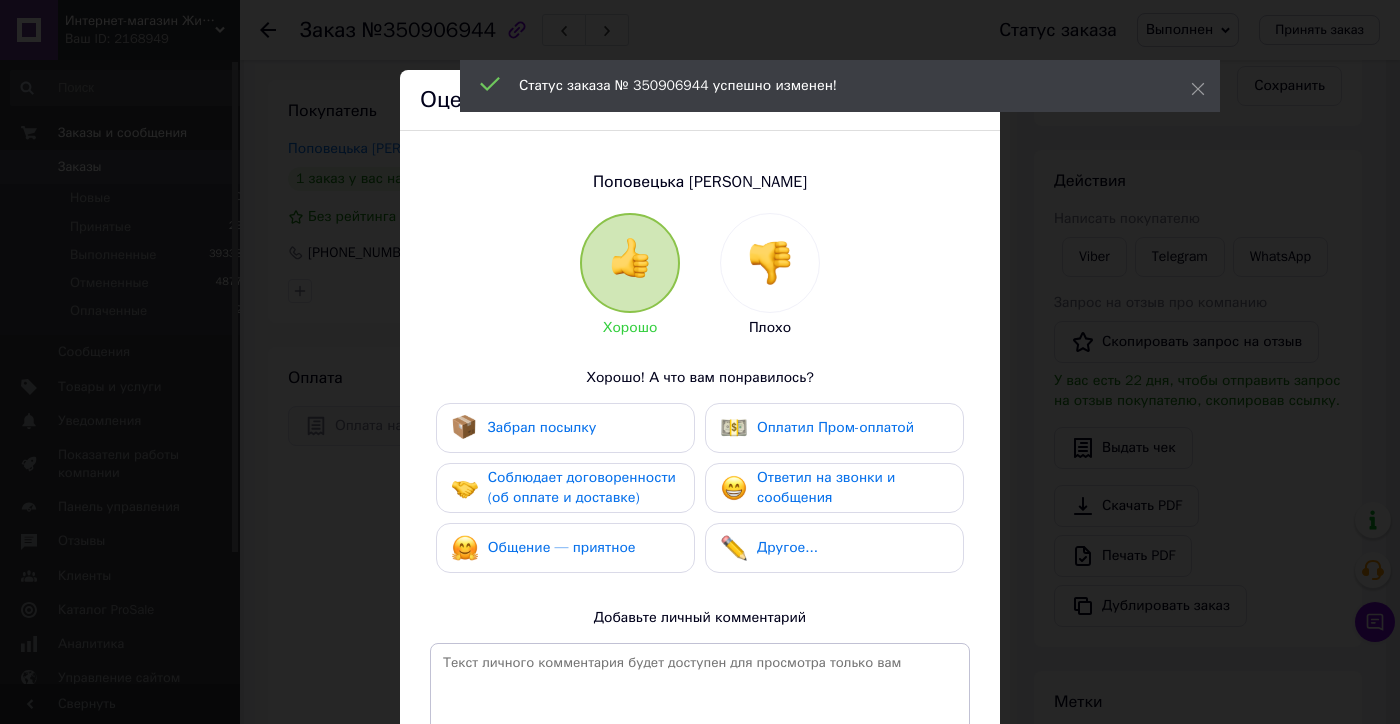 click at bounding box center [770, 263] 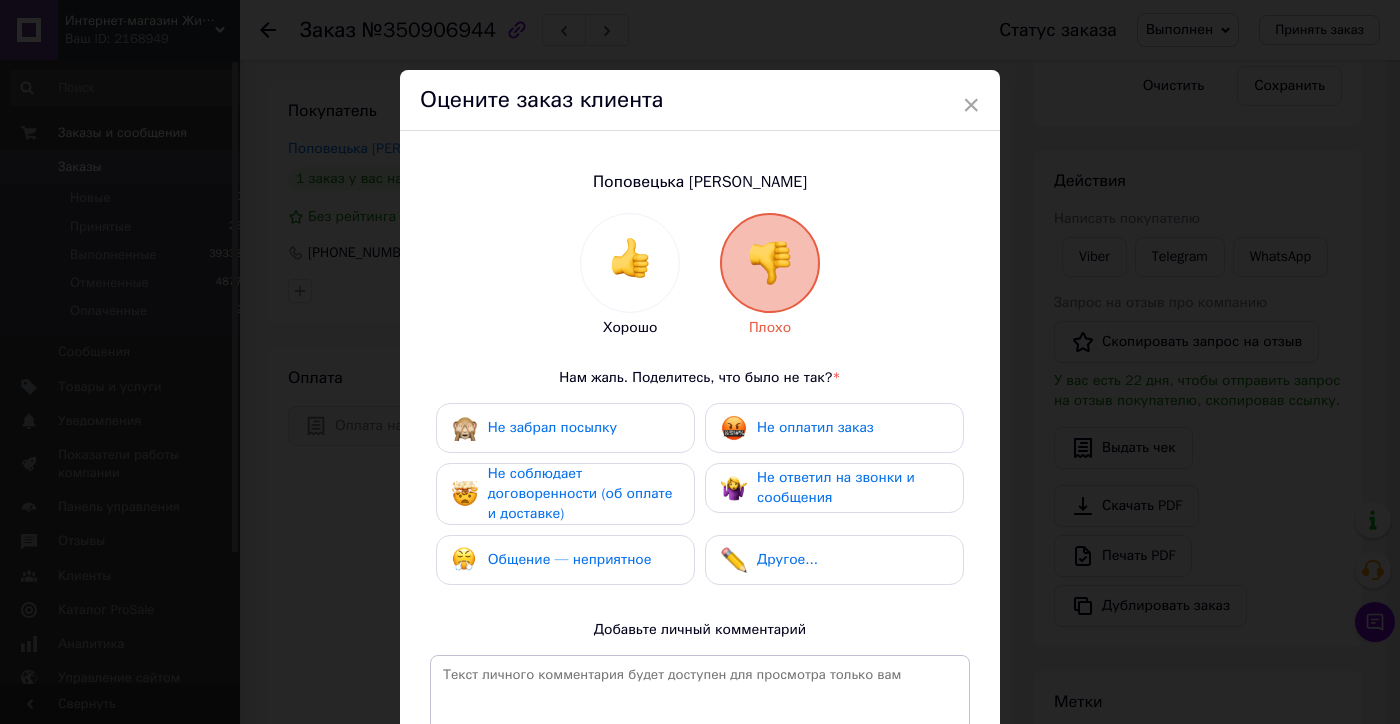 click on "Не оплатил заказ" at bounding box center (797, 428) 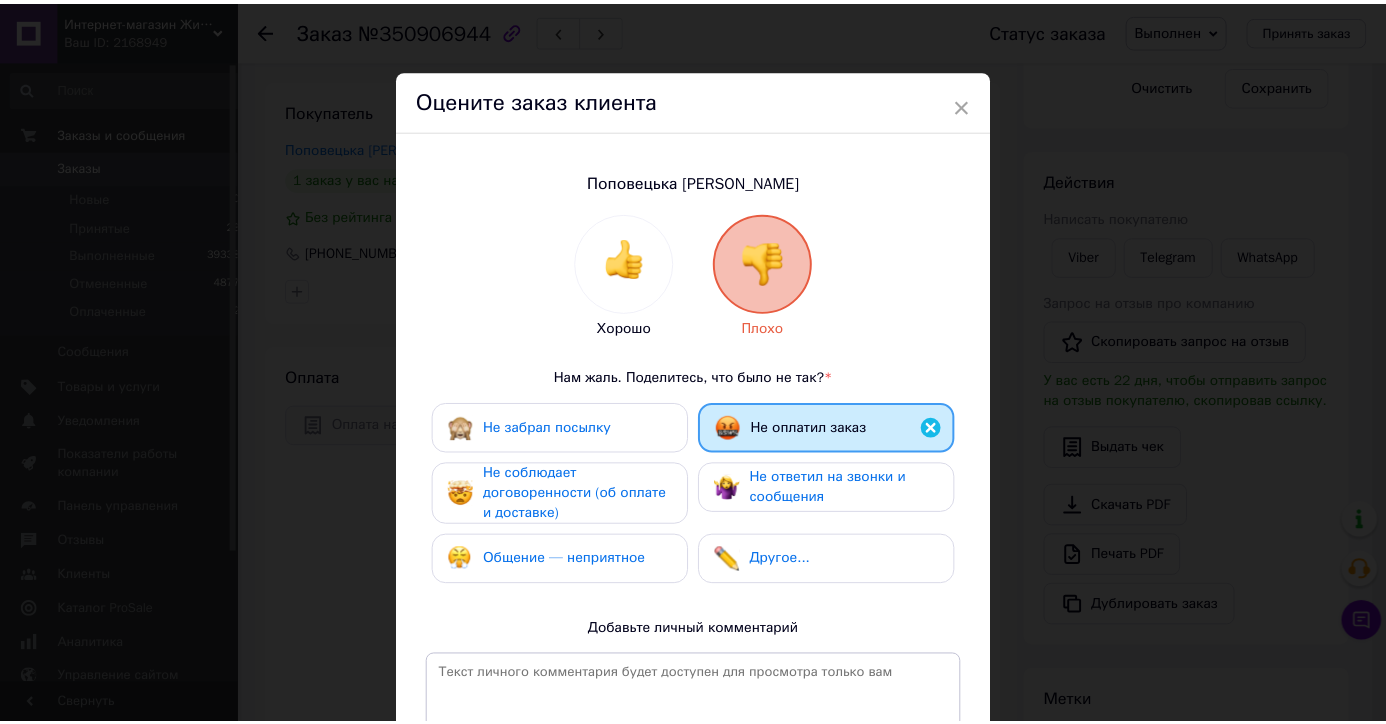 scroll, scrollTop: 295, scrollLeft: 0, axis: vertical 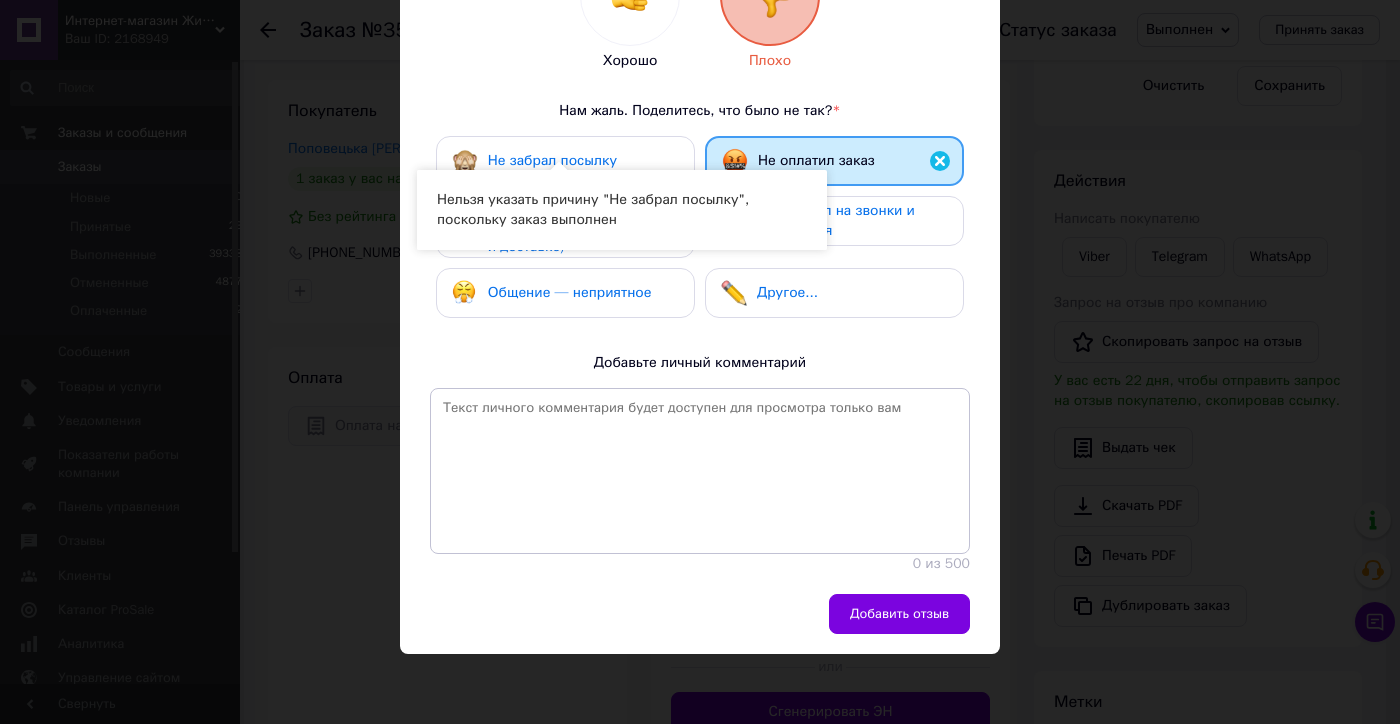 click on "Общение — неприятное" at bounding box center [570, 292] 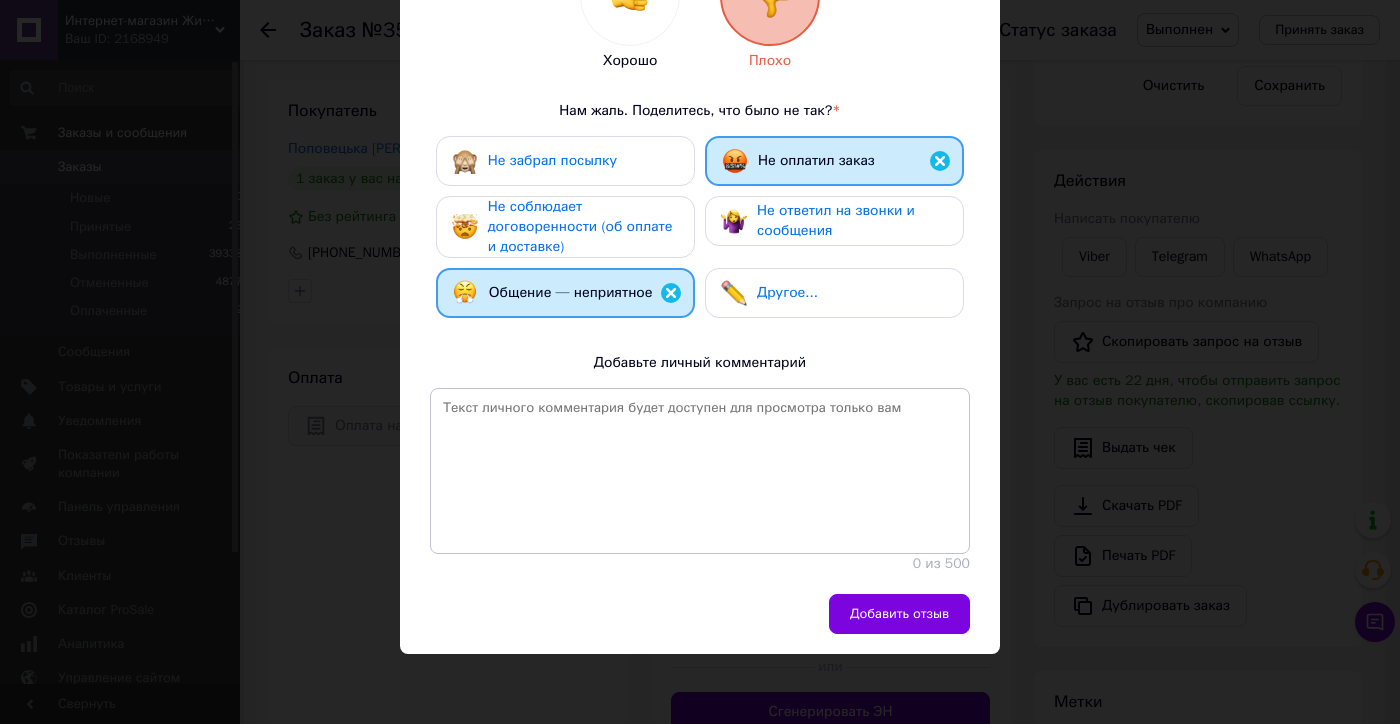 click on "Добавить отзыв" at bounding box center [899, 614] 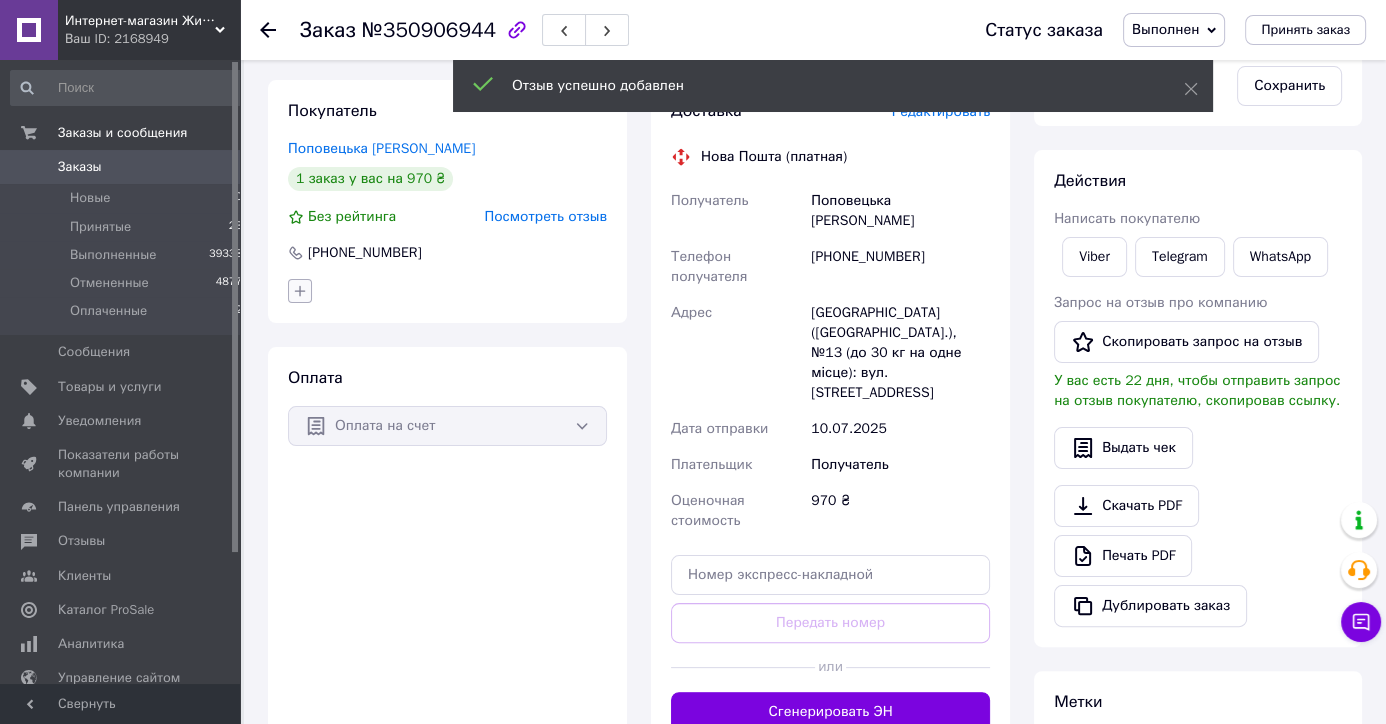 click 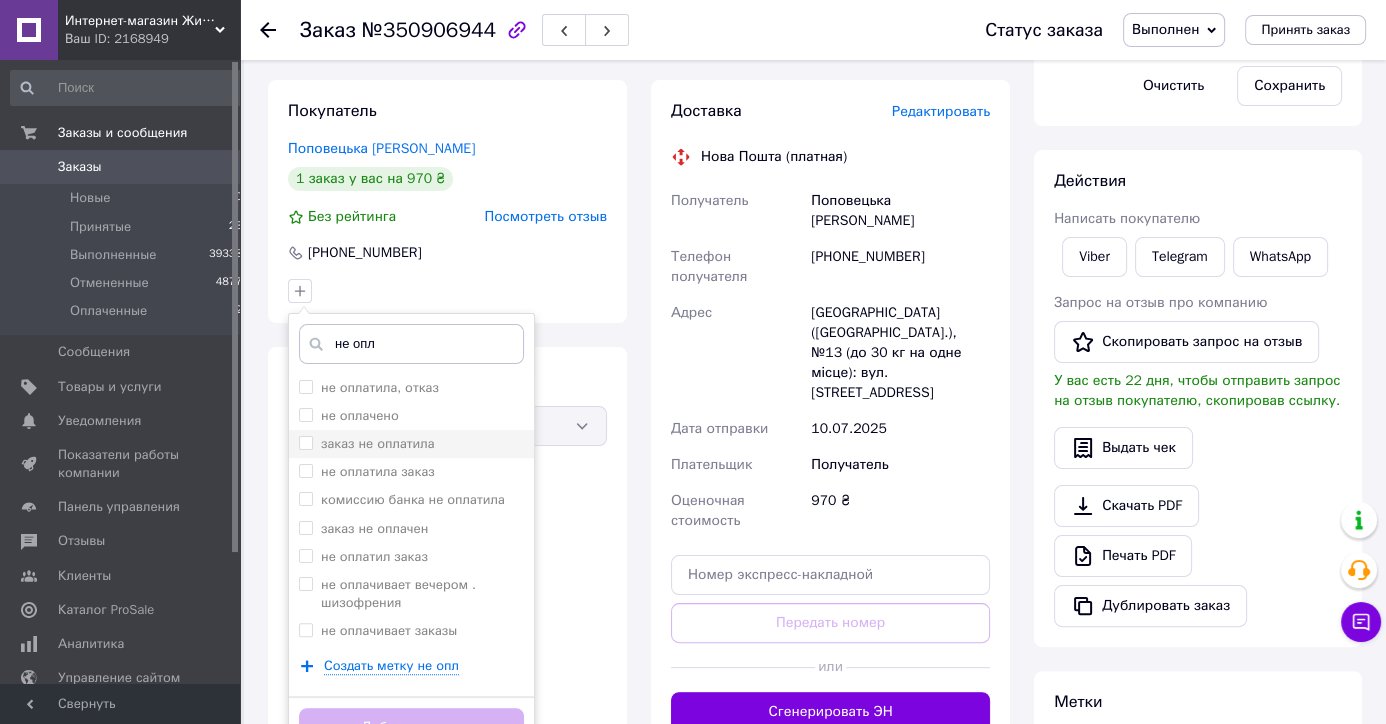 type on "не опл" 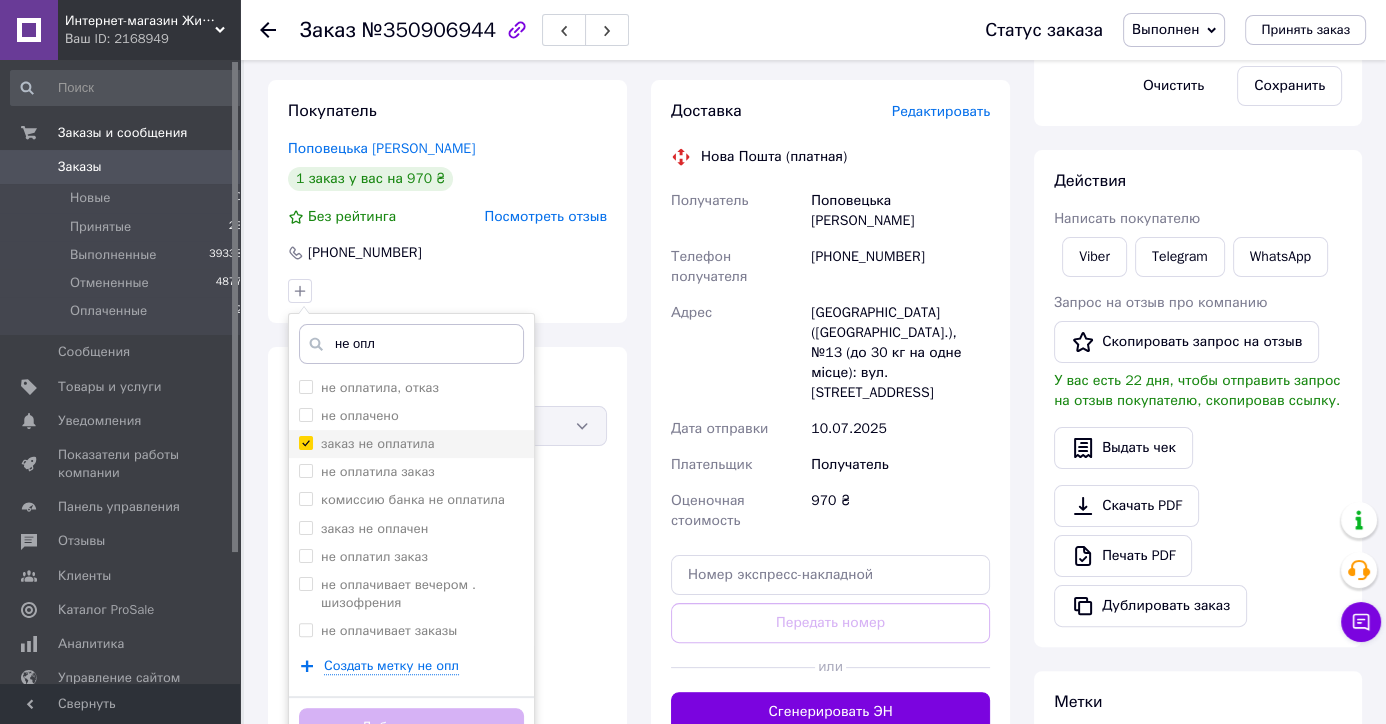 checkbox on "true" 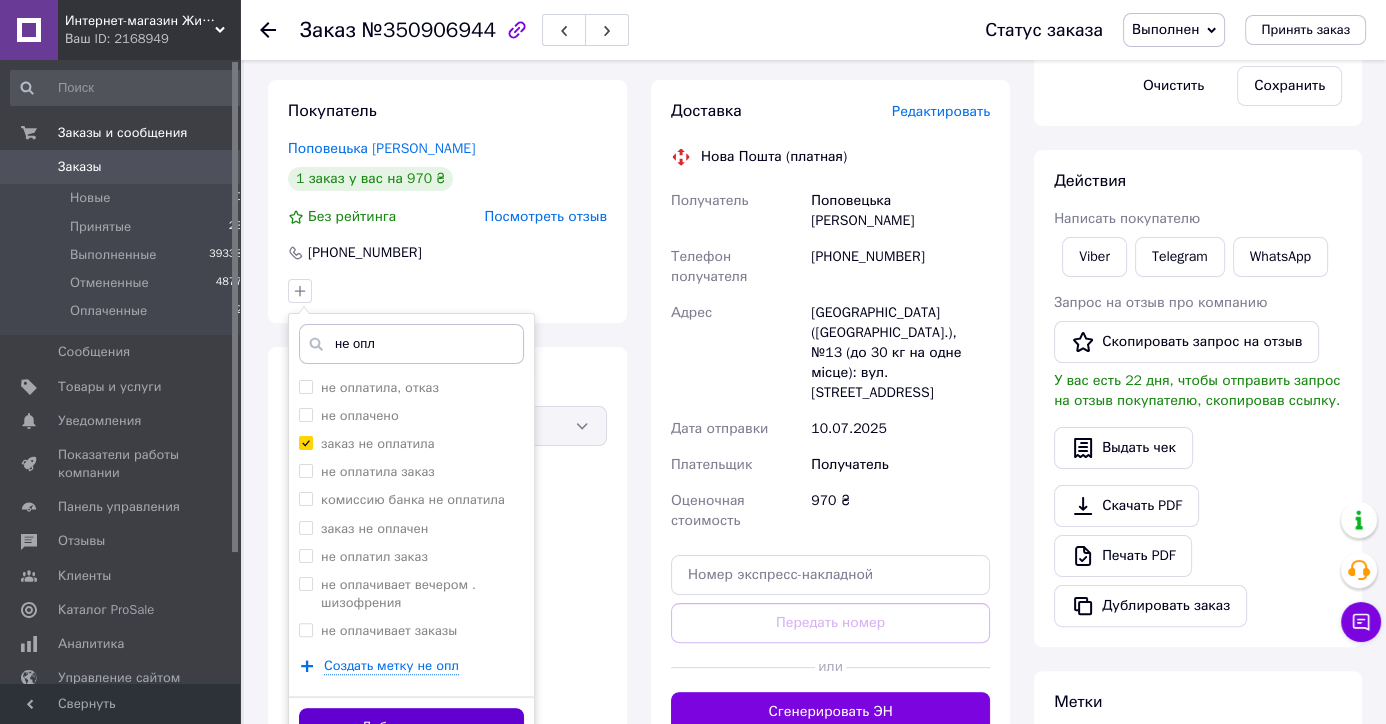 scroll, scrollTop: 692, scrollLeft: 0, axis: vertical 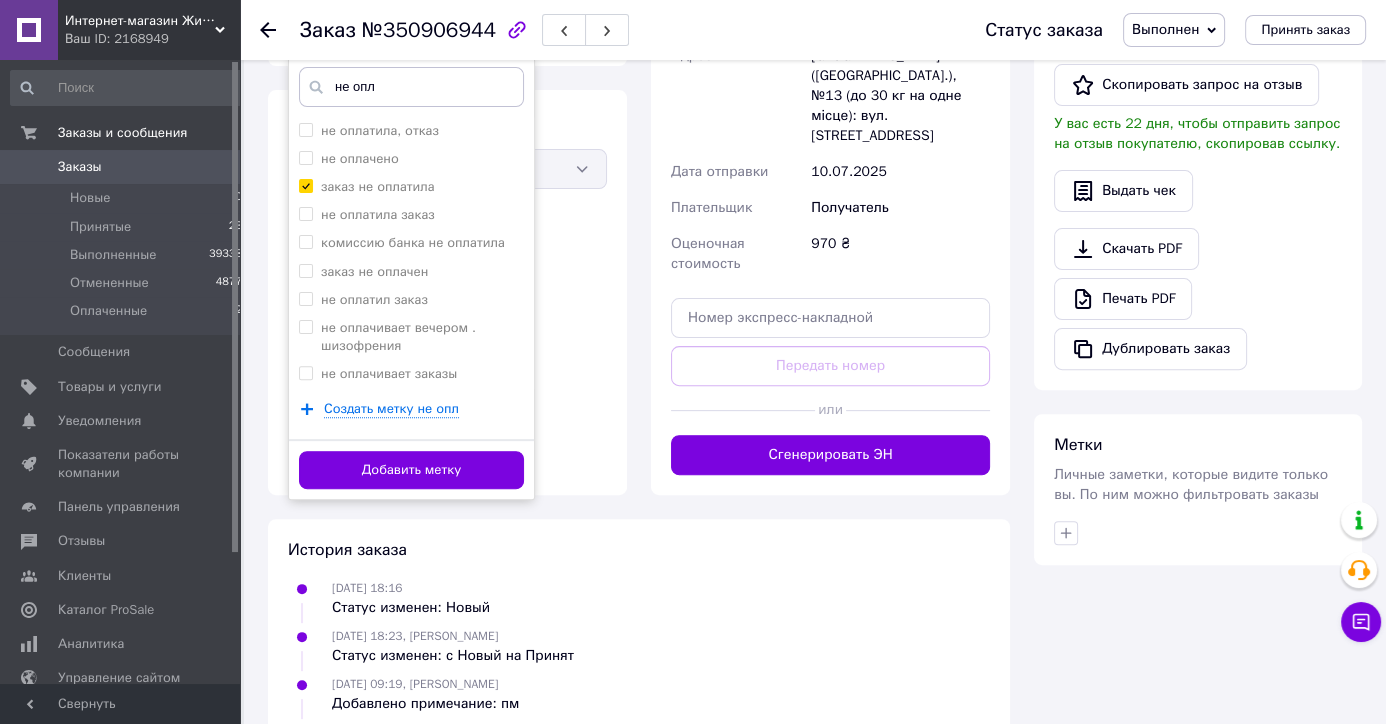 click on "Добавить метку" at bounding box center [411, 470] 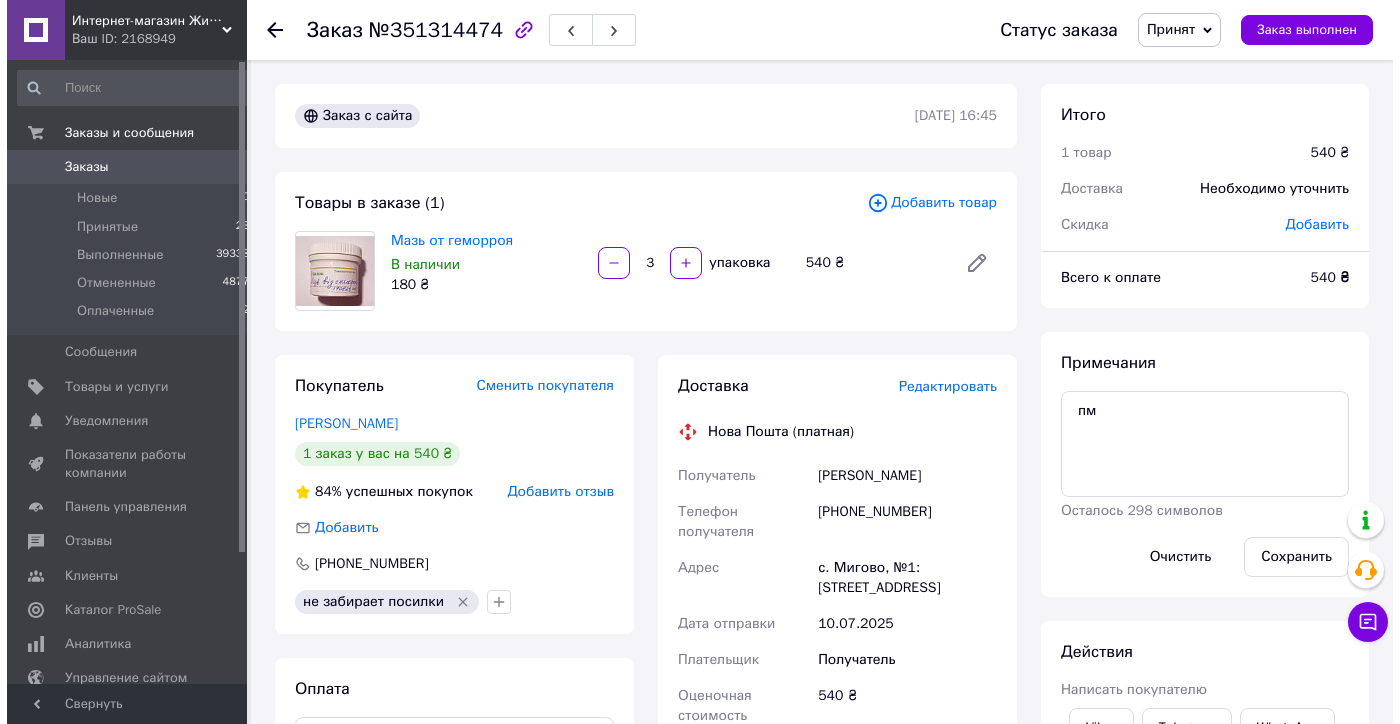 scroll, scrollTop: 0, scrollLeft: 0, axis: both 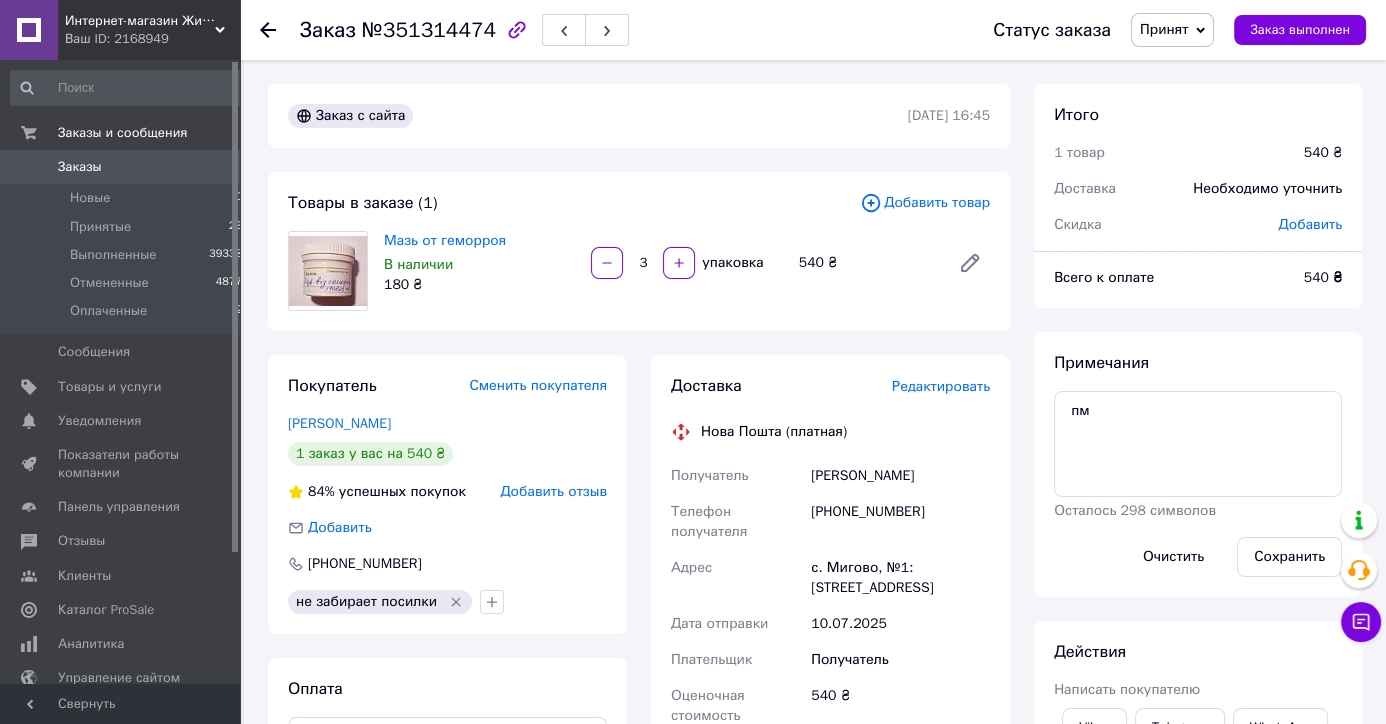 click on "Заказ выполнен" at bounding box center (1300, 30) 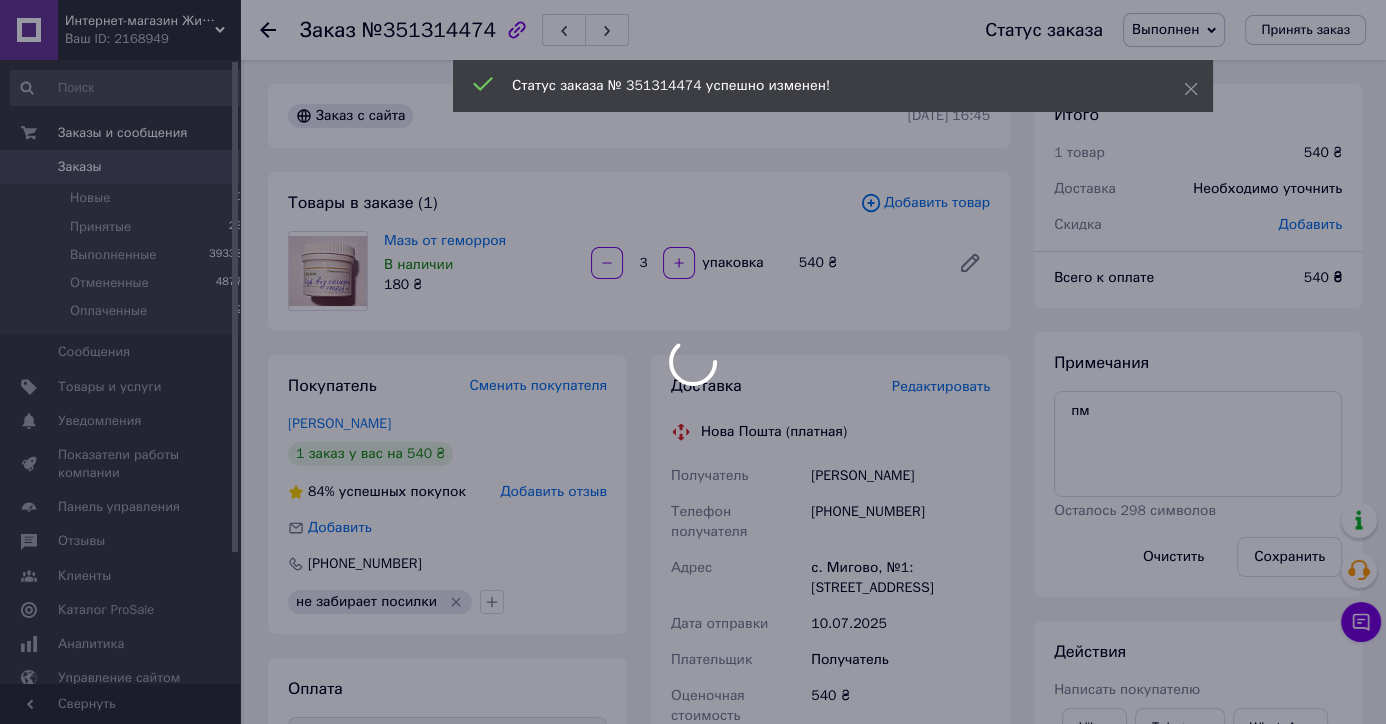 click on "Интернет-магазин Жива- Аптека Ваш ID: 2168949 Сайт Интернет-магазин Жива- Аптека Кабинет покупателя Проверить состояние системы Страница на портале Фіто-Аптека Фіто товари для здоровья та довголіття Справка Выйти Заказы и сообщения Заказы 0 Новые 0 Принятые 23 Выполненные 39338 Отмененные 4877 Оплаченные 2 Сообщения 0 Товары и услуги Уведомления 0 0 Показатели работы компании Панель управления Отзывы Клиенты Каталог ProSale Аналитика Управление сайтом Кошелек компании Маркет Настройки Тарифы и счета Prom микс 6 000 Заказ 3" at bounding box center (693, 668) 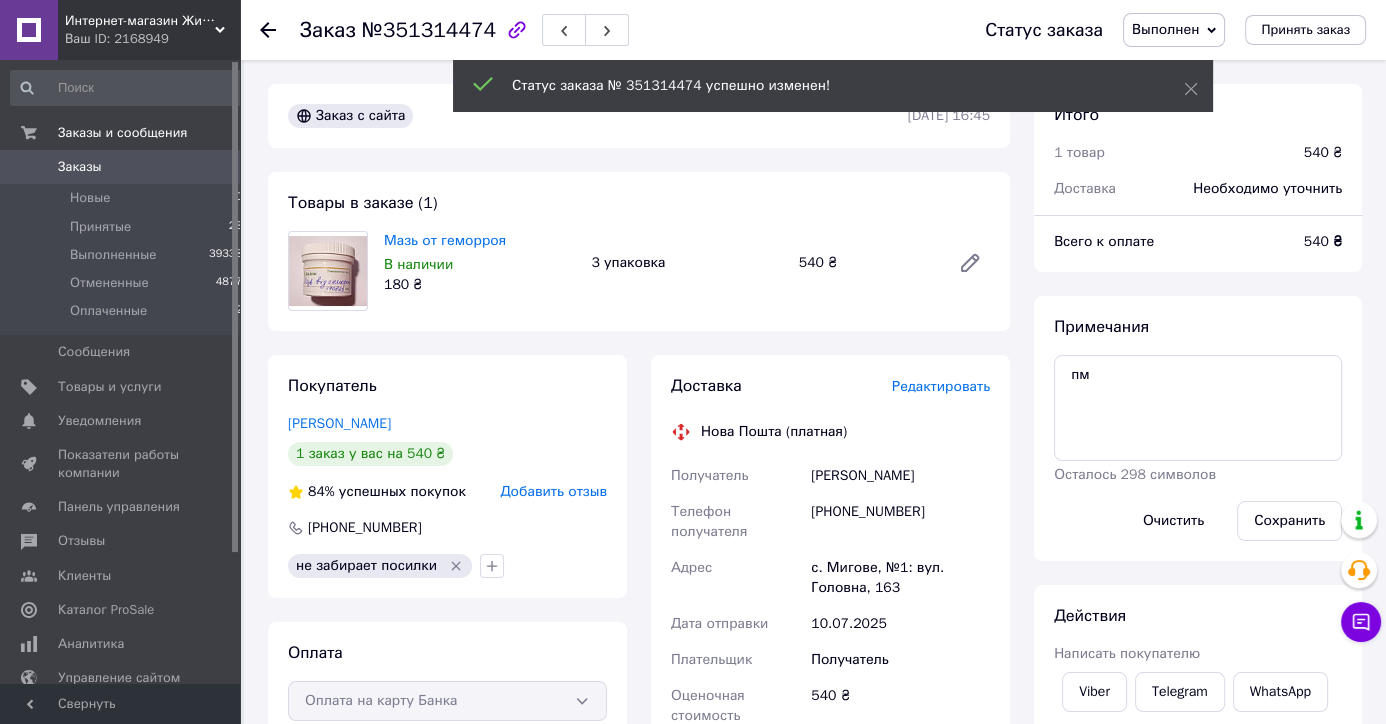 click on "Добавить отзыв" at bounding box center [553, 491] 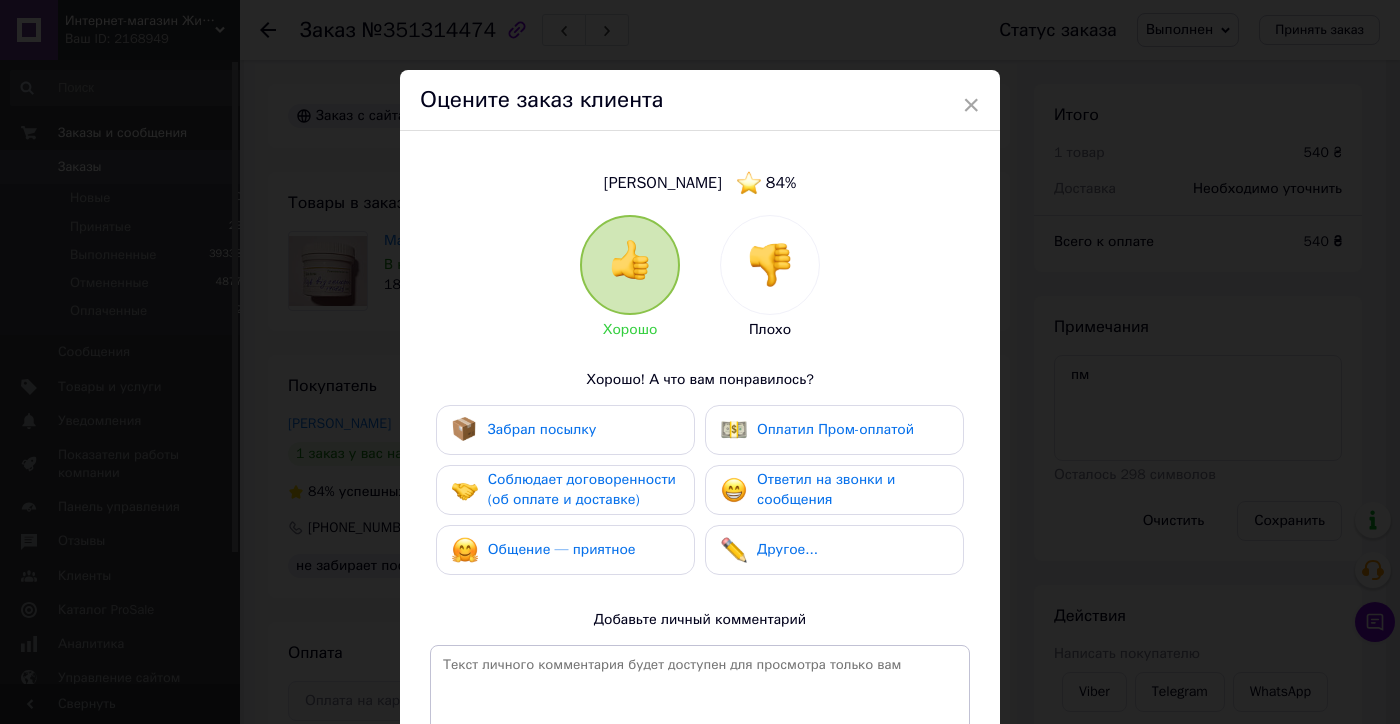 click at bounding box center [770, 265] 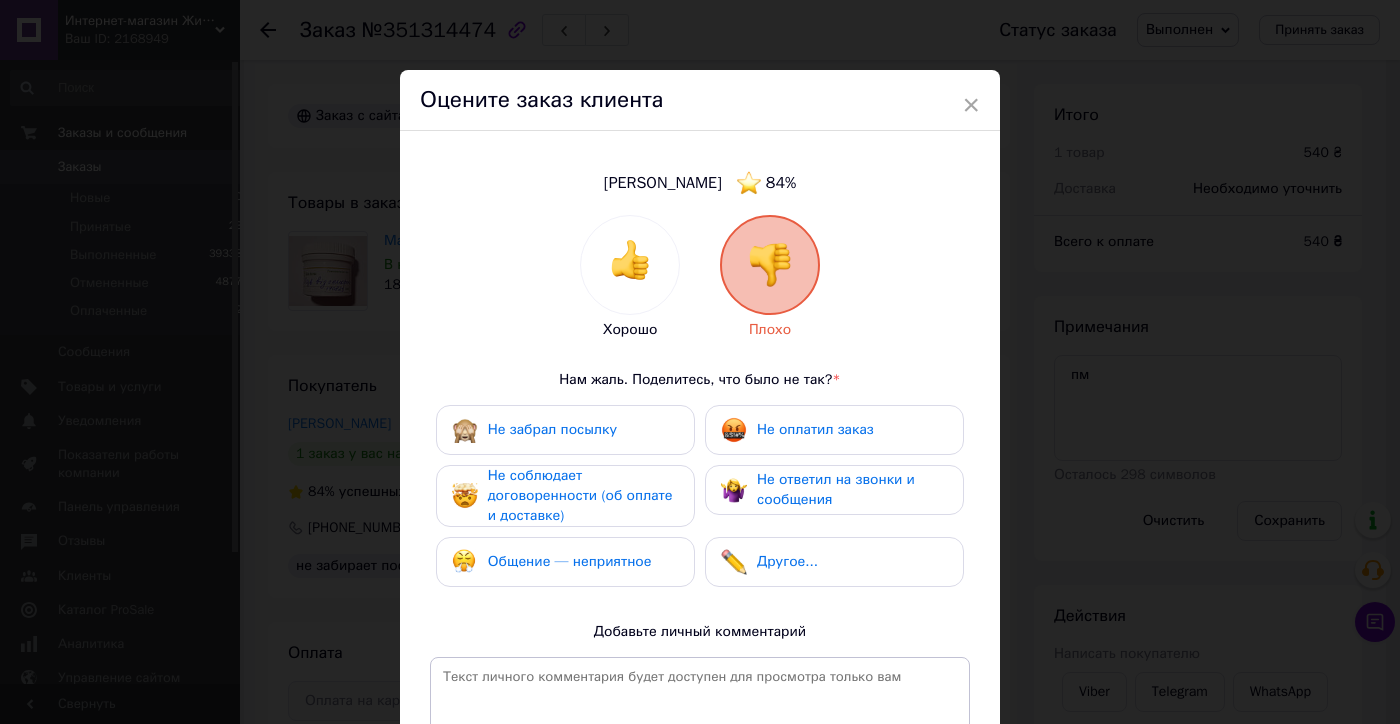 click on "Не оплатил заказ" at bounding box center (797, 430) 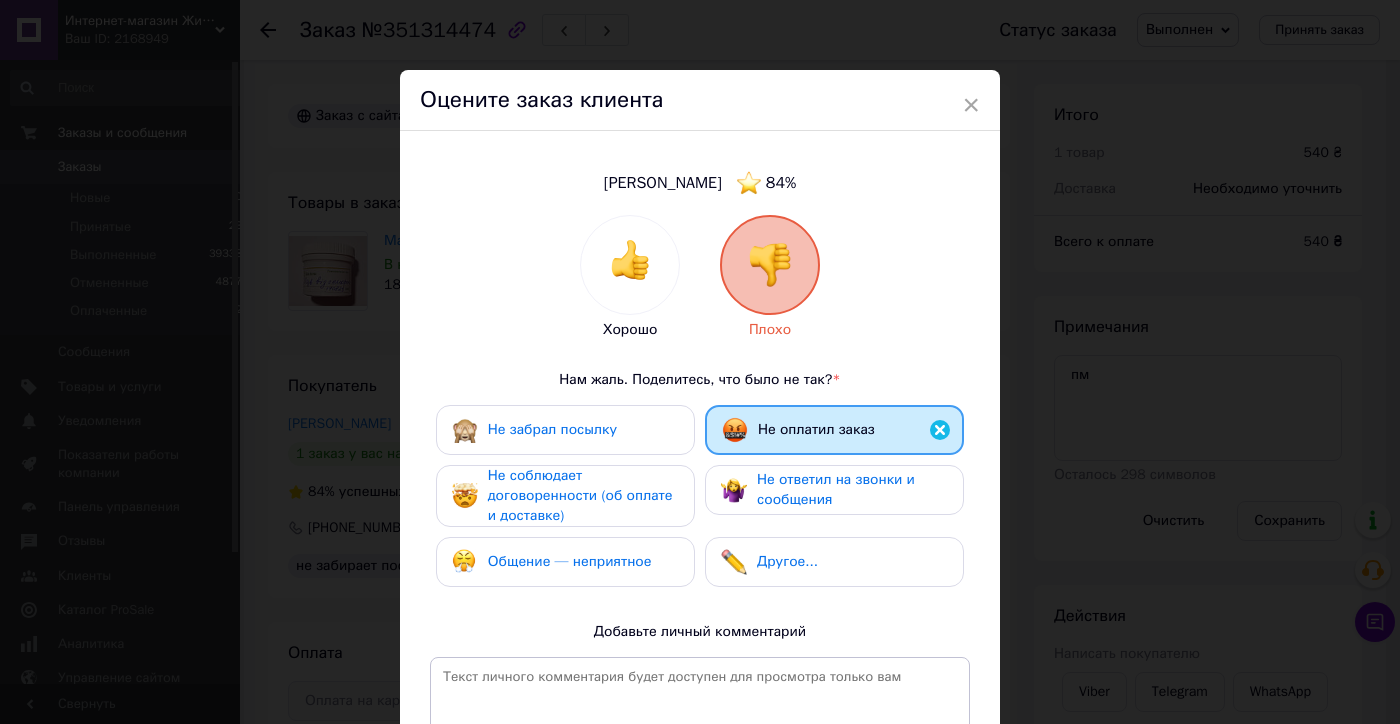 click on "Общение — неприятное" at bounding box center [570, 561] 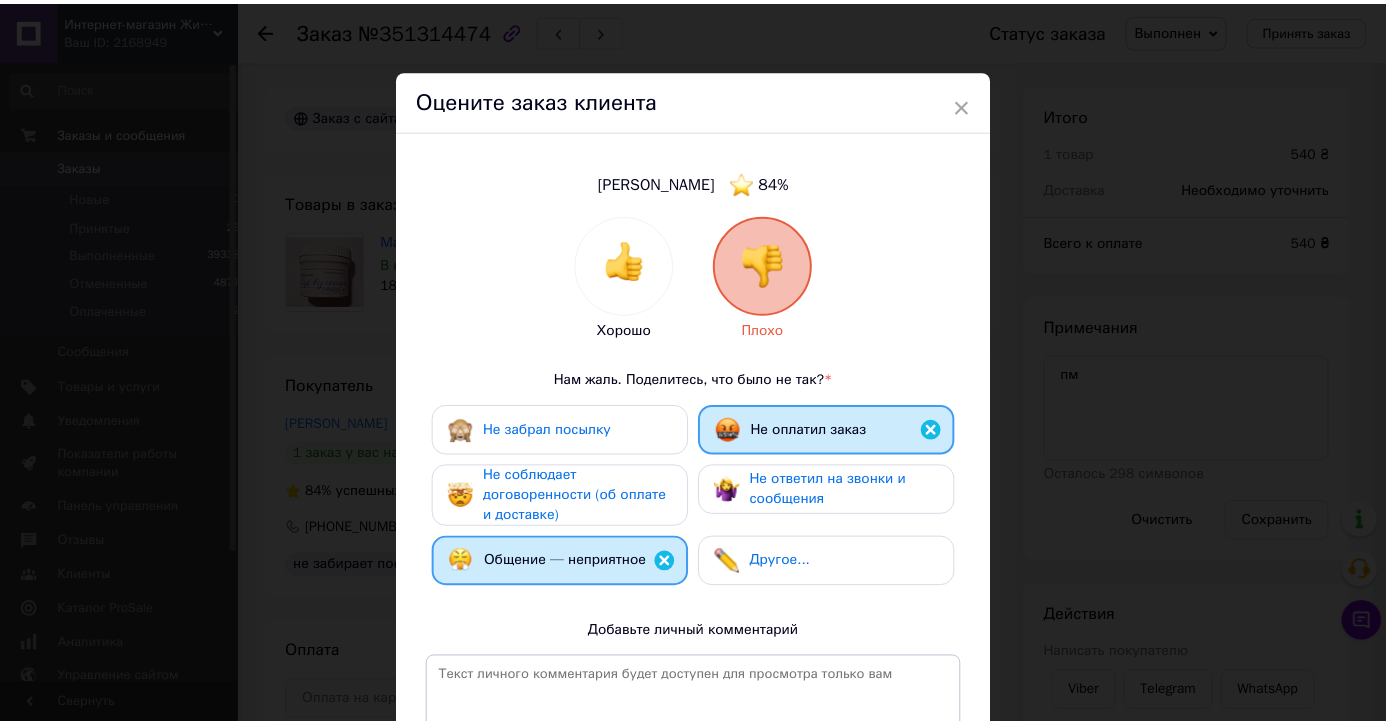 scroll, scrollTop: 297, scrollLeft: 0, axis: vertical 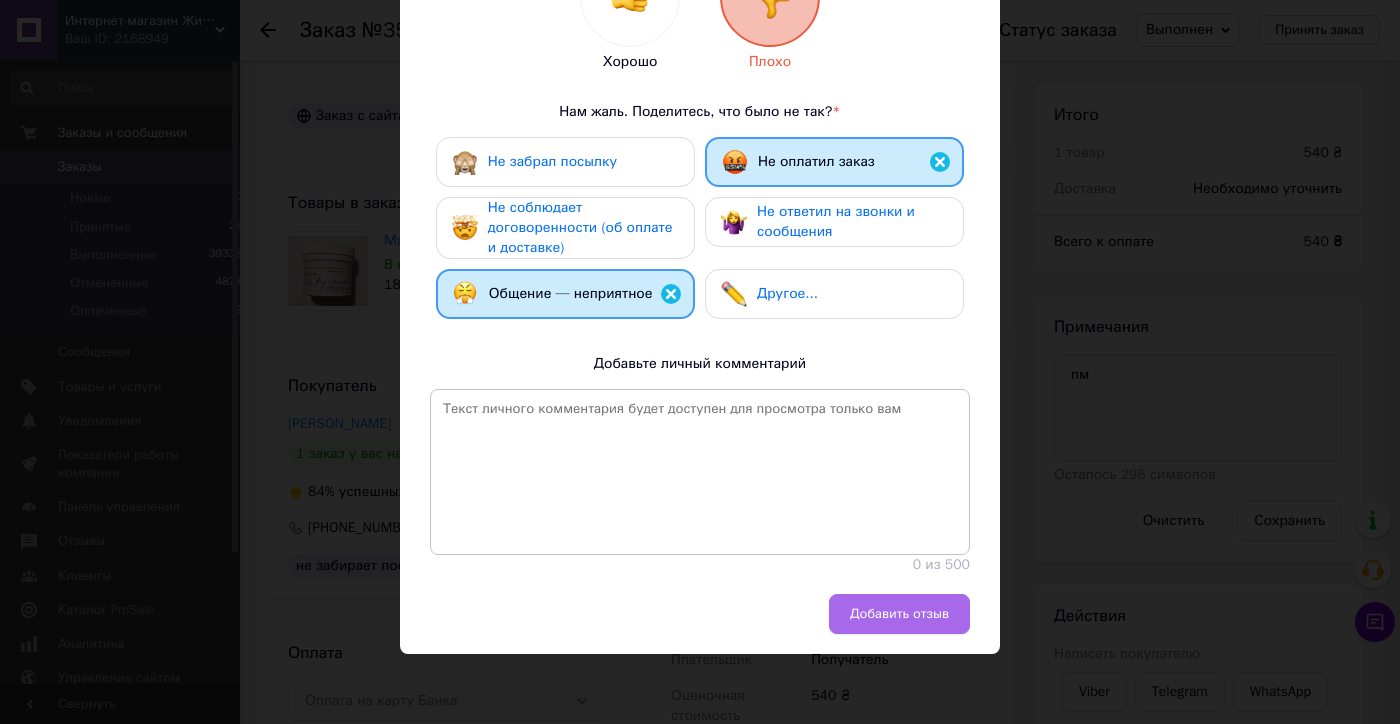 drag, startPoint x: 900, startPoint y: 607, endPoint x: 881, endPoint y: 606, distance: 19.026299 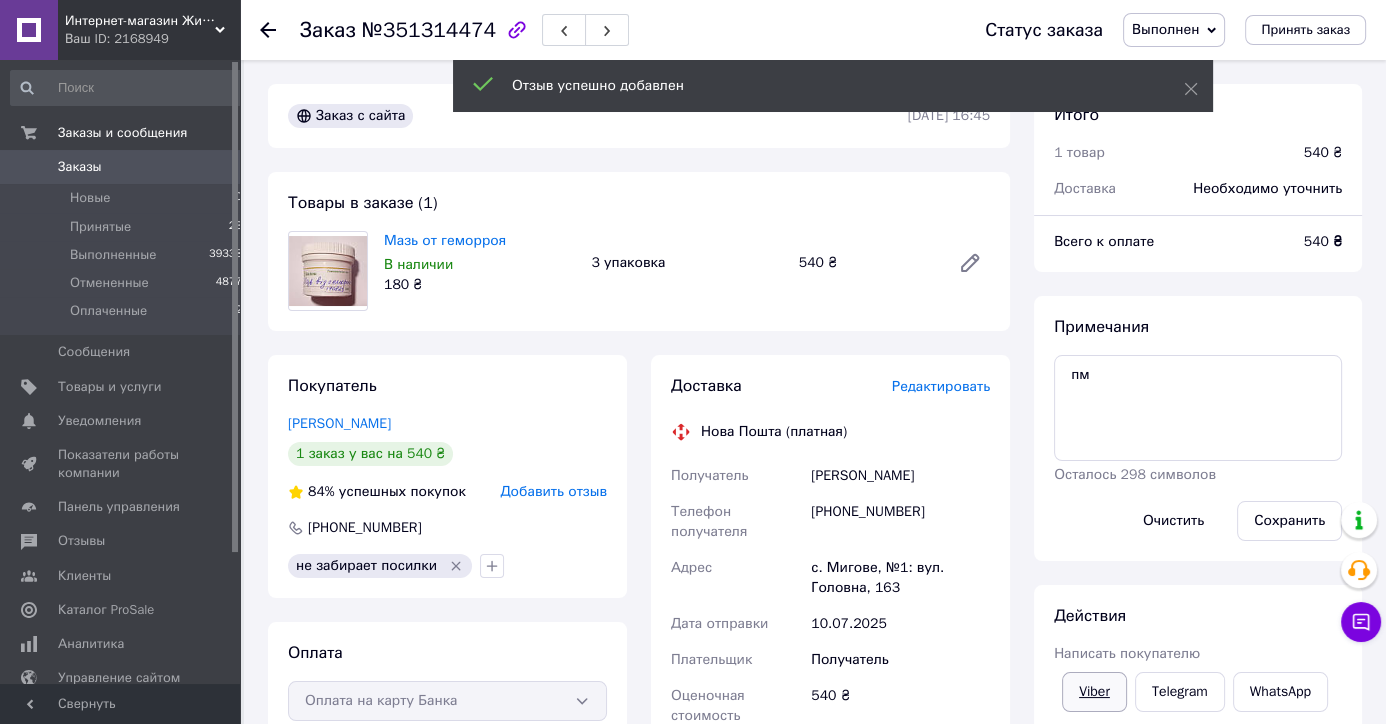 click on "Viber" at bounding box center [1094, 692] 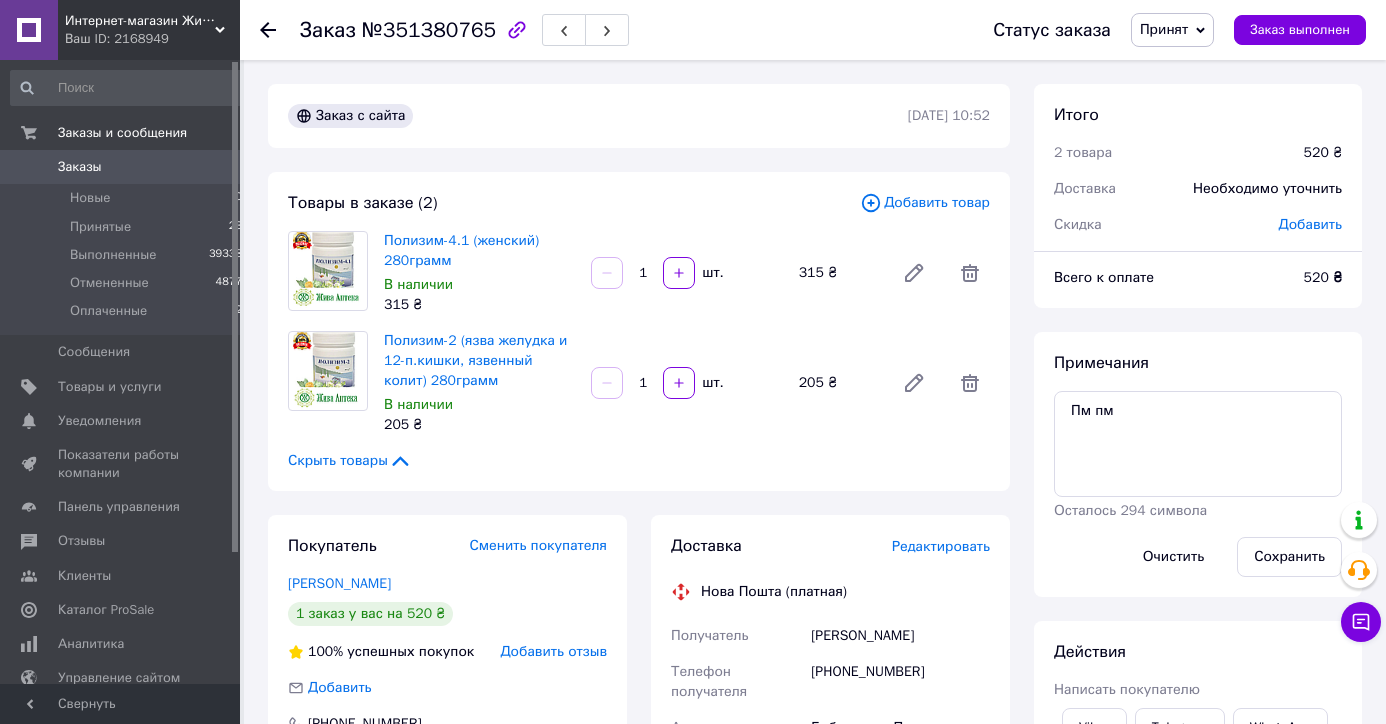 scroll, scrollTop: 0, scrollLeft: 0, axis: both 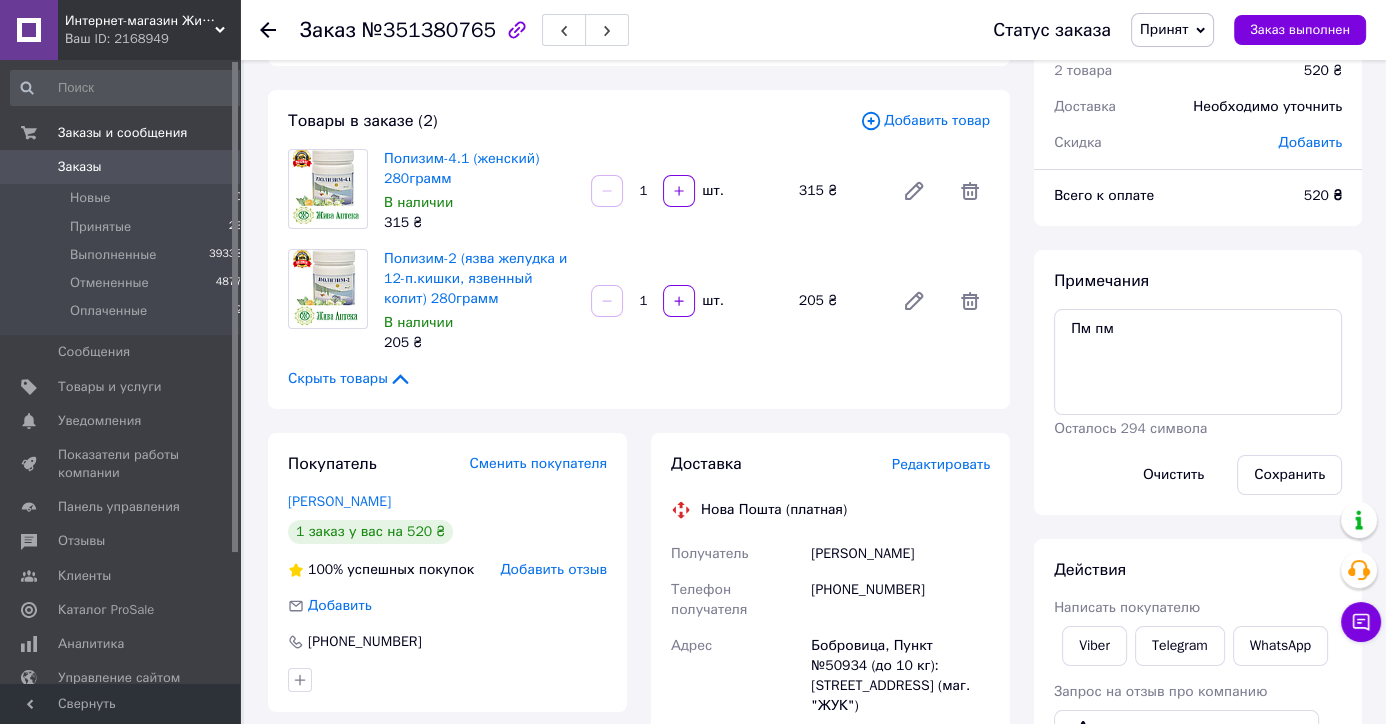 click on "Добавить отзыв" at bounding box center [553, 569] 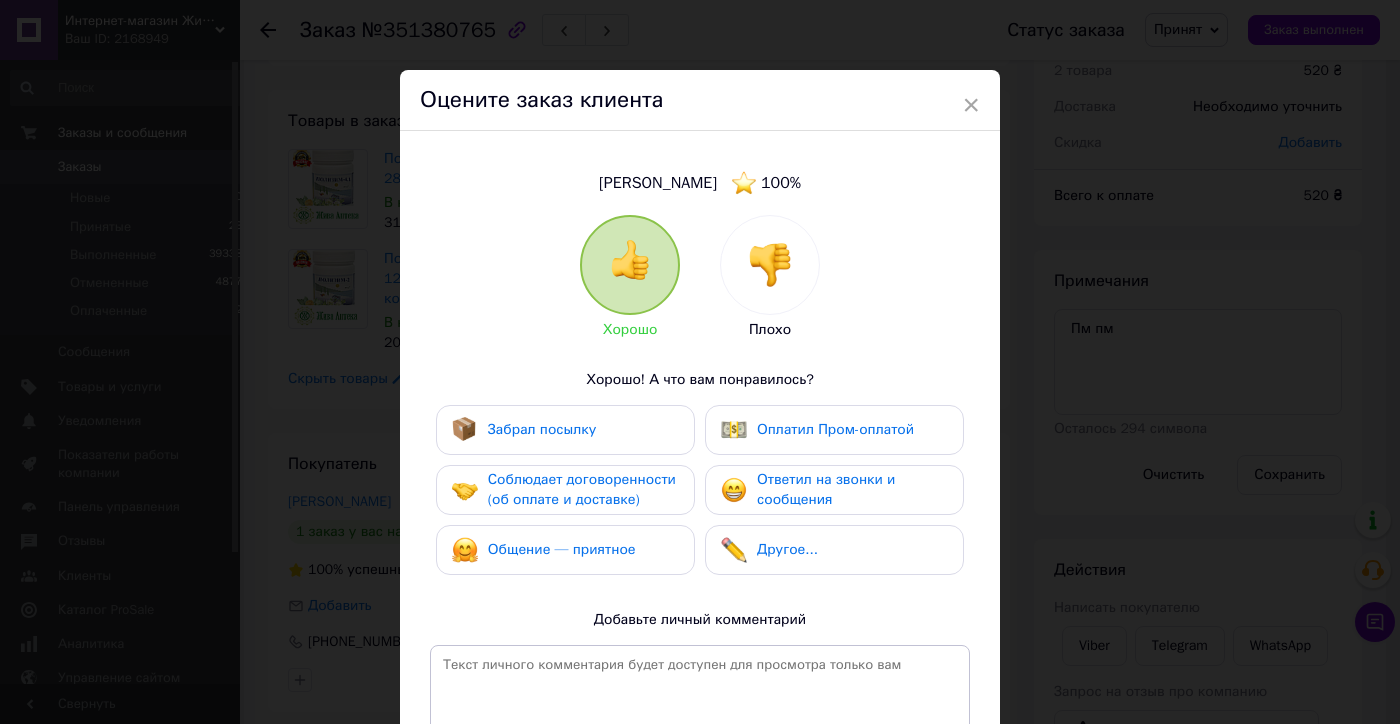 drag, startPoint x: 765, startPoint y: 288, endPoint x: 780, endPoint y: 338, distance: 52.201534 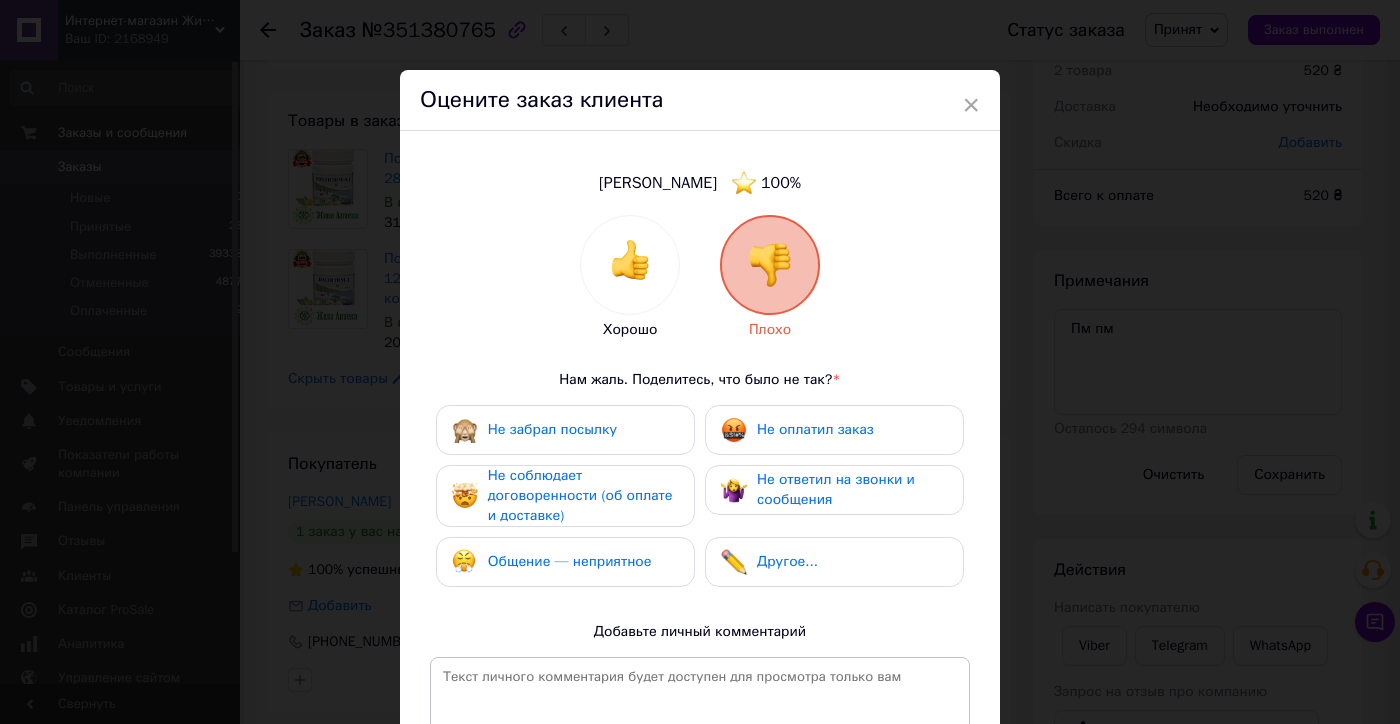 drag, startPoint x: 810, startPoint y: 428, endPoint x: 737, endPoint y: 502, distance: 103.947105 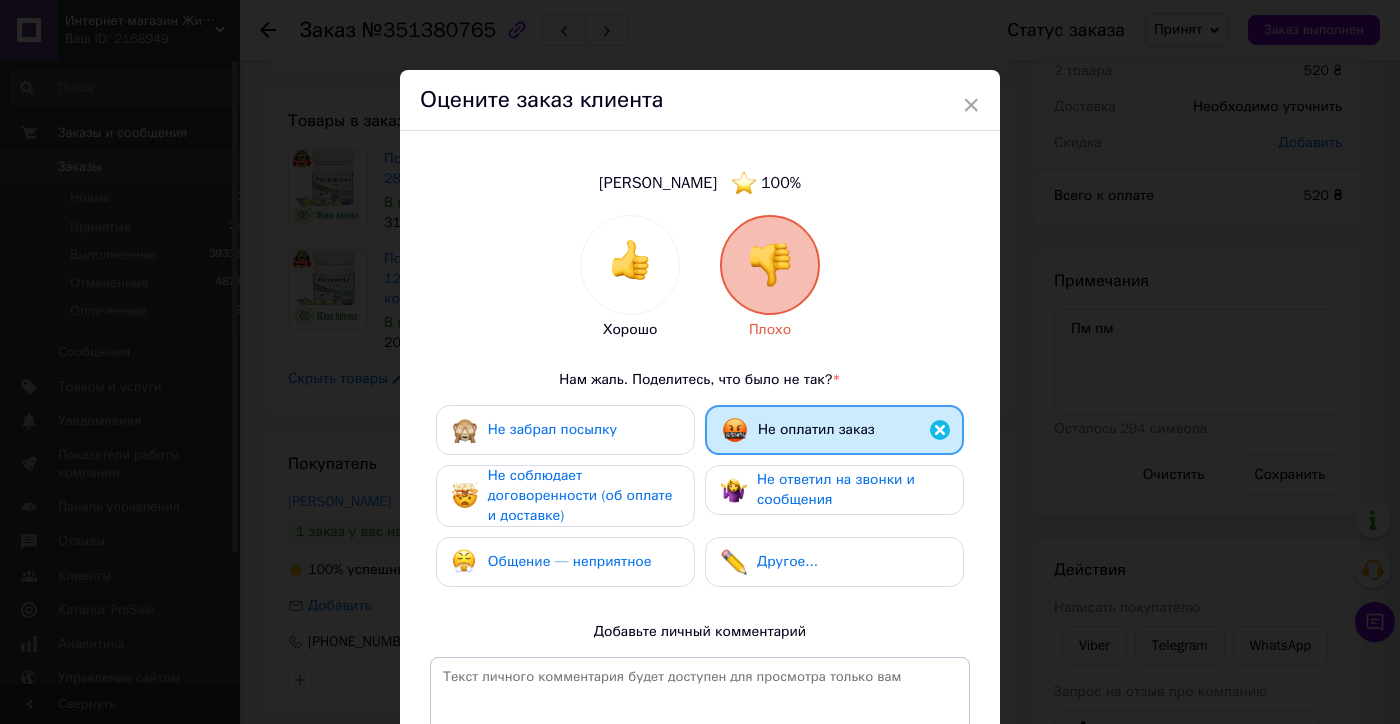 click on "Общение — неприятное" at bounding box center [565, 562] 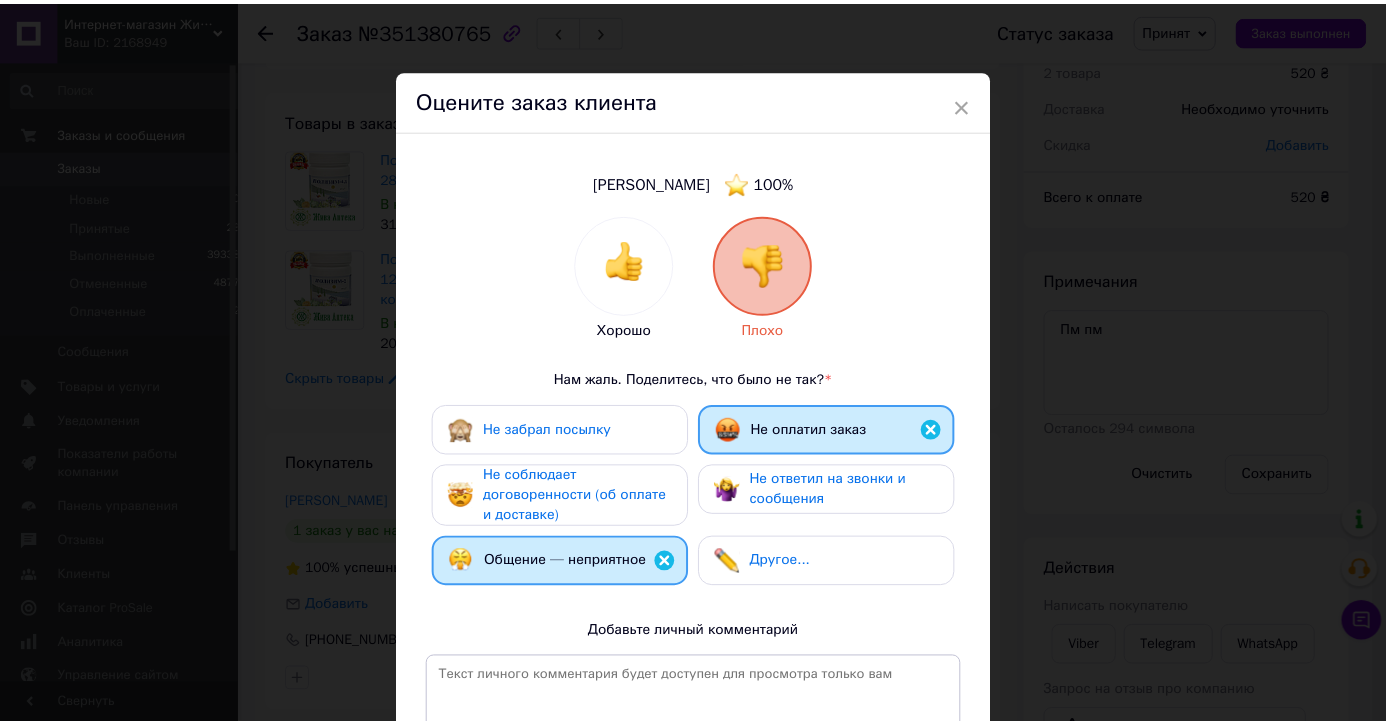 scroll, scrollTop: 297, scrollLeft: 0, axis: vertical 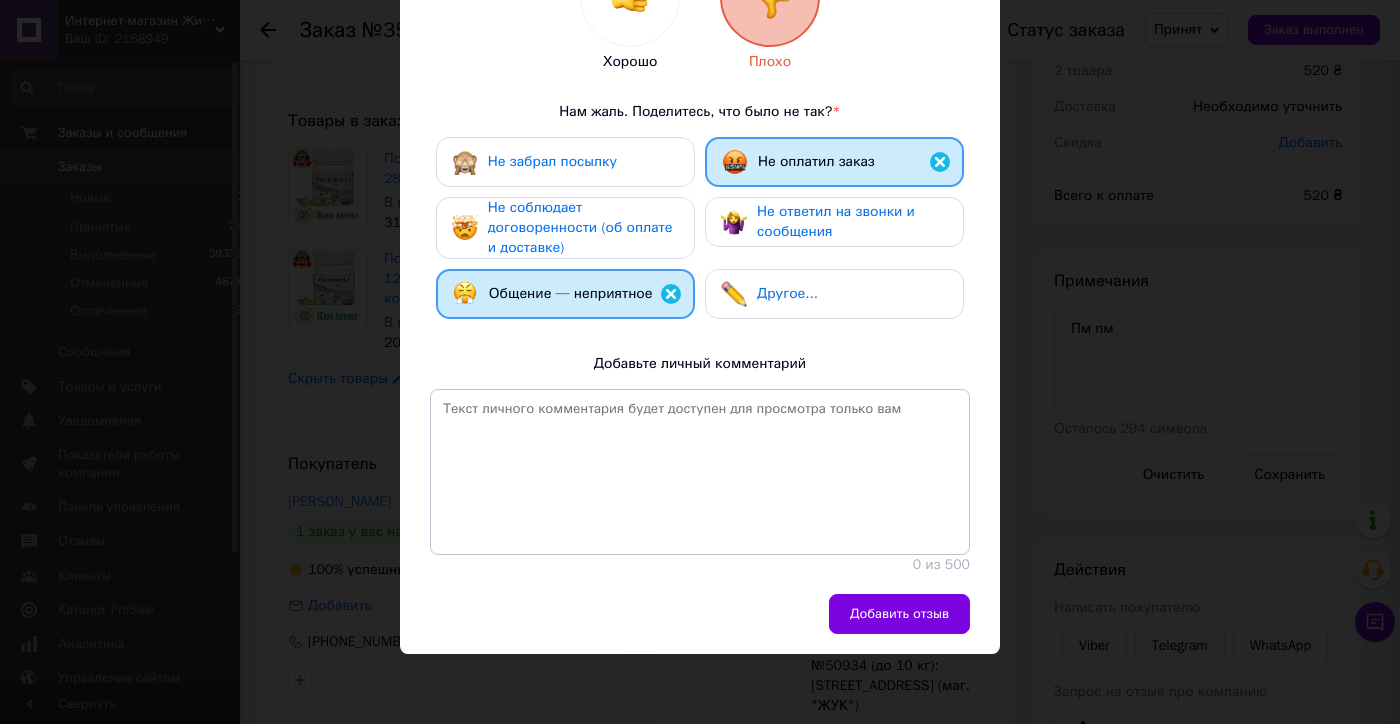 drag, startPoint x: 864, startPoint y: 616, endPoint x: 849, endPoint y: 612, distance: 15.524175 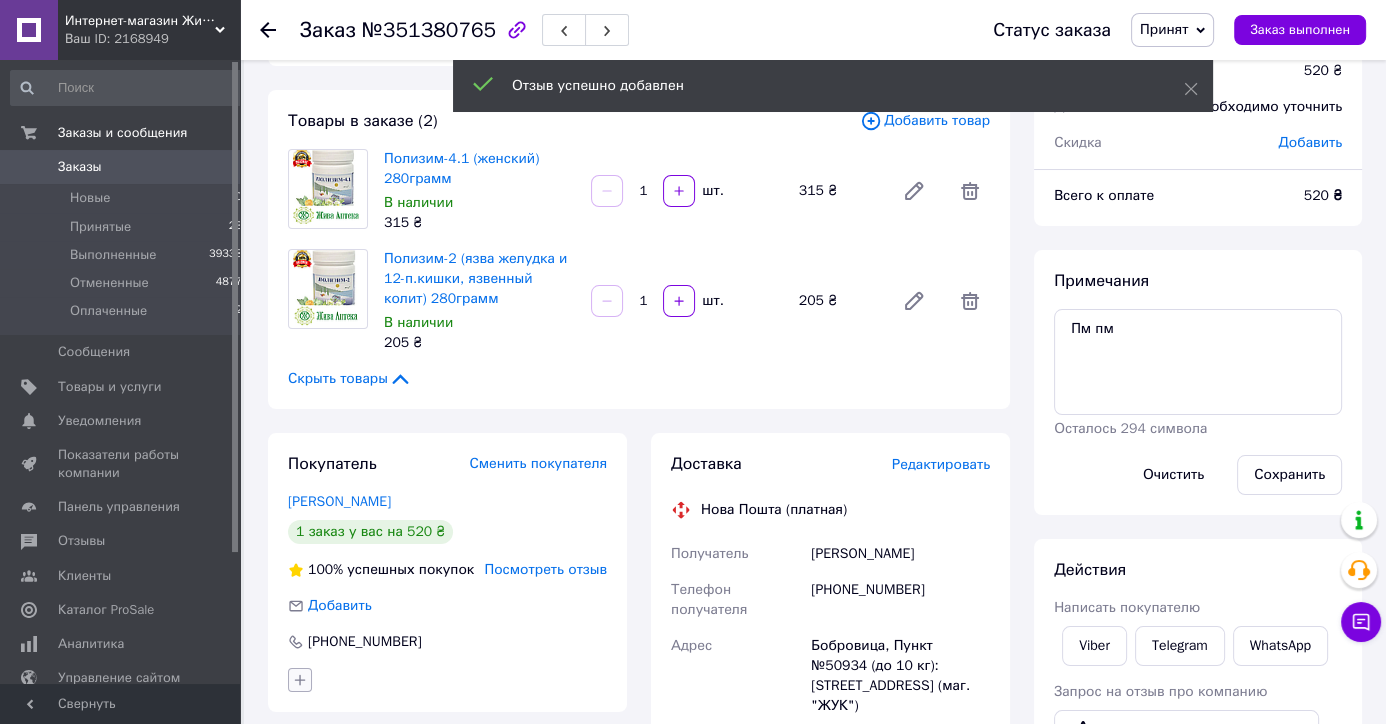 click 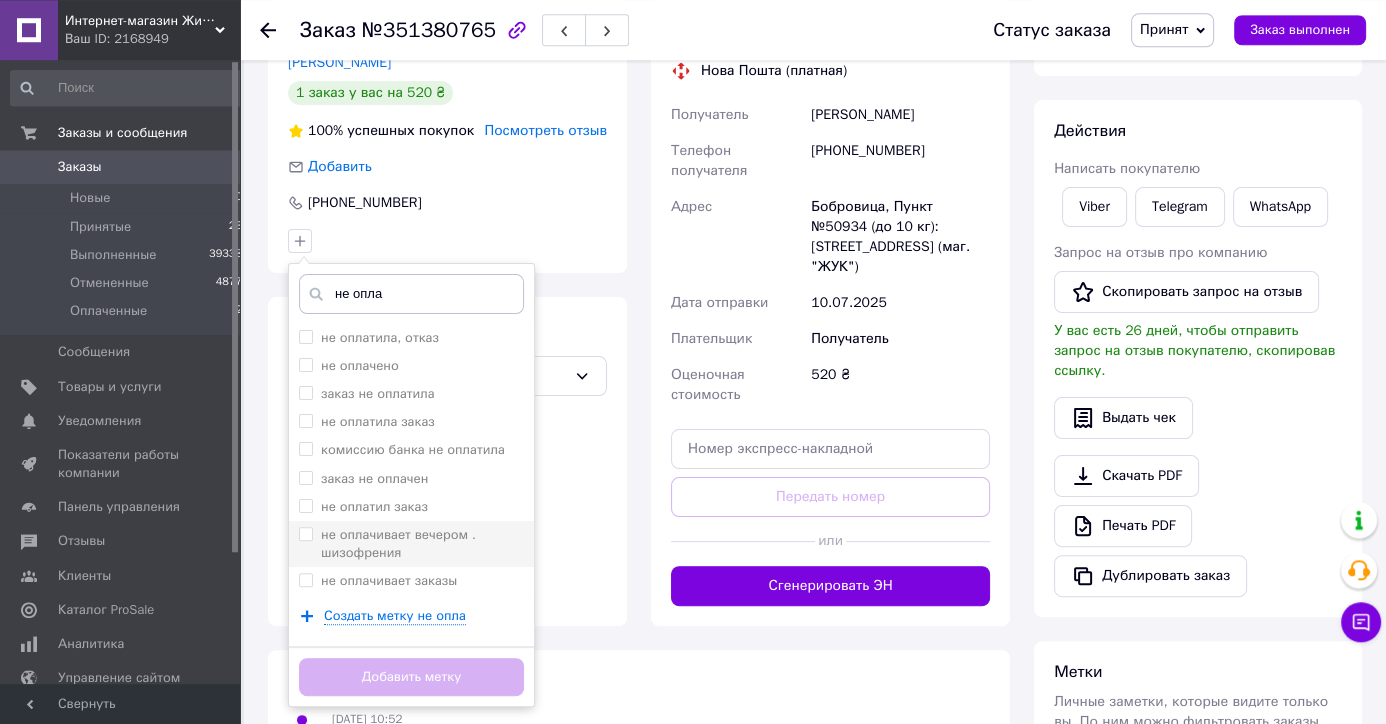 scroll, scrollTop: 558, scrollLeft: 0, axis: vertical 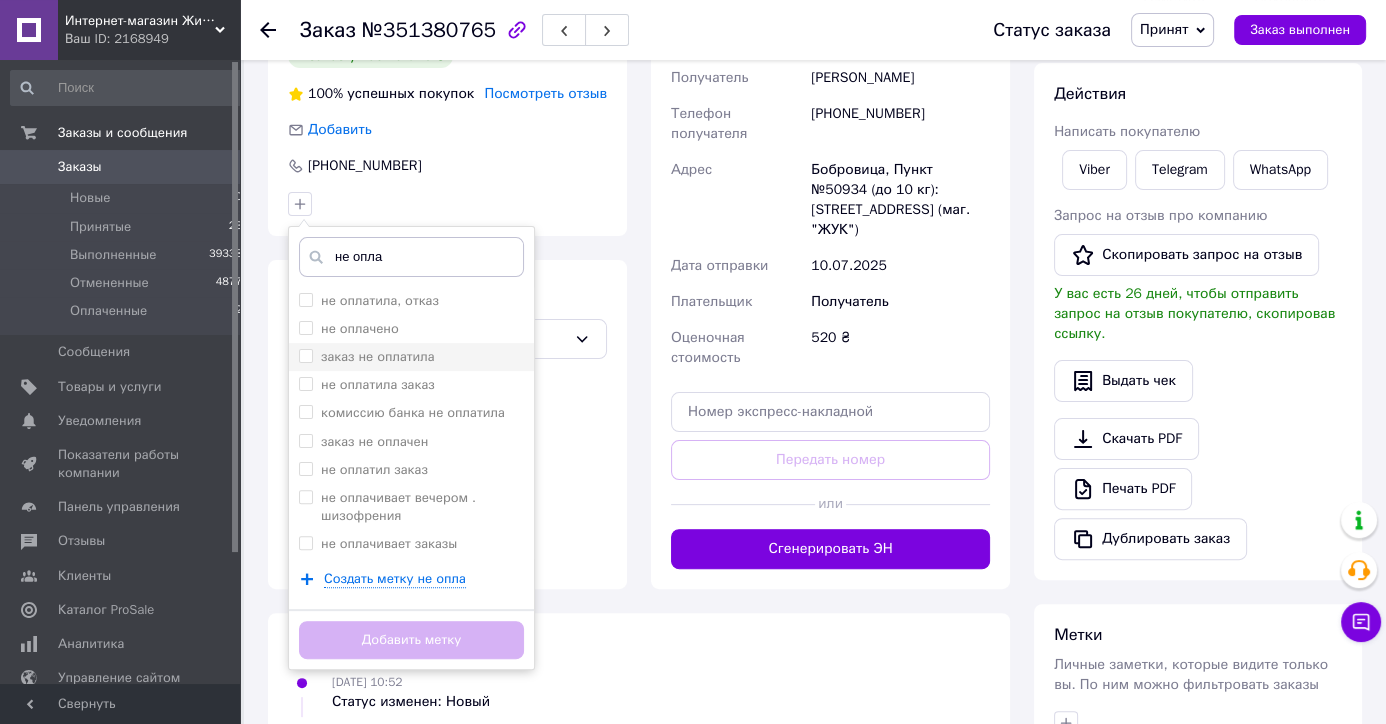 type on "не опла" 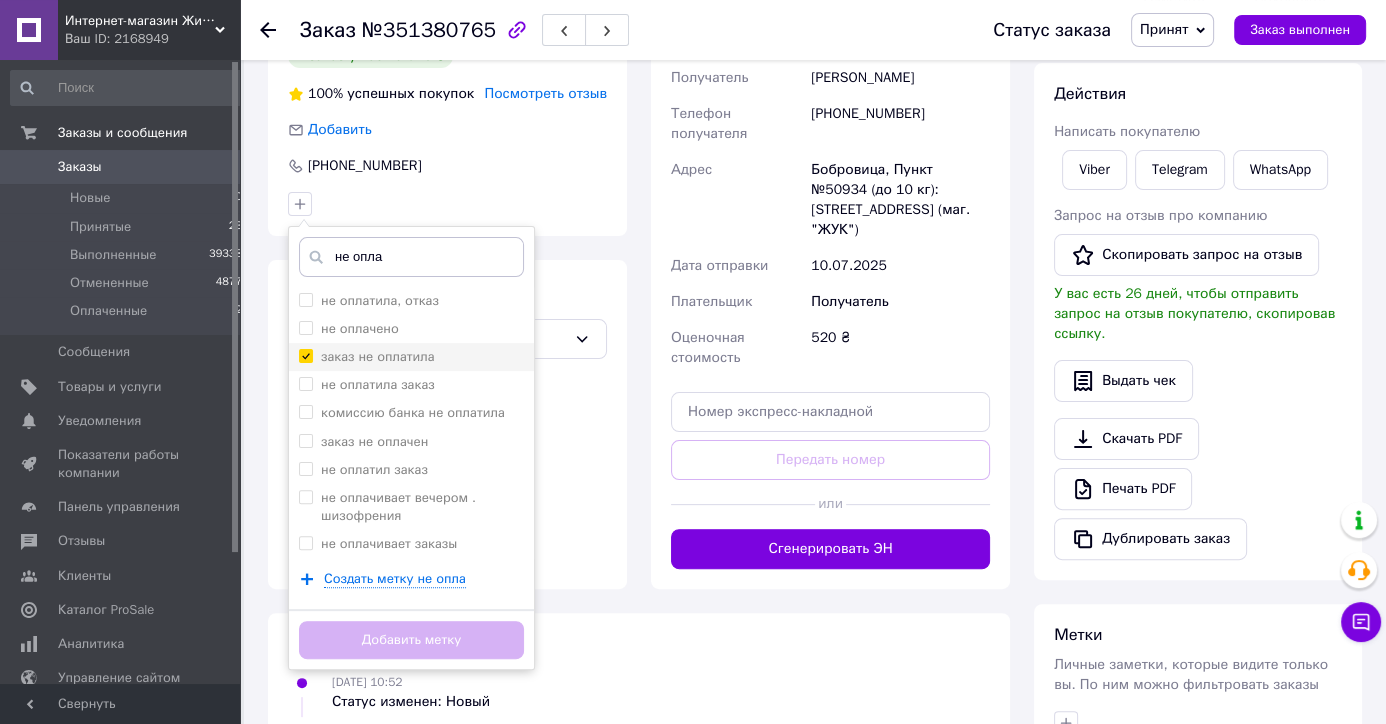 checkbox on "true" 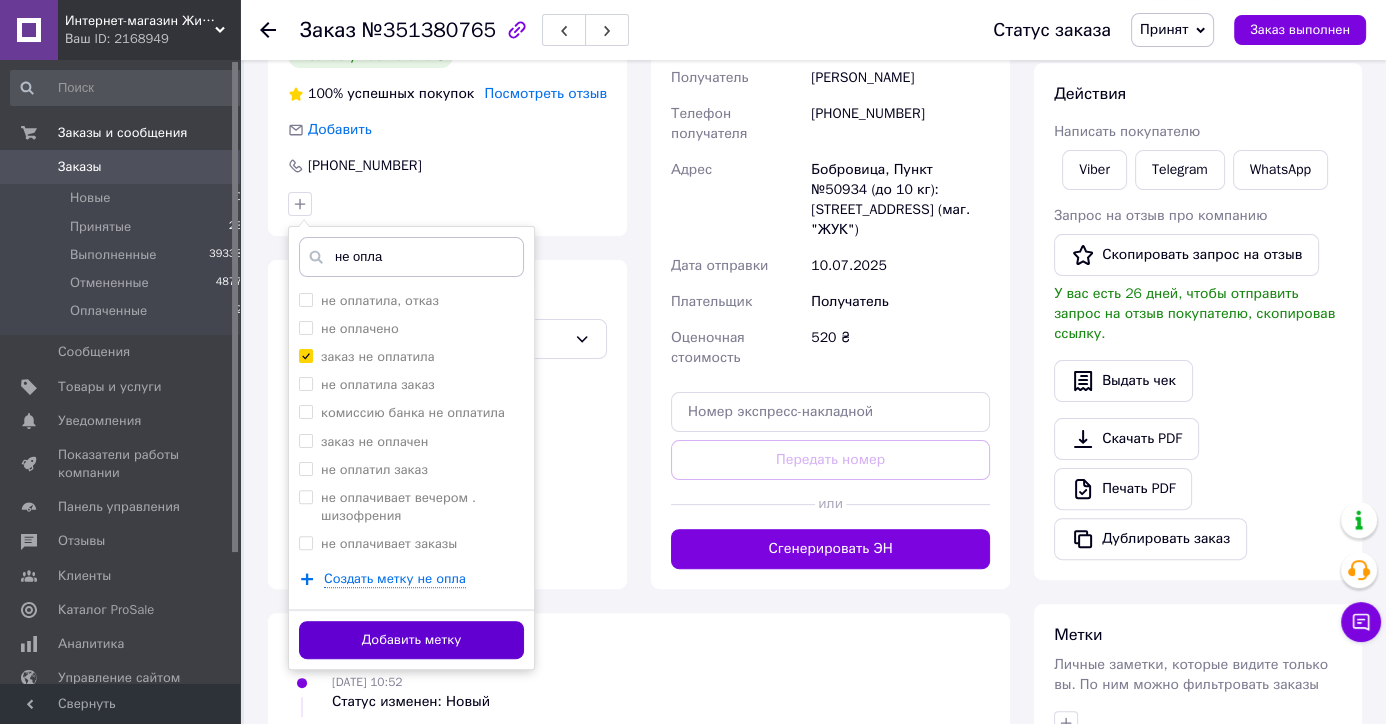 click on "Добавить метку" at bounding box center [411, 640] 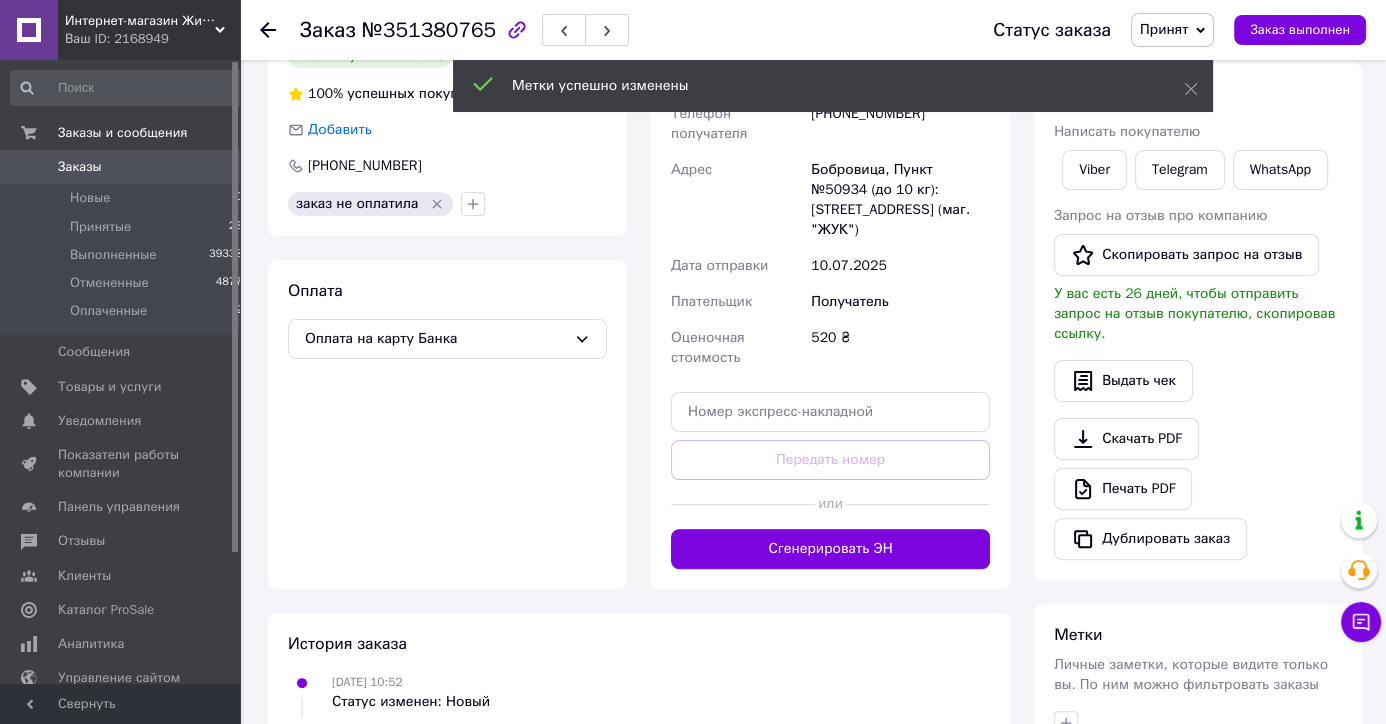 drag, startPoint x: 1284, startPoint y: 27, endPoint x: 1368, endPoint y: 15, distance: 84.85281 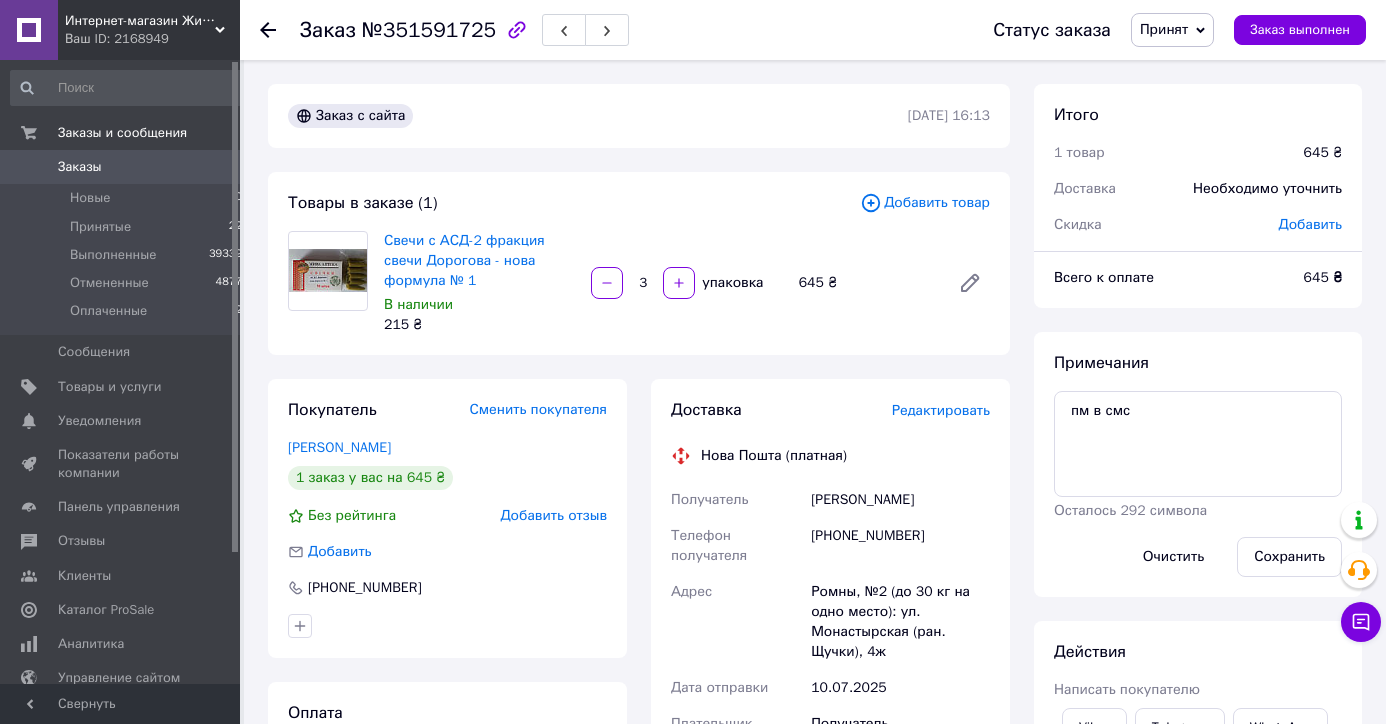 scroll, scrollTop: 0, scrollLeft: 0, axis: both 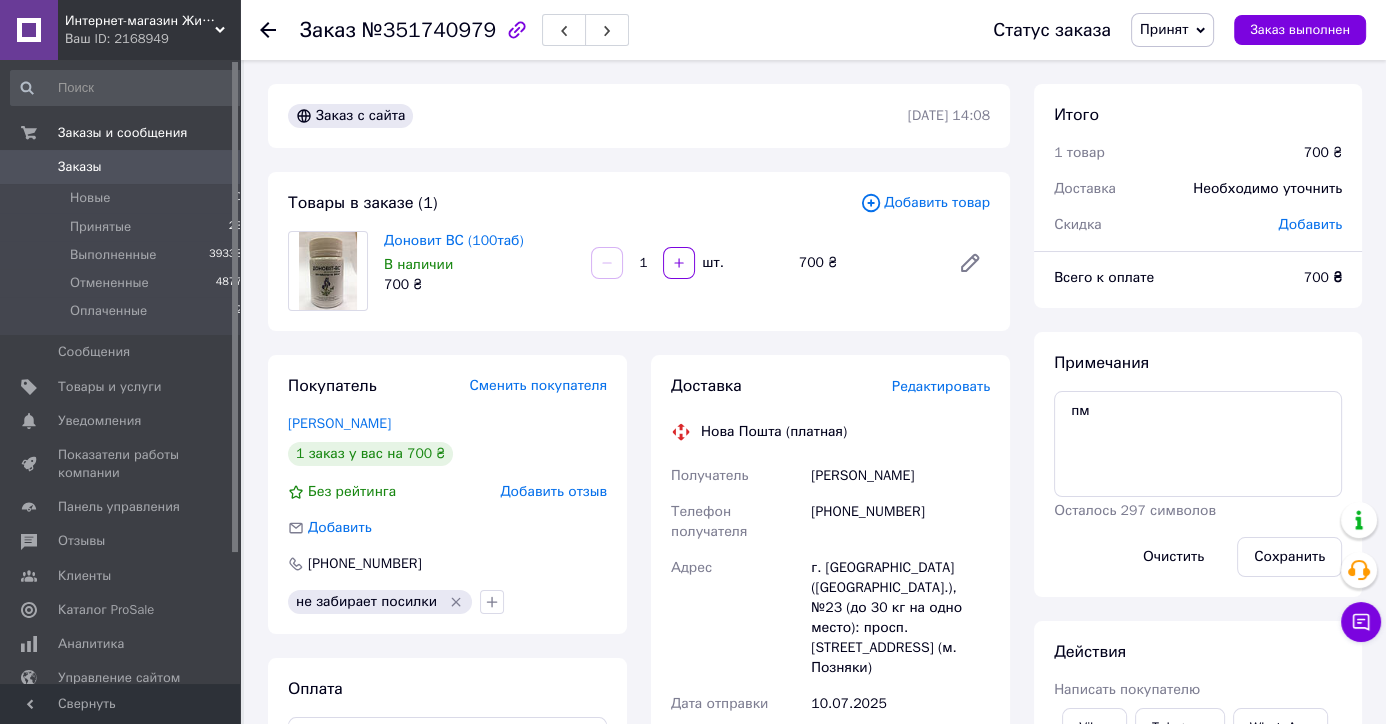 click on "Добавить отзыв" at bounding box center [553, 491] 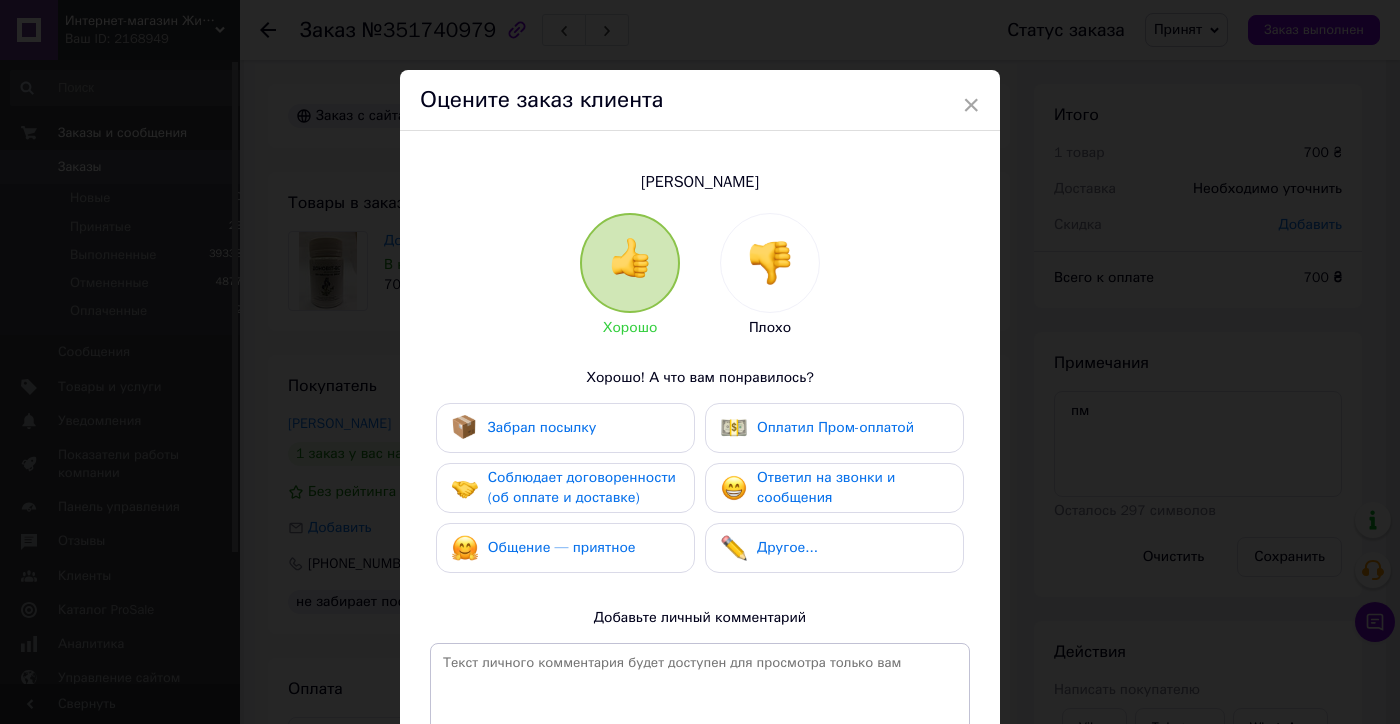 drag, startPoint x: 758, startPoint y: 300, endPoint x: 760, endPoint y: 333, distance: 33.06055 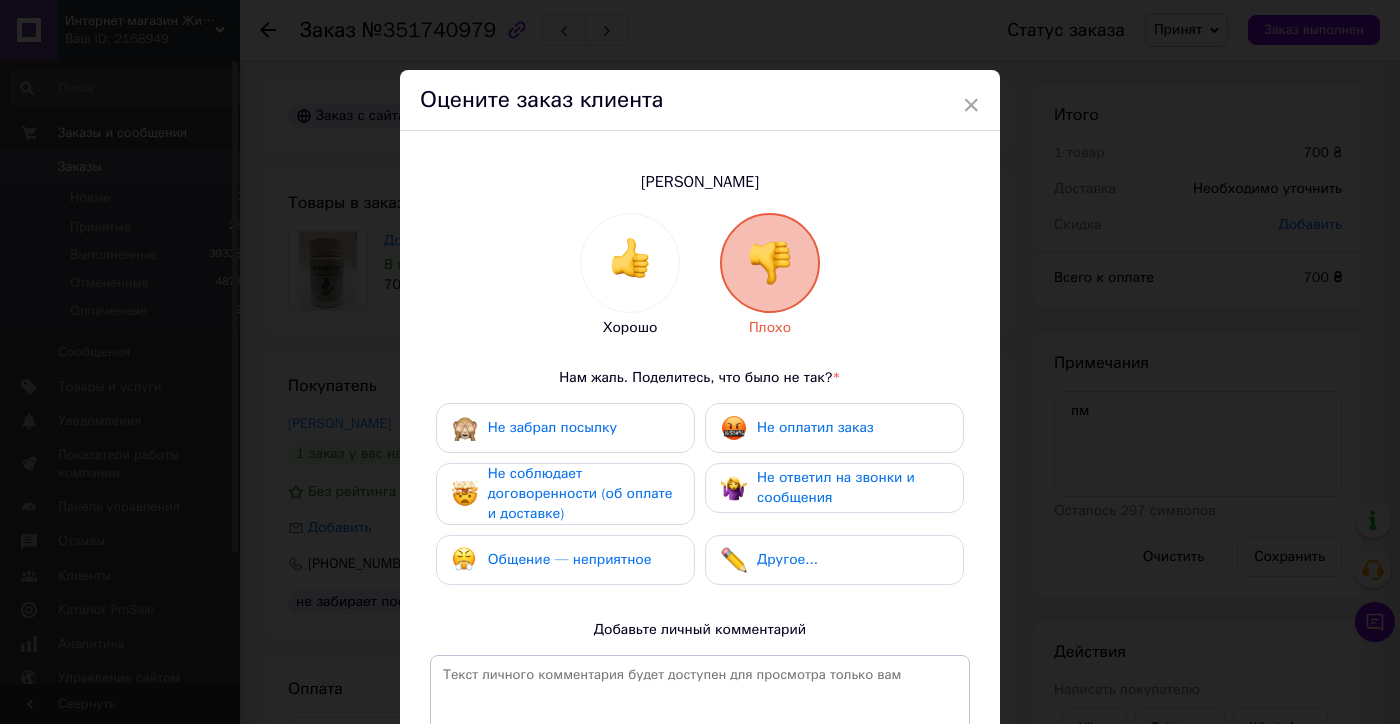 click on "Не оплатил заказ" at bounding box center [815, 427] 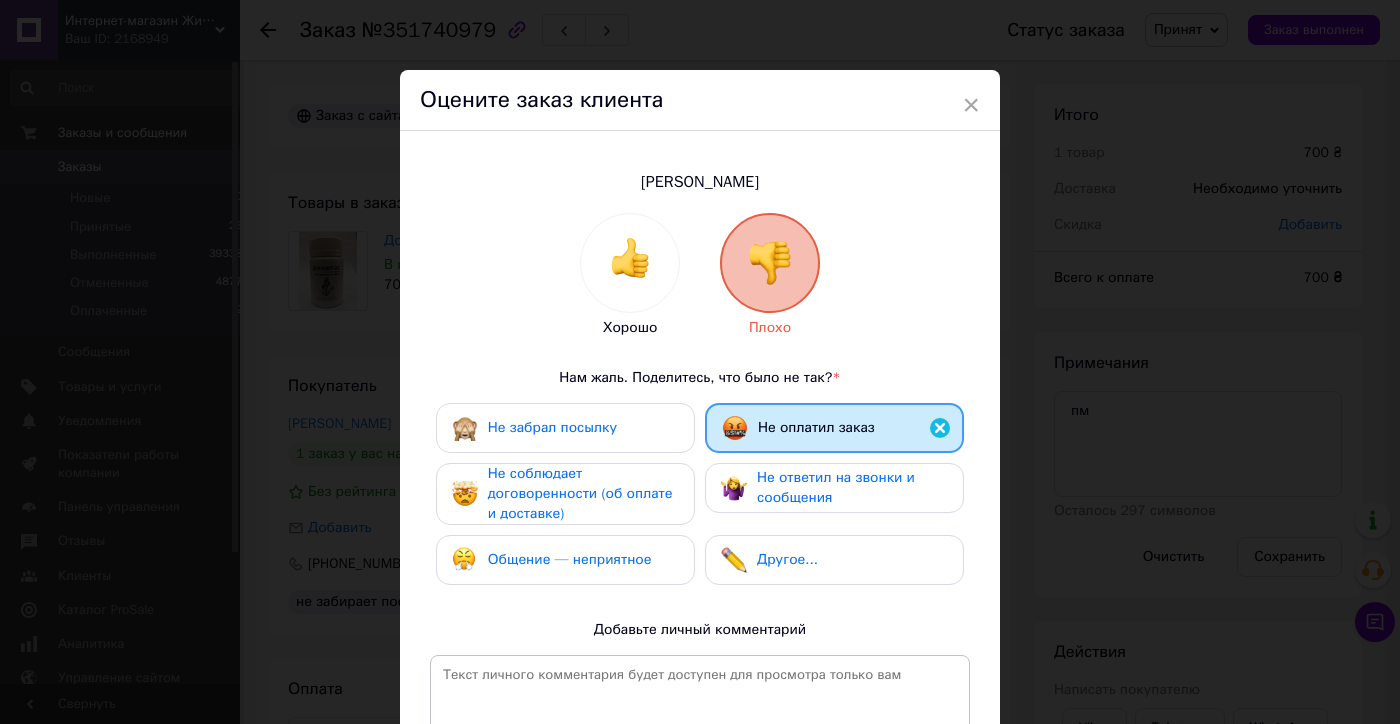 click on "Общение — неприятное" at bounding box center (552, 560) 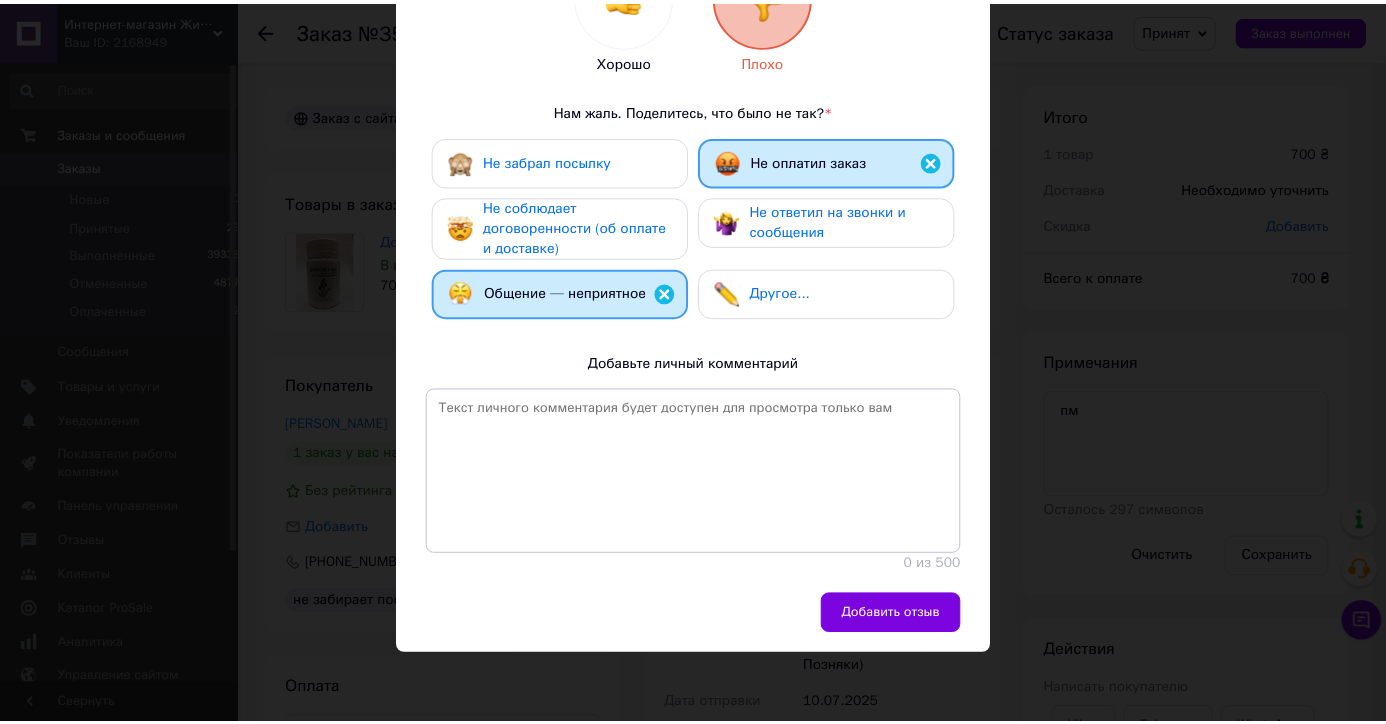 scroll, scrollTop: 295, scrollLeft: 0, axis: vertical 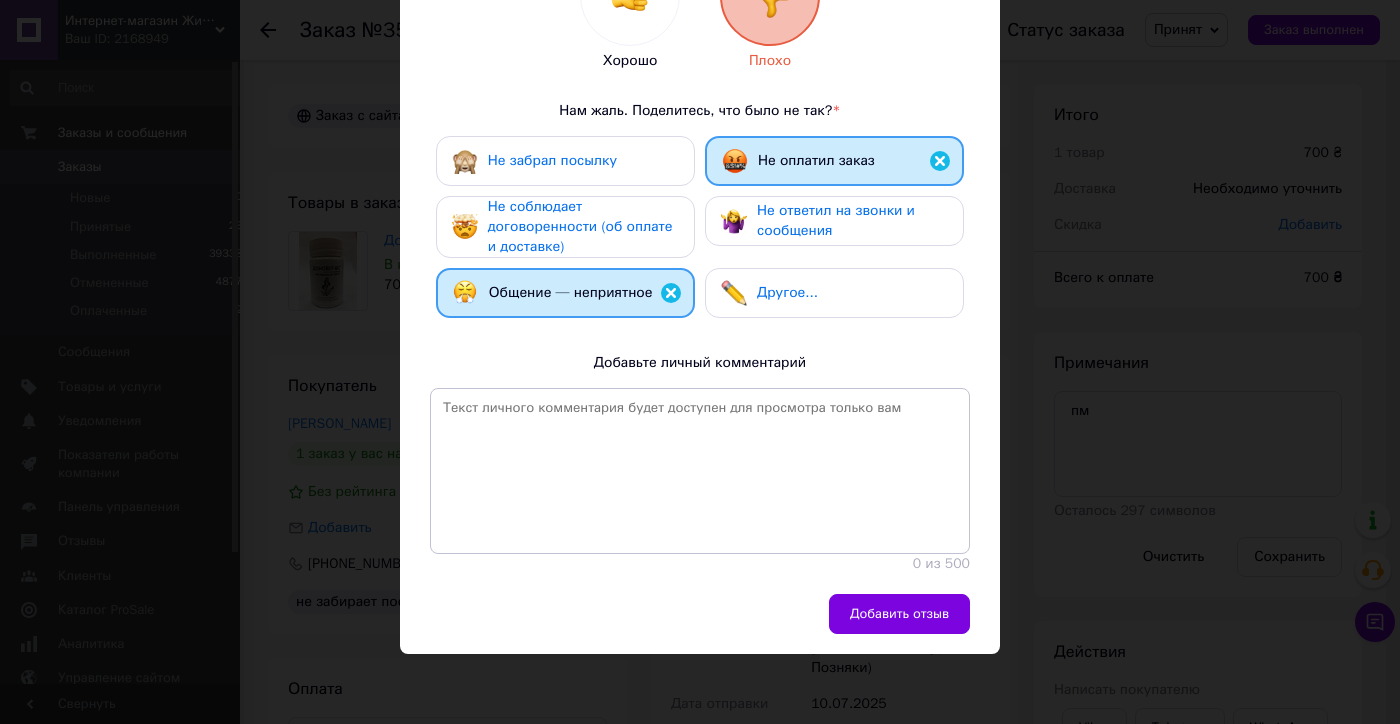drag, startPoint x: 870, startPoint y: 603, endPoint x: 868, endPoint y: 585, distance: 18.110771 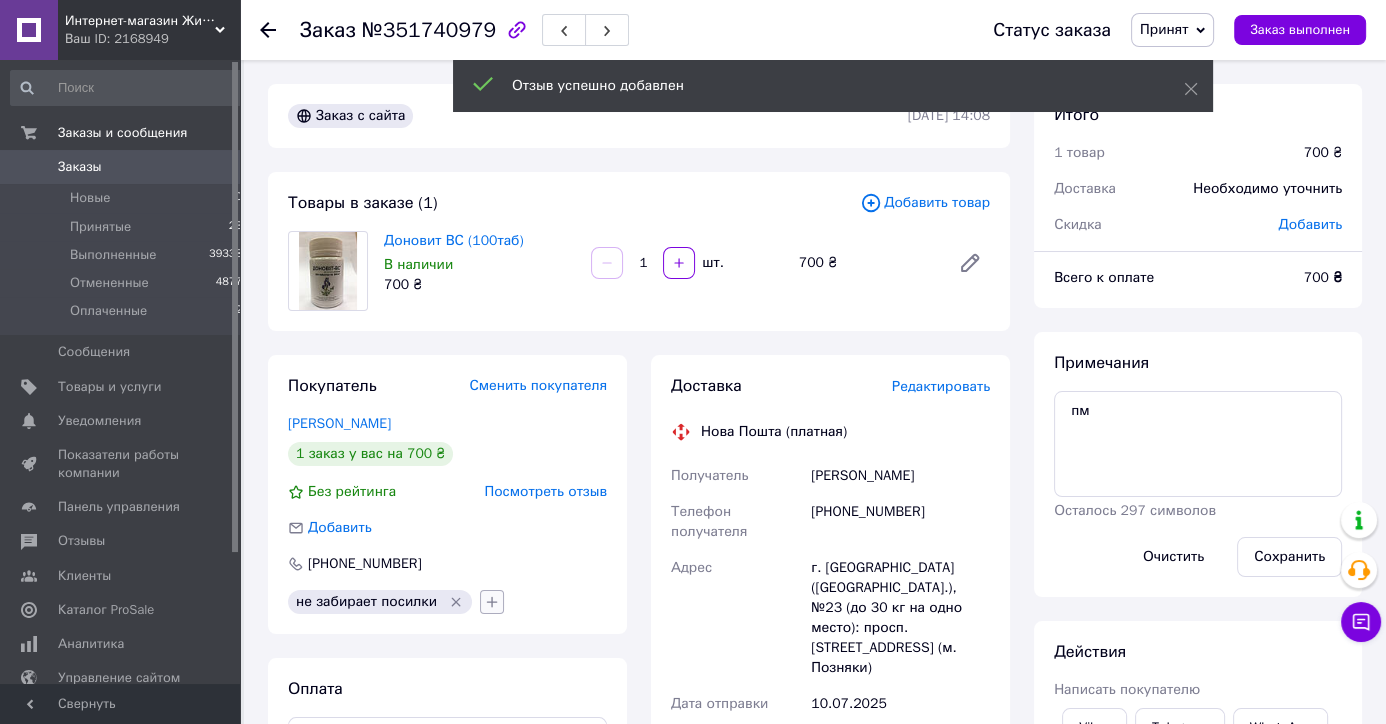 click 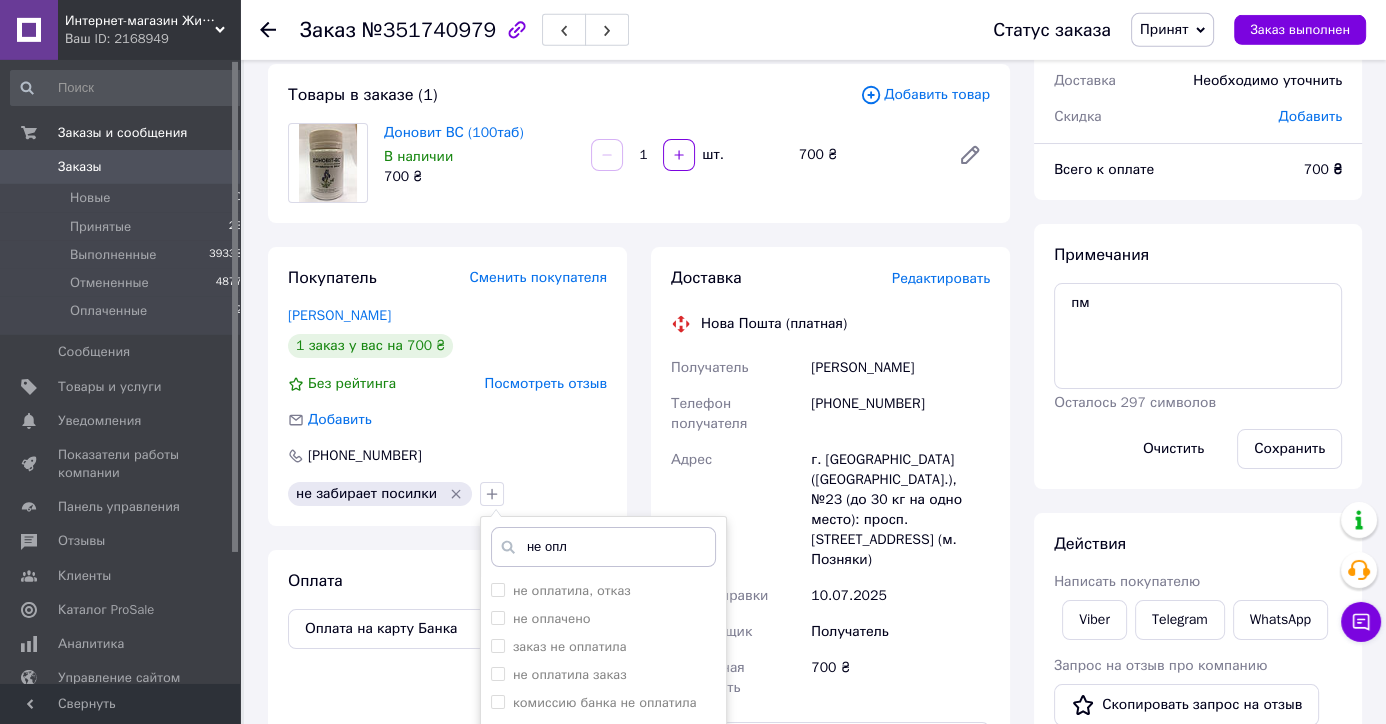 scroll, scrollTop: 315, scrollLeft: 0, axis: vertical 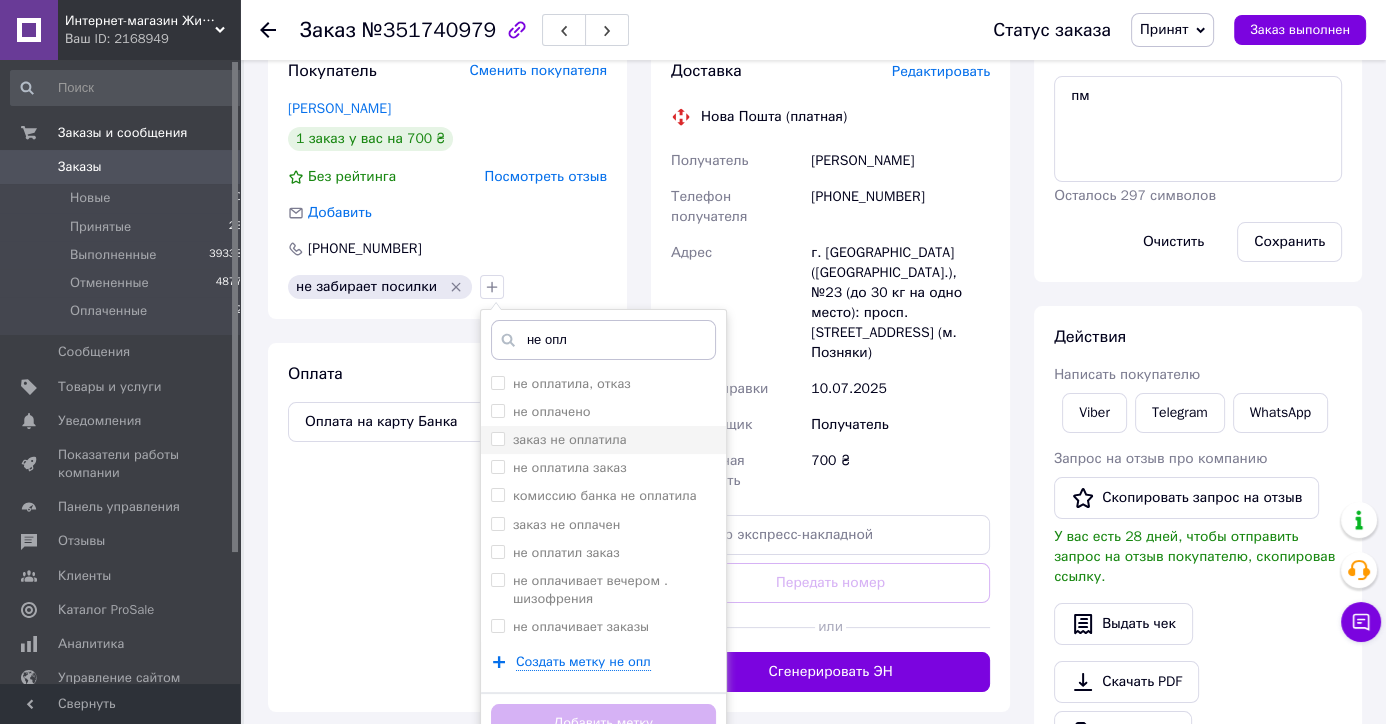 type on "не опл" 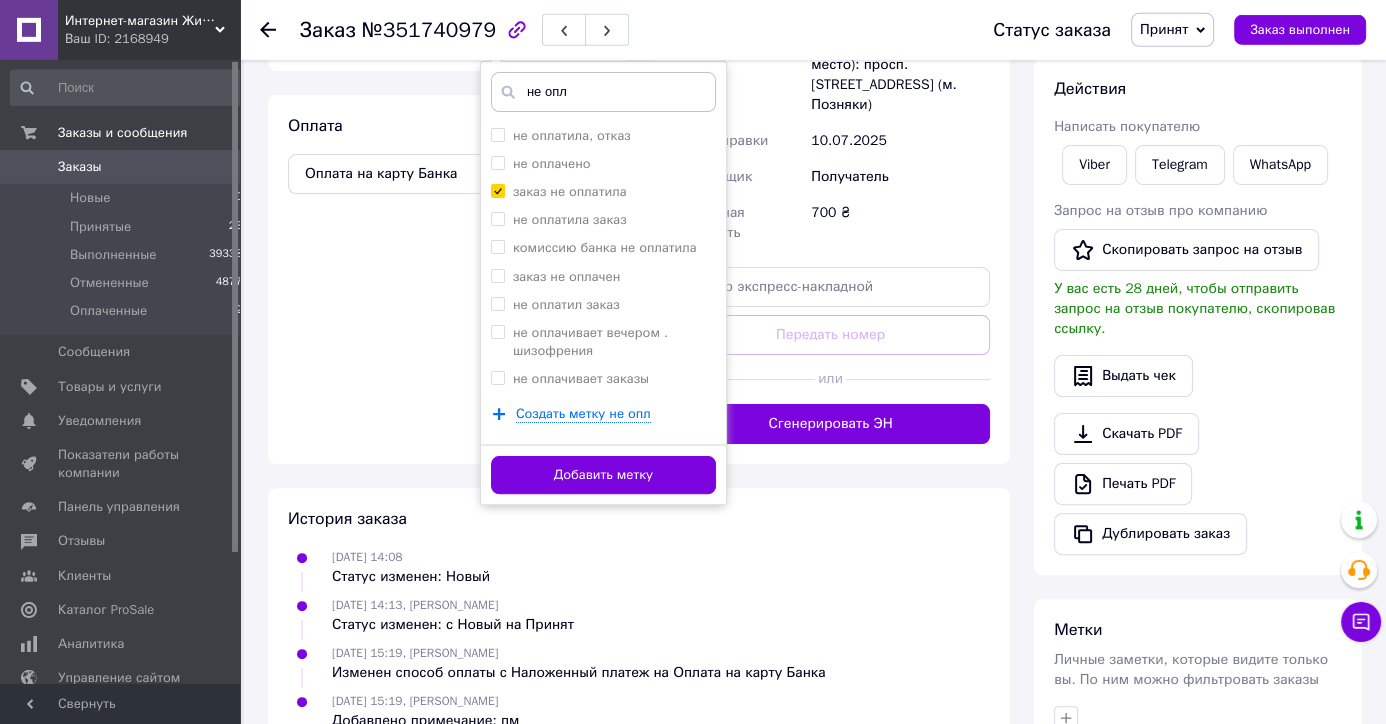 scroll, scrollTop: 590, scrollLeft: 0, axis: vertical 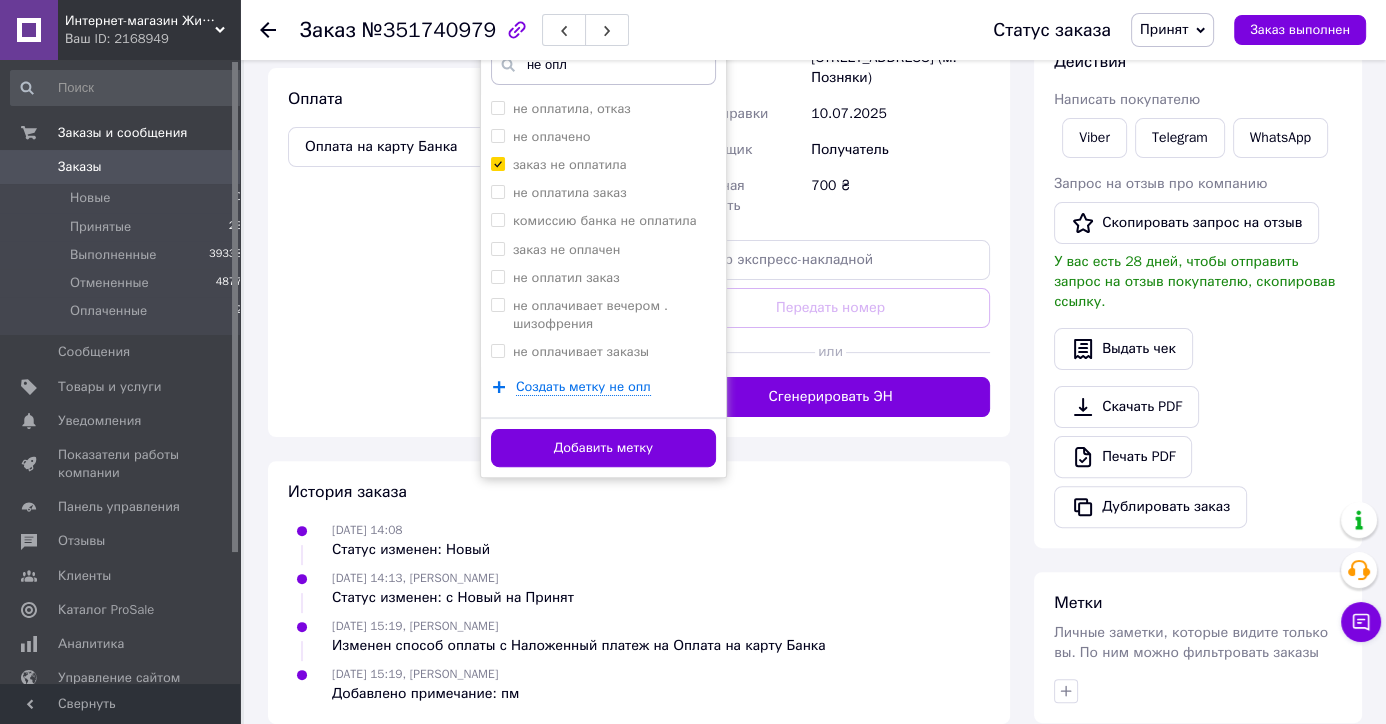 click on "Добавить метку" at bounding box center [603, 448] 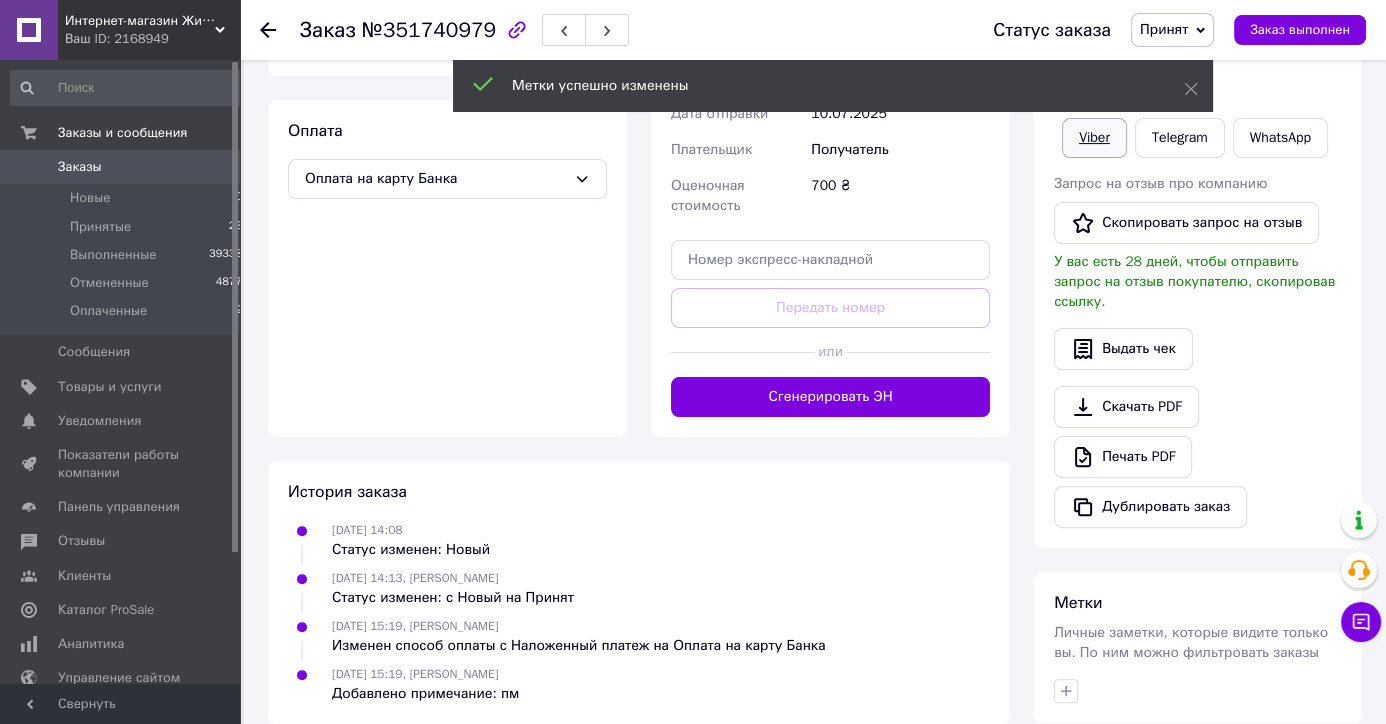 scroll, scrollTop: 485, scrollLeft: 0, axis: vertical 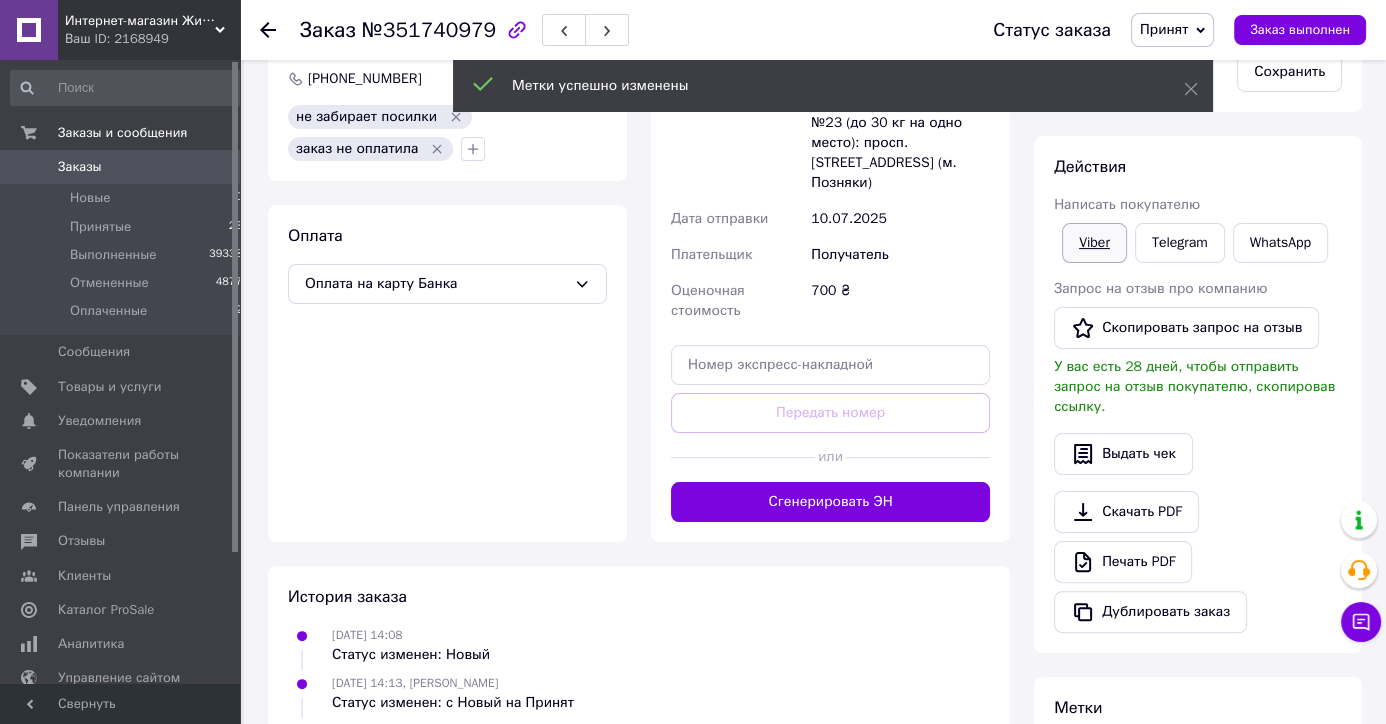 click on "Viber" at bounding box center [1094, 243] 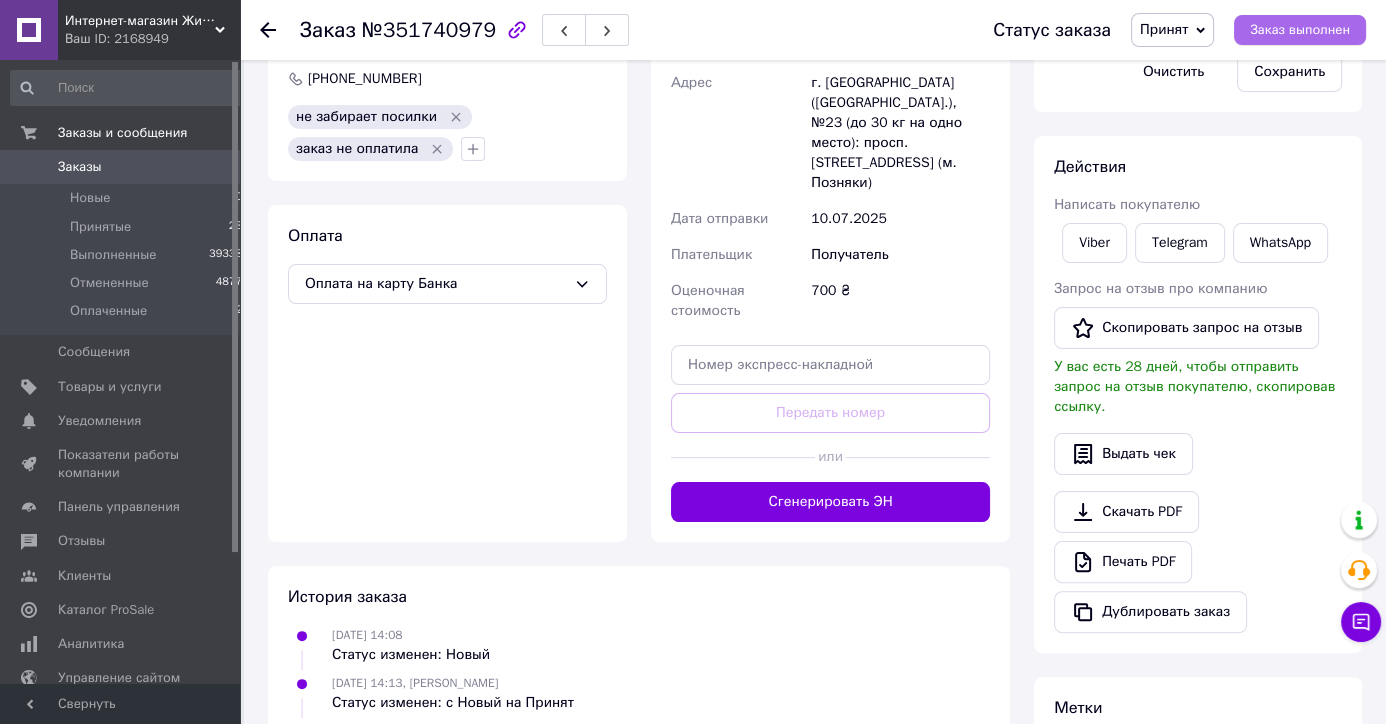 click on "Заказ выполнен" at bounding box center (1300, 30) 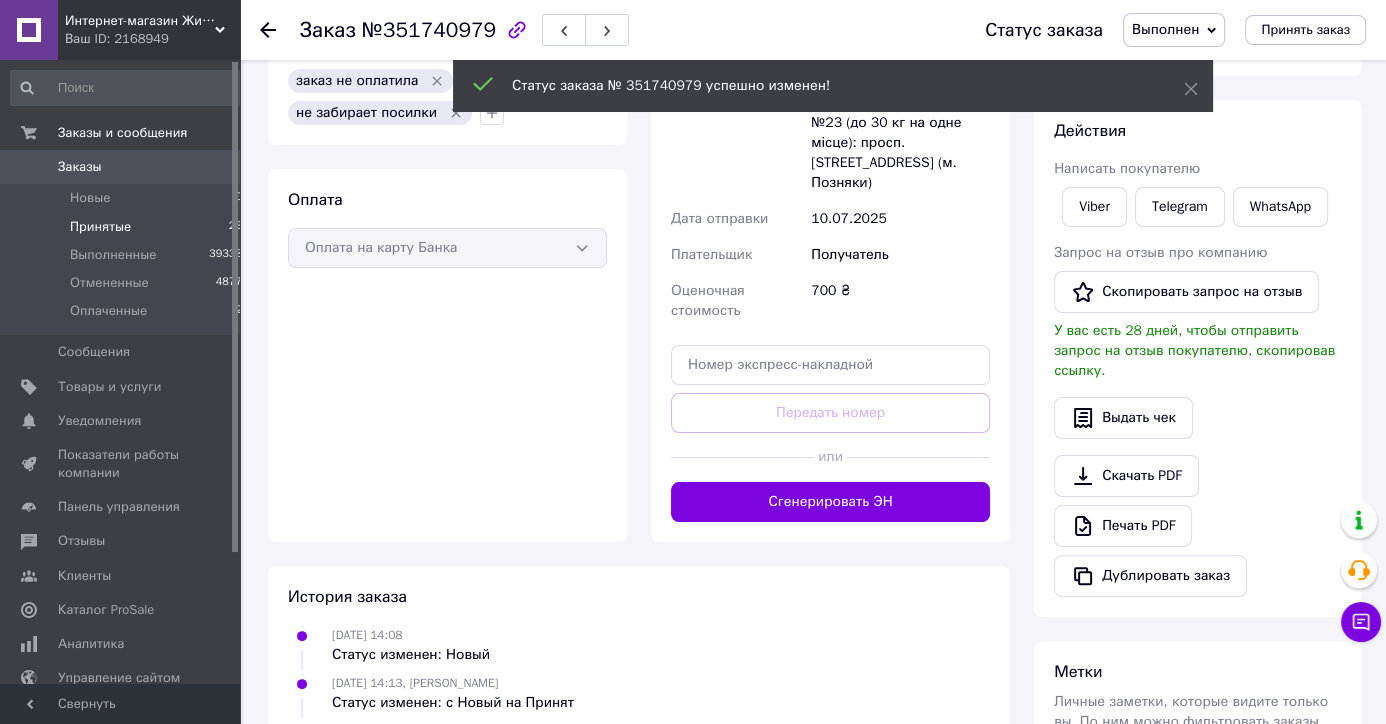 click on "Принятые" at bounding box center (100, 227) 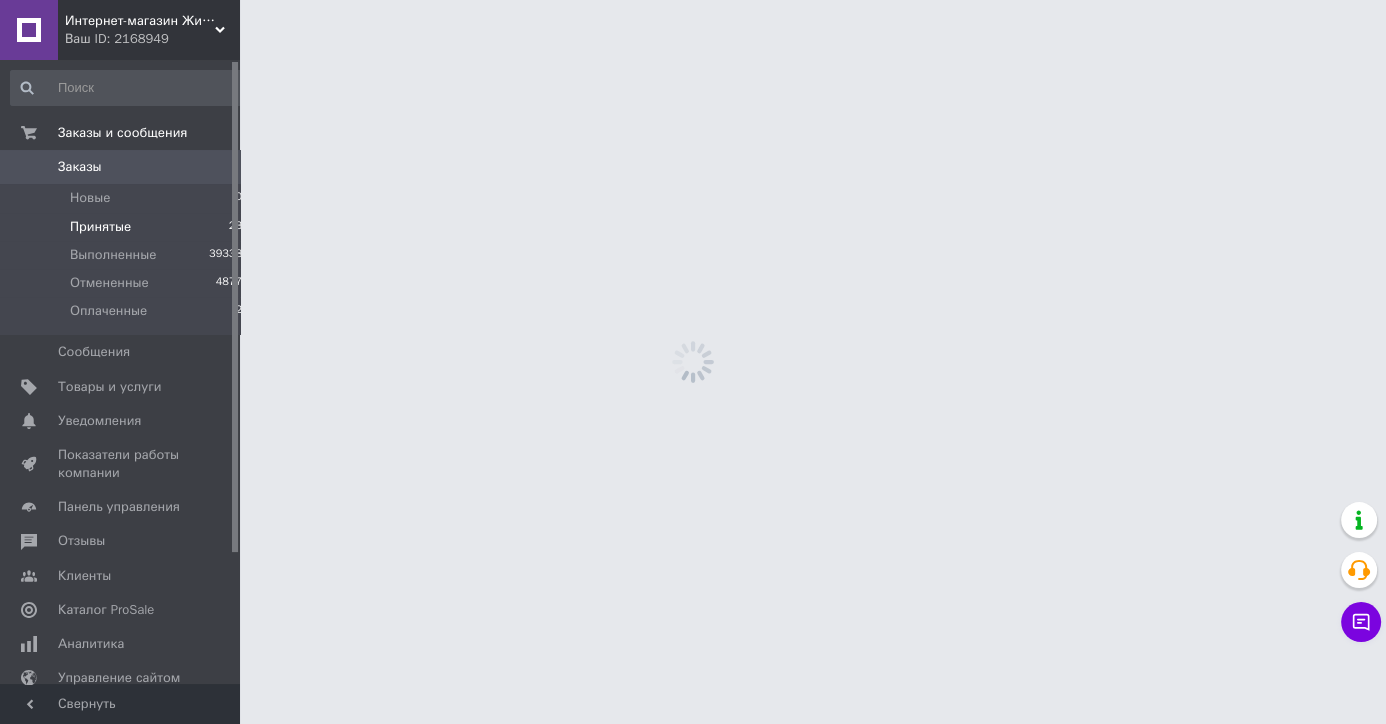 scroll, scrollTop: 0, scrollLeft: 0, axis: both 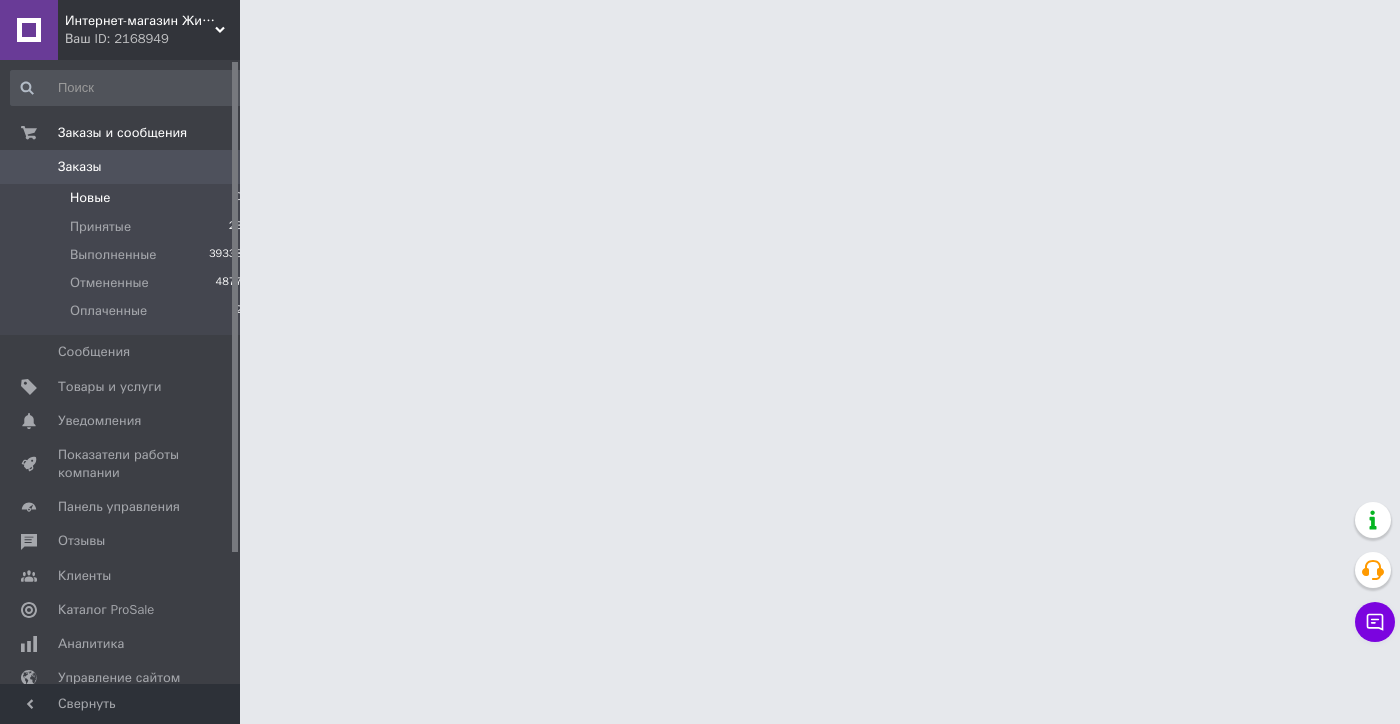 click on "Новые" at bounding box center (90, 198) 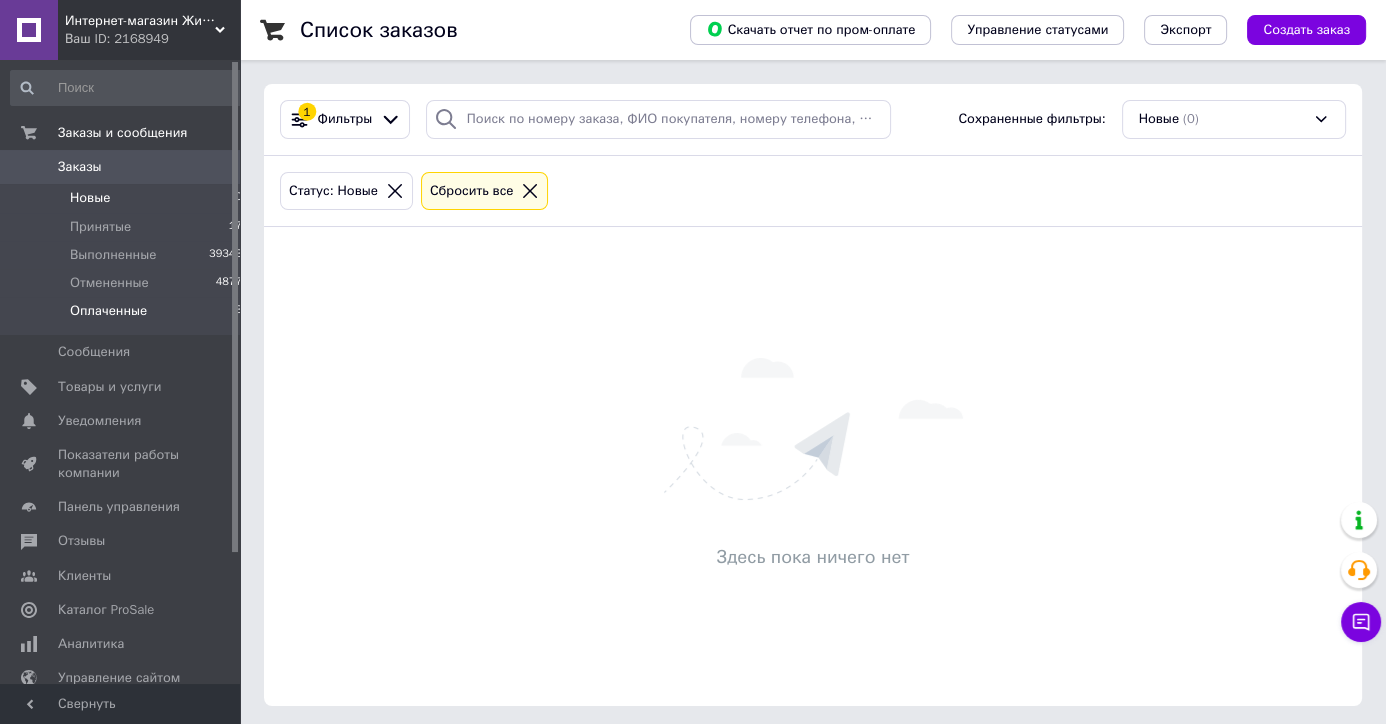 click on "Оплаченные" at bounding box center [108, 311] 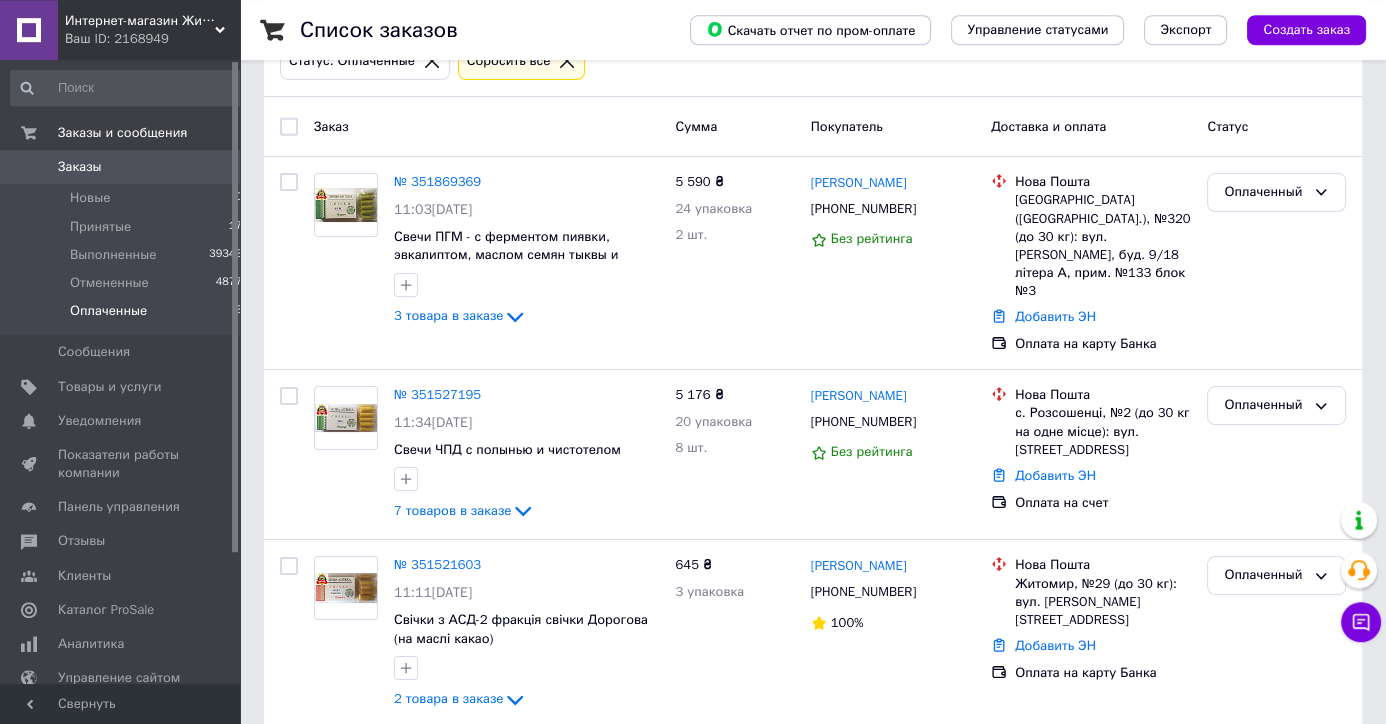 scroll, scrollTop: 132, scrollLeft: 0, axis: vertical 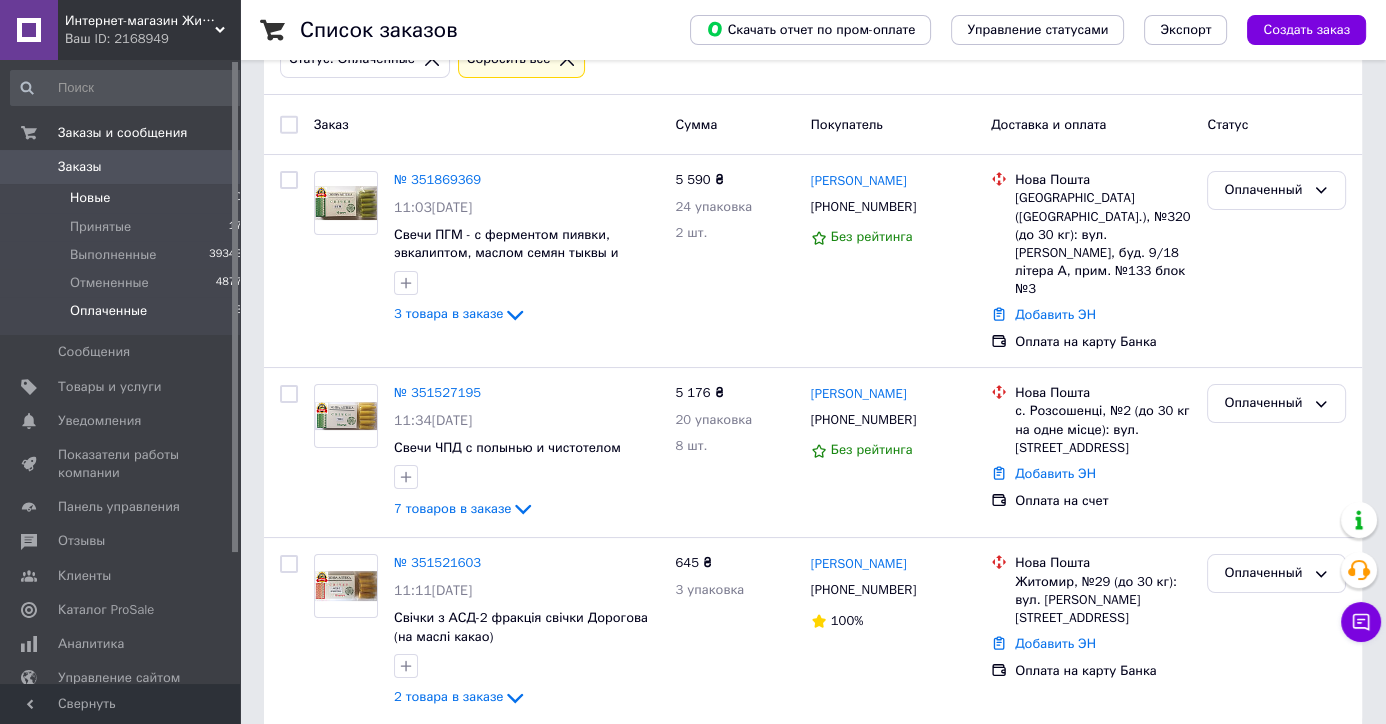 click on "Новые" at bounding box center (90, 198) 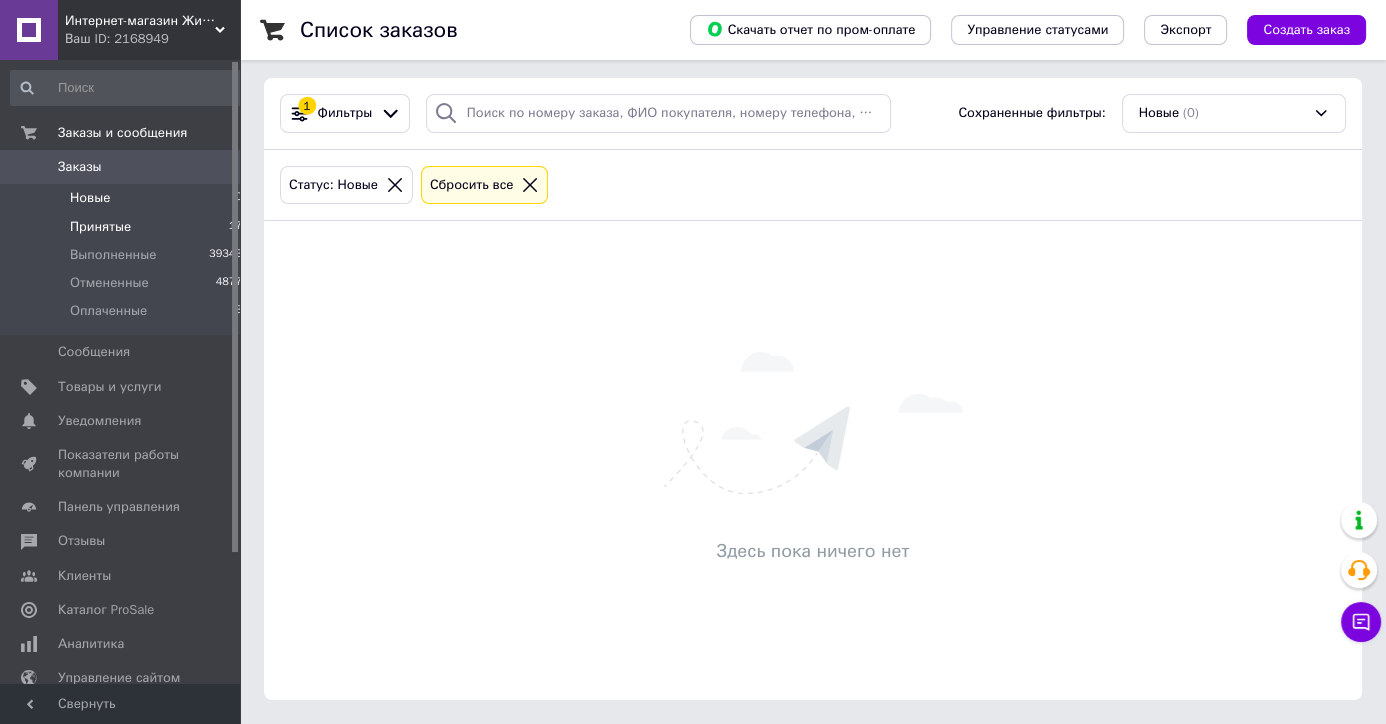 scroll, scrollTop: 0, scrollLeft: 0, axis: both 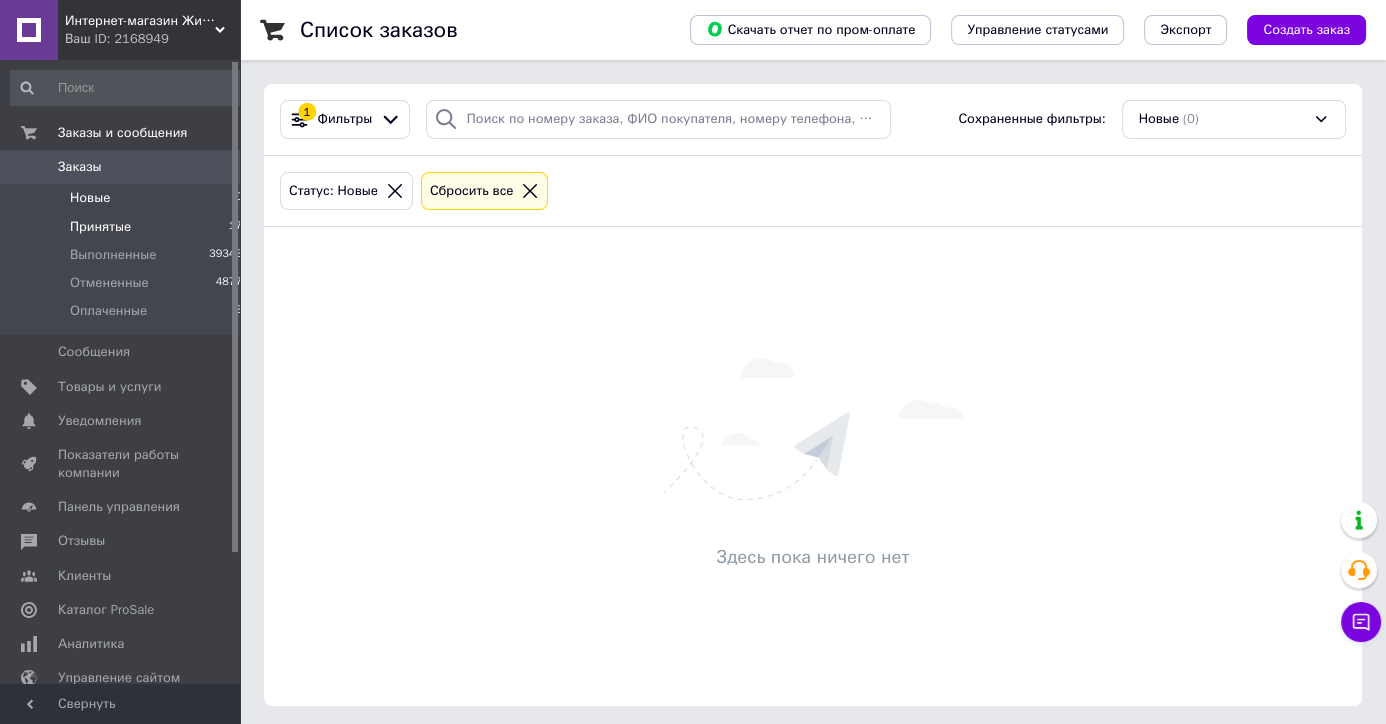click on "Принятые" at bounding box center (100, 227) 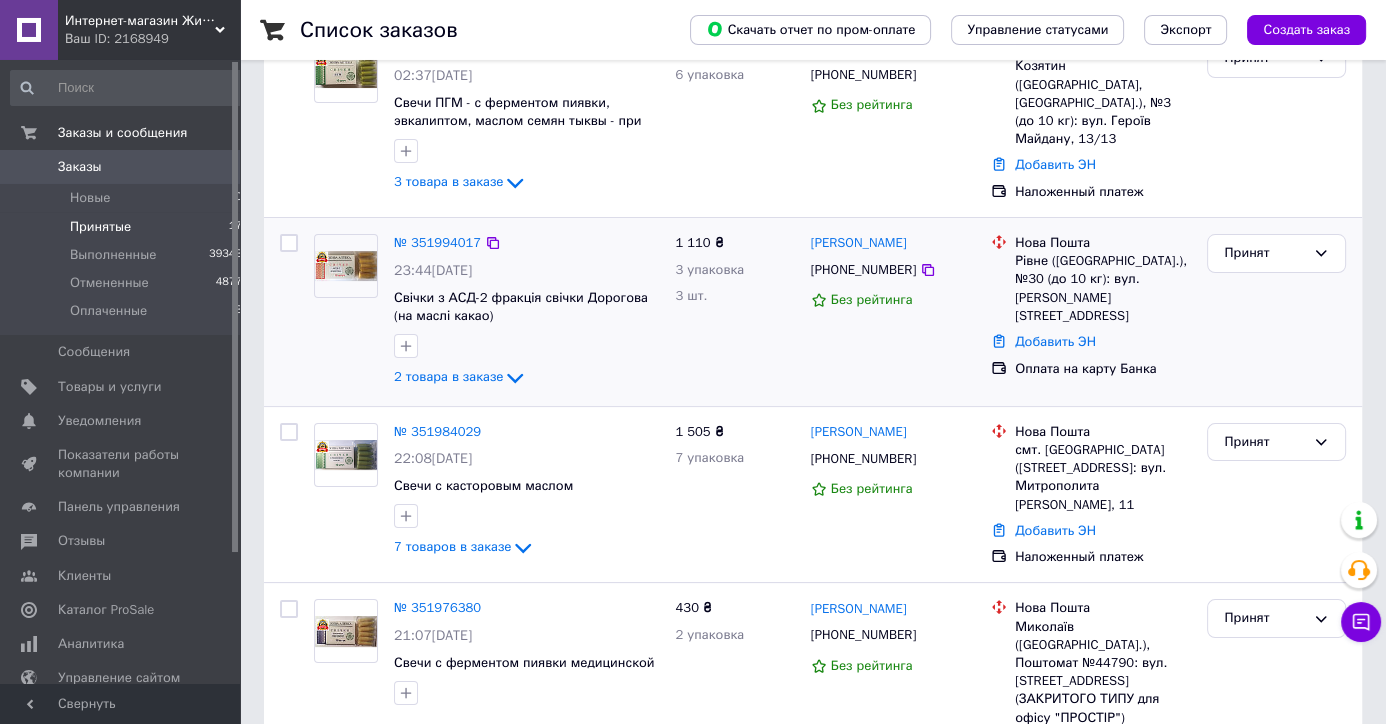 scroll, scrollTop: 315, scrollLeft: 0, axis: vertical 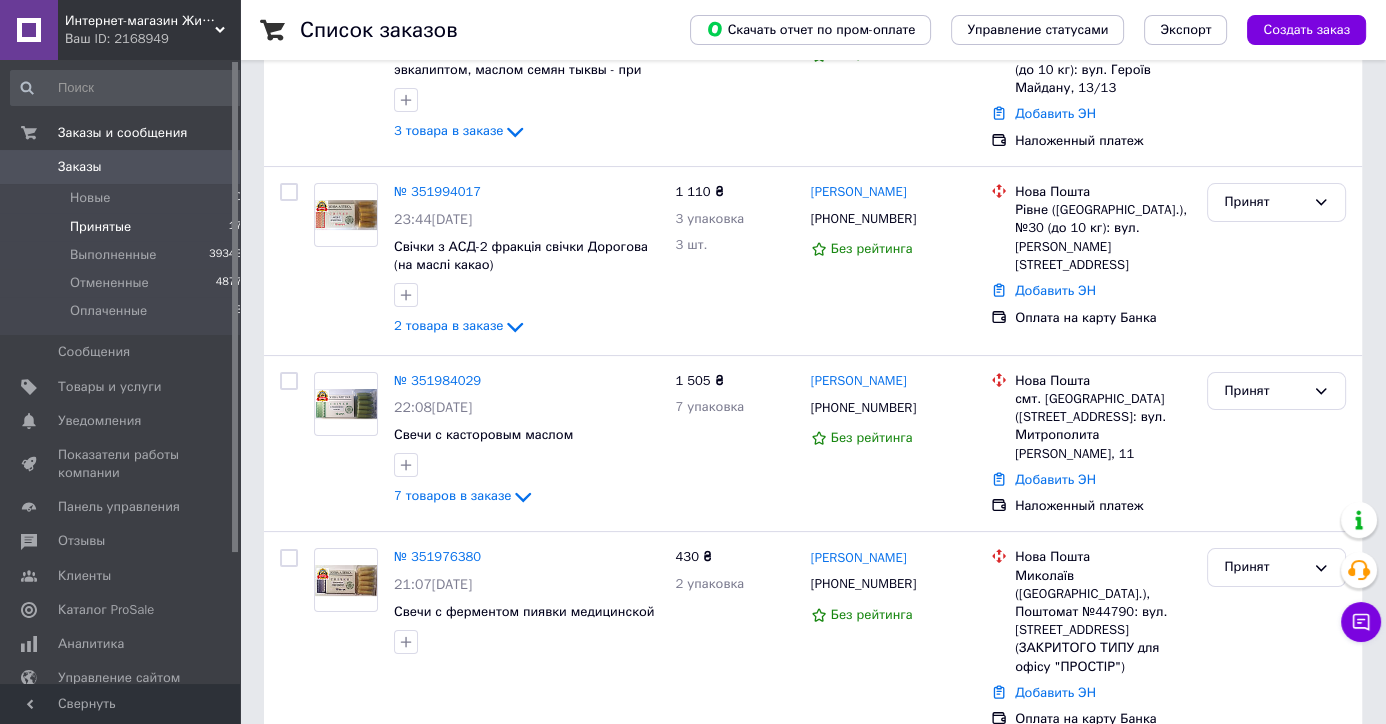 click on "Принятые" at bounding box center (100, 227) 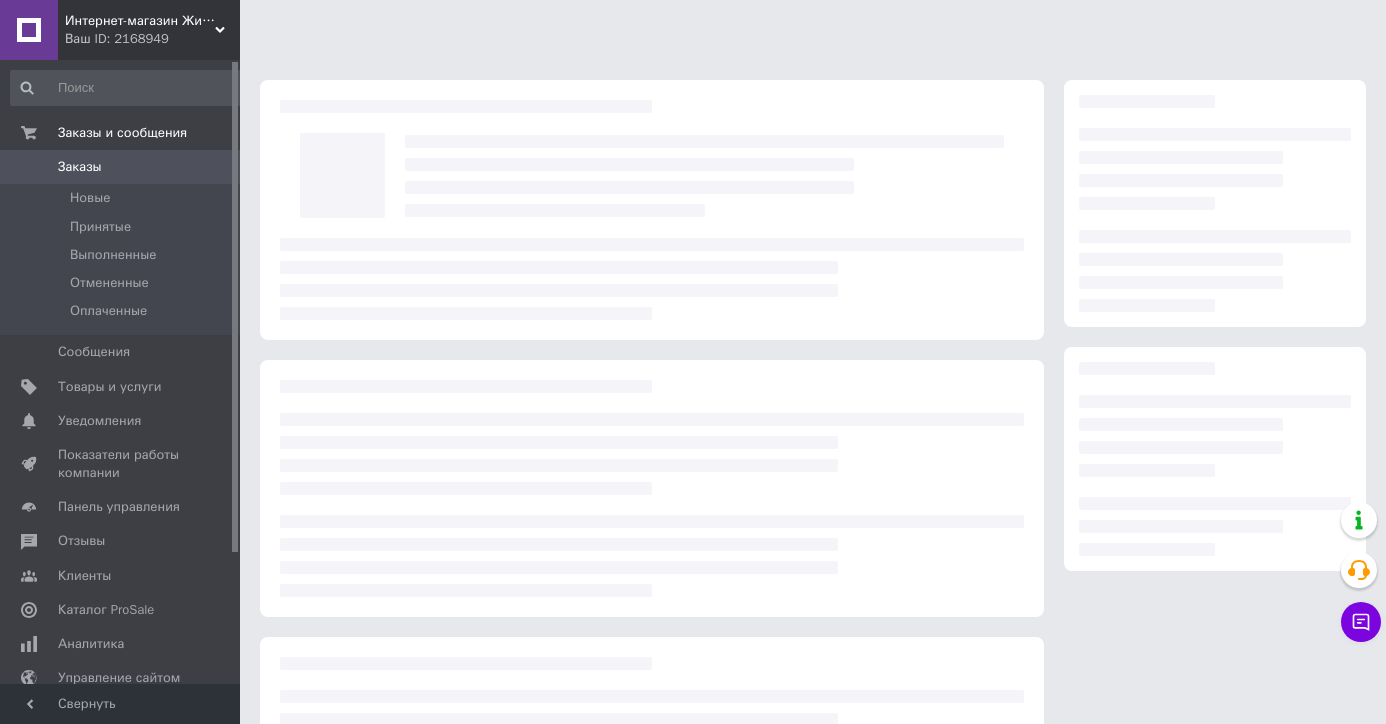 scroll, scrollTop: 0, scrollLeft: 0, axis: both 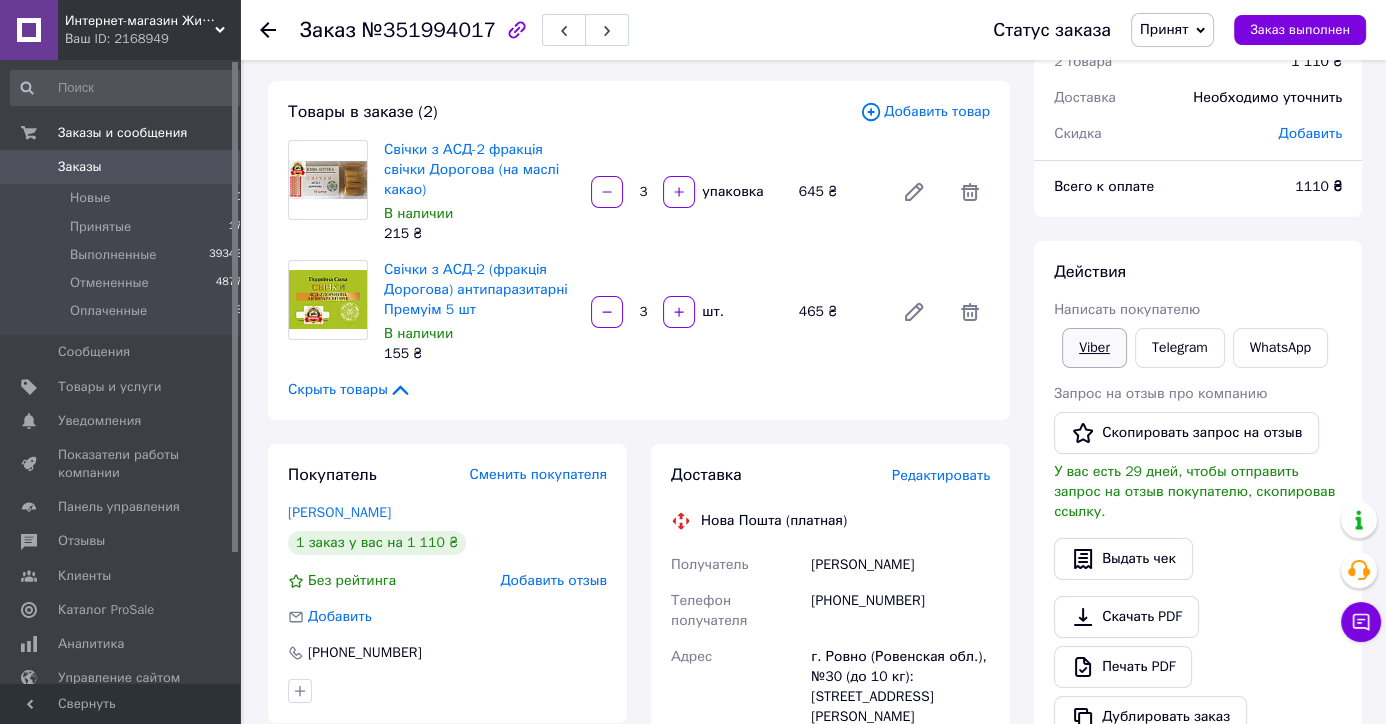 click on "Viber" at bounding box center [1094, 348] 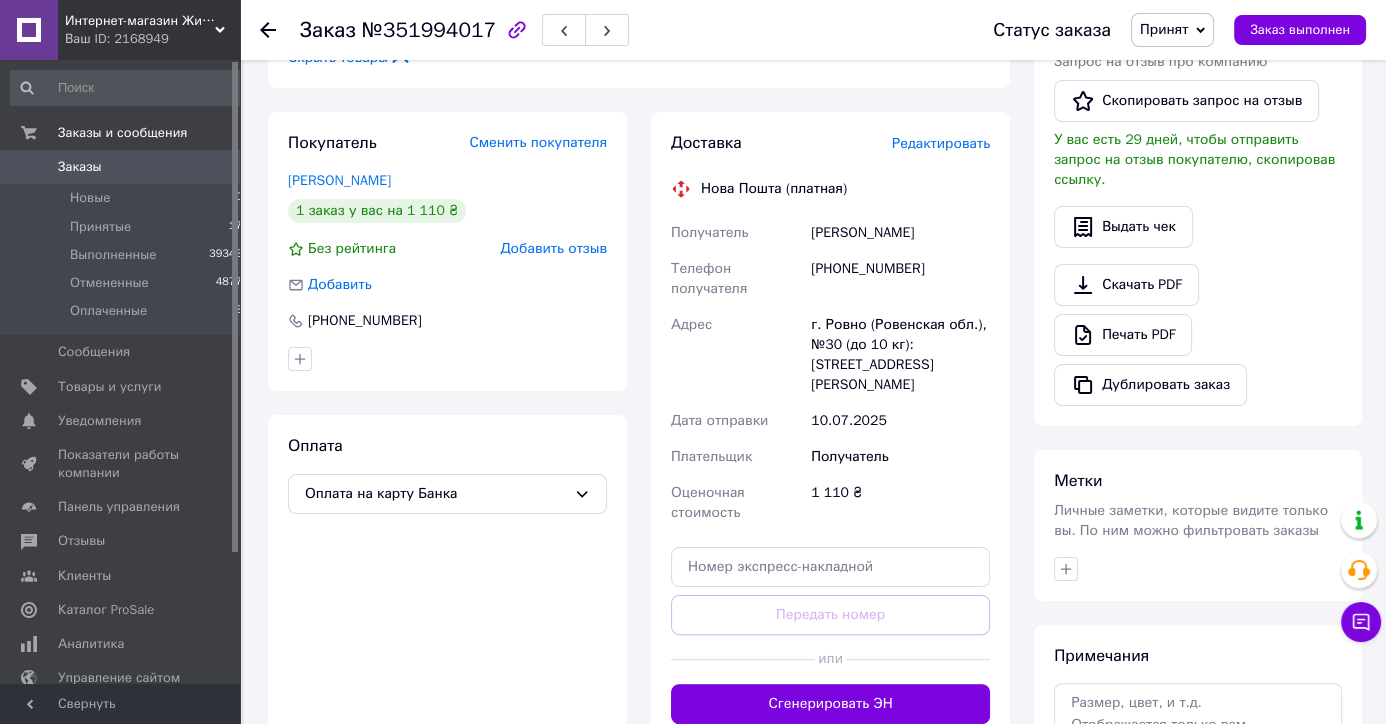 scroll, scrollTop: 616, scrollLeft: 0, axis: vertical 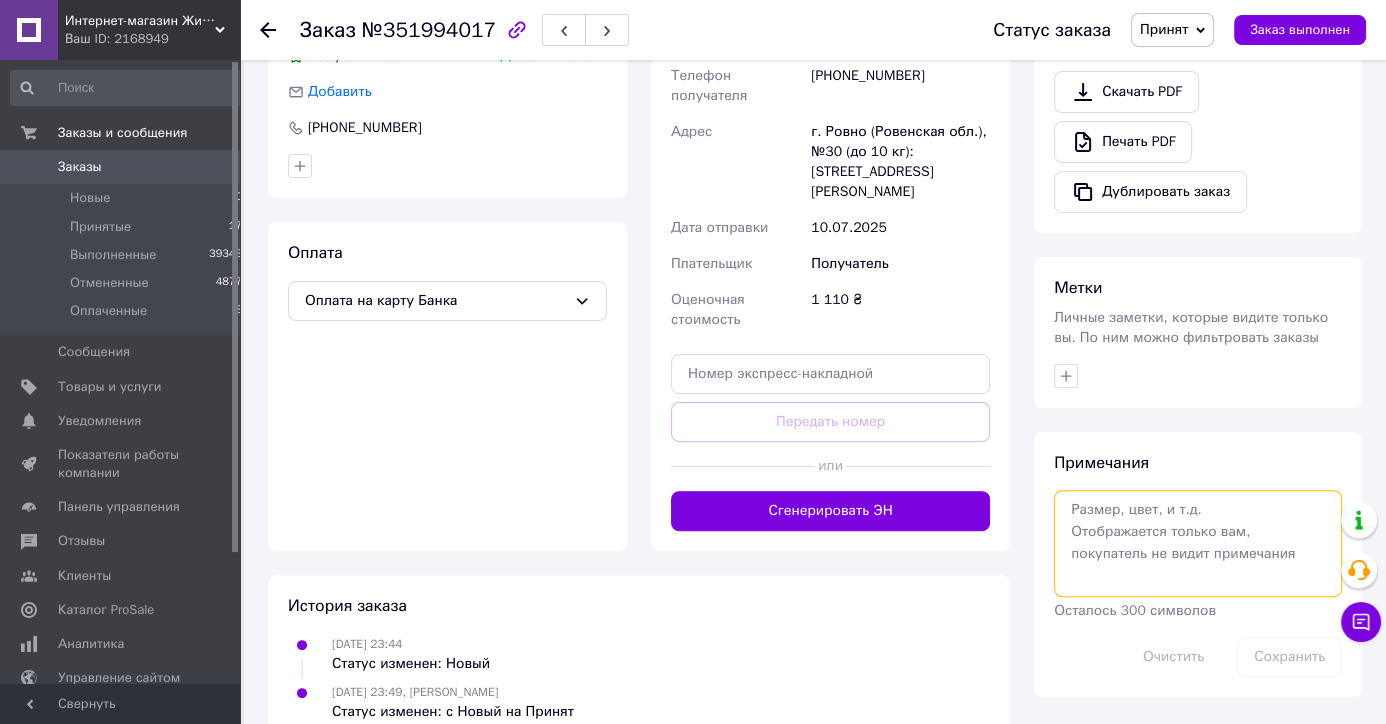 click at bounding box center (1198, 543) 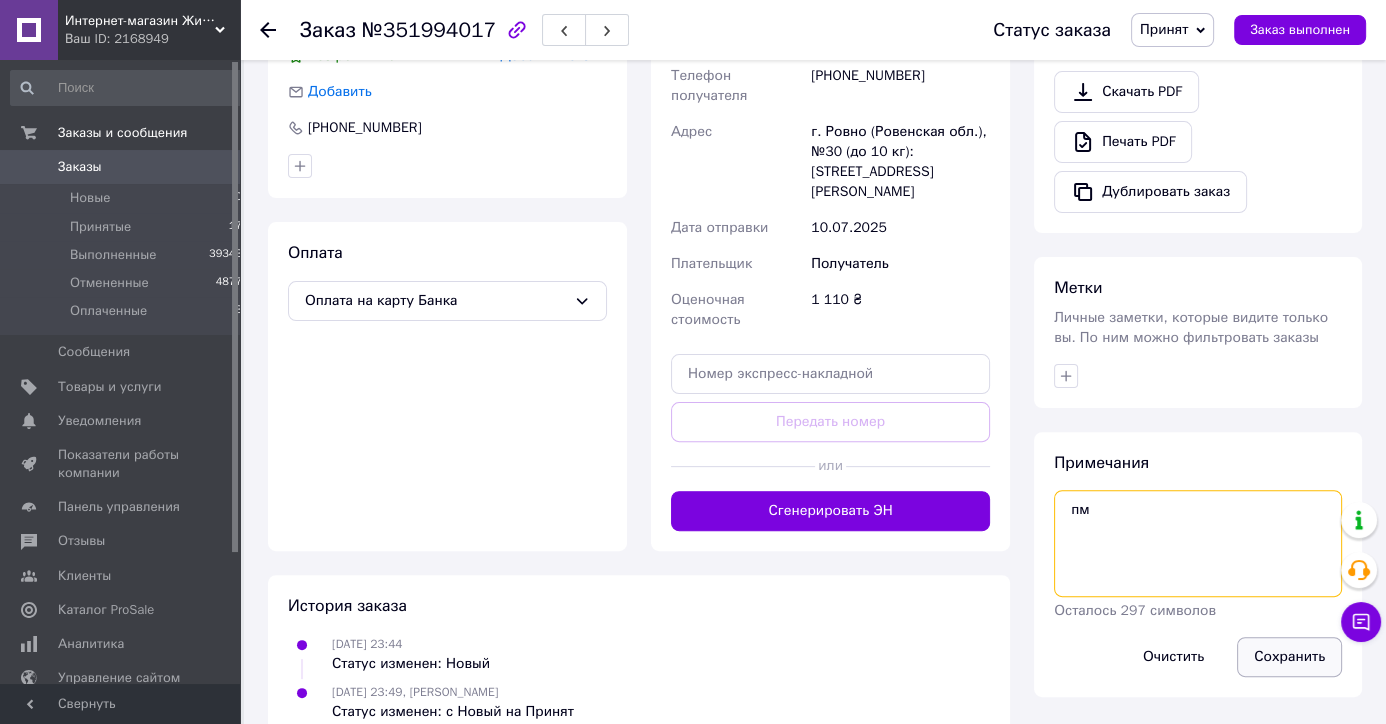 type on "пм" 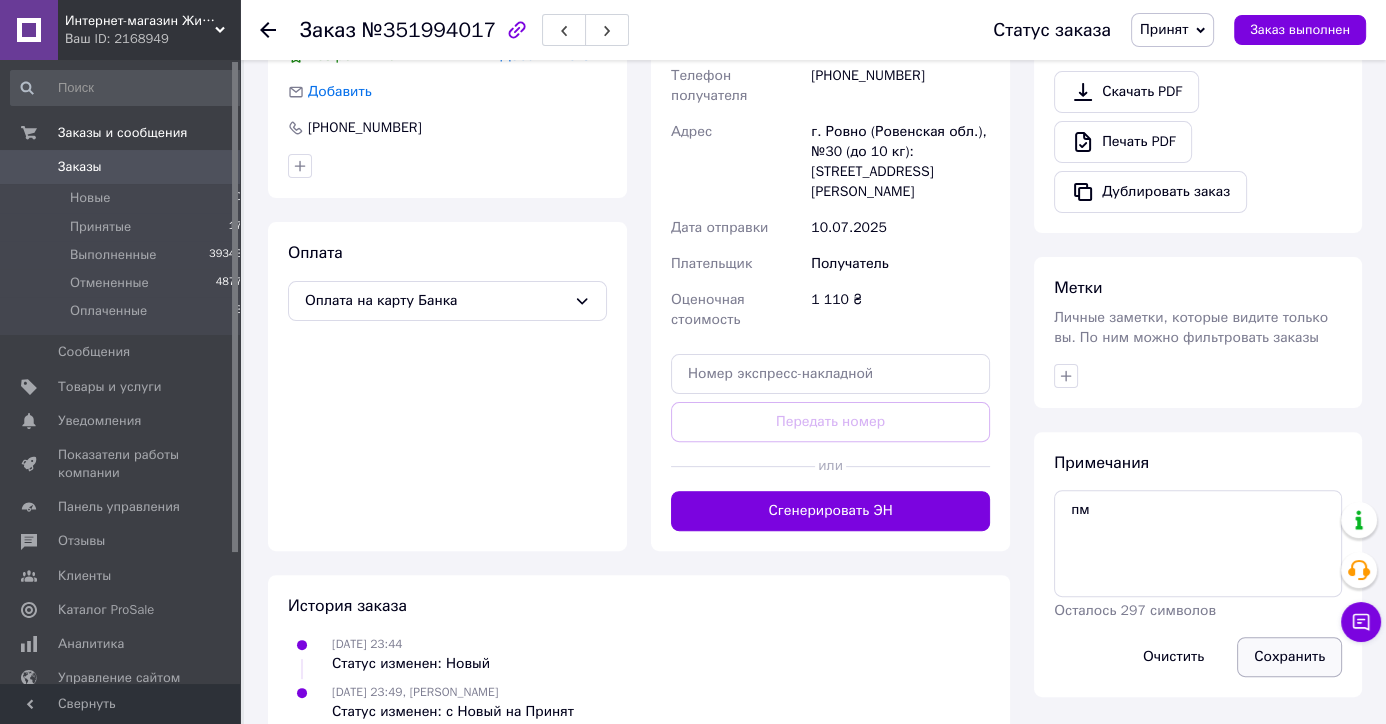 drag, startPoint x: 1297, startPoint y: 637, endPoint x: 1282, endPoint y: 627, distance: 18.027756 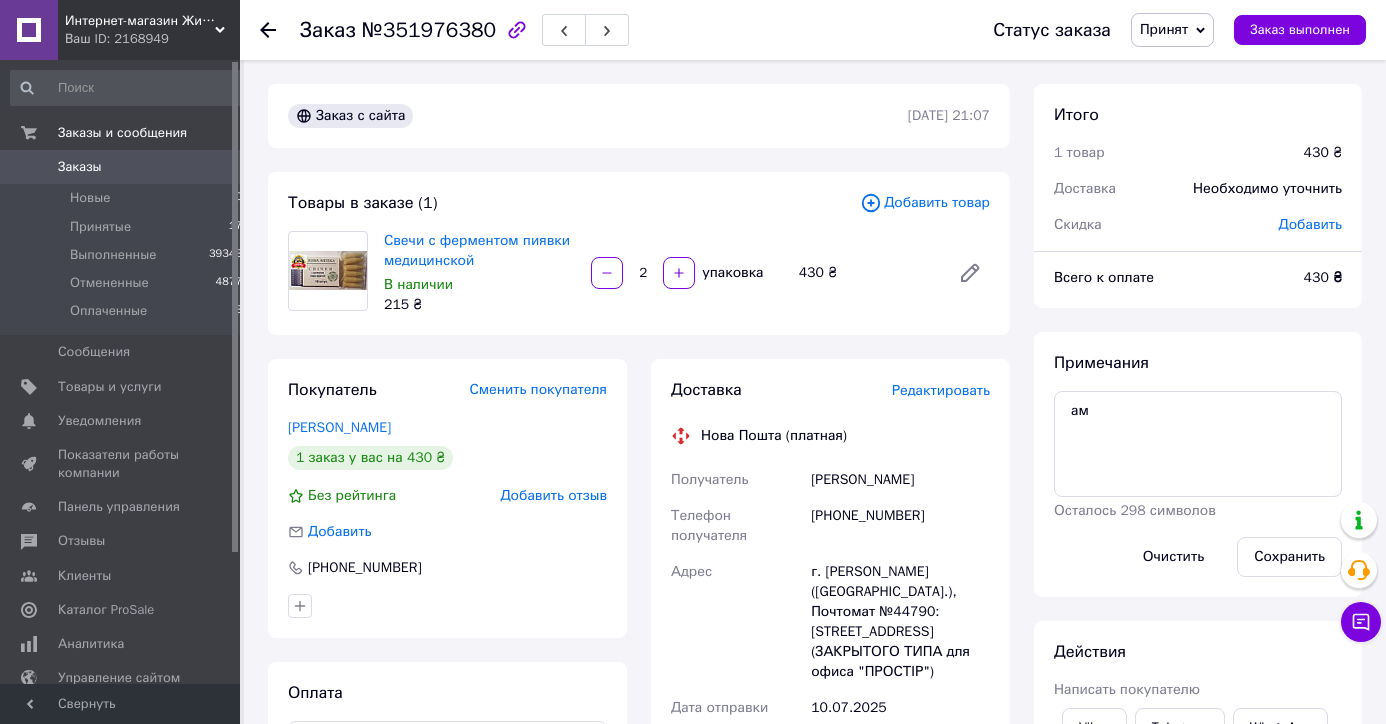 scroll, scrollTop: 0, scrollLeft: 0, axis: both 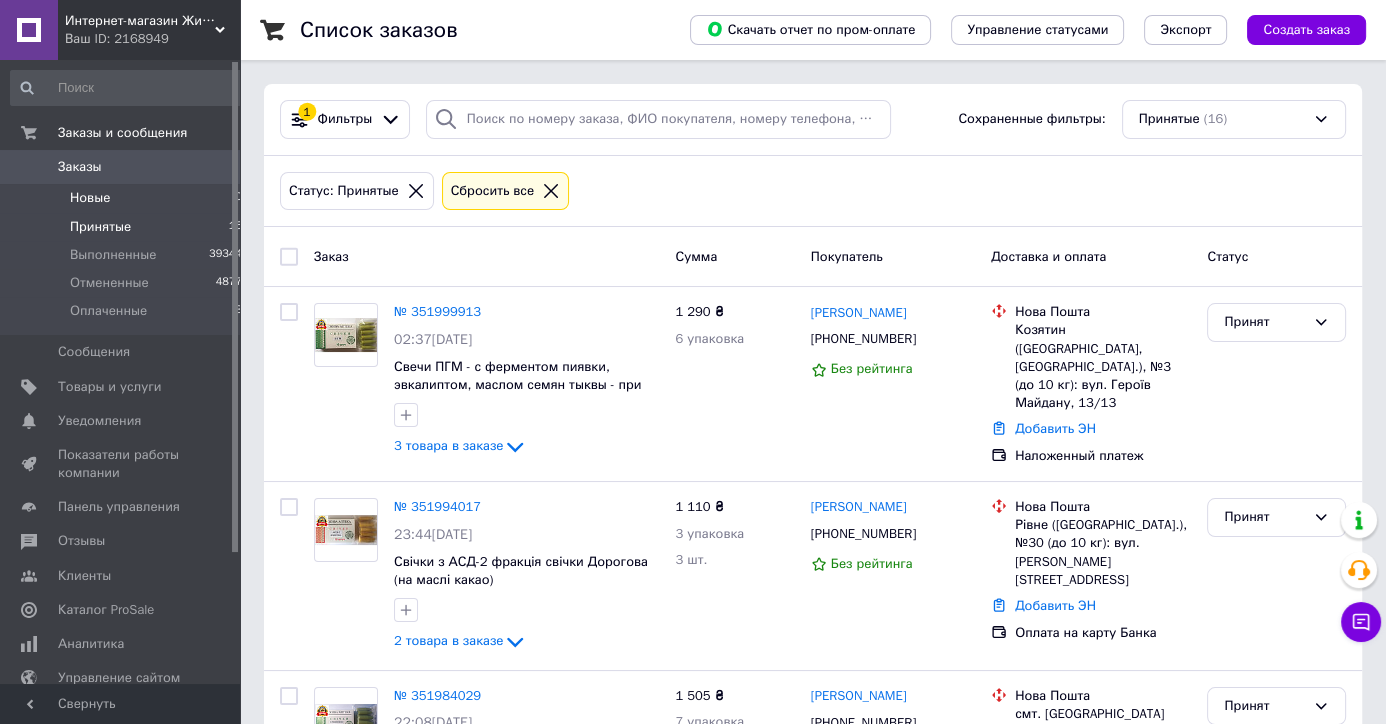 click on "Новые 0" at bounding box center (127, 198) 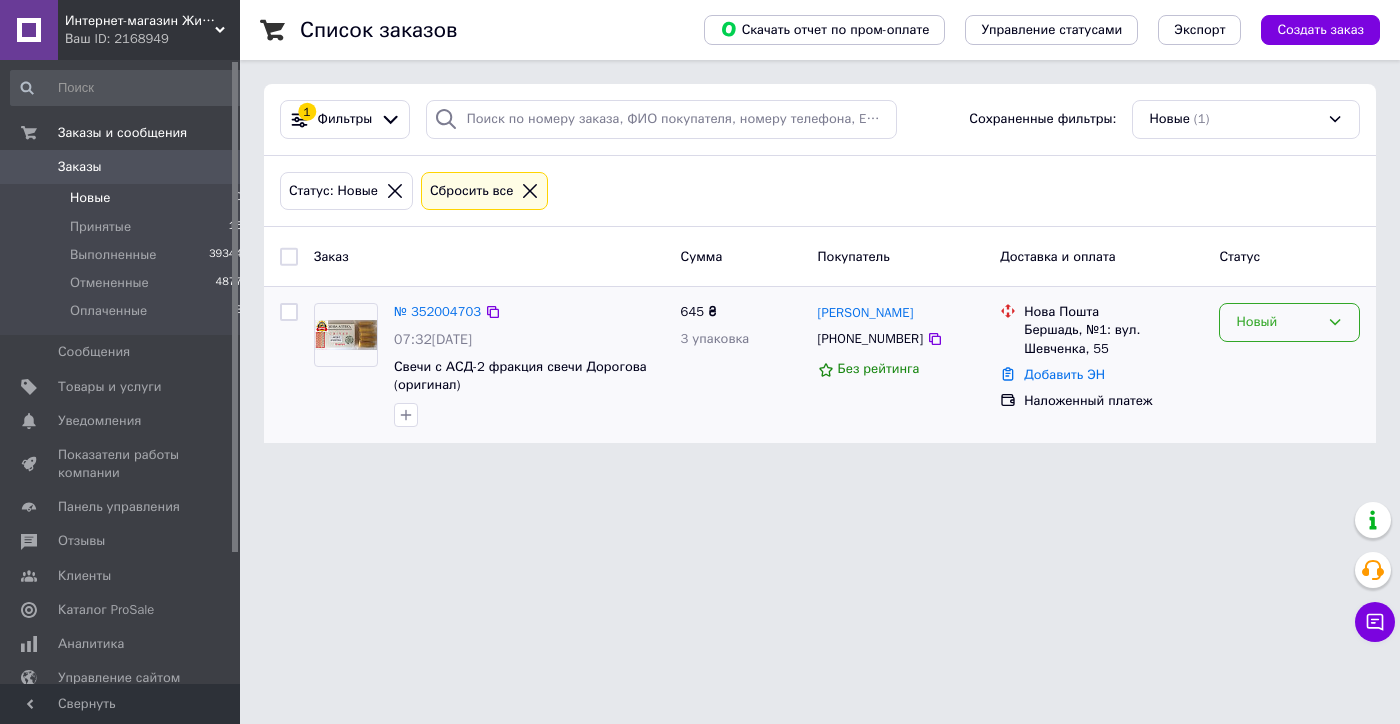 click on "Новый" at bounding box center (1289, 322) 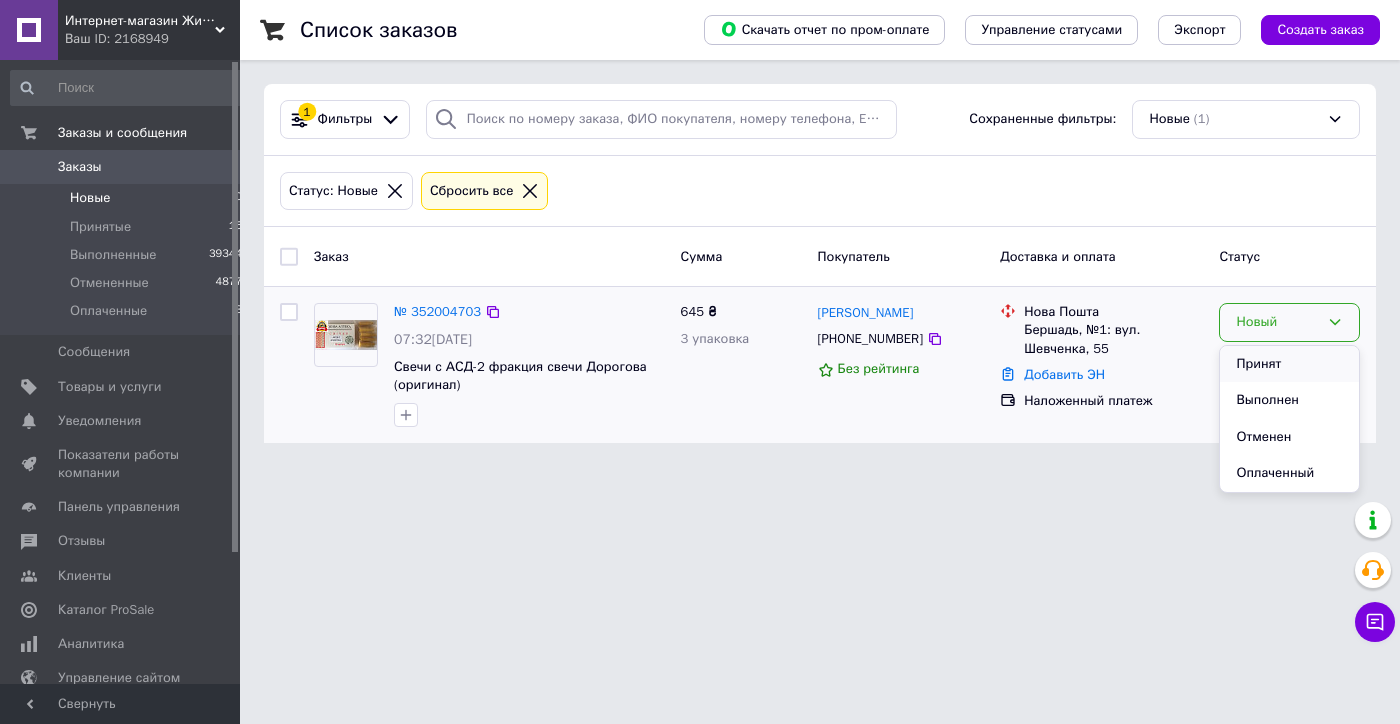 click on "Принят" at bounding box center [1289, 364] 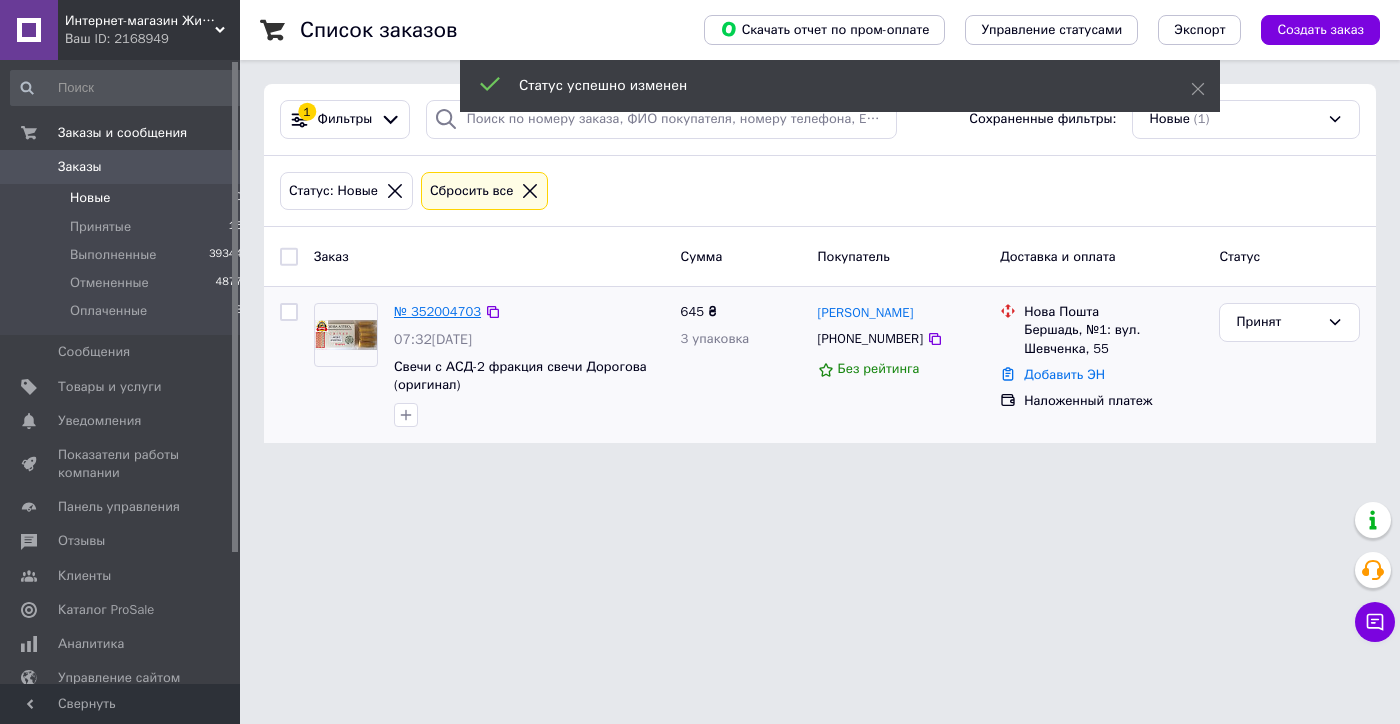 click on "№ 352004703" at bounding box center [437, 311] 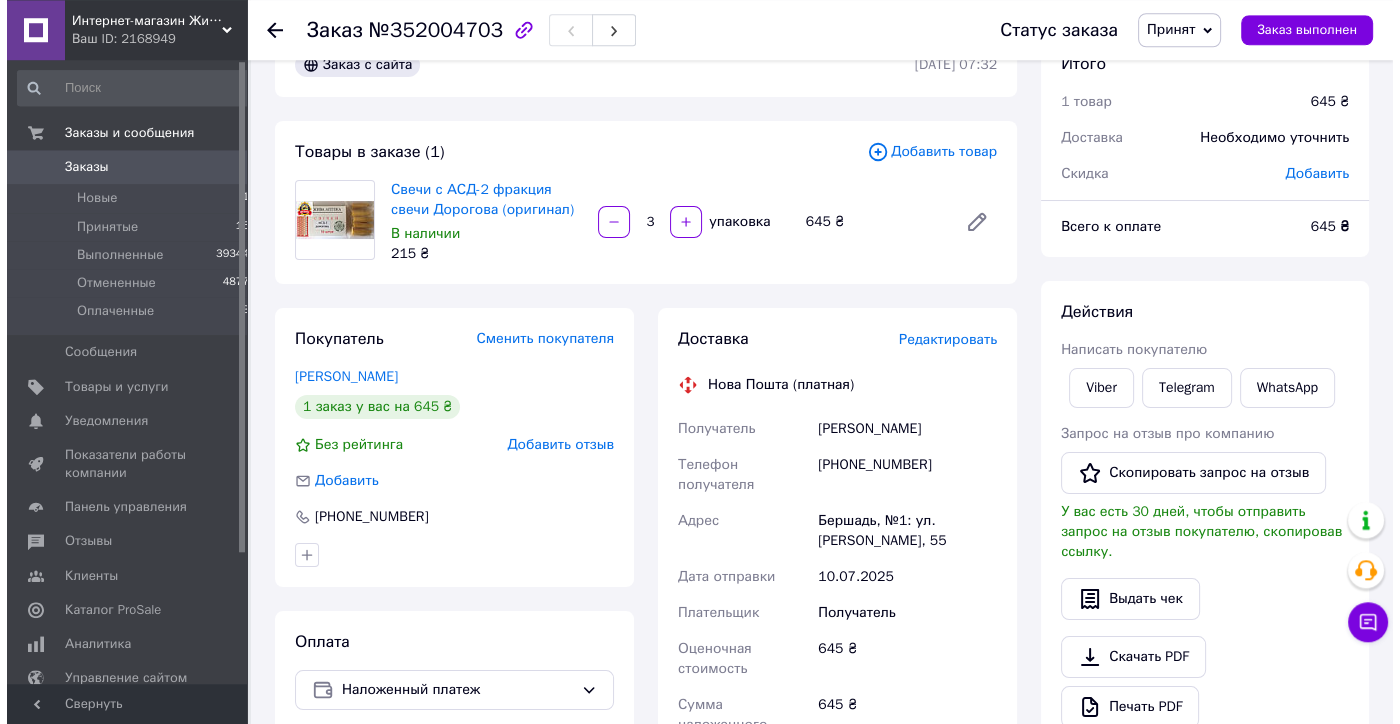scroll, scrollTop: 0, scrollLeft: 0, axis: both 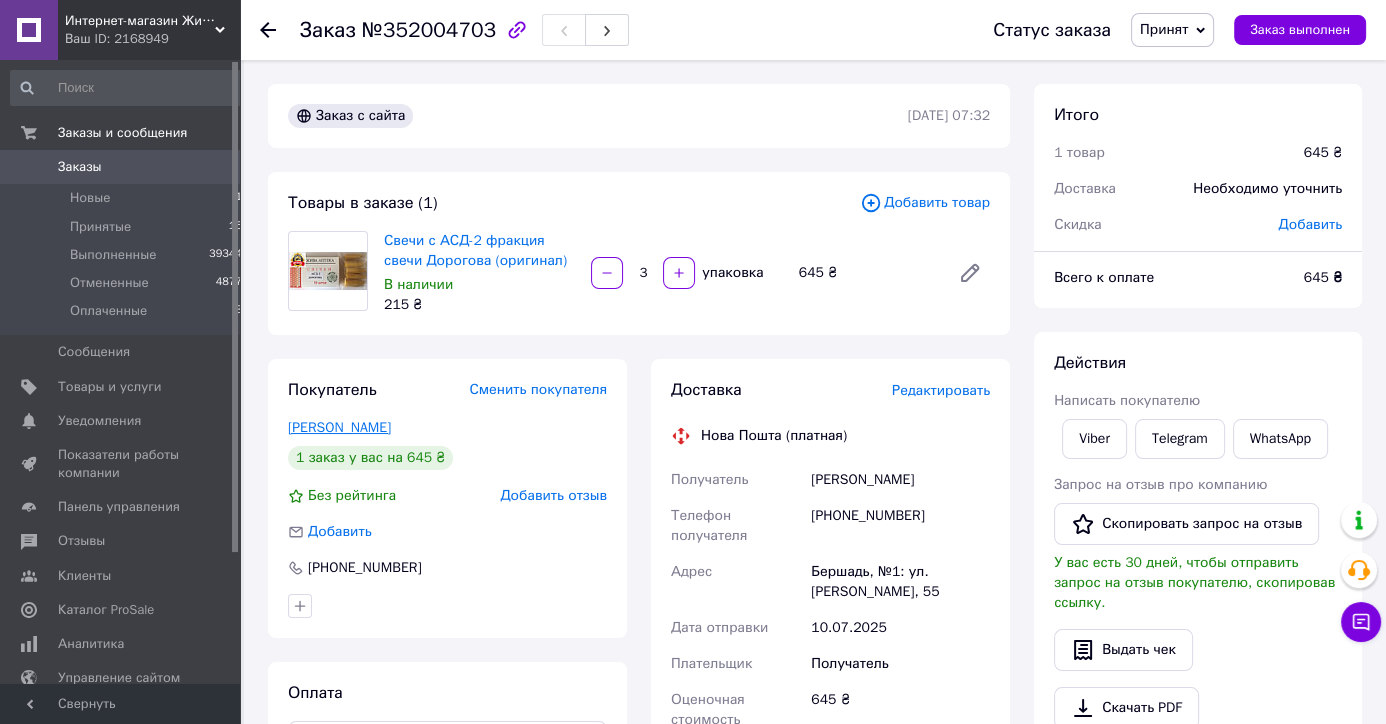click on "[PERSON_NAME]" at bounding box center [339, 427] 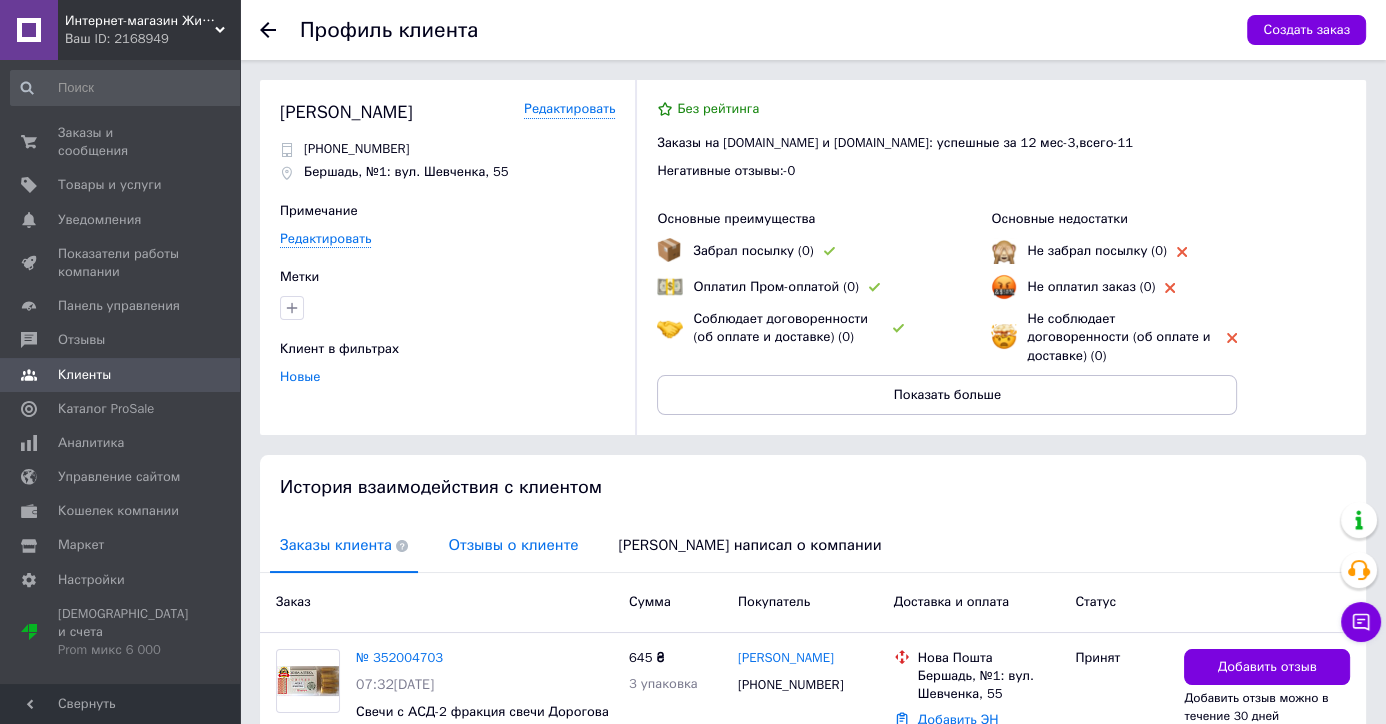 click on "Отзывы о клиенте" at bounding box center (513, 545) 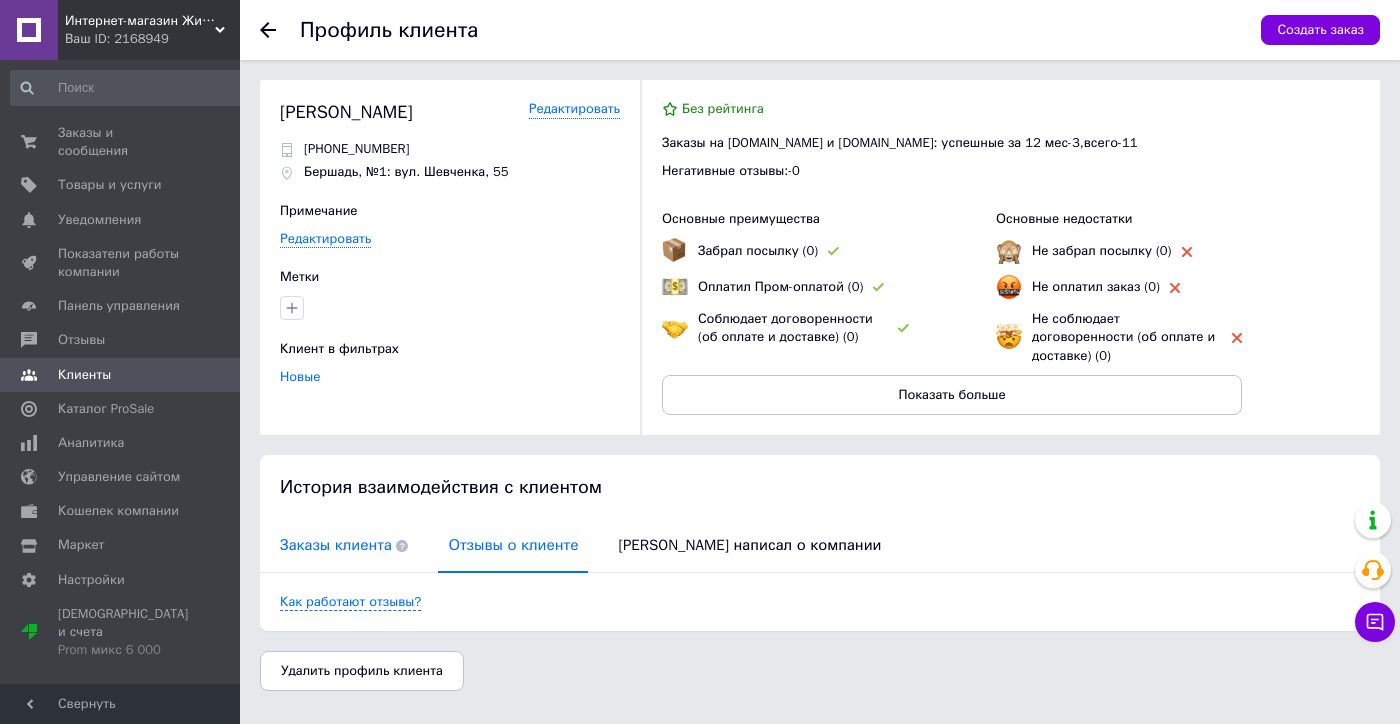 click on "Заказы клиента" at bounding box center [344, 545] 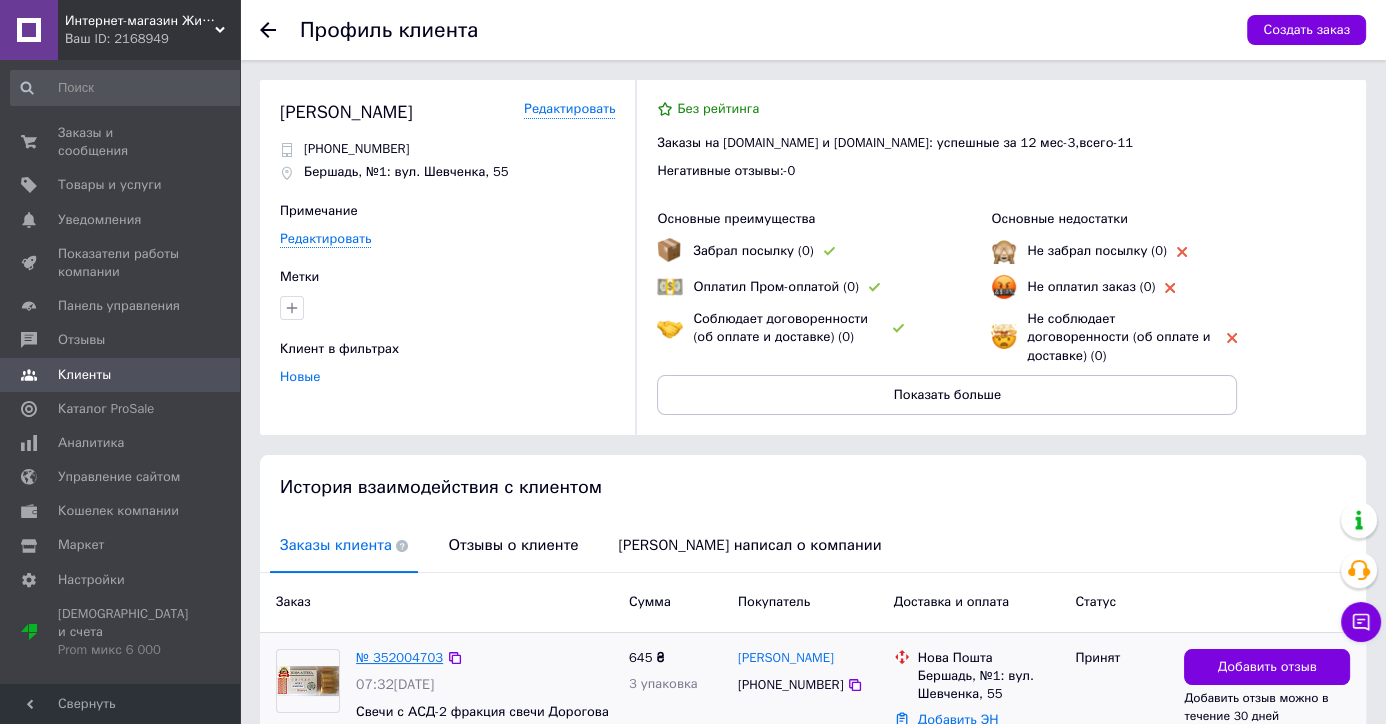 click on "№ 352004703" at bounding box center [399, 657] 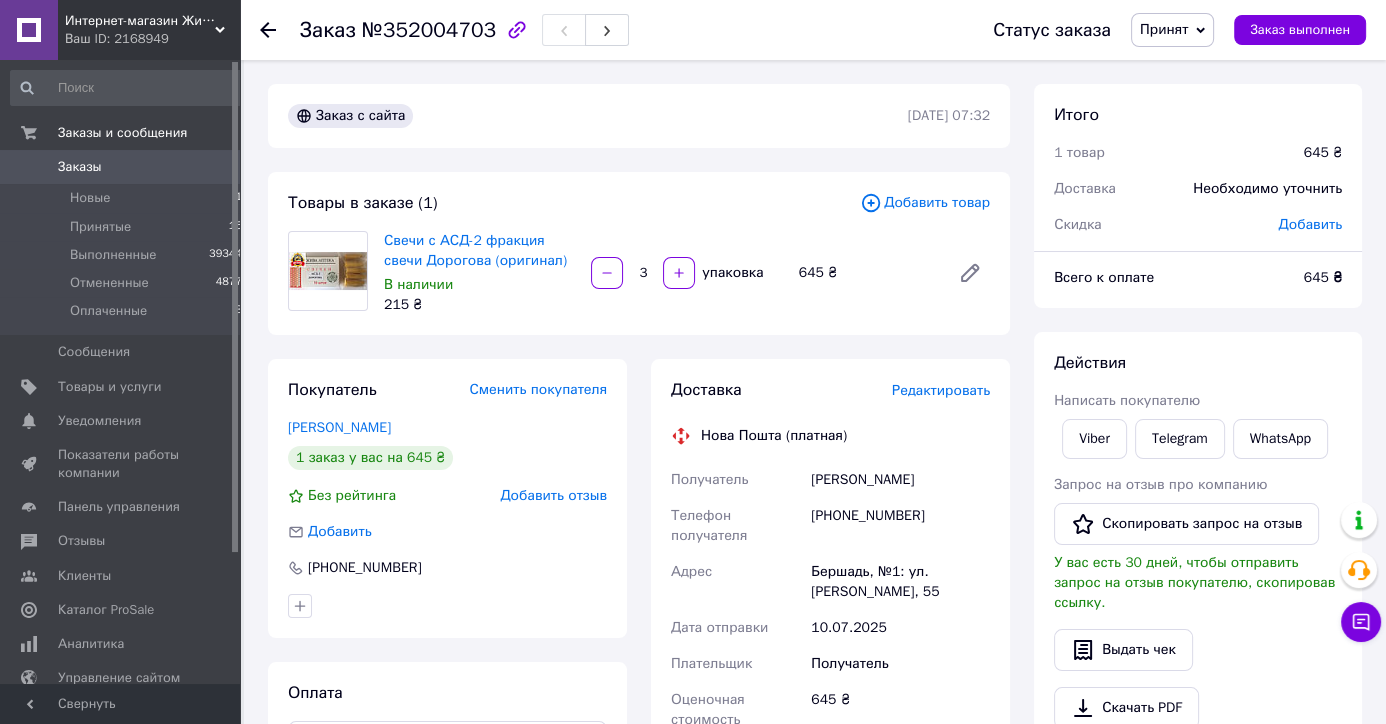 click on "Добавить отзыв" at bounding box center (553, 495) 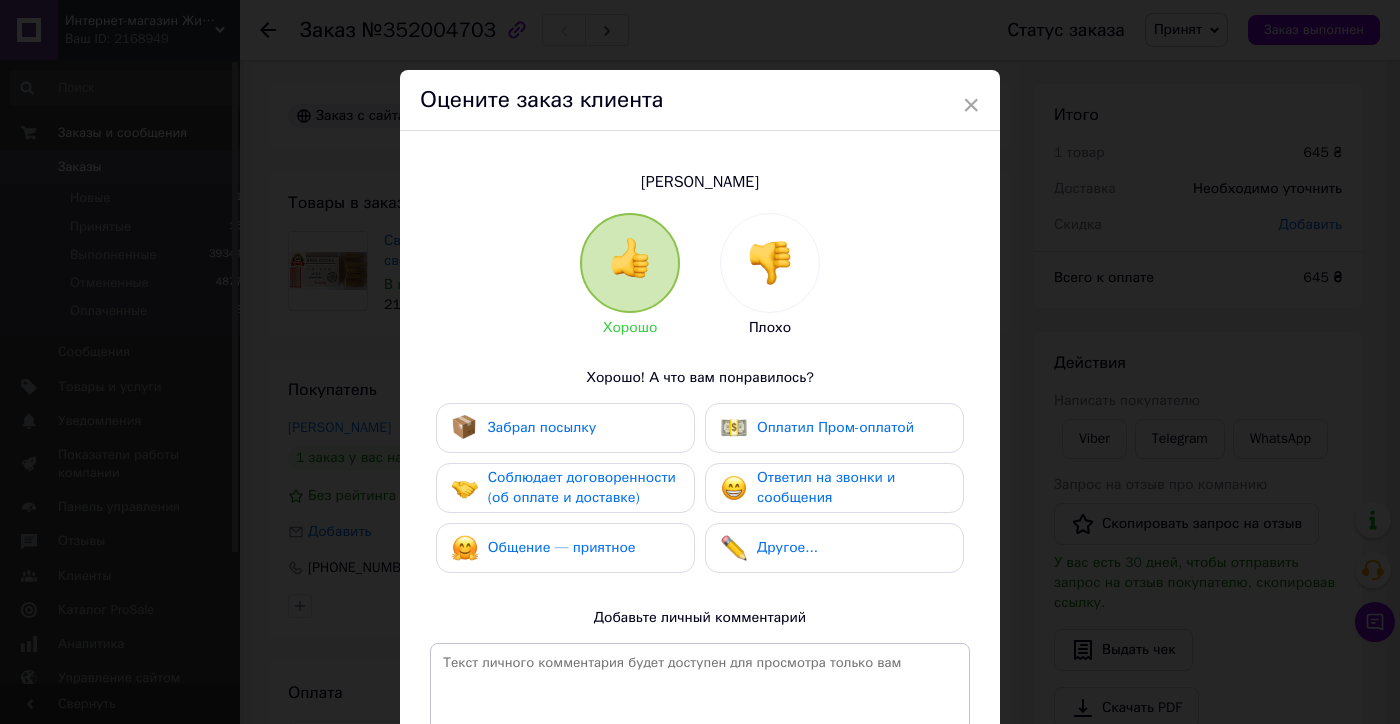 click on "Соблюдает договоренности (об оплате и доставке)" at bounding box center [582, 487] 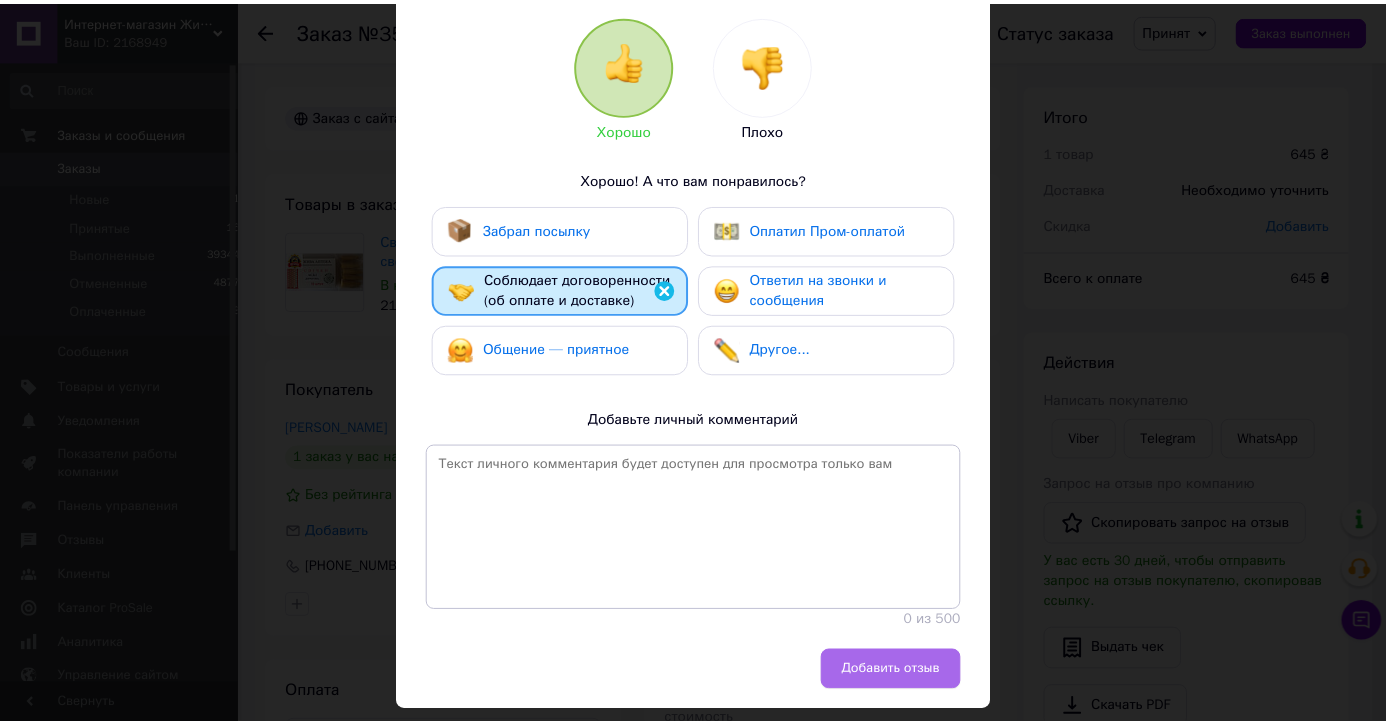 scroll, scrollTop: 283, scrollLeft: 0, axis: vertical 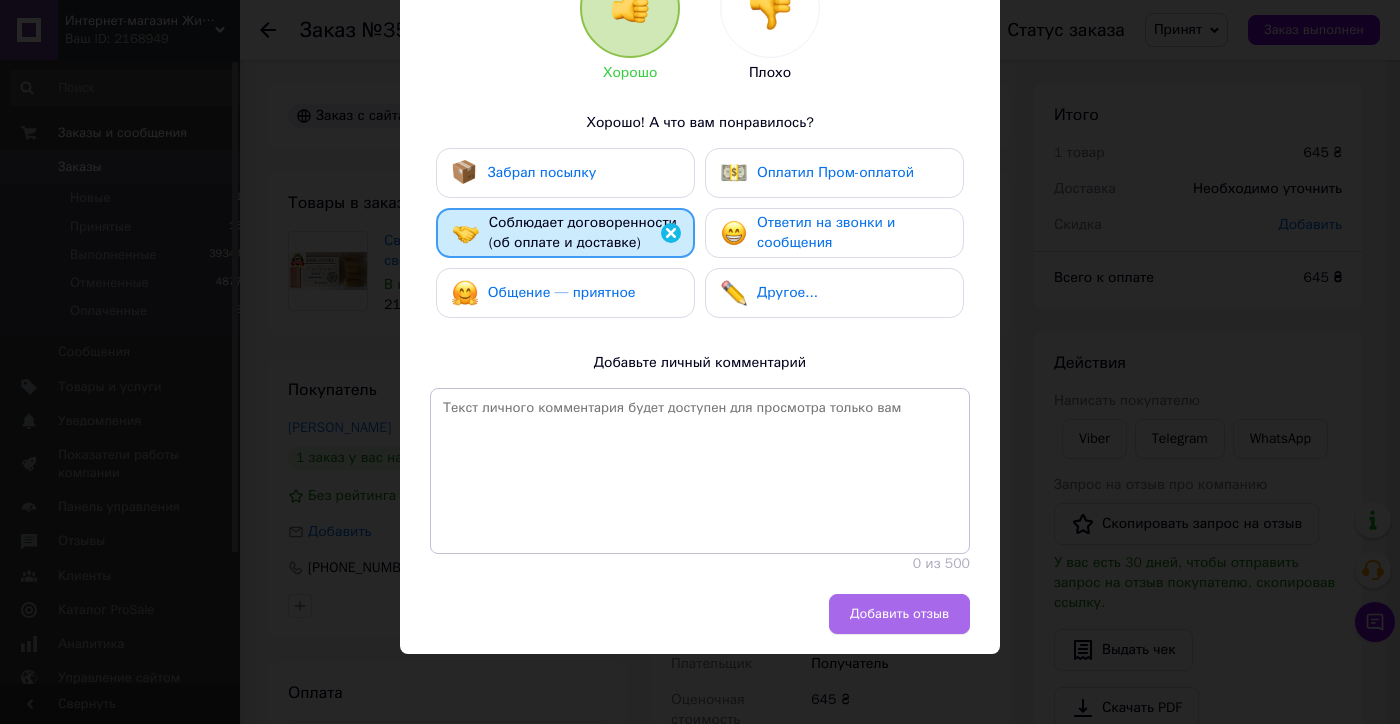 click on "Добавить отзыв" at bounding box center (899, 614) 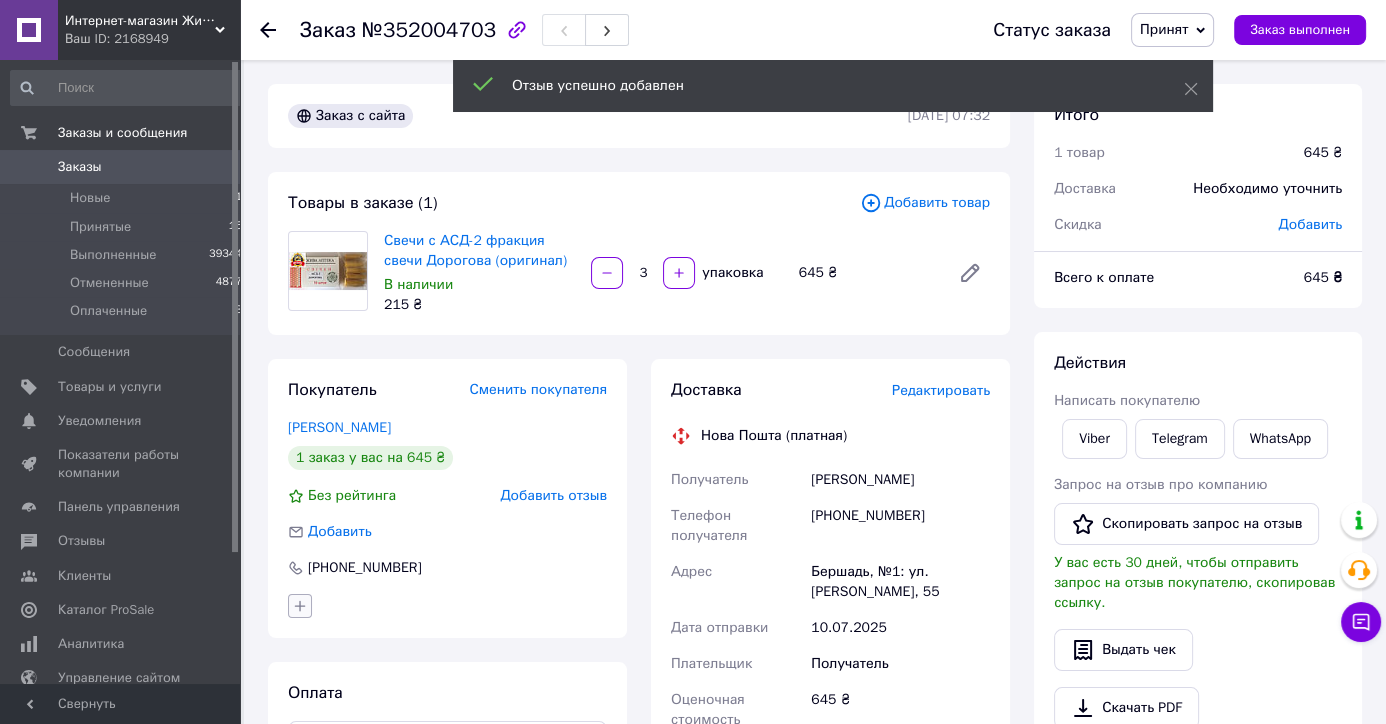 click 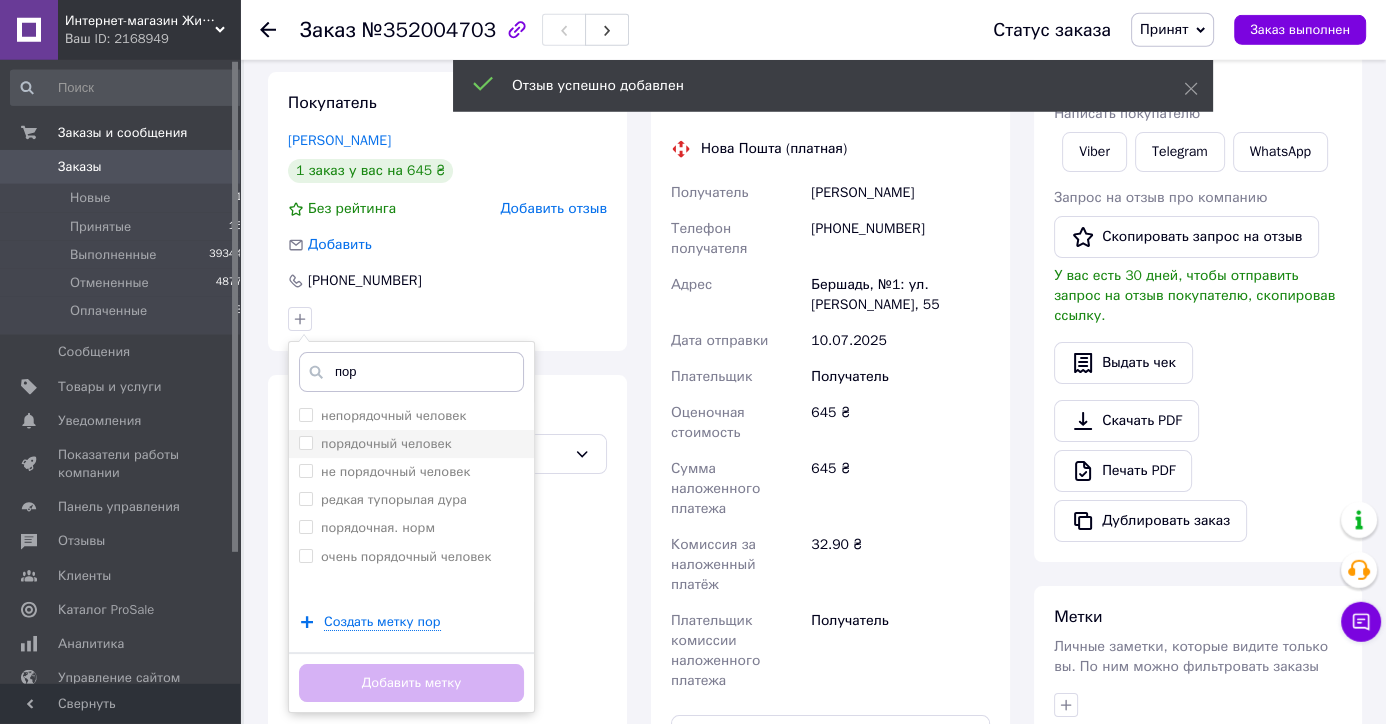 scroll, scrollTop: 315, scrollLeft: 0, axis: vertical 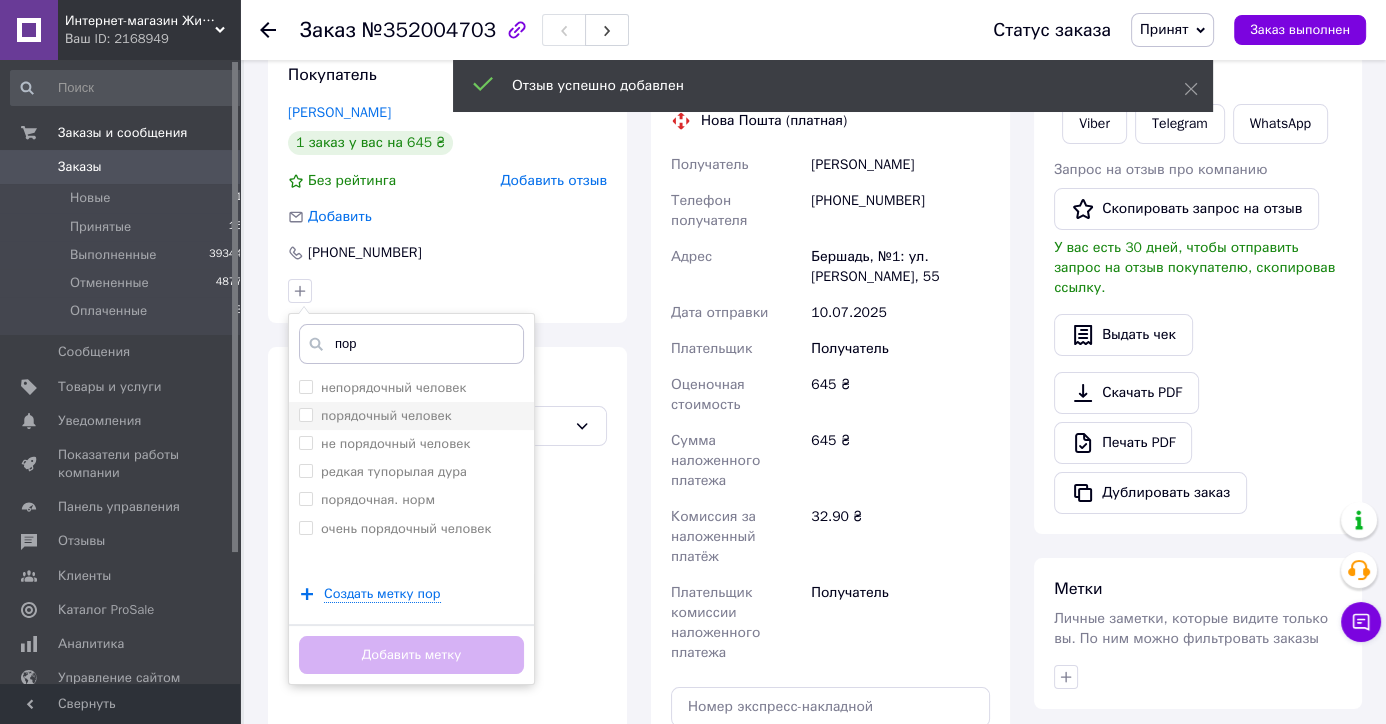 type on "пор" 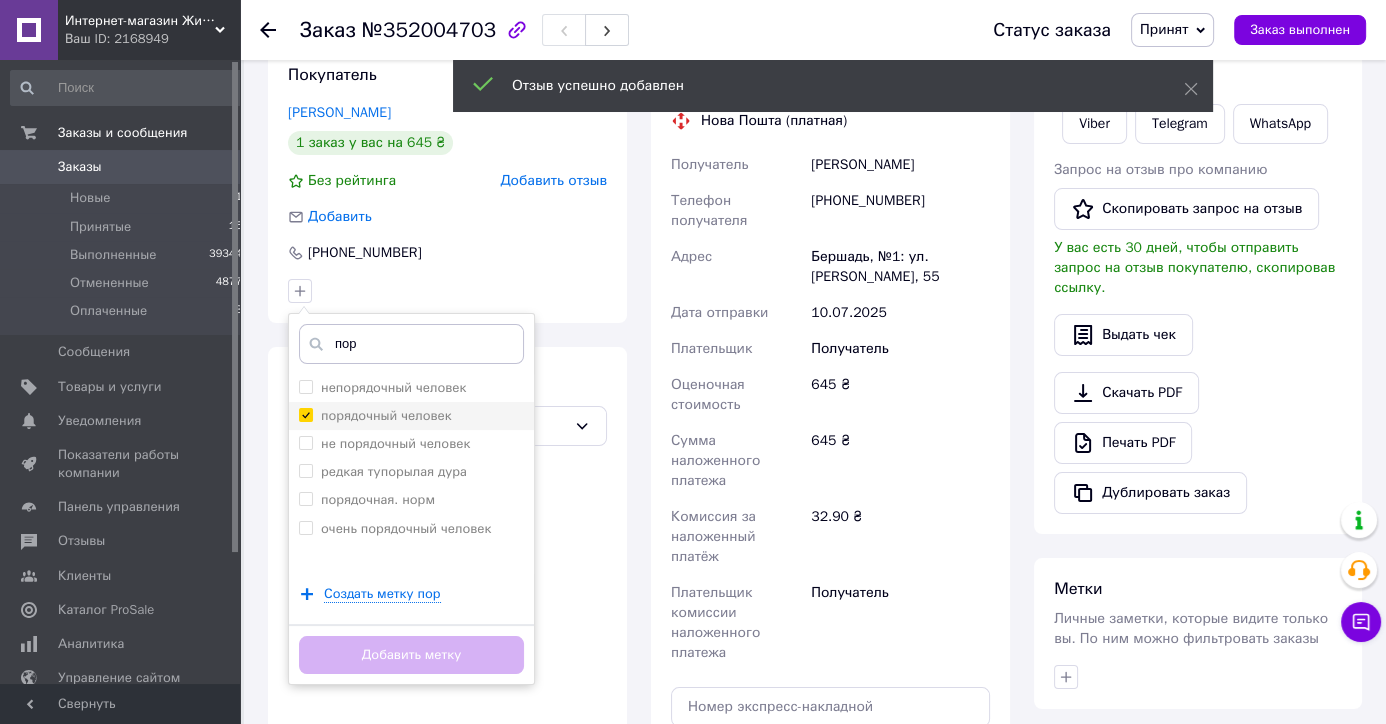 checkbox on "true" 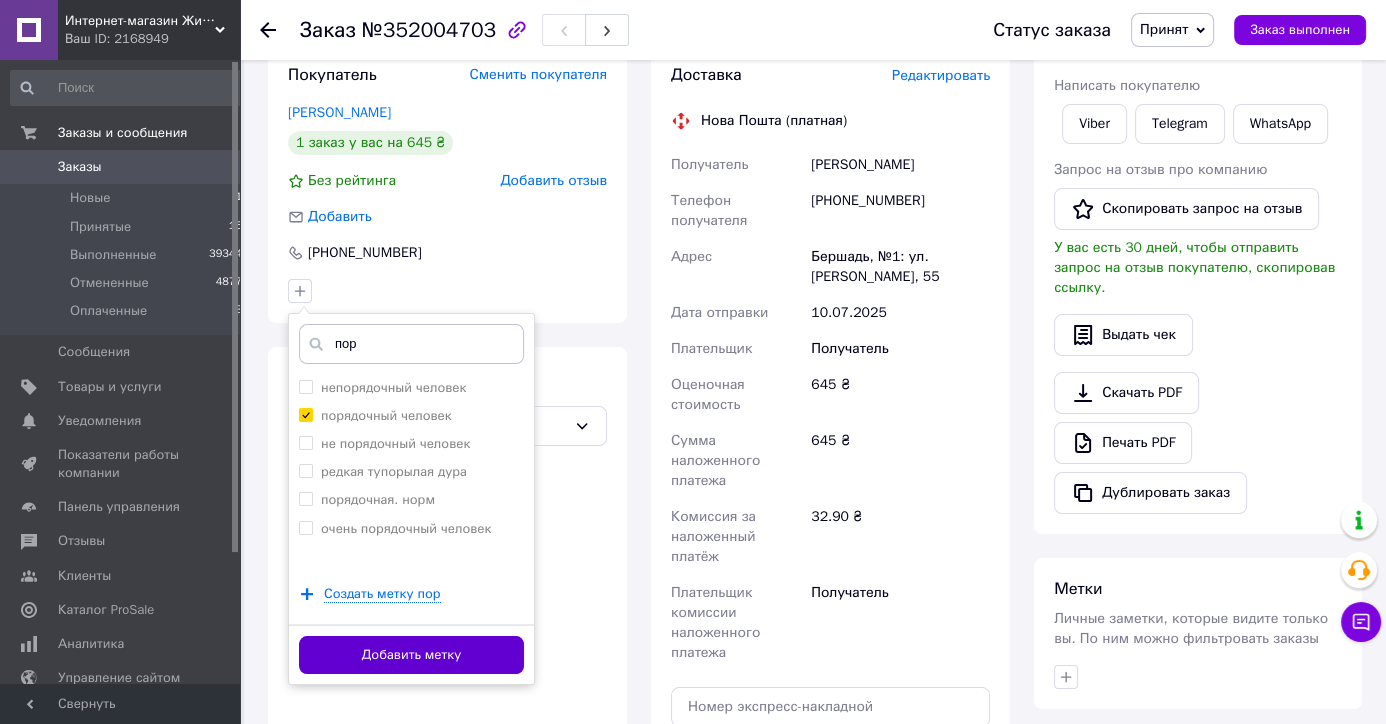 click on "Добавить метку" at bounding box center (411, 655) 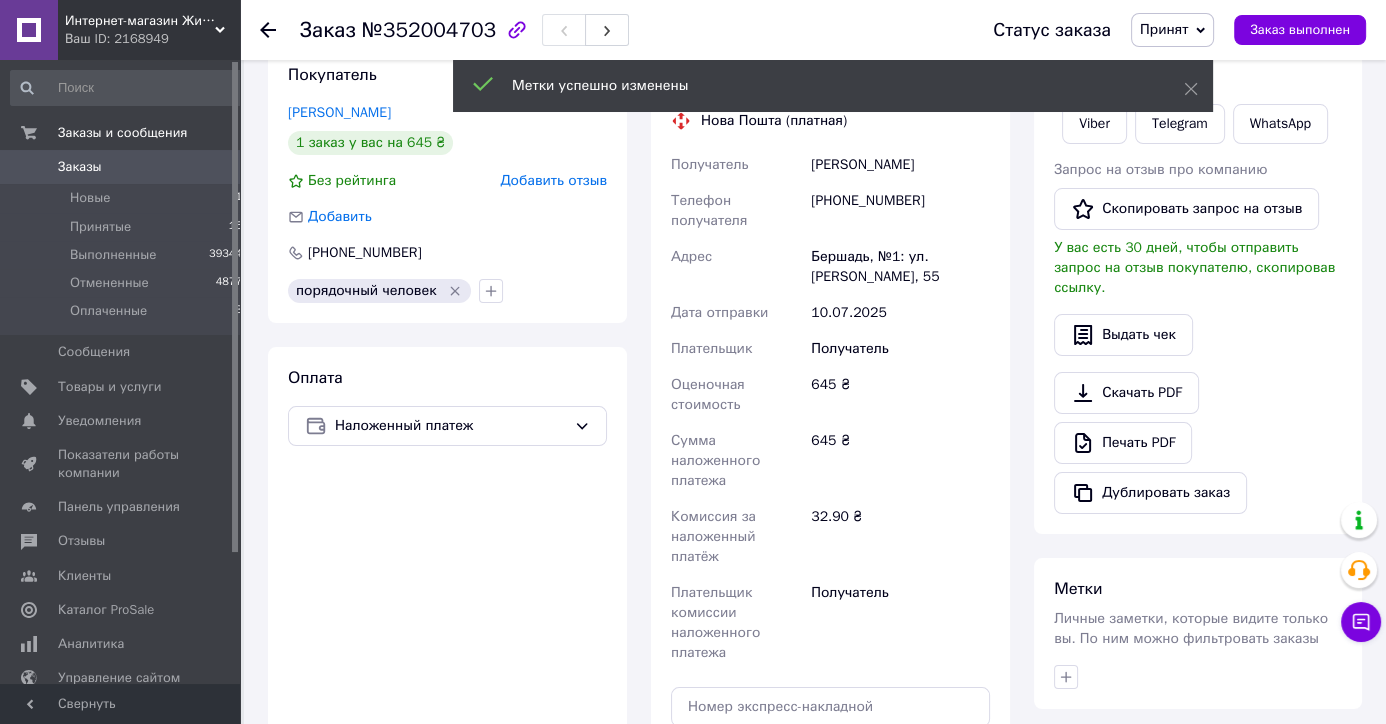 scroll, scrollTop: 0, scrollLeft: 0, axis: both 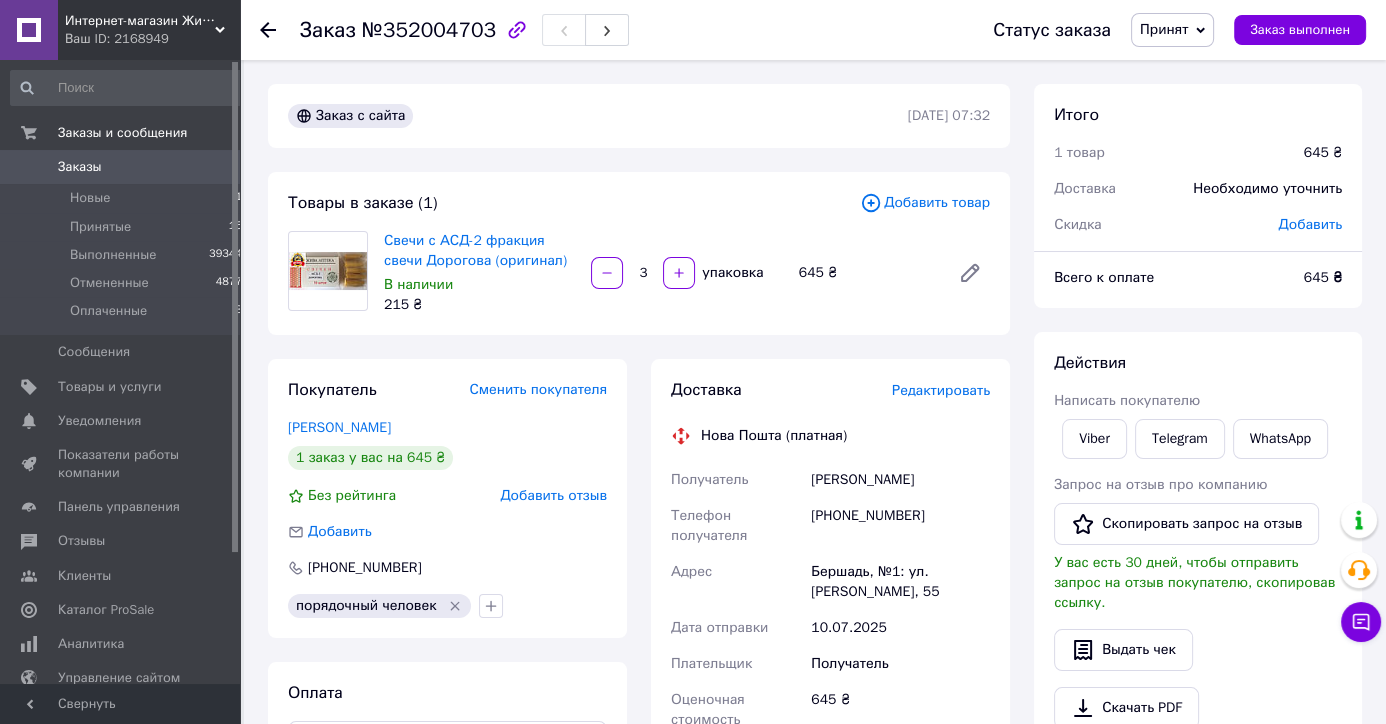 click on "Добавить отзыв" at bounding box center (553, 495) 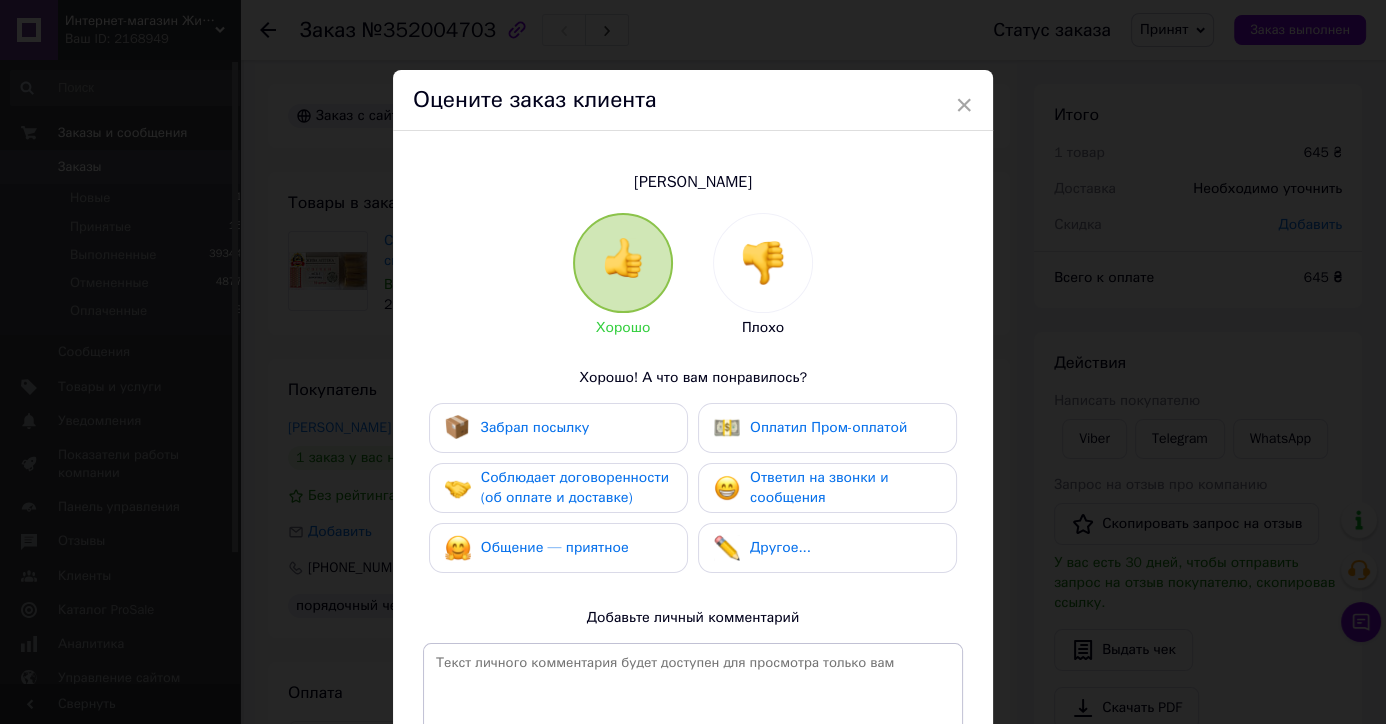 click on "Соблюдает договоренности (об оплате и доставке)" at bounding box center [575, 487] 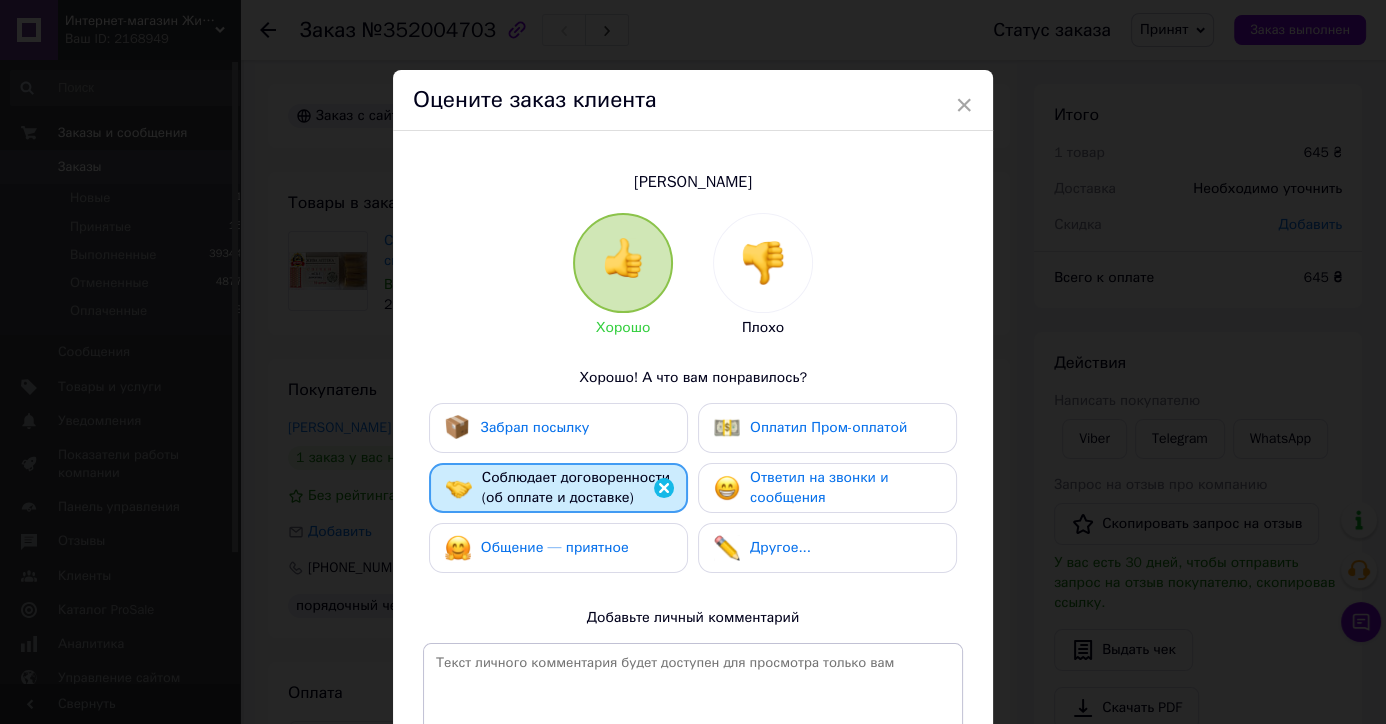 scroll, scrollTop: 283, scrollLeft: 0, axis: vertical 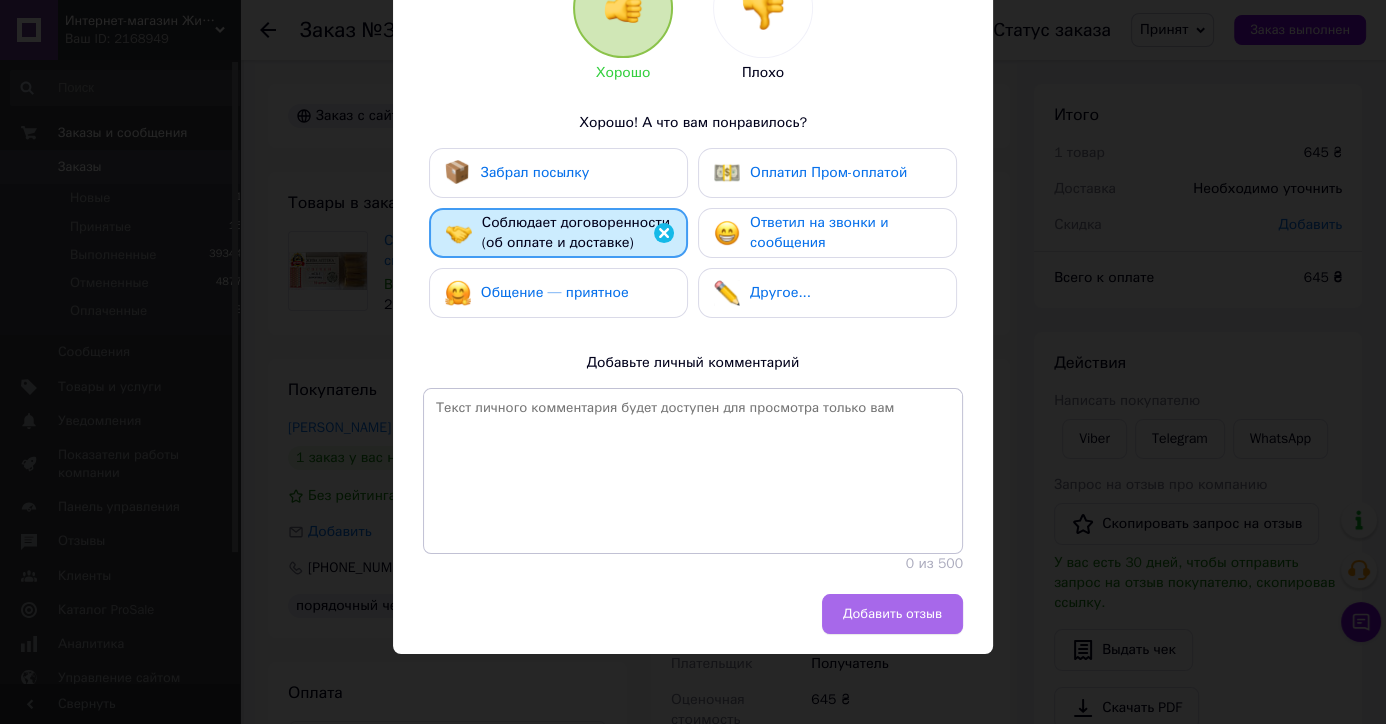click on "Добавить отзыв" at bounding box center (892, 614) 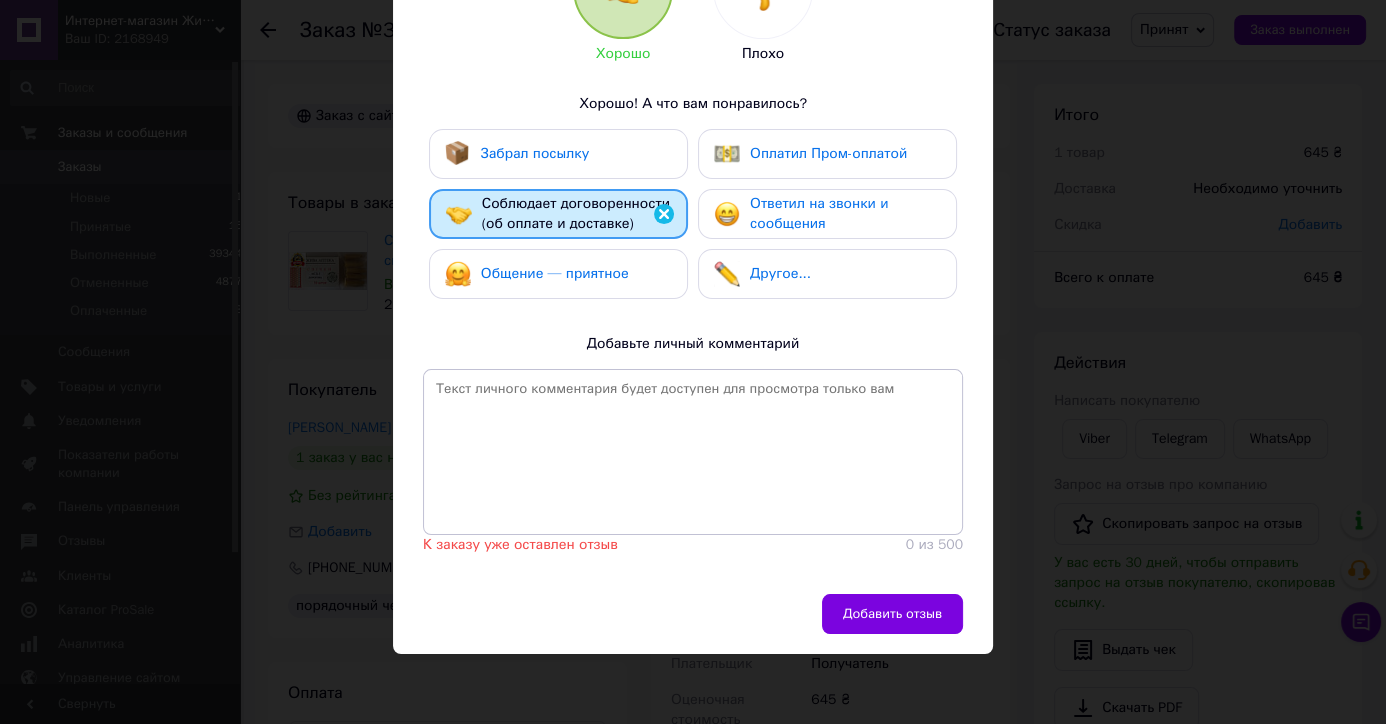 click on "× Оцените заказ клиента [PERSON_NAME] Хорошо Плохо Хорошо! А что вам понравилось? Забрал посылку Оплатил Пром-оплатой Соблюдает договоренности (об оплате и доставке) Ответил на звонки и сообщения Общение — приятное Другое... Добавьте личный комментарий К заказу уже оставлен отзыв 0   из   500 Добавить отзыв" at bounding box center (693, 362) 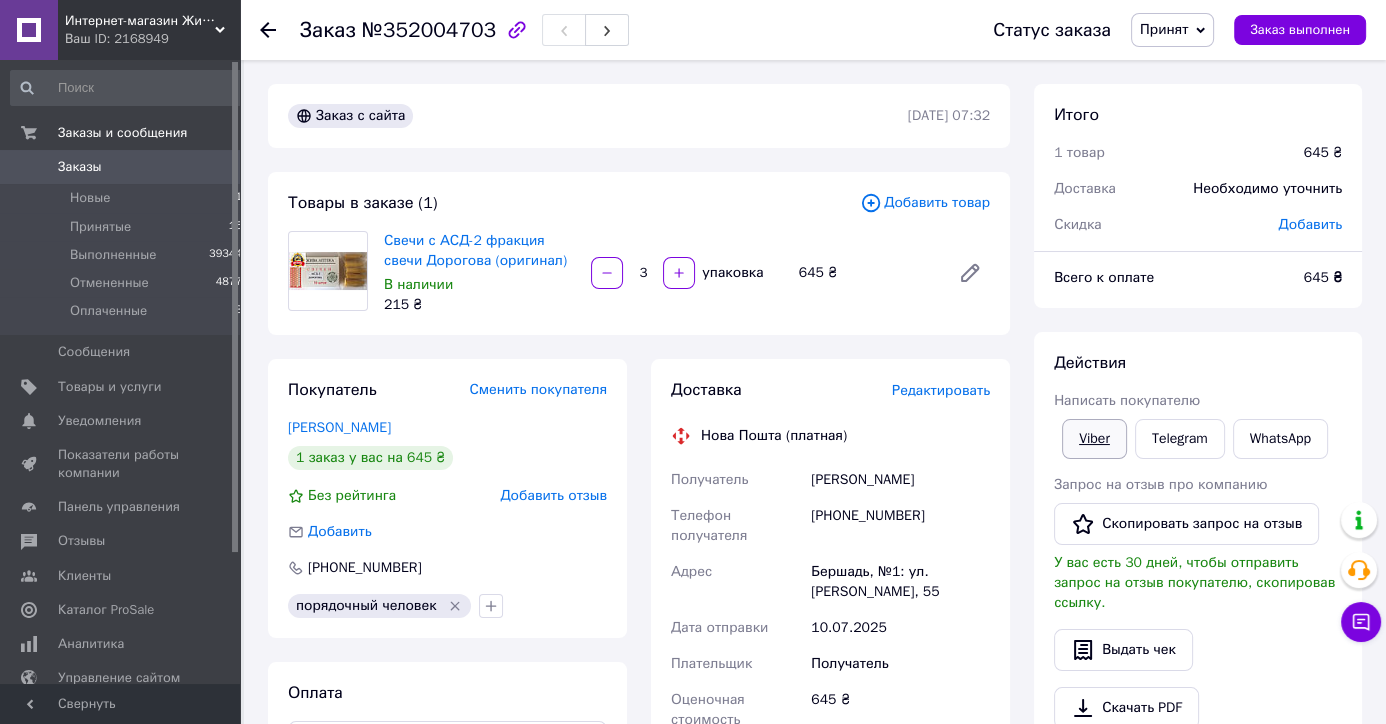 click on "Viber" at bounding box center [1094, 439] 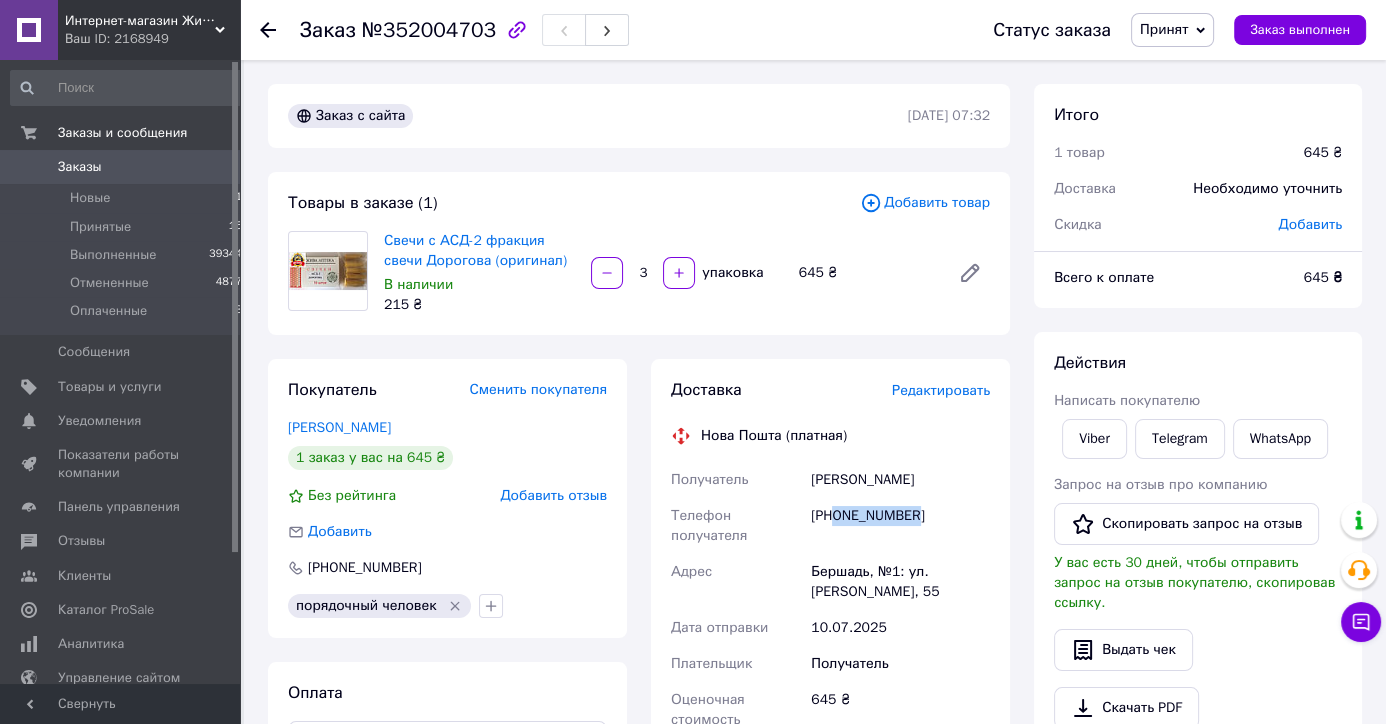 drag, startPoint x: 943, startPoint y: 522, endPoint x: 839, endPoint y: 519, distance: 104.04326 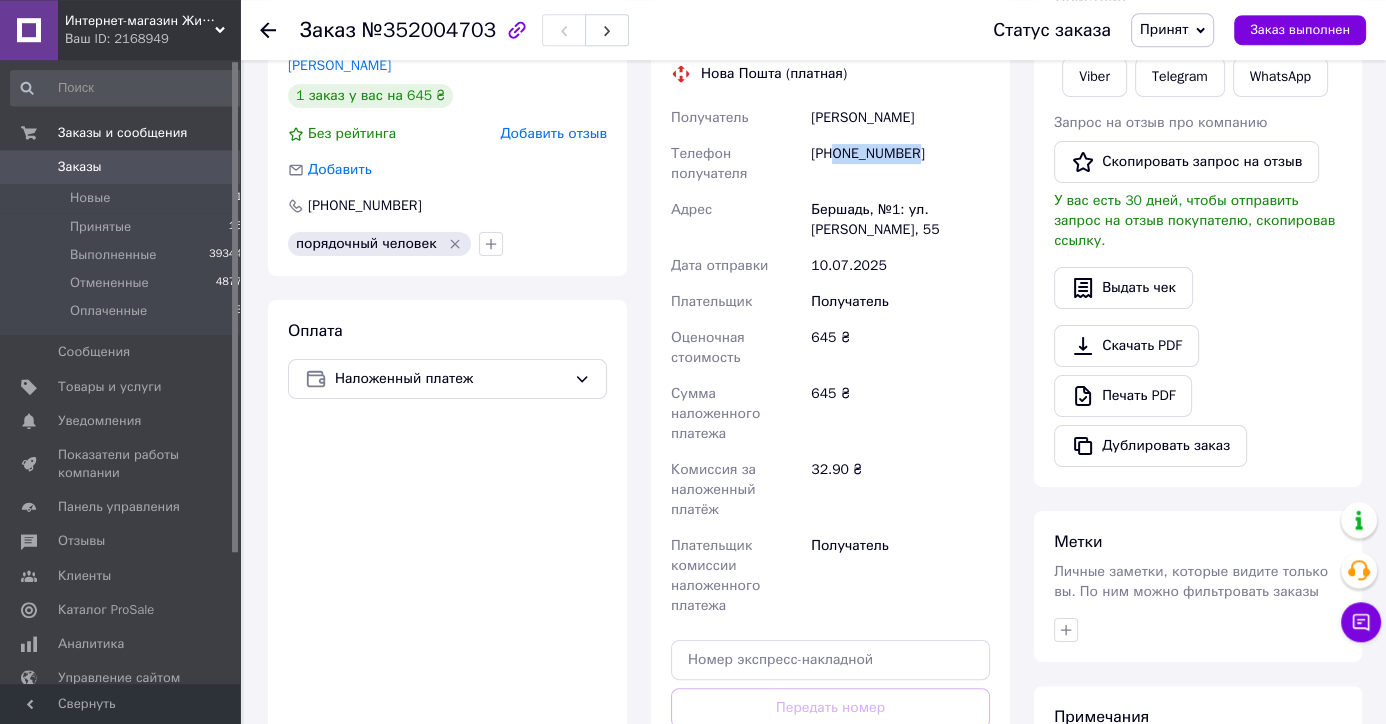 scroll, scrollTop: 525, scrollLeft: 0, axis: vertical 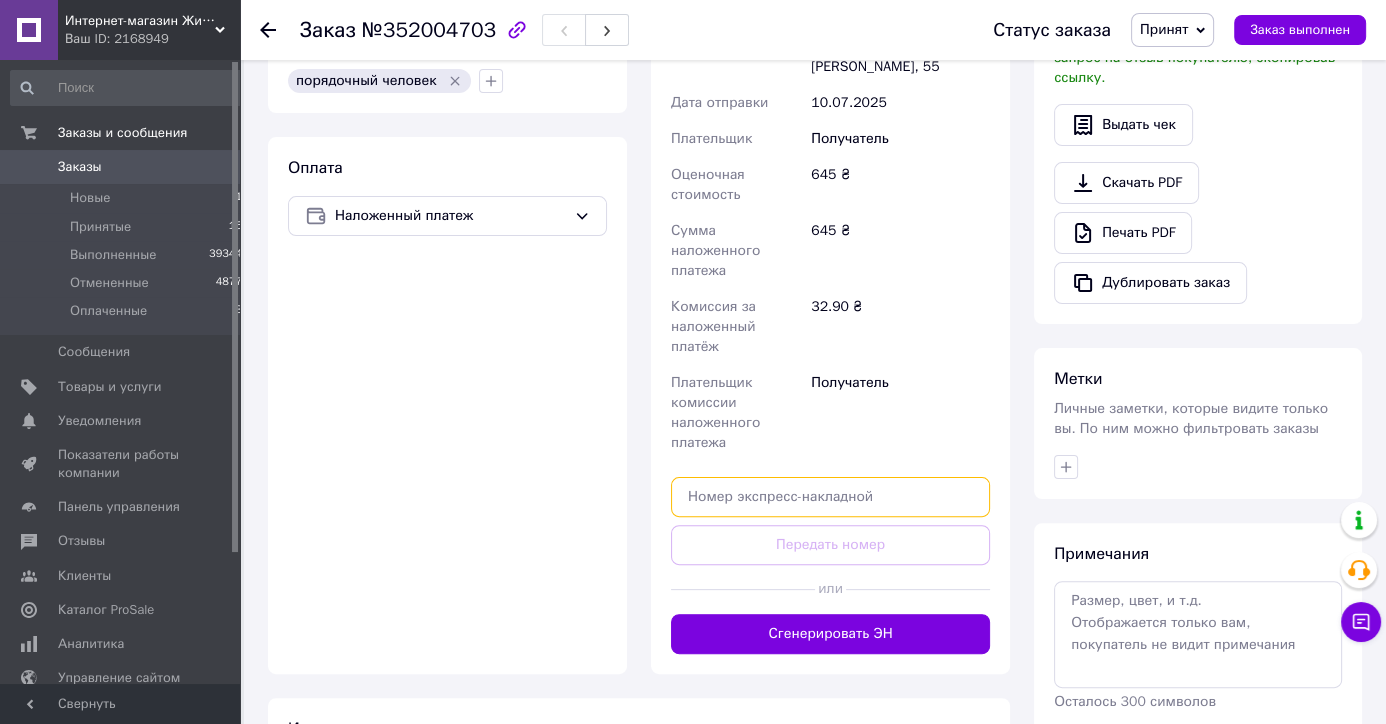 paste on "20451202716191" 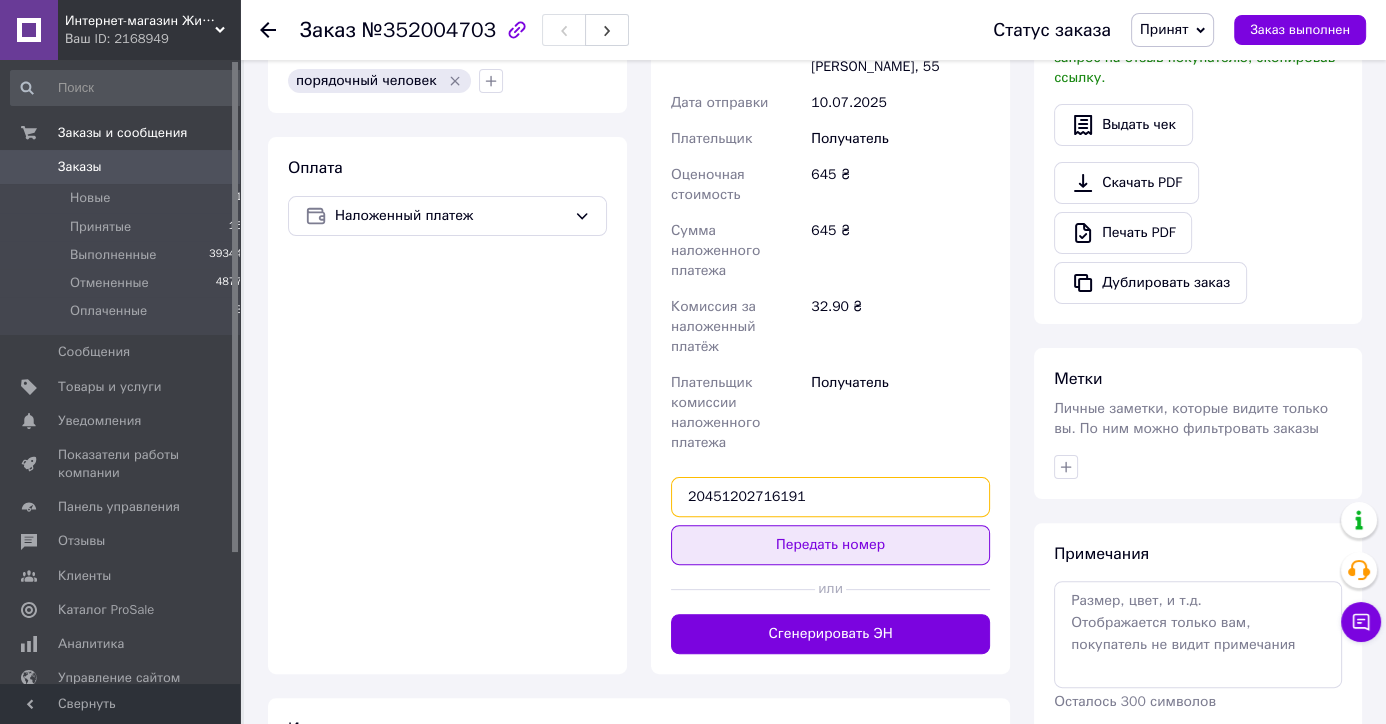 type on "20451202716191" 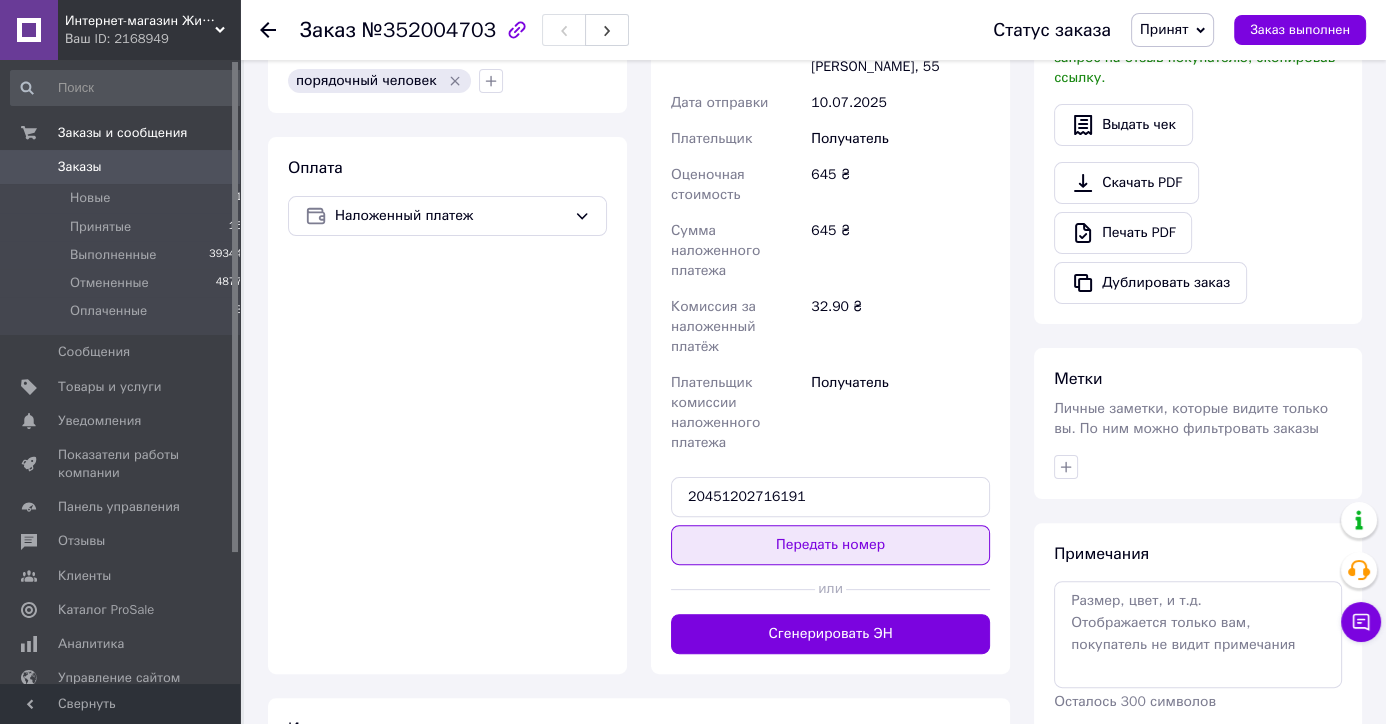 click on "Передать номер" at bounding box center [830, 545] 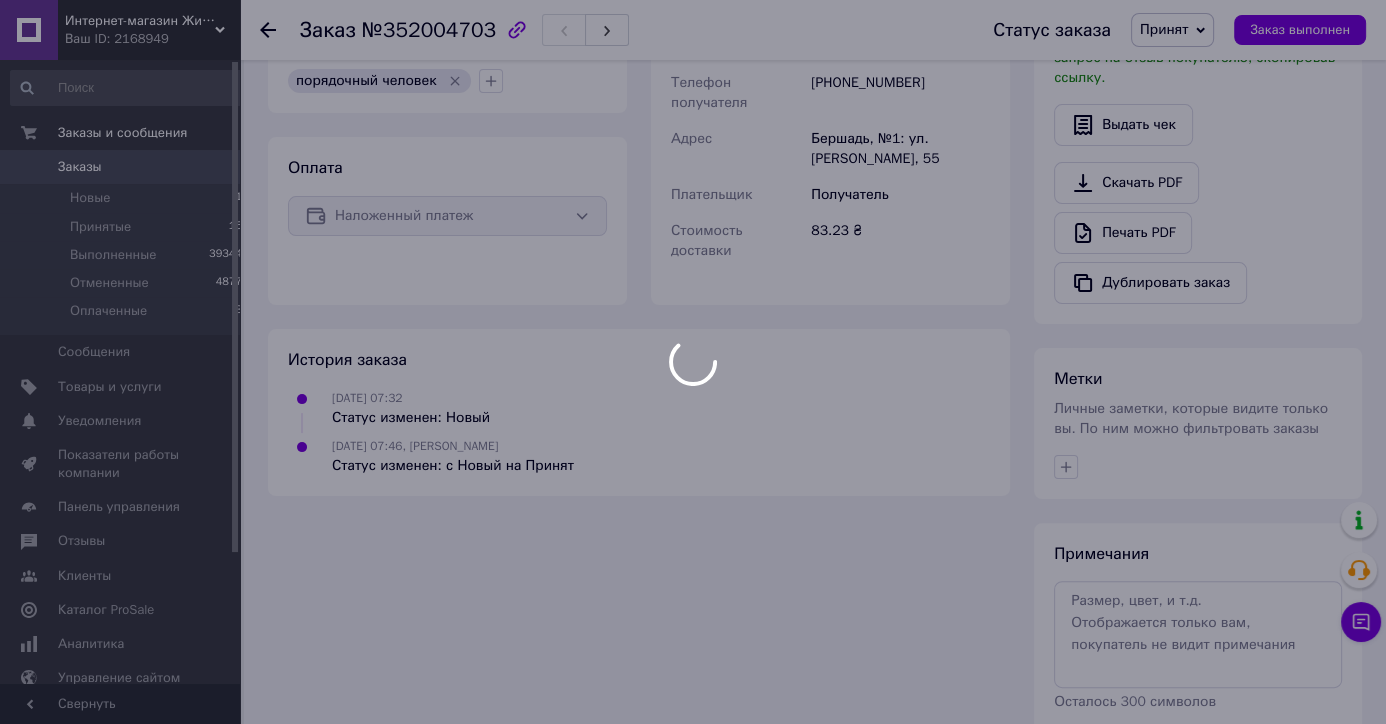 scroll, scrollTop: 315, scrollLeft: 0, axis: vertical 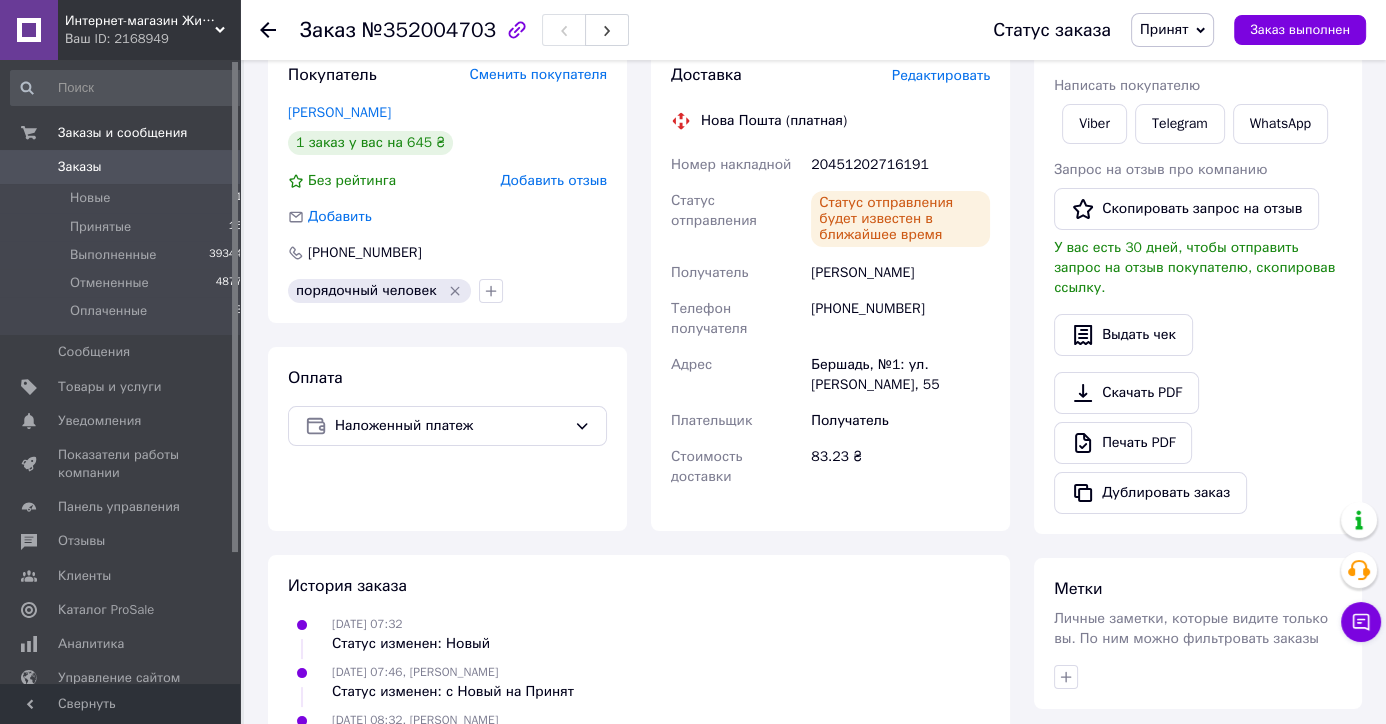 click on "Заказ выполнен" at bounding box center [1300, 30] 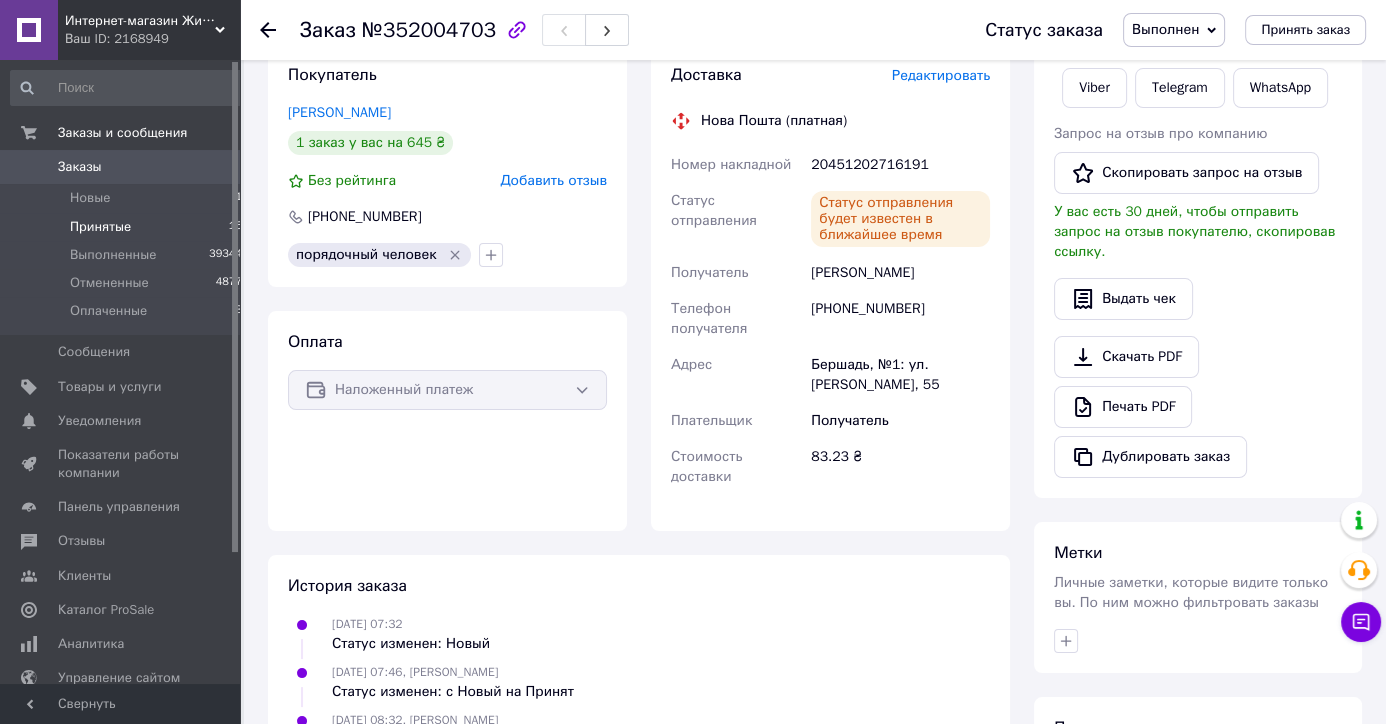 click on "Принятые" at bounding box center (100, 227) 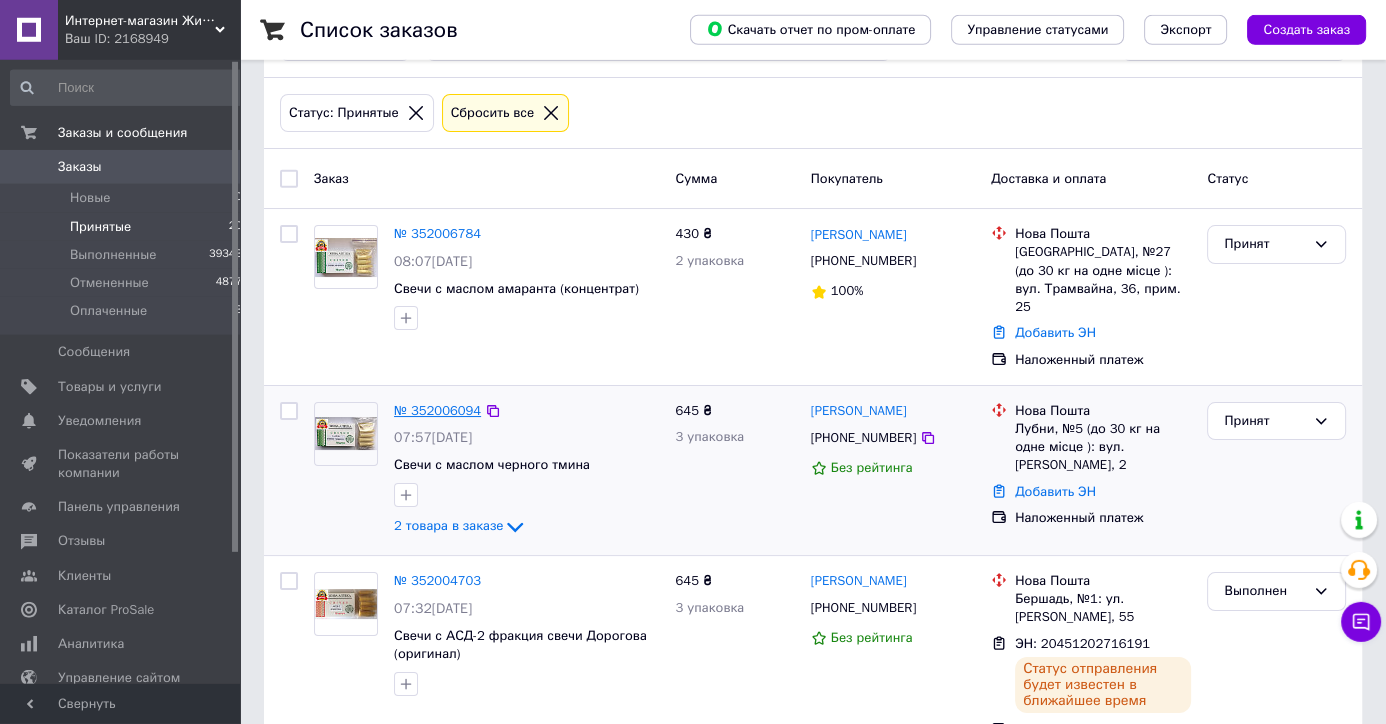 scroll, scrollTop: 105, scrollLeft: 0, axis: vertical 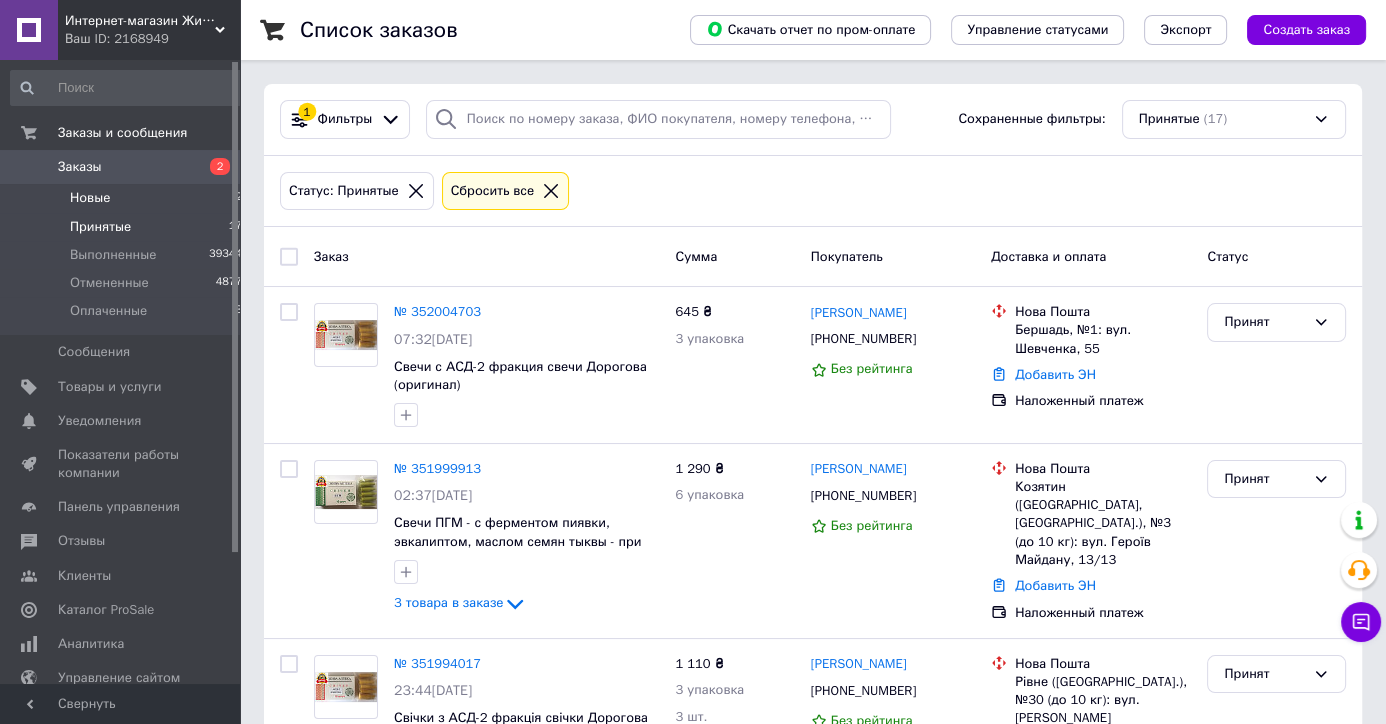 drag, startPoint x: 92, startPoint y: 201, endPoint x: 83, endPoint y: 210, distance: 12.727922 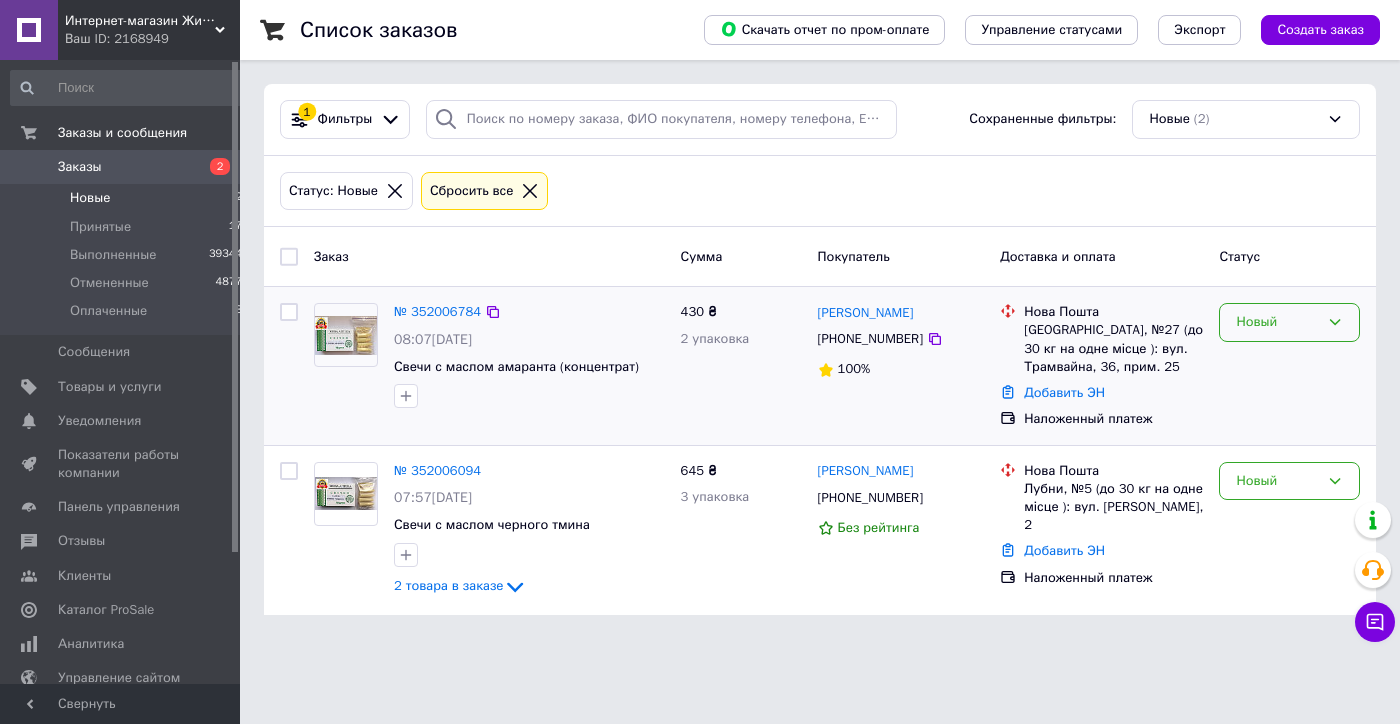 click on "Новый" at bounding box center [1277, 322] 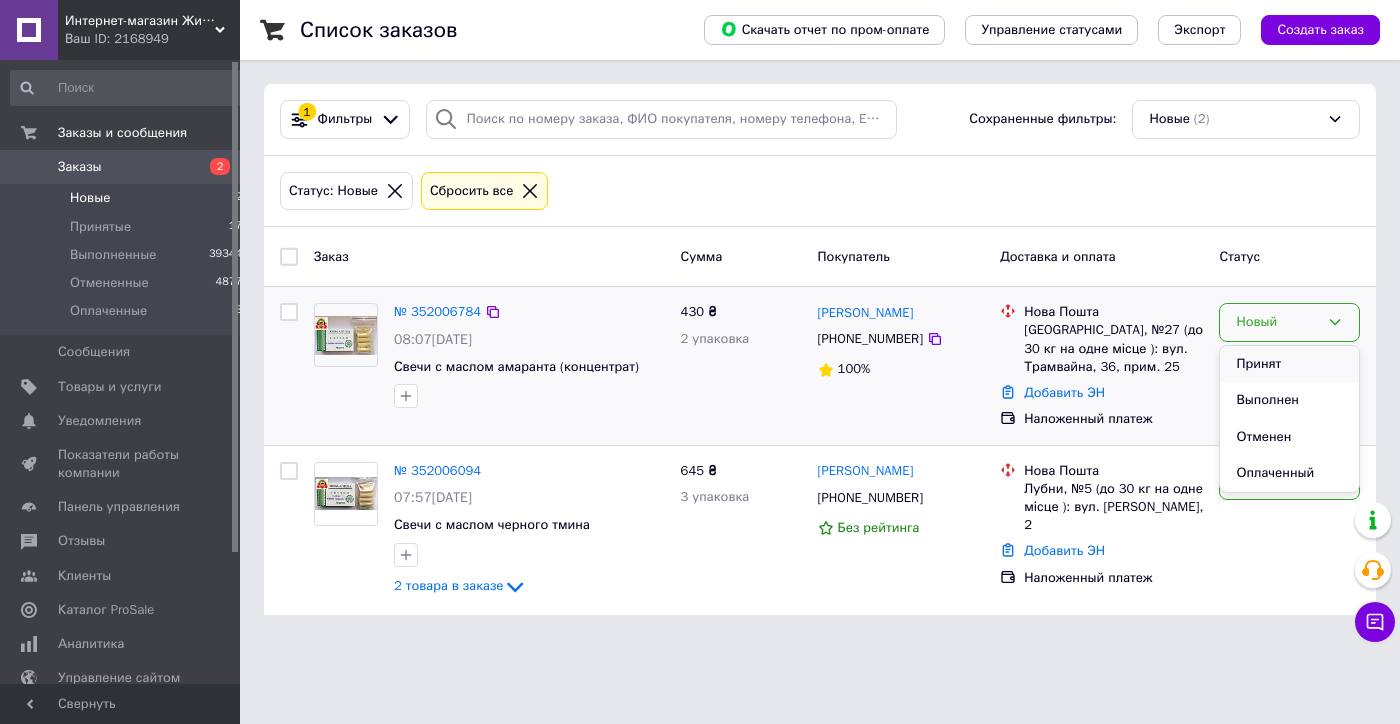 click on "Принят" at bounding box center [1289, 364] 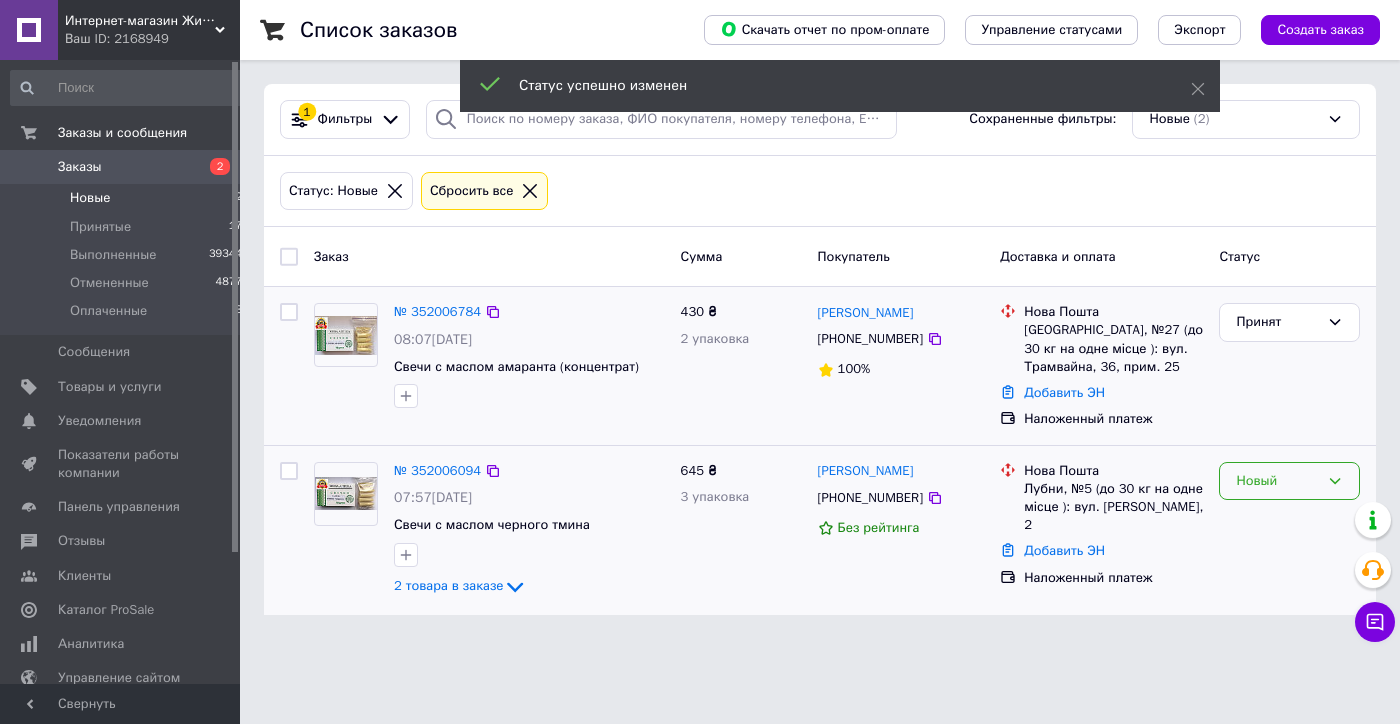 click on "Новый" at bounding box center (1289, 481) 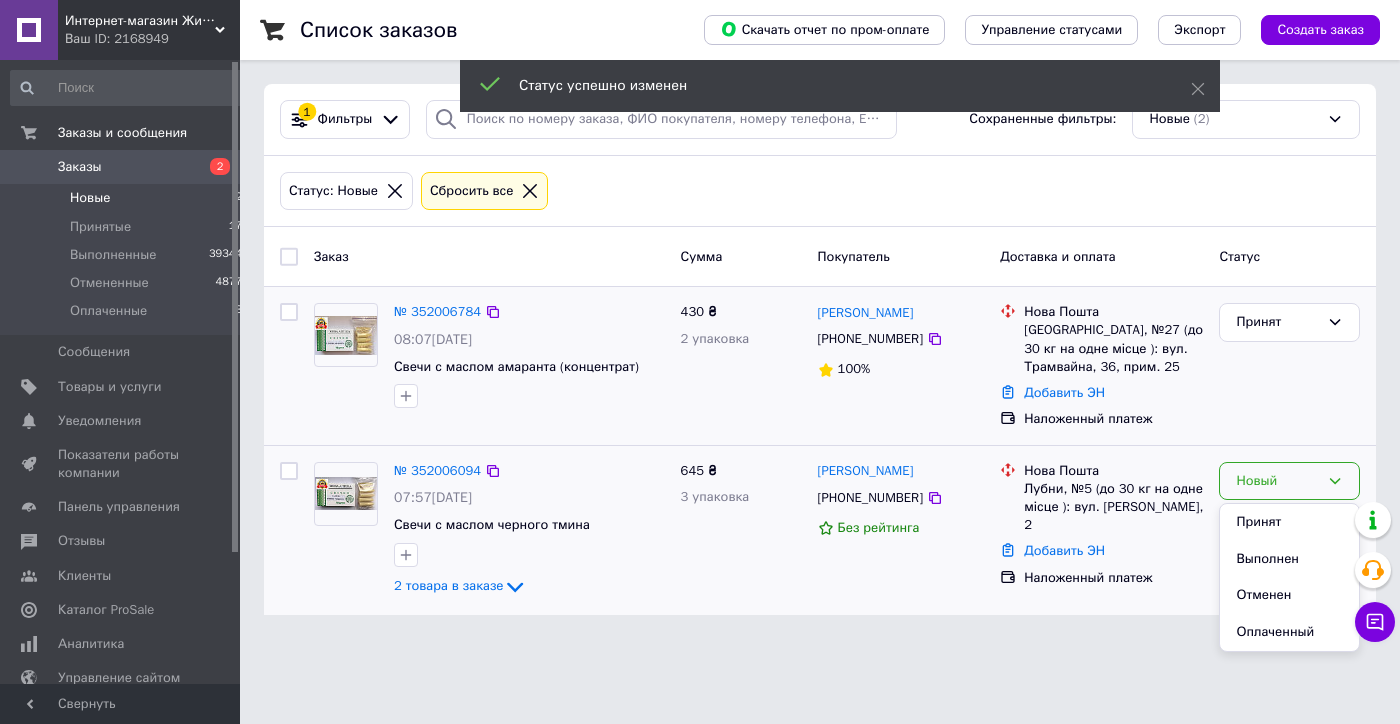 click on "Принят" at bounding box center (1289, 522) 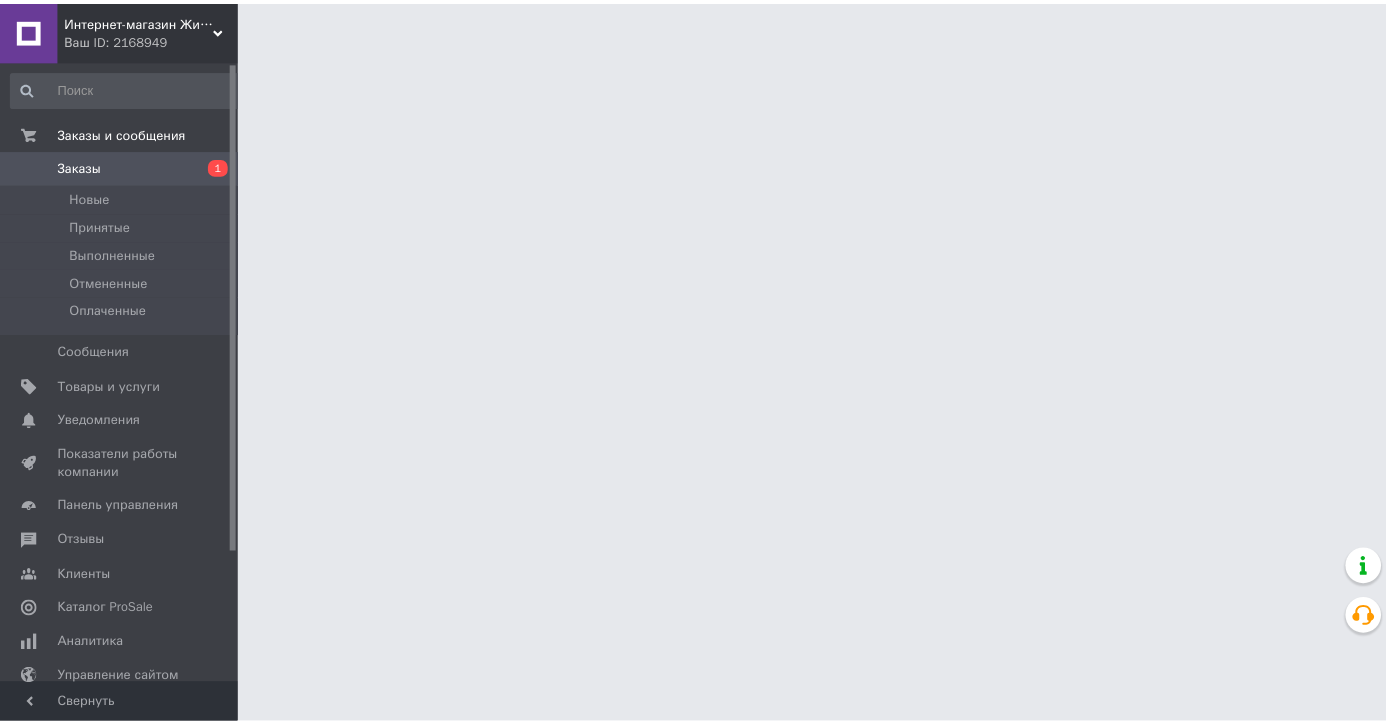 scroll, scrollTop: 0, scrollLeft: 0, axis: both 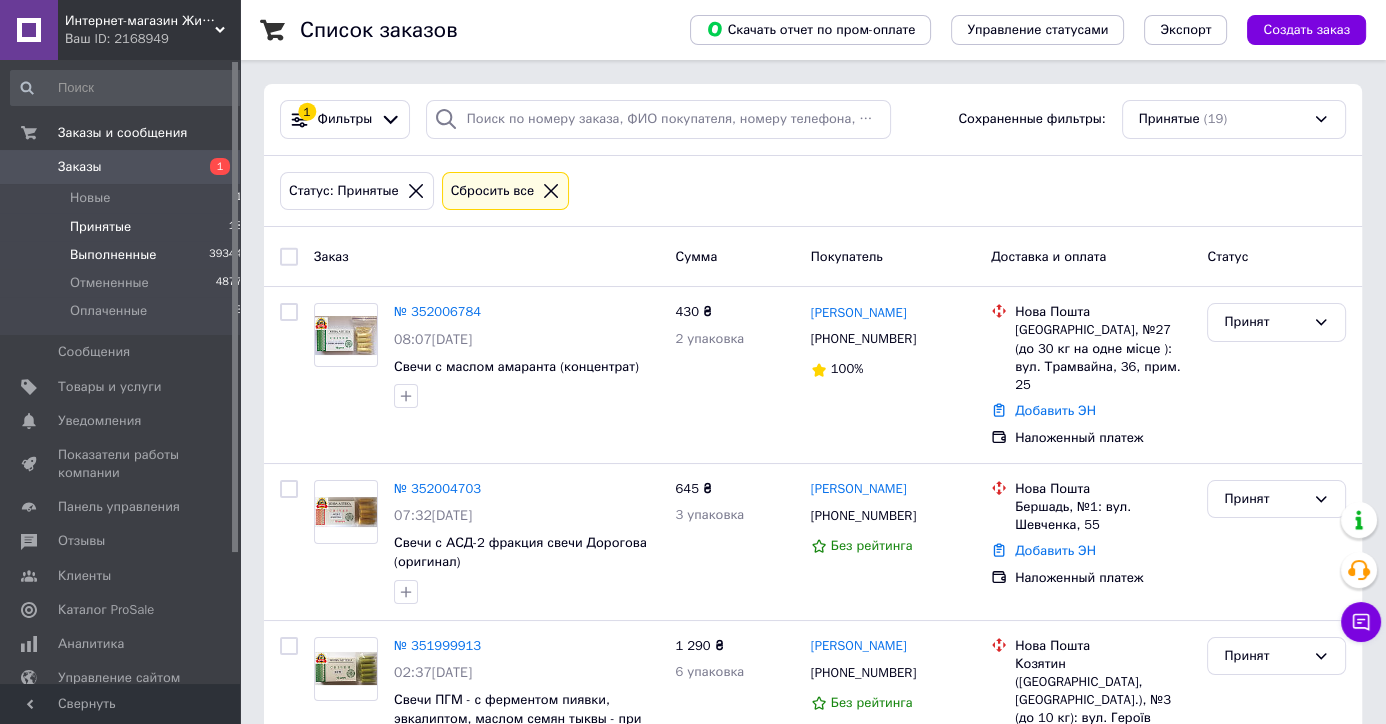 click on "Выполненные" at bounding box center (113, 255) 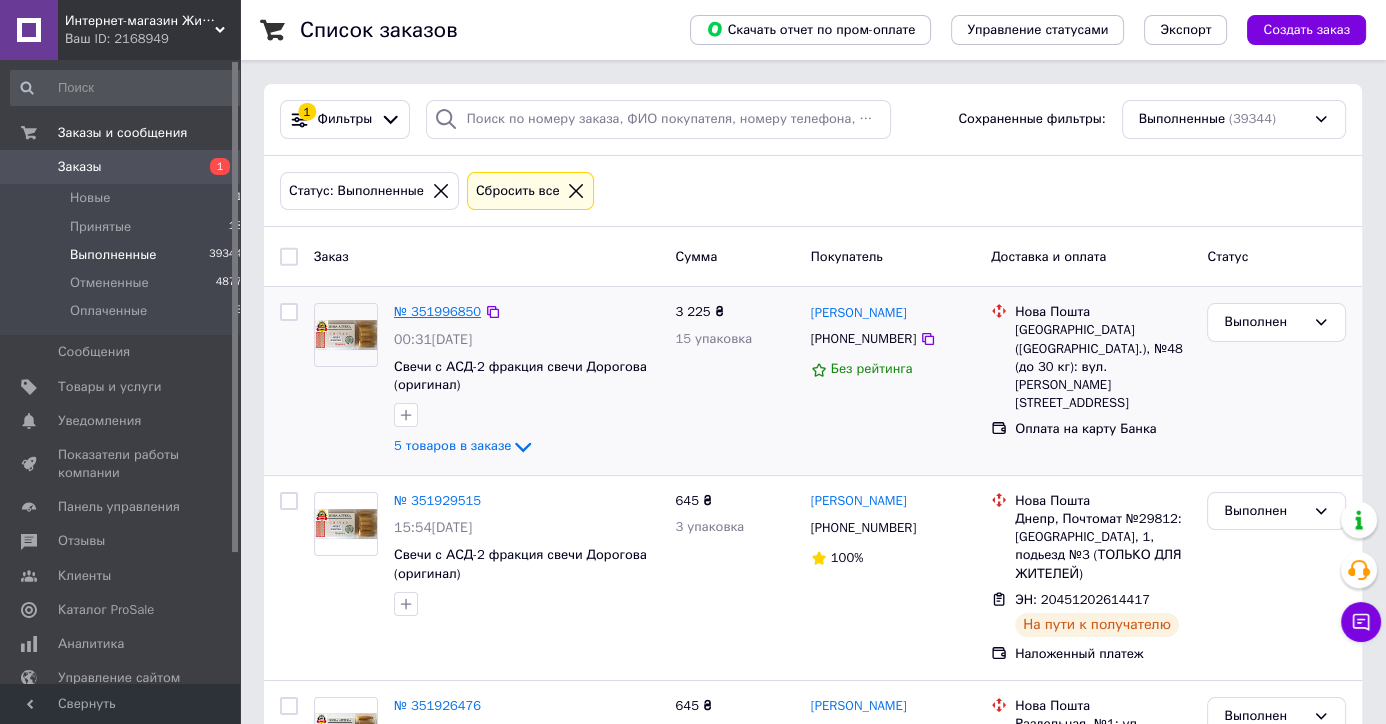 click on "№ 351996850" at bounding box center [437, 311] 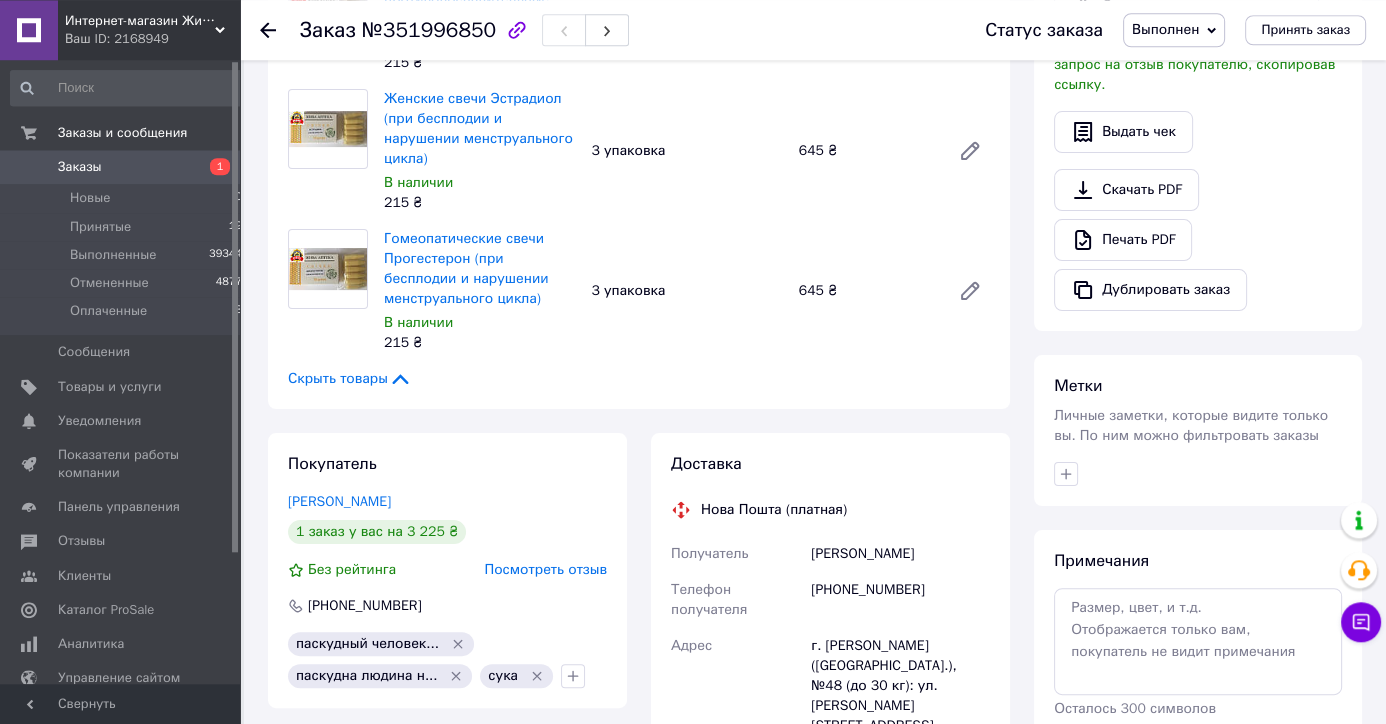 scroll, scrollTop: 525, scrollLeft: 0, axis: vertical 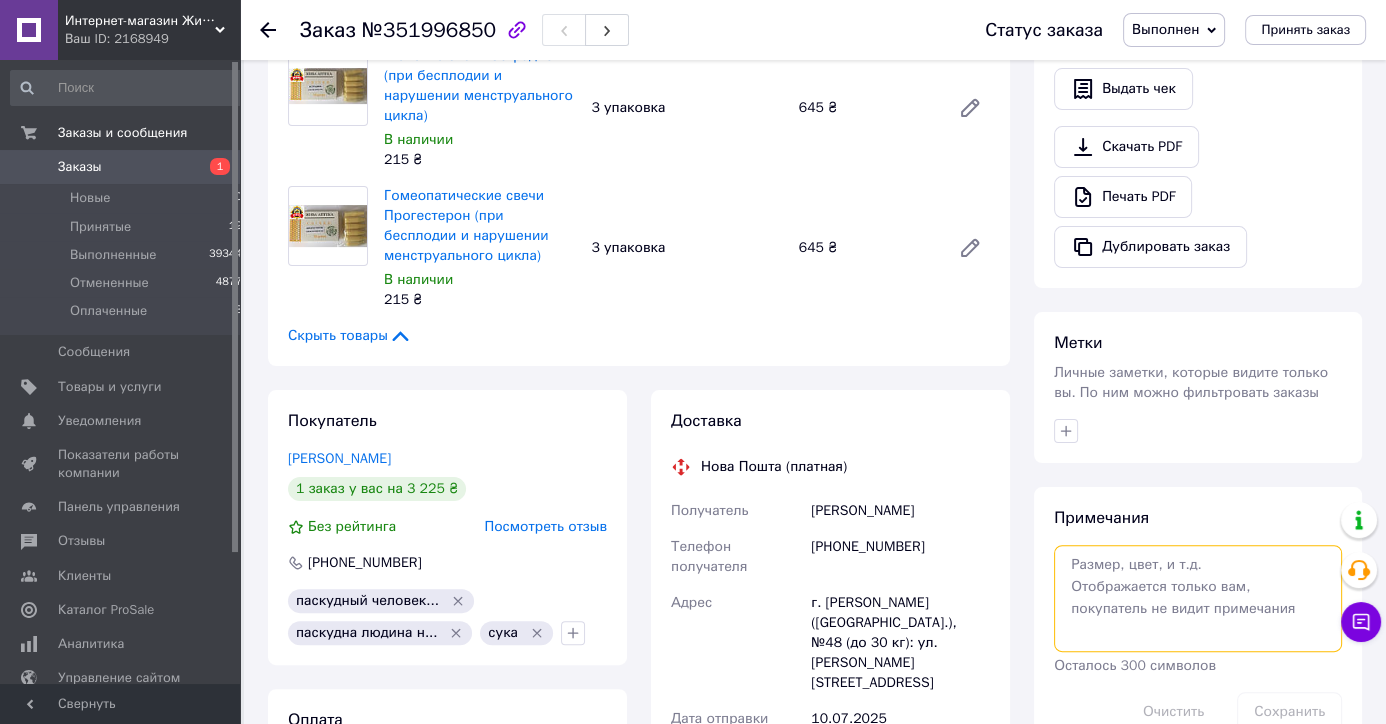 click at bounding box center (1198, 598) 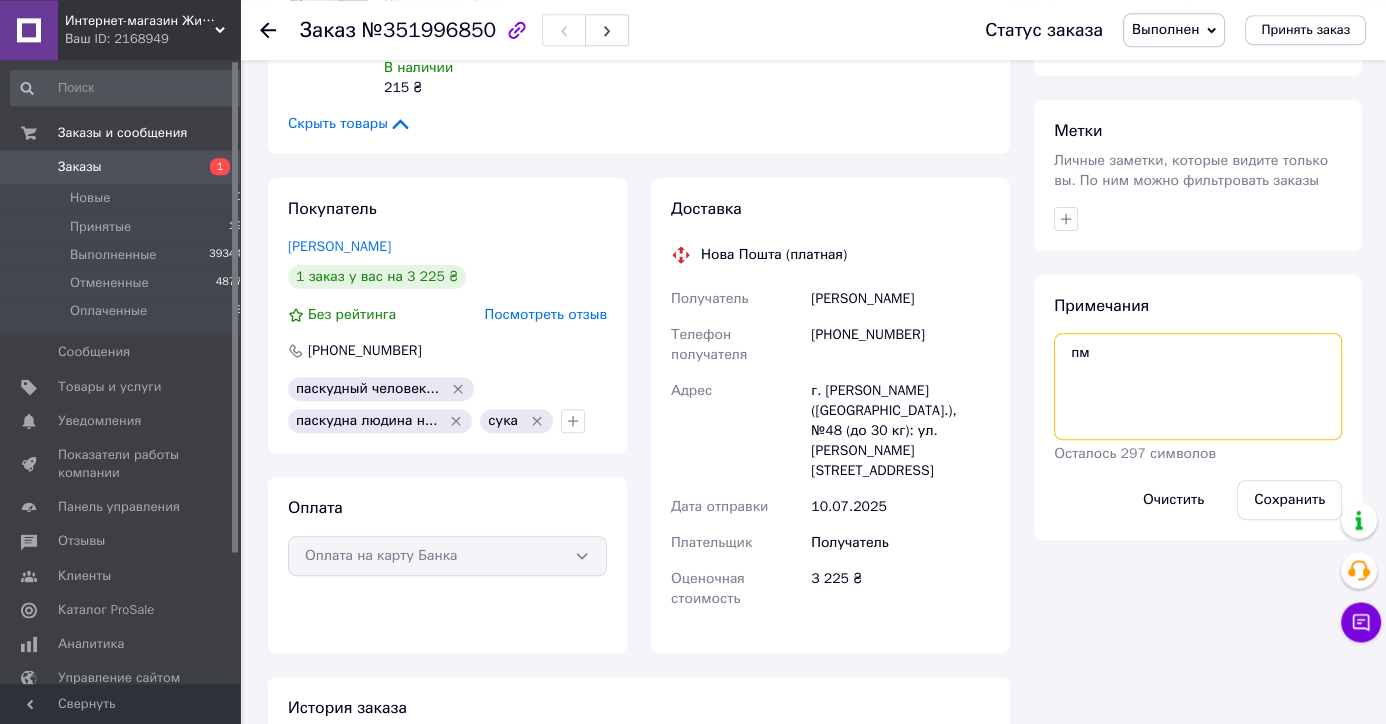 scroll, scrollTop: 840, scrollLeft: 0, axis: vertical 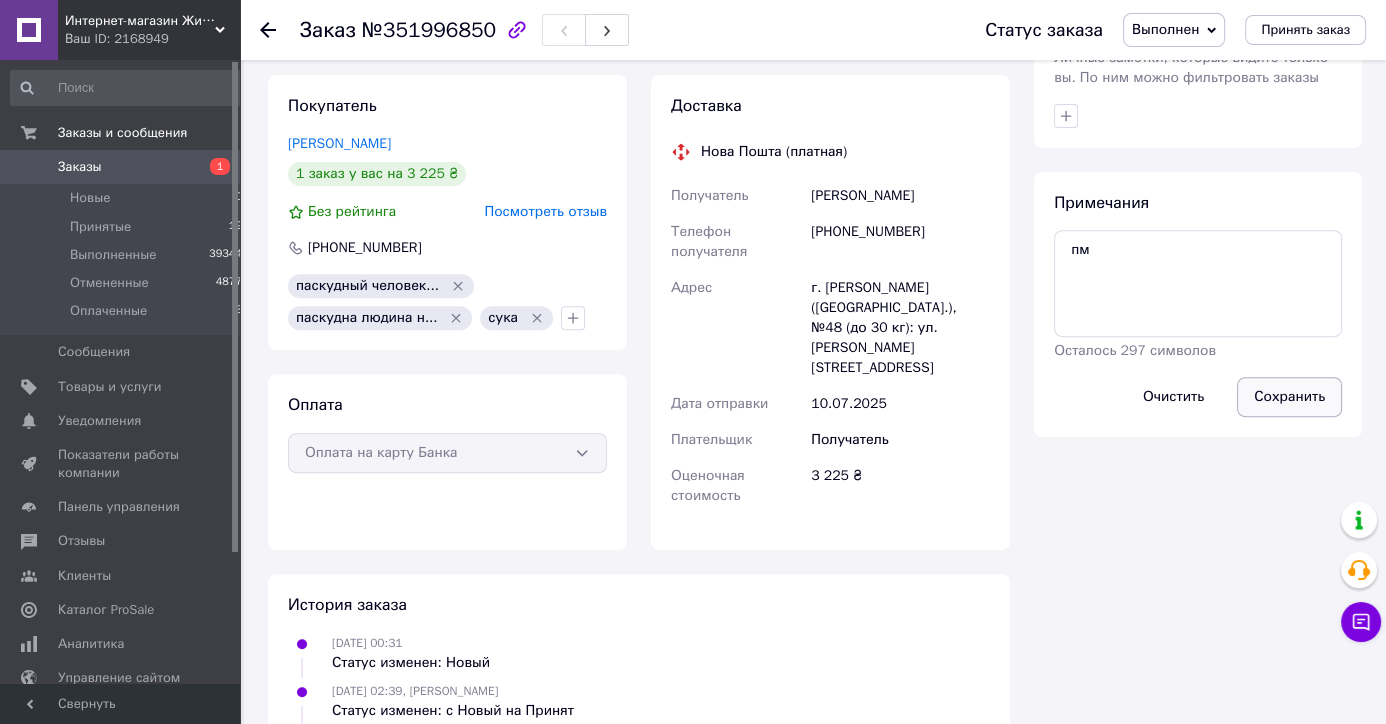 drag, startPoint x: 1268, startPoint y: 377, endPoint x: 1269, endPoint y: 388, distance: 11.045361 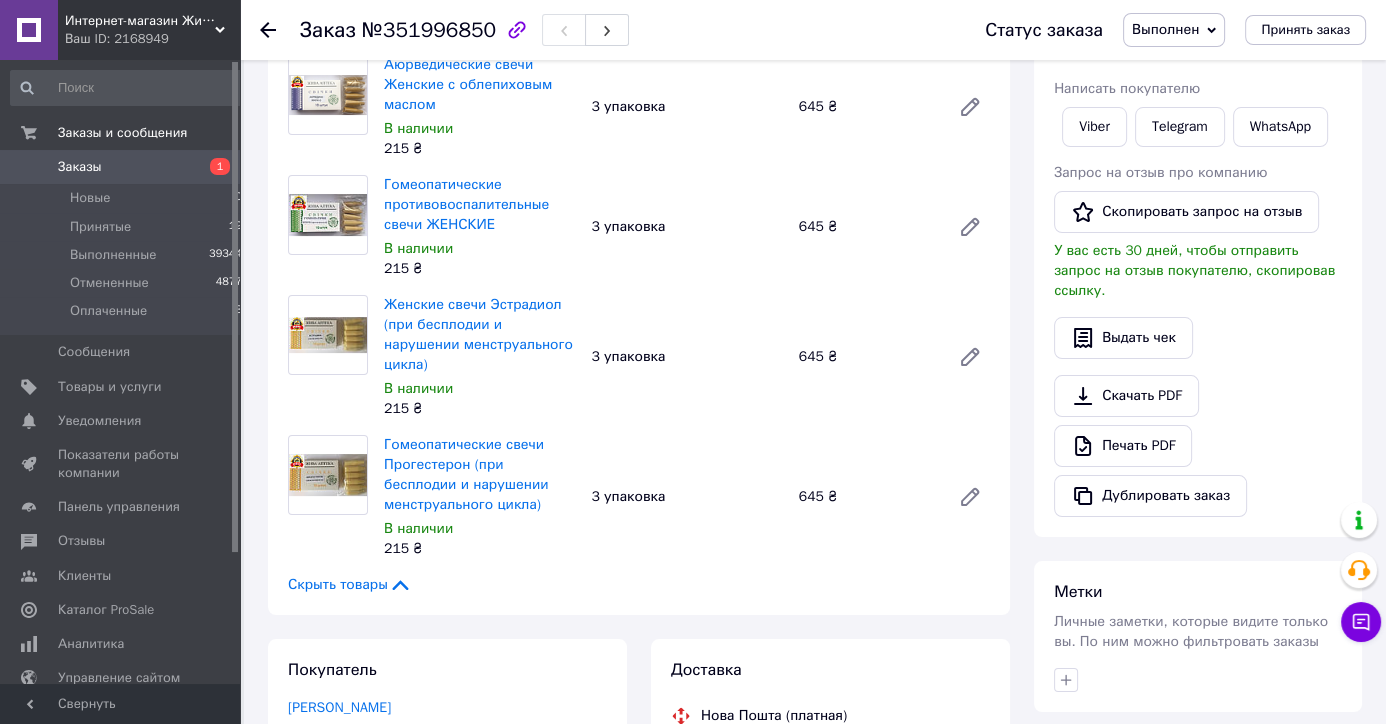 scroll, scrollTop: 630, scrollLeft: 0, axis: vertical 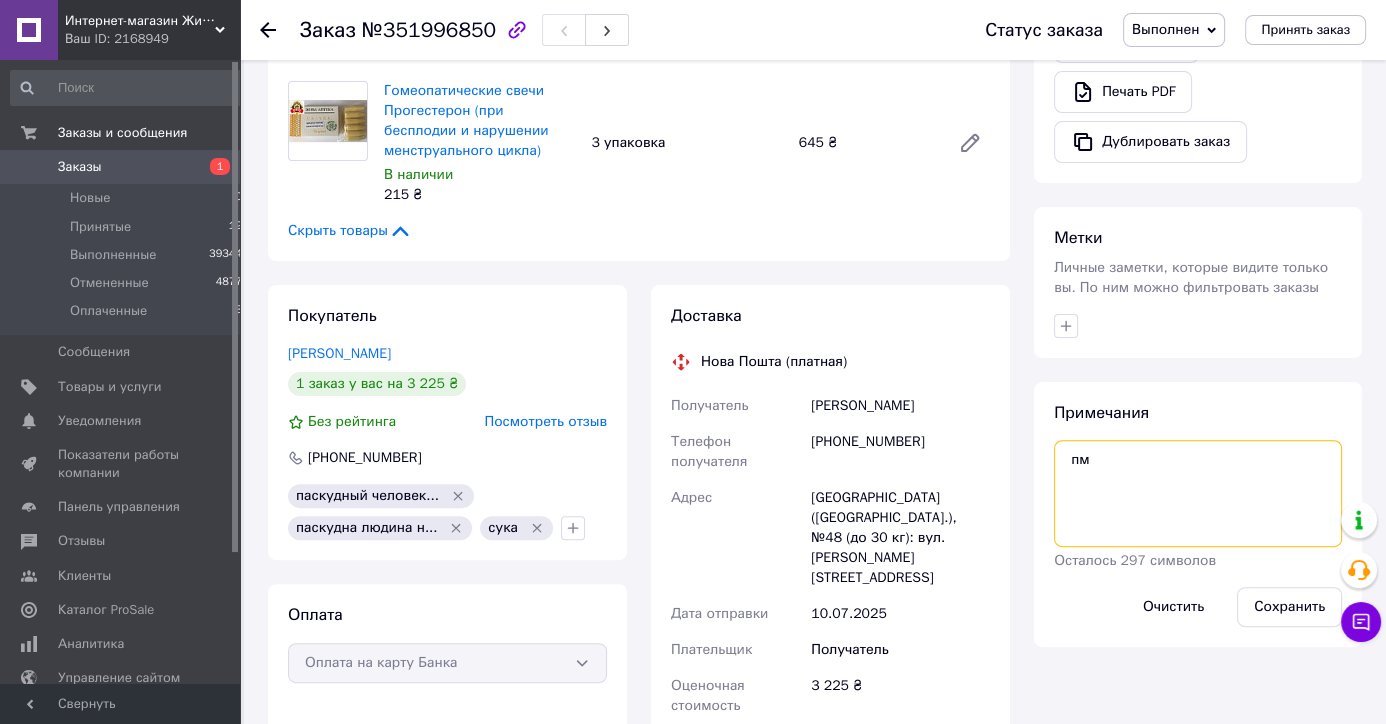 click on "пм" at bounding box center (1198, 493) 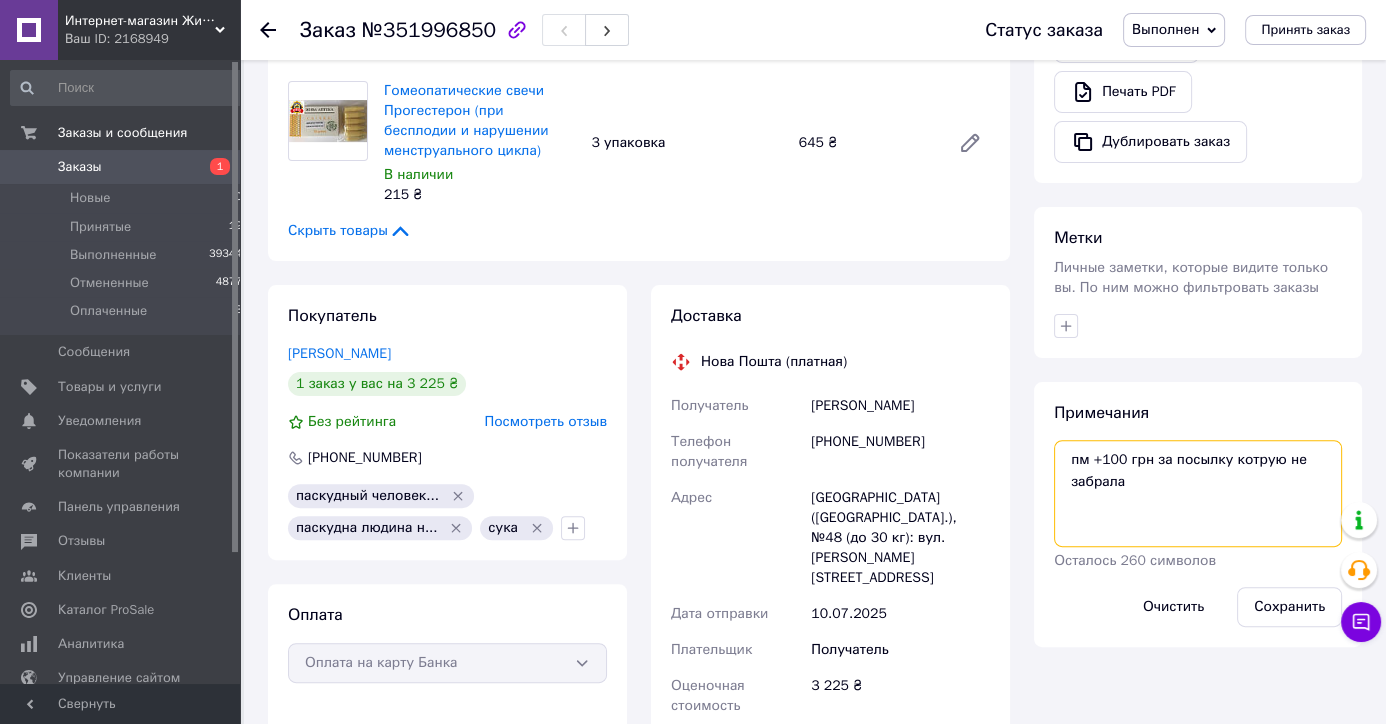 click on "пм +100 грн за посылку котрую не забрала" at bounding box center [1198, 493] 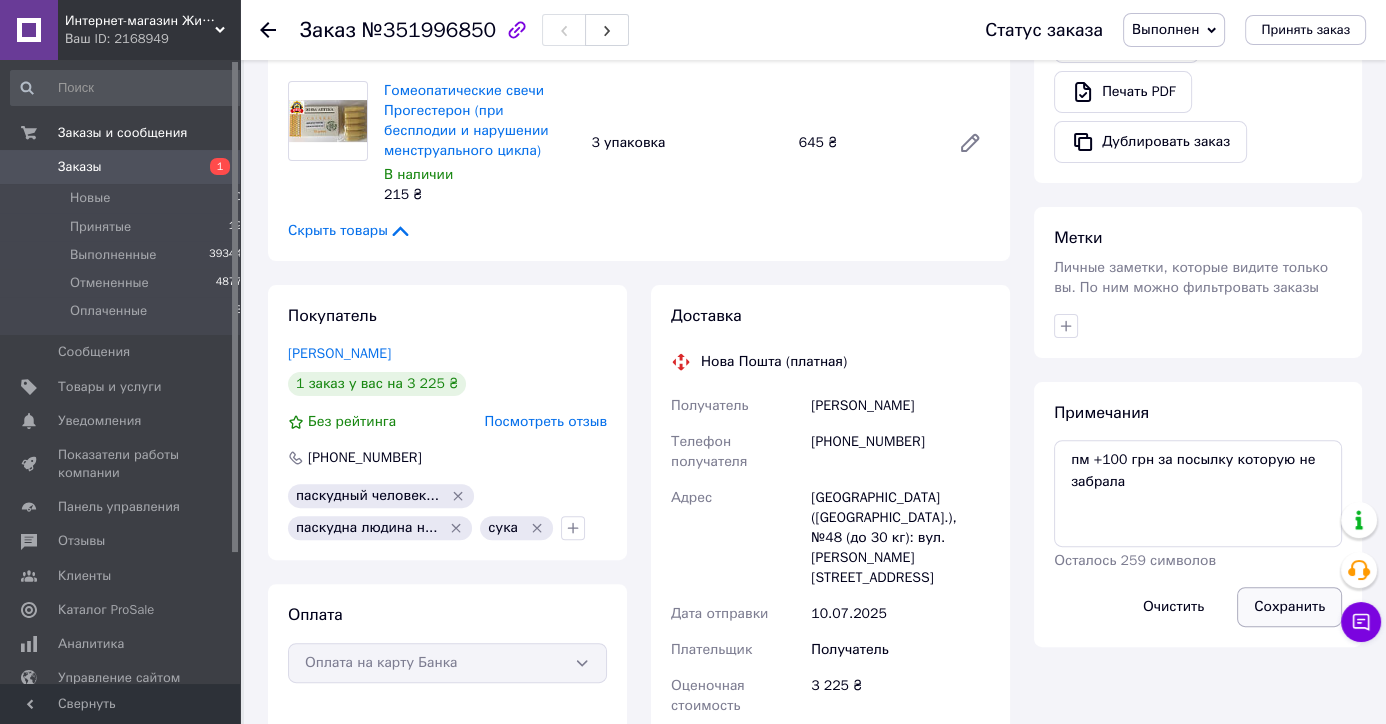 click on "Сохранить" at bounding box center [1289, 607] 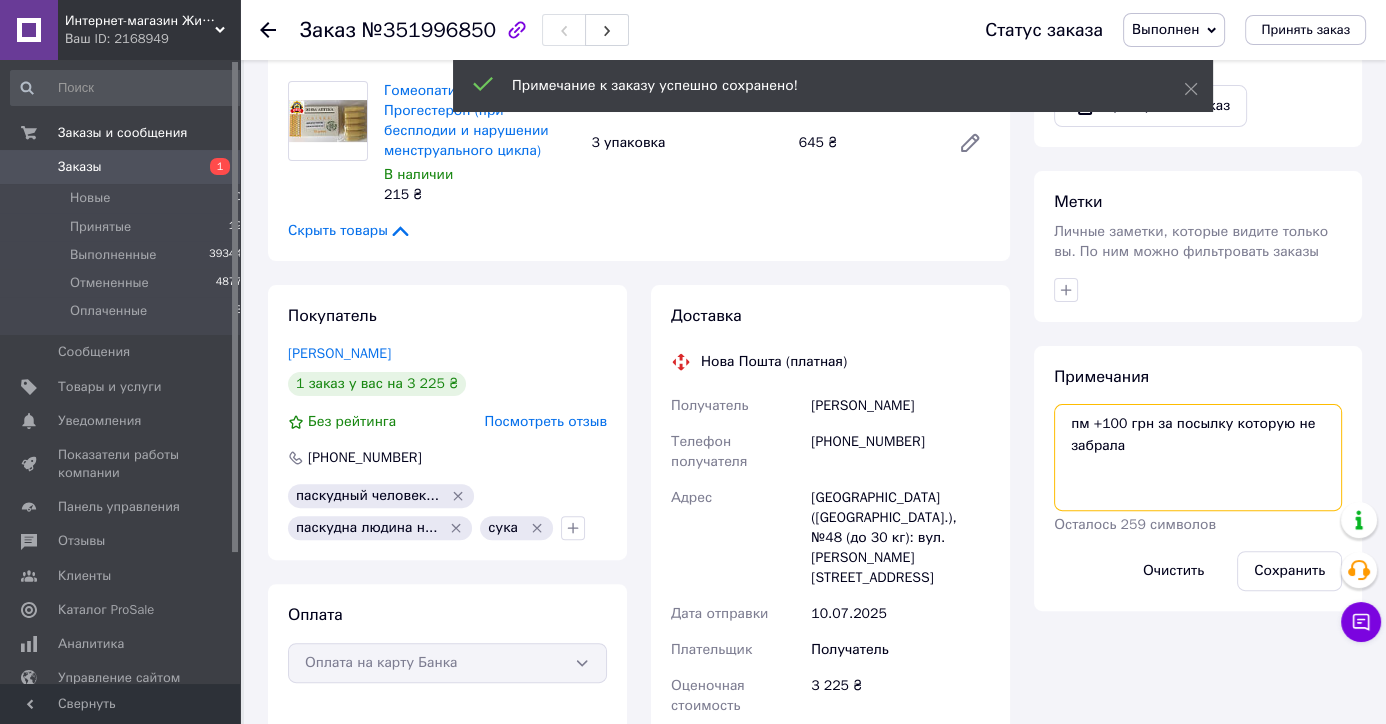 click on "пм +100 грн за посылку которую не забрала" at bounding box center [1198, 457] 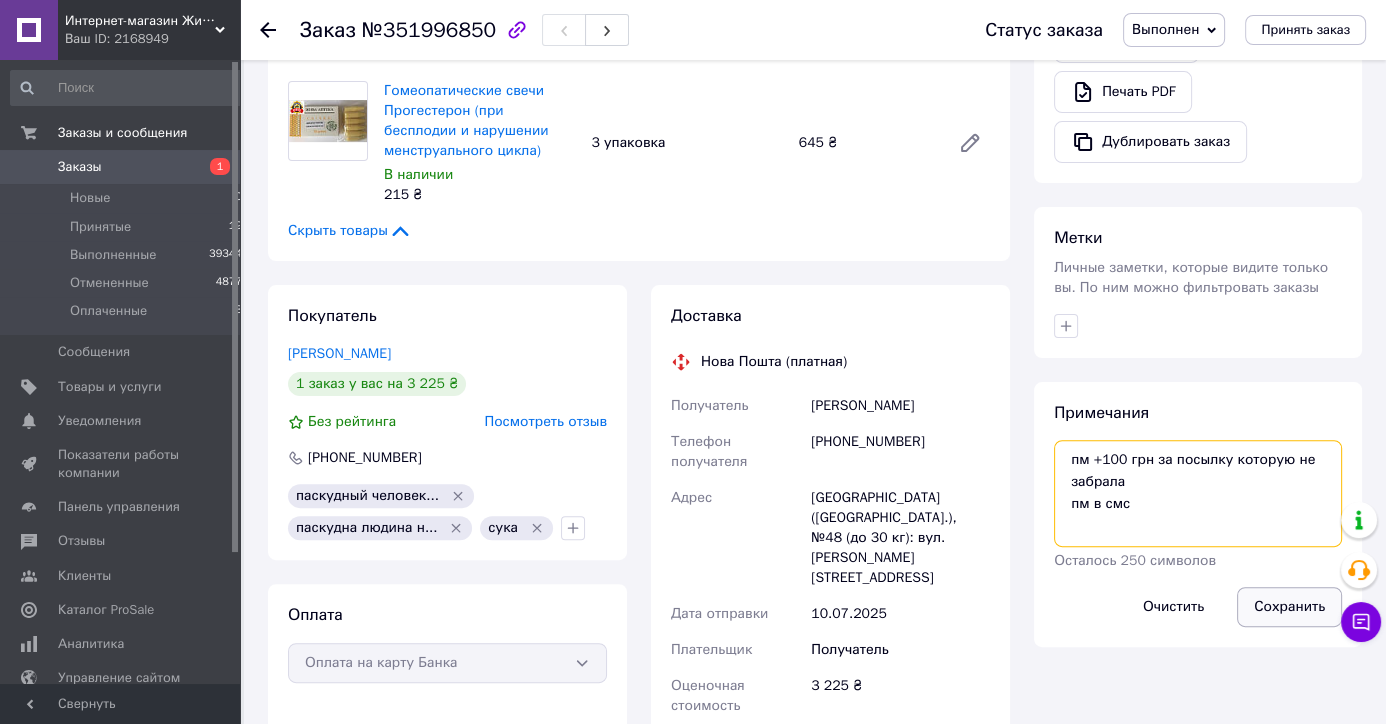 type on "пм +100 грн за посылку которую не забрала
пм в смс" 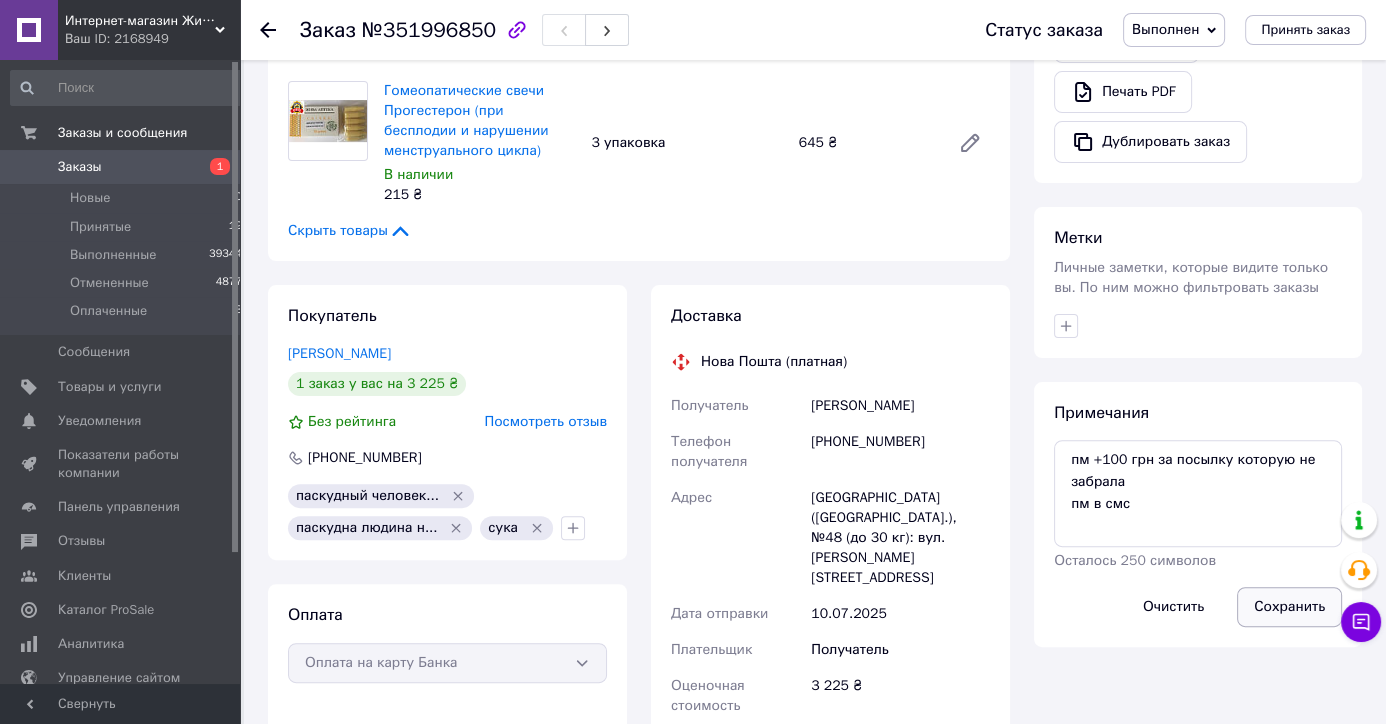 click on "Сохранить" at bounding box center (1289, 607) 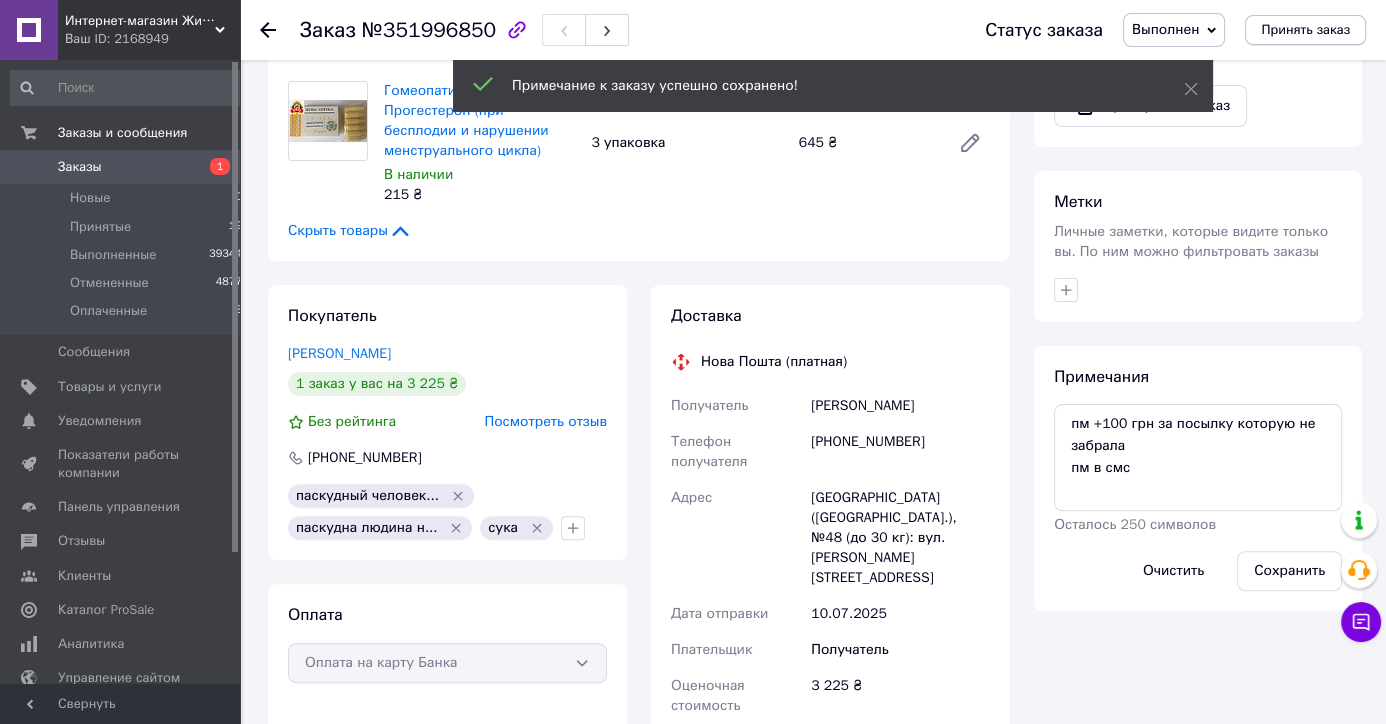 click on "Принять заказ" at bounding box center [1305, 30] 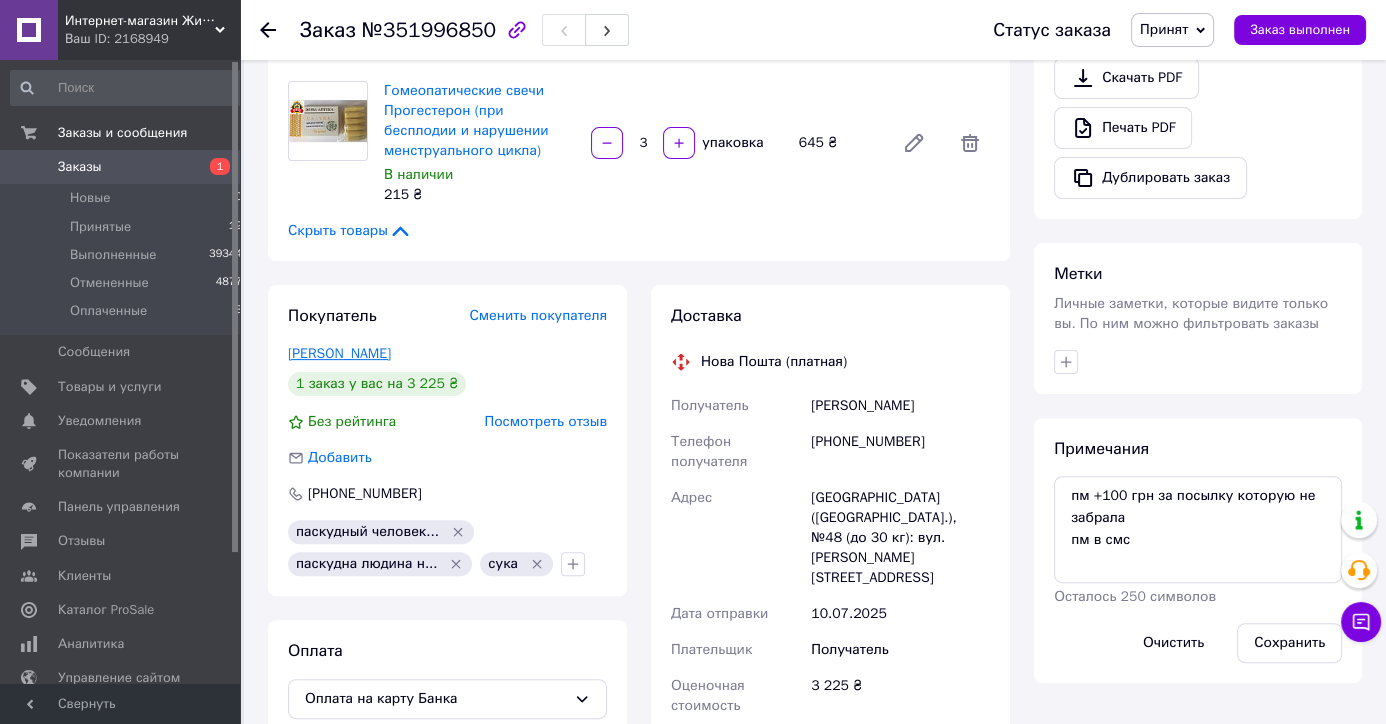 click on "Лук'янчук Анна" at bounding box center (339, 353) 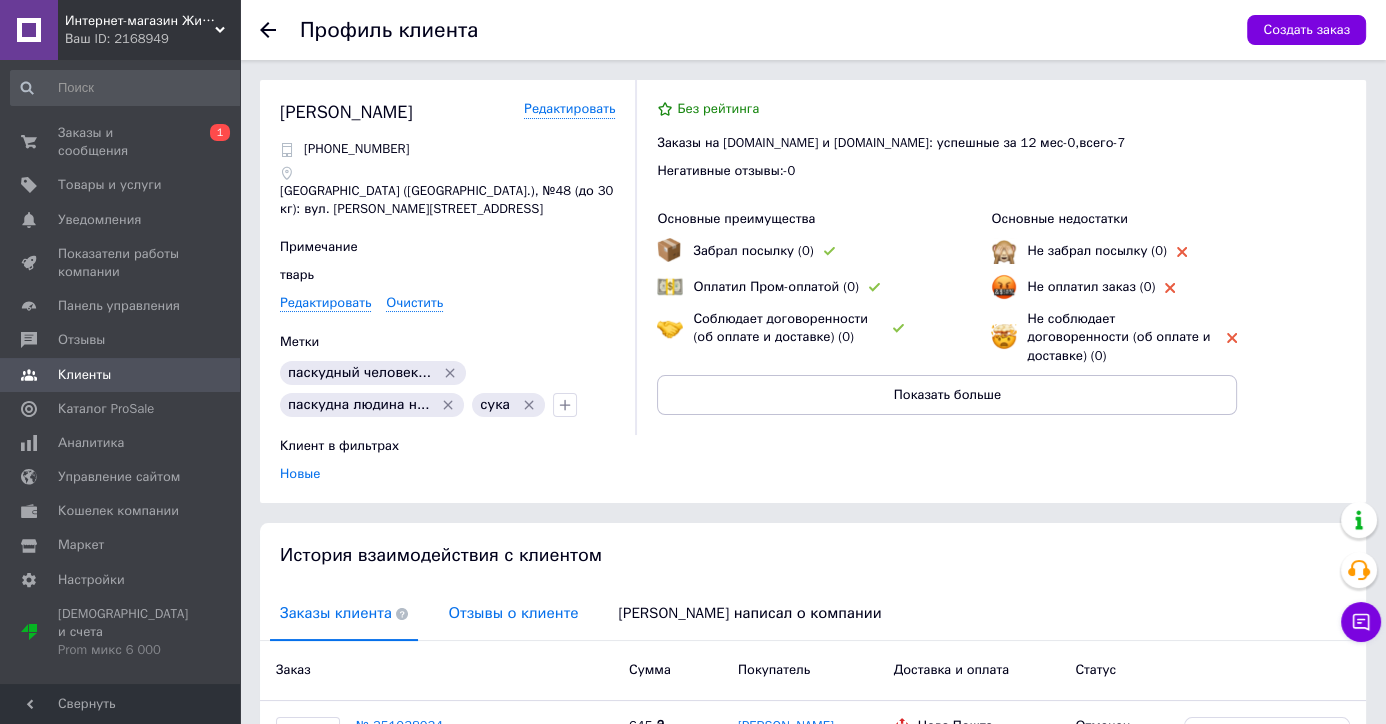 click on "Отзывы о клиенте" at bounding box center [513, 613] 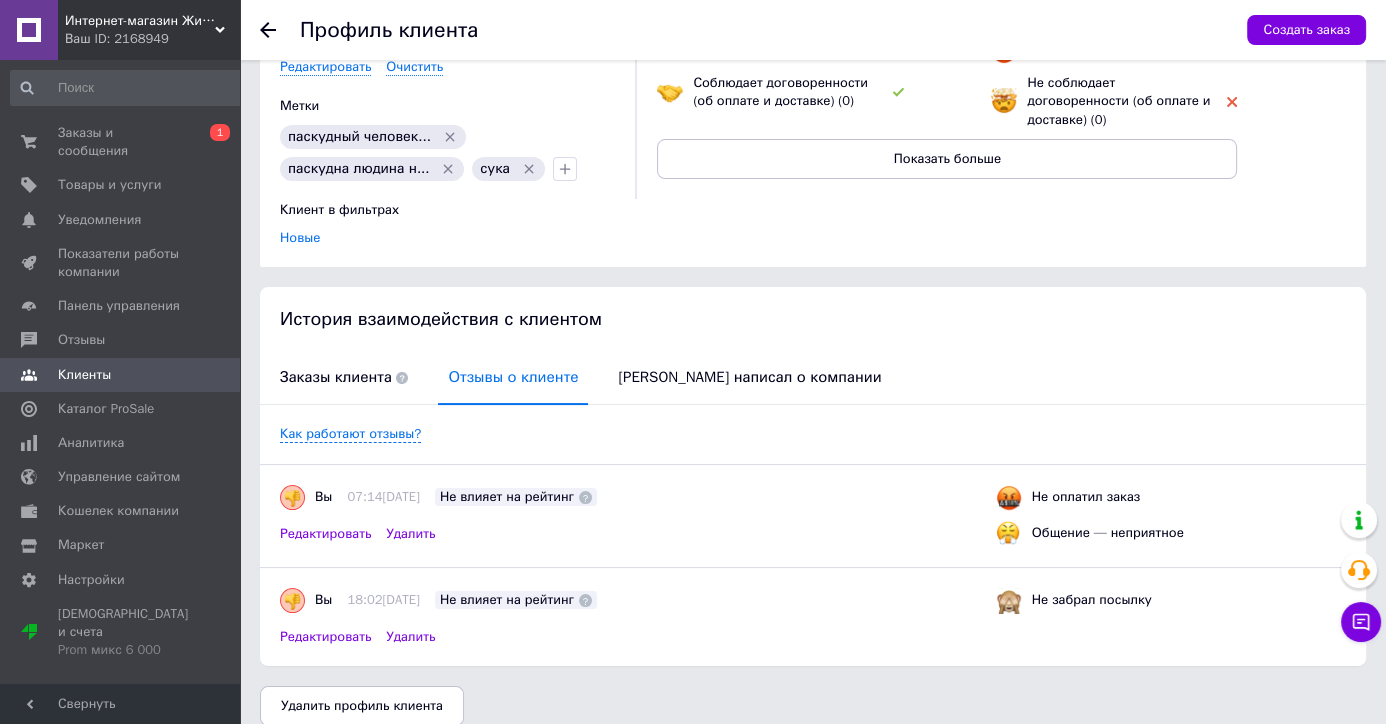 scroll, scrollTop: 256, scrollLeft: 0, axis: vertical 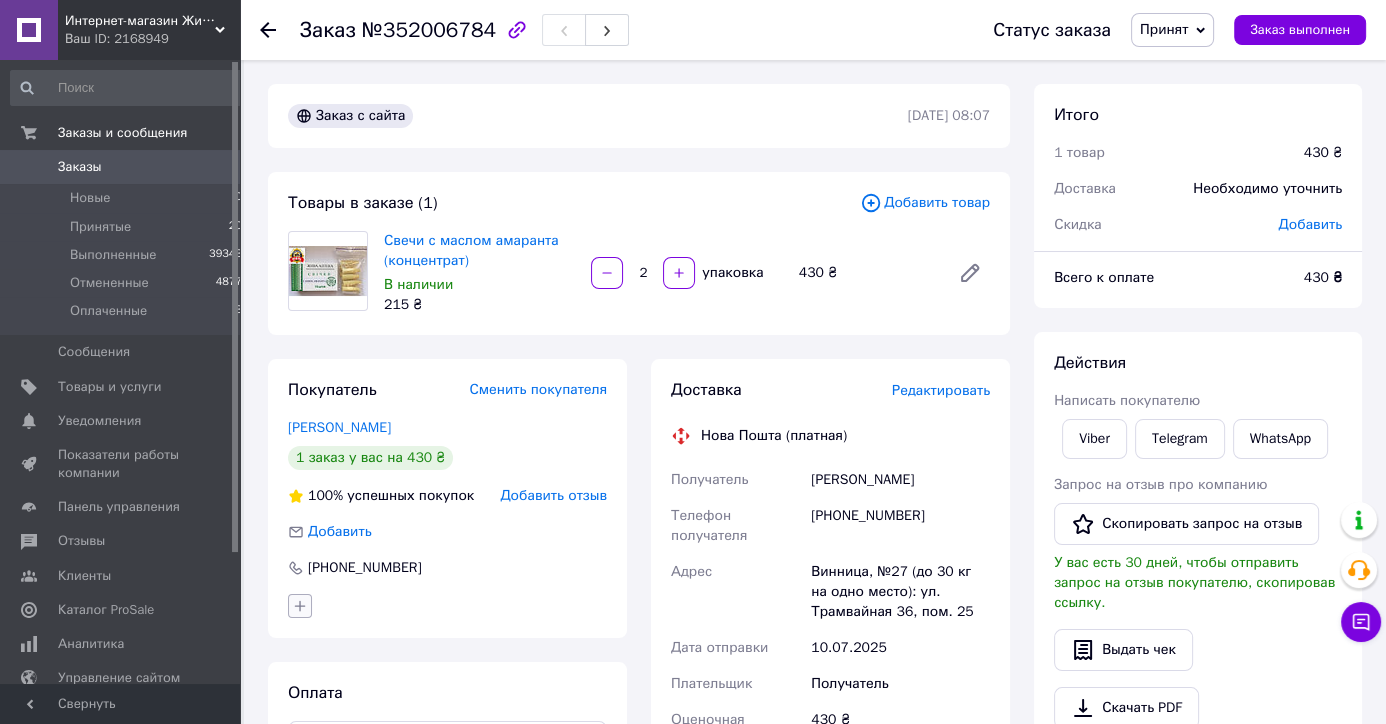 click 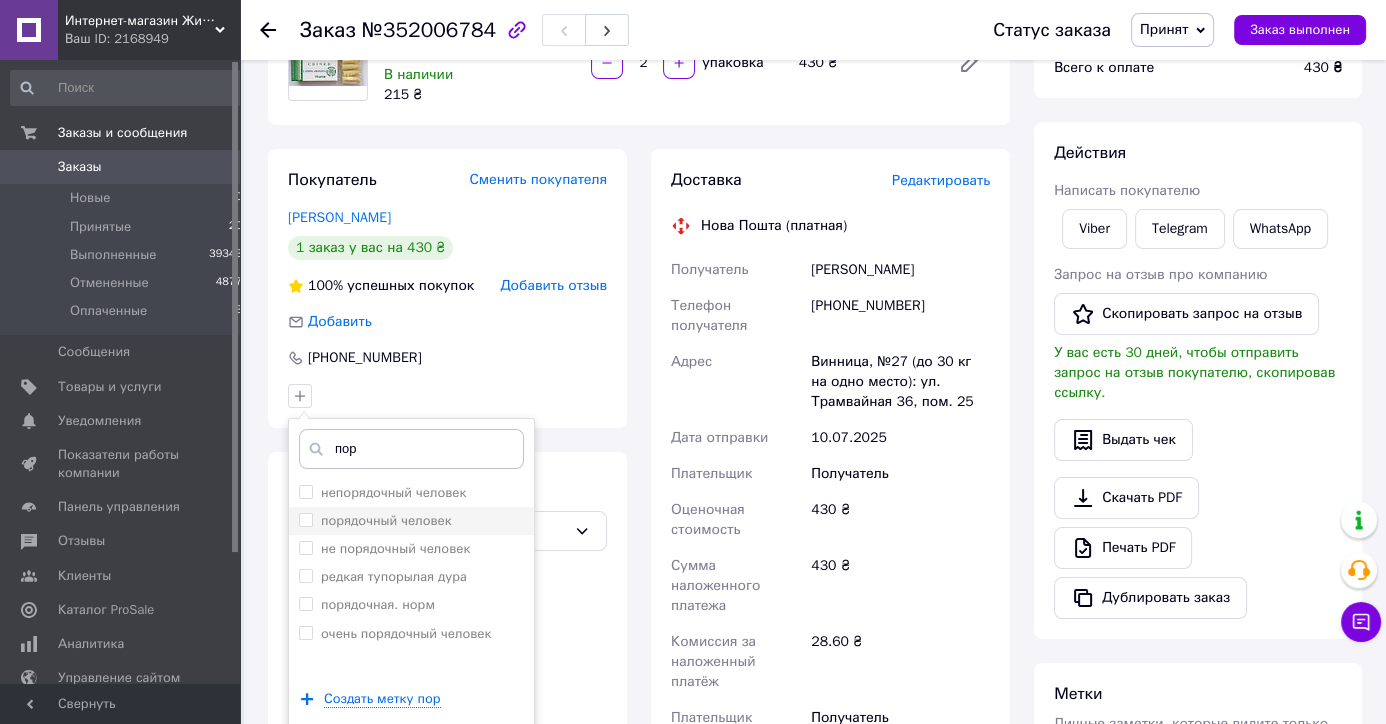 type on "пор" 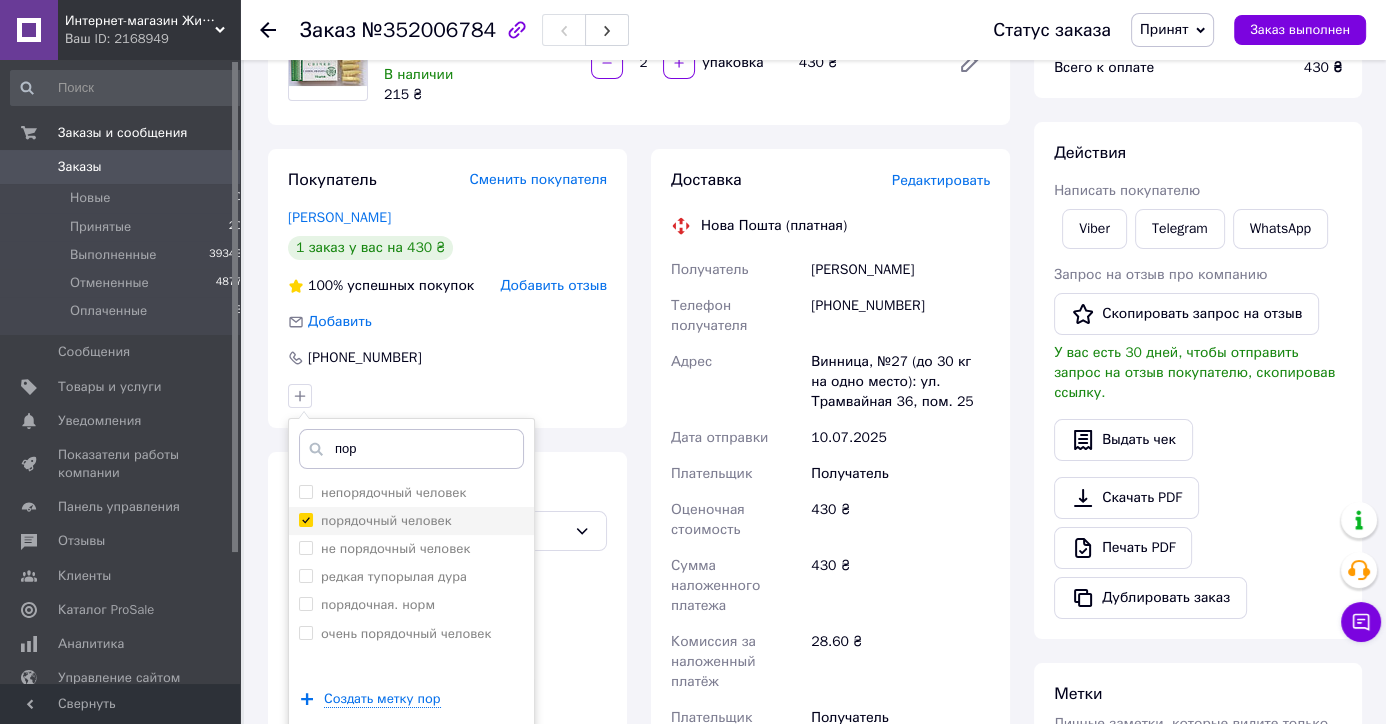 checkbox on "true" 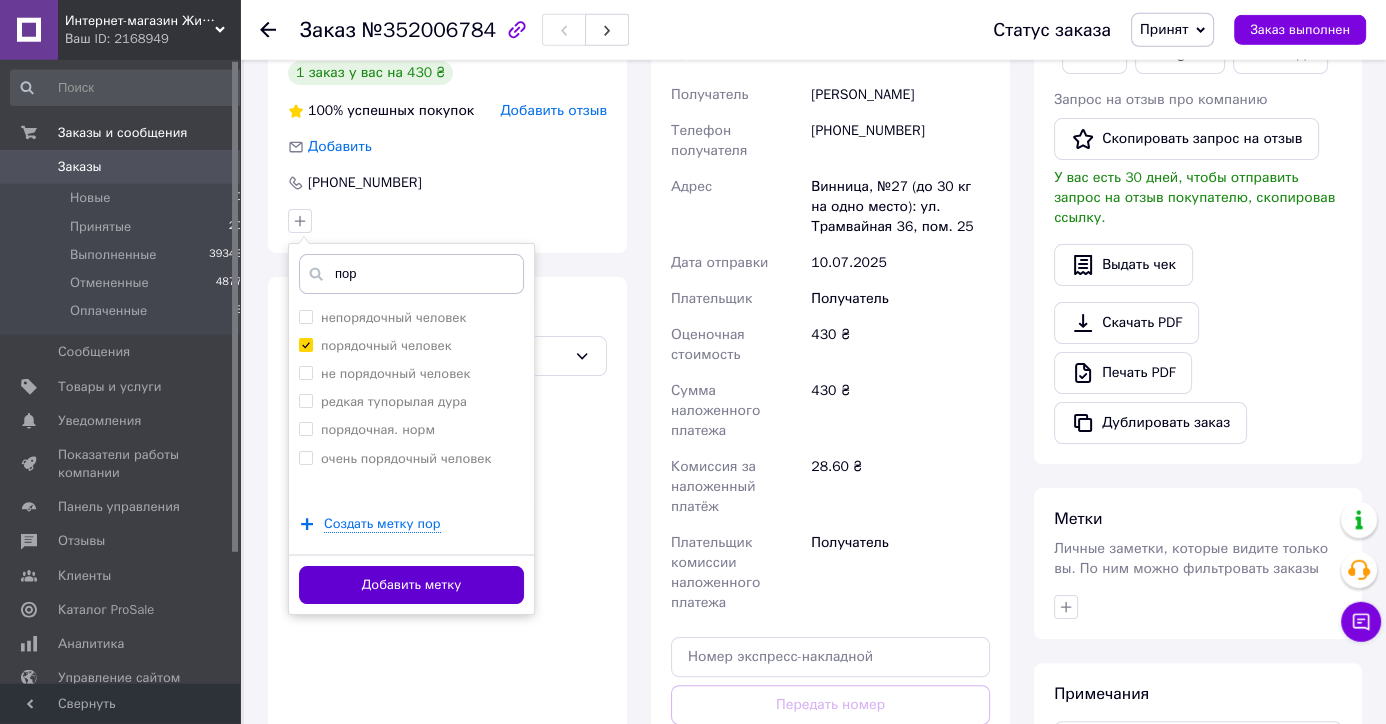 scroll, scrollTop: 420, scrollLeft: 0, axis: vertical 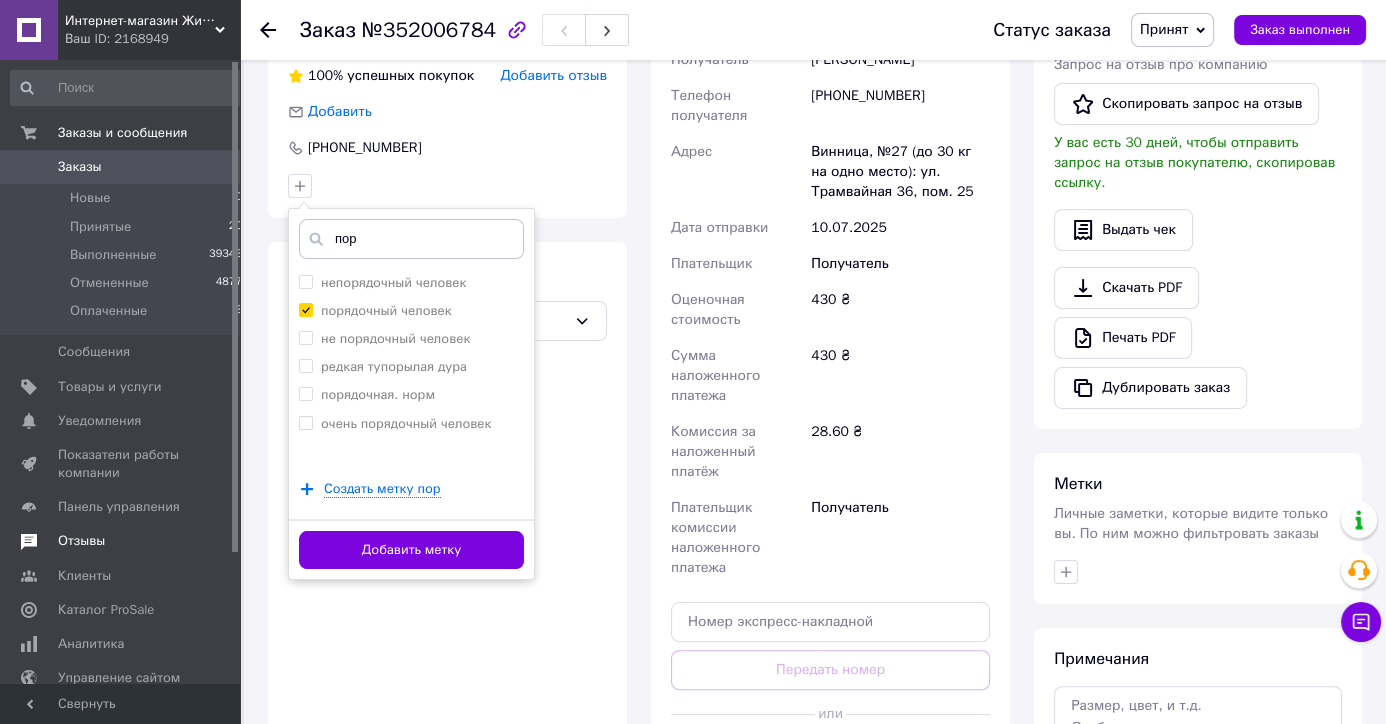 drag, startPoint x: 403, startPoint y: 554, endPoint x: 223, endPoint y: 527, distance: 182.01373 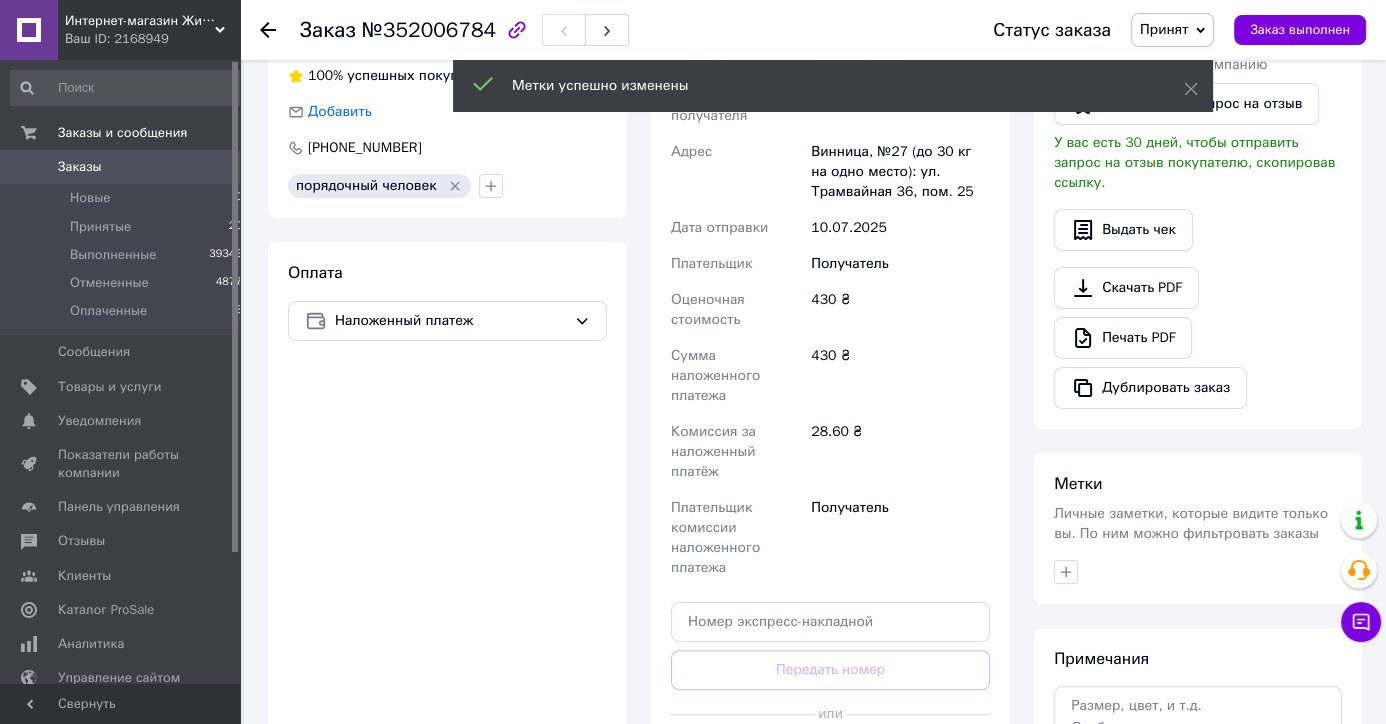 click on "Метки успешно изменены" at bounding box center (833, 88) 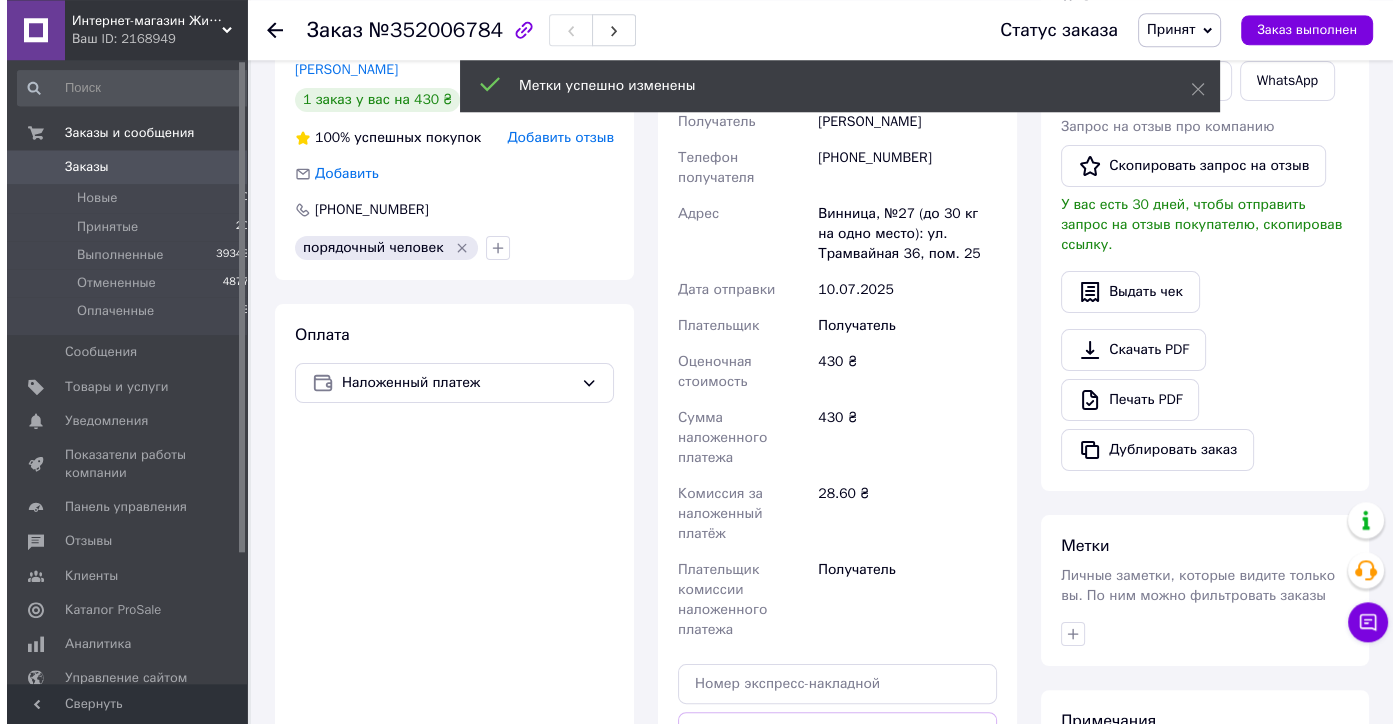 scroll, scrollTop: 210, scrollLeft: 0, axis: vertical 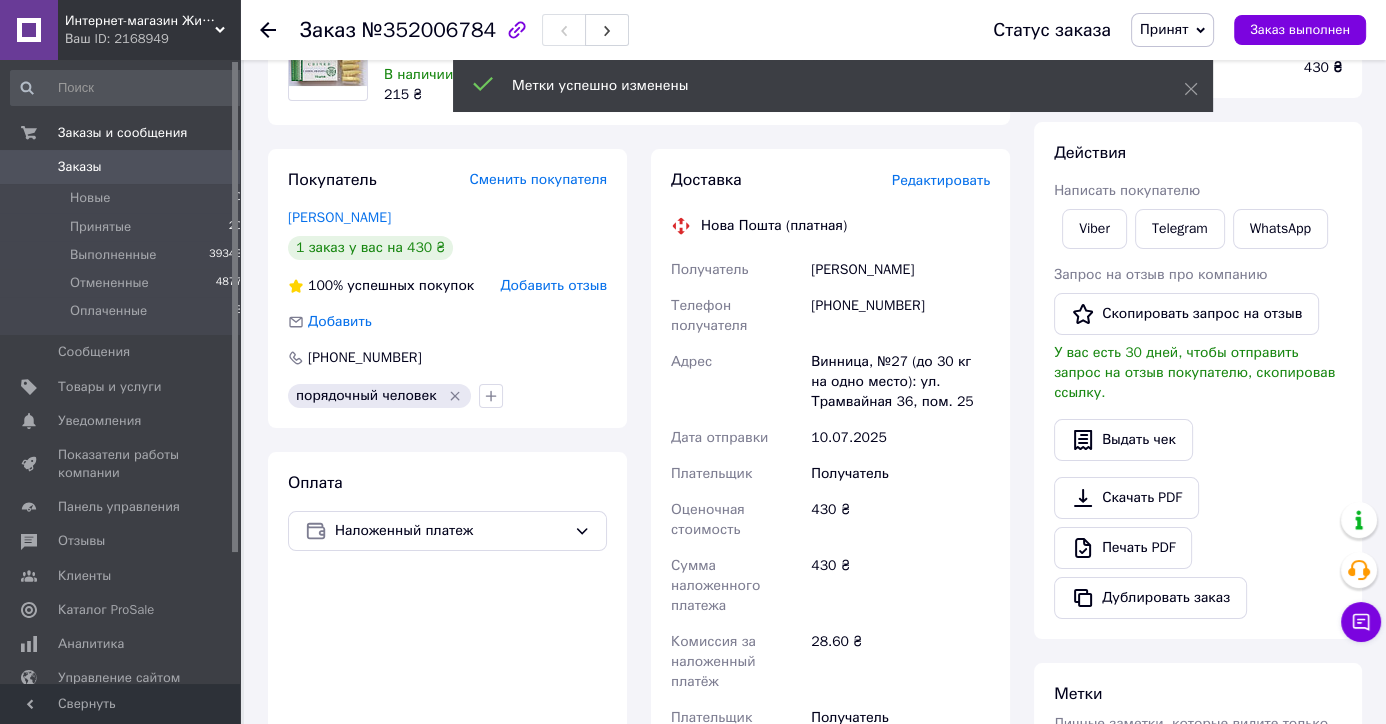 click on "Добавить отзыв" at bounding box center [553, 285] 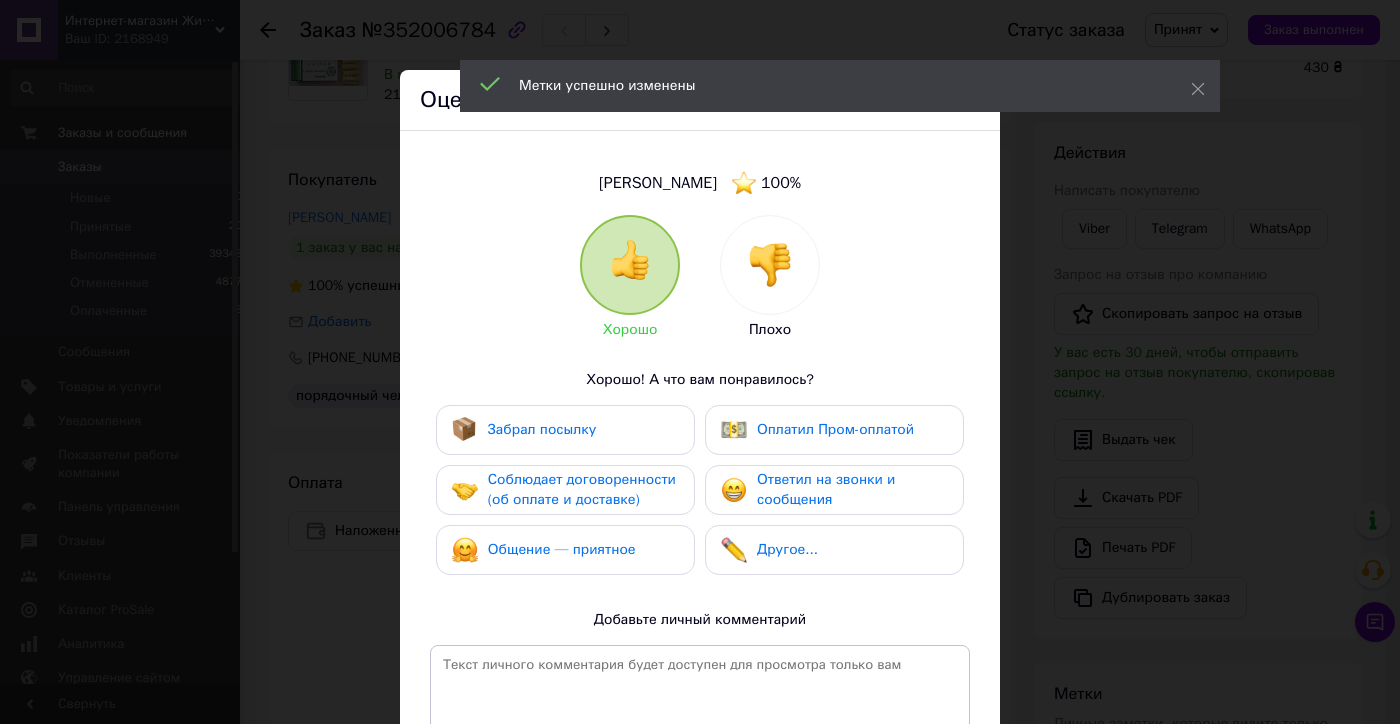 drag, startPoint x: 553, startPoint y: 495, endPoint x: 543, endPoint y: 503, distance: 12.806249 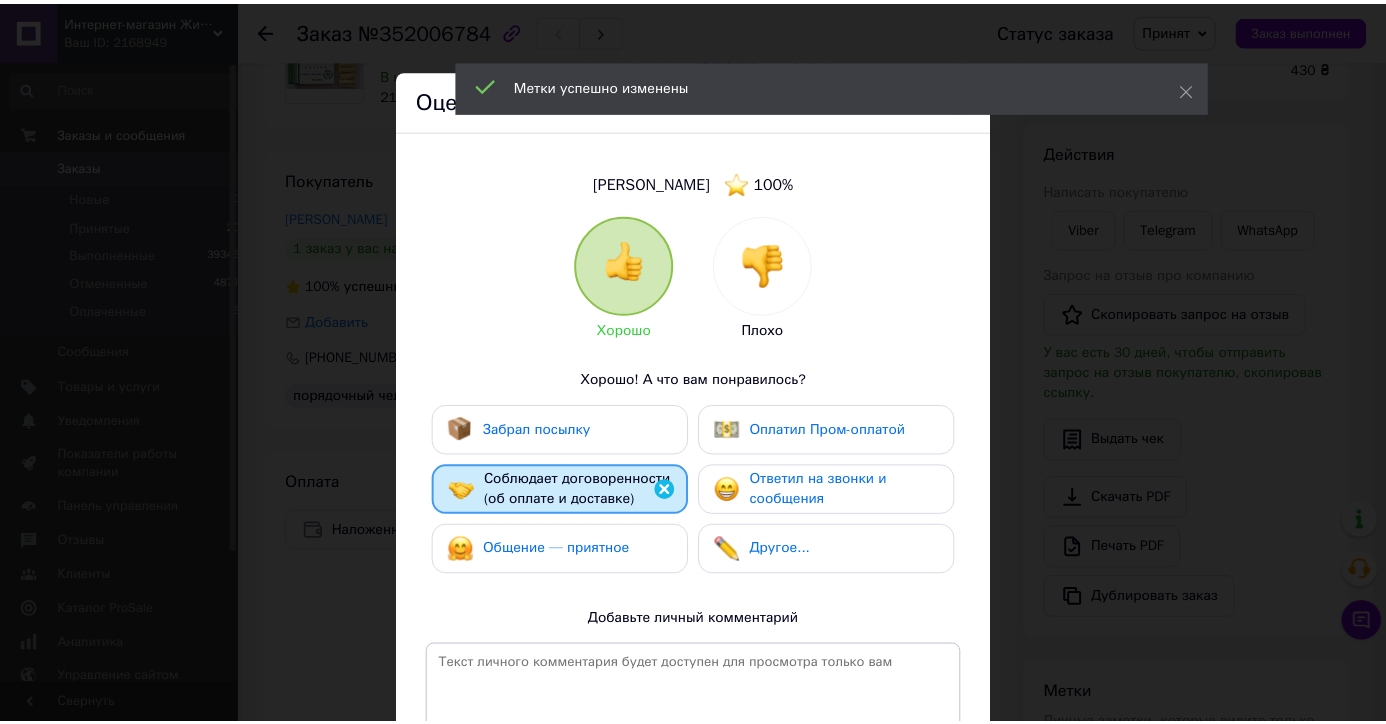 scroll, scrollTop: 285, scrollLeft: 0, axis: vertical 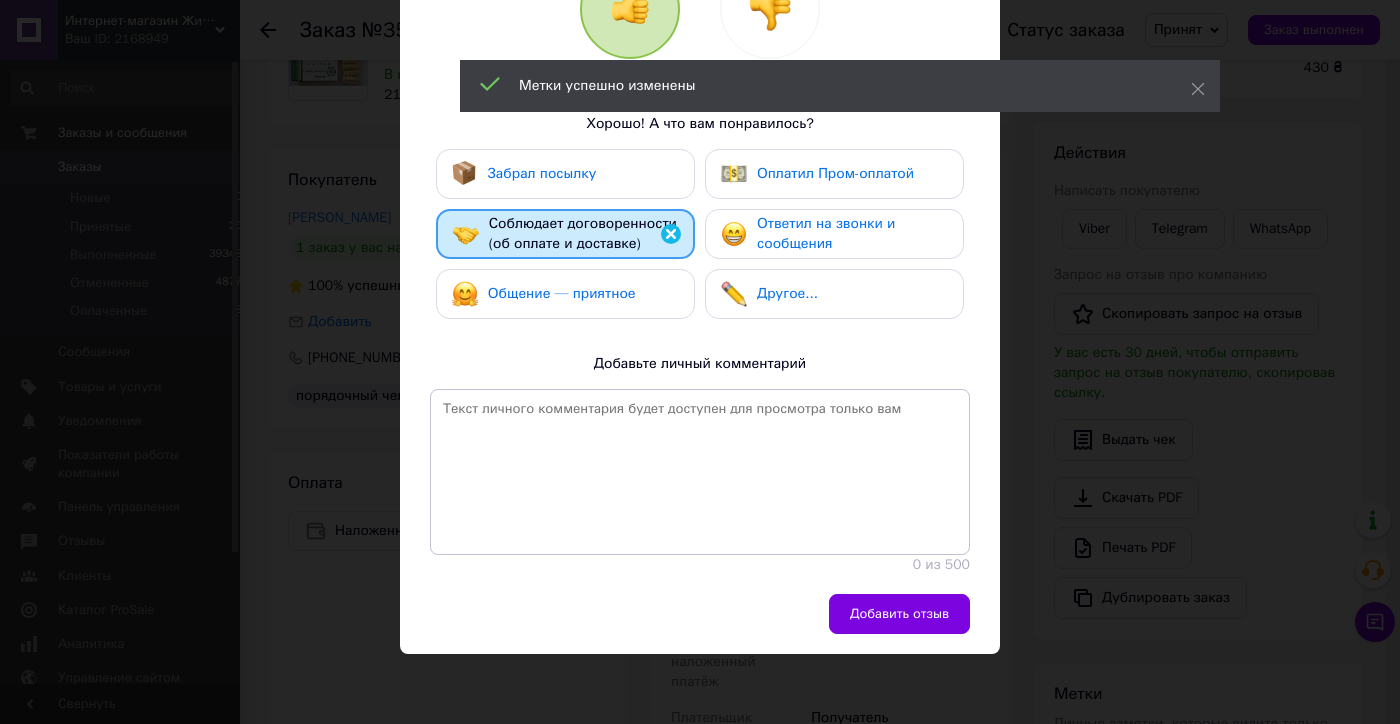 drag, startPoint x: 883, startPoint y: 620, endPoint x: 863, endPoint y: 608, distance: 23.323807 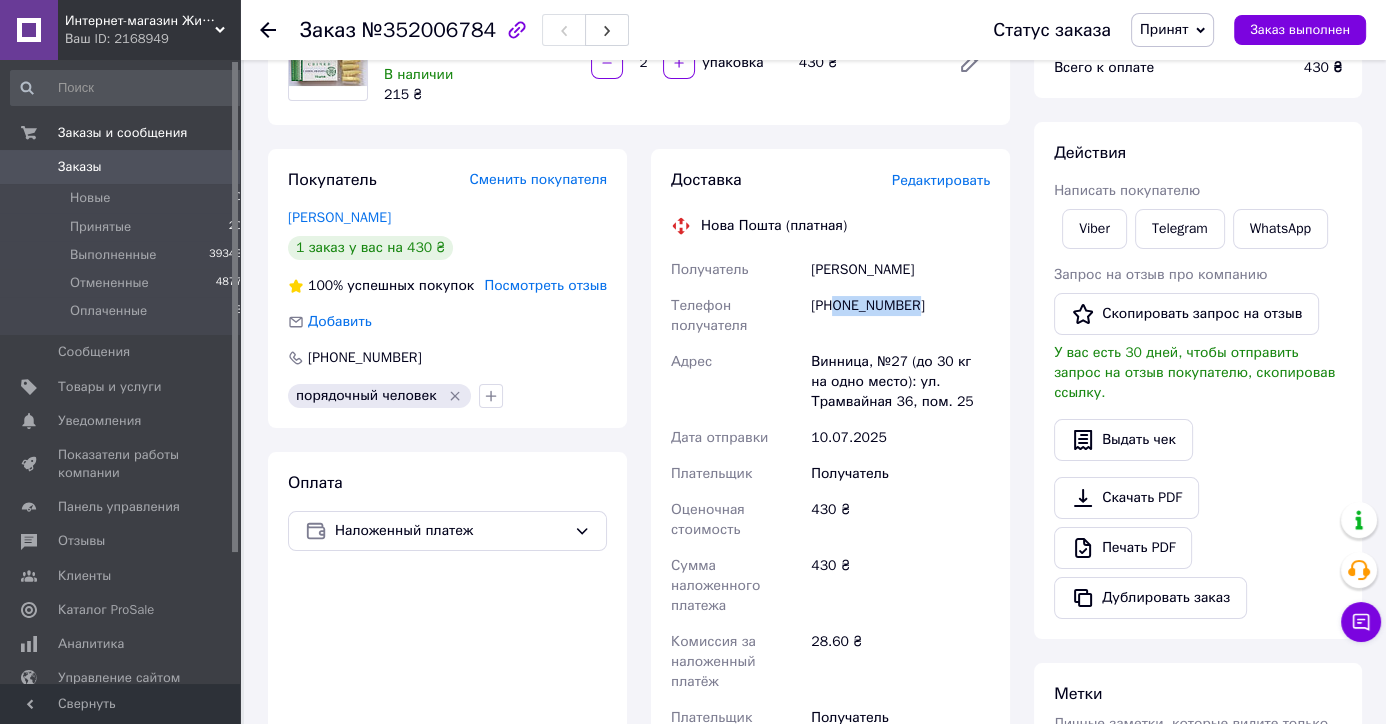 drag, startPoint x: 934, startPoint y: 303, endPoint x: 838, endPoint y: 310, distance: 96.25487 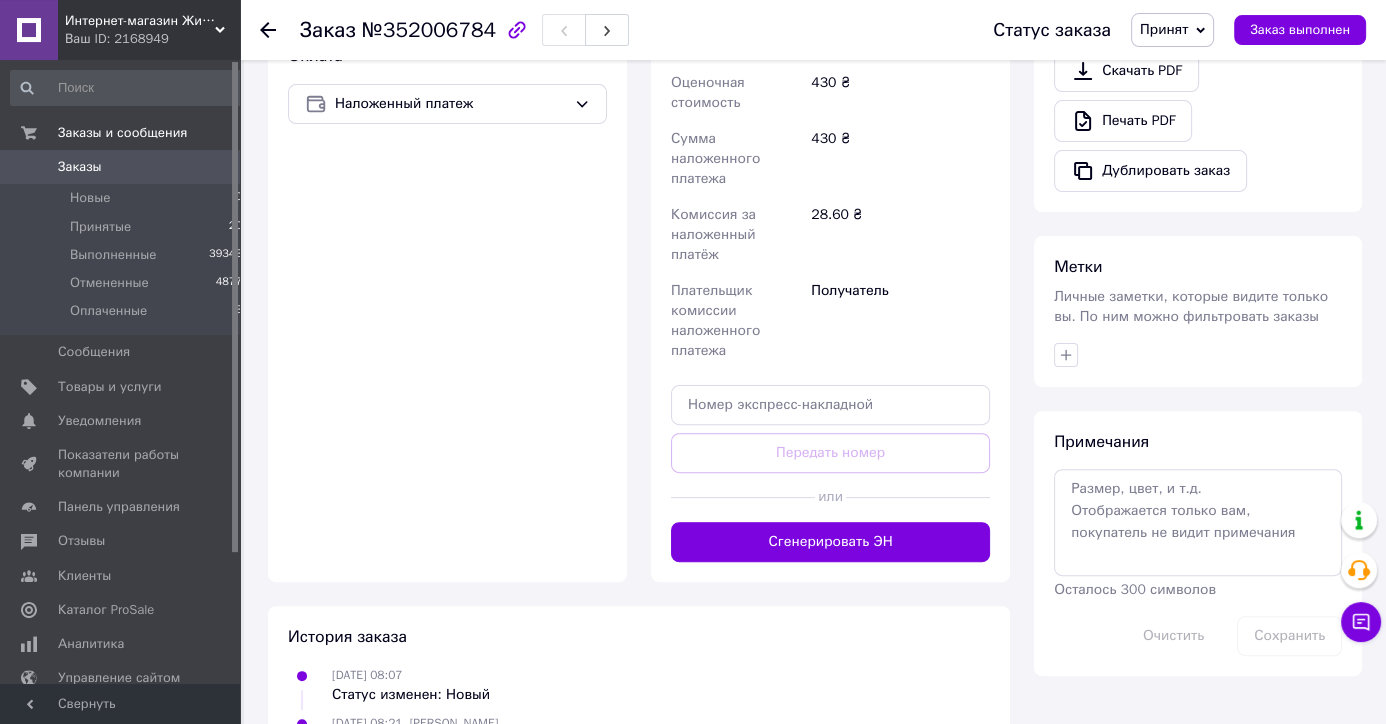 scroll, scrollTop: 688, scrollLeft: 0, axis: vertical 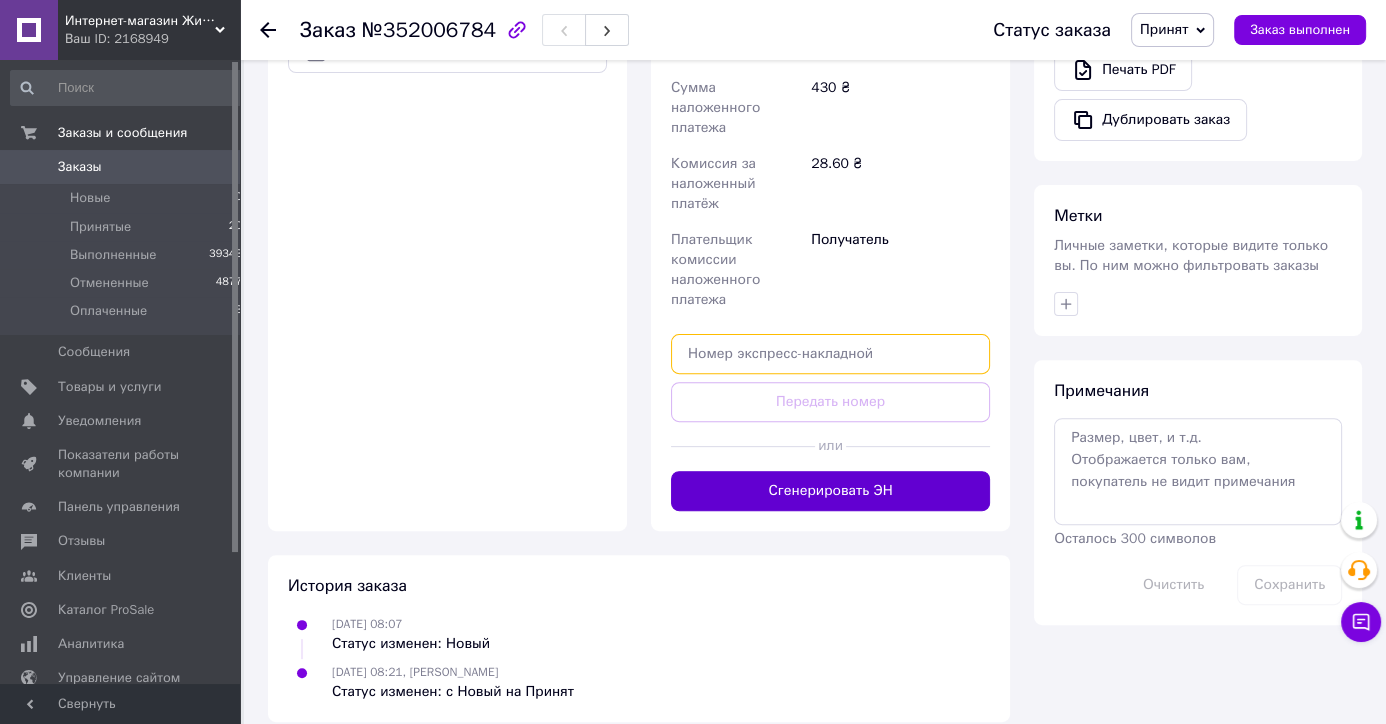 paste on "20451202717364" 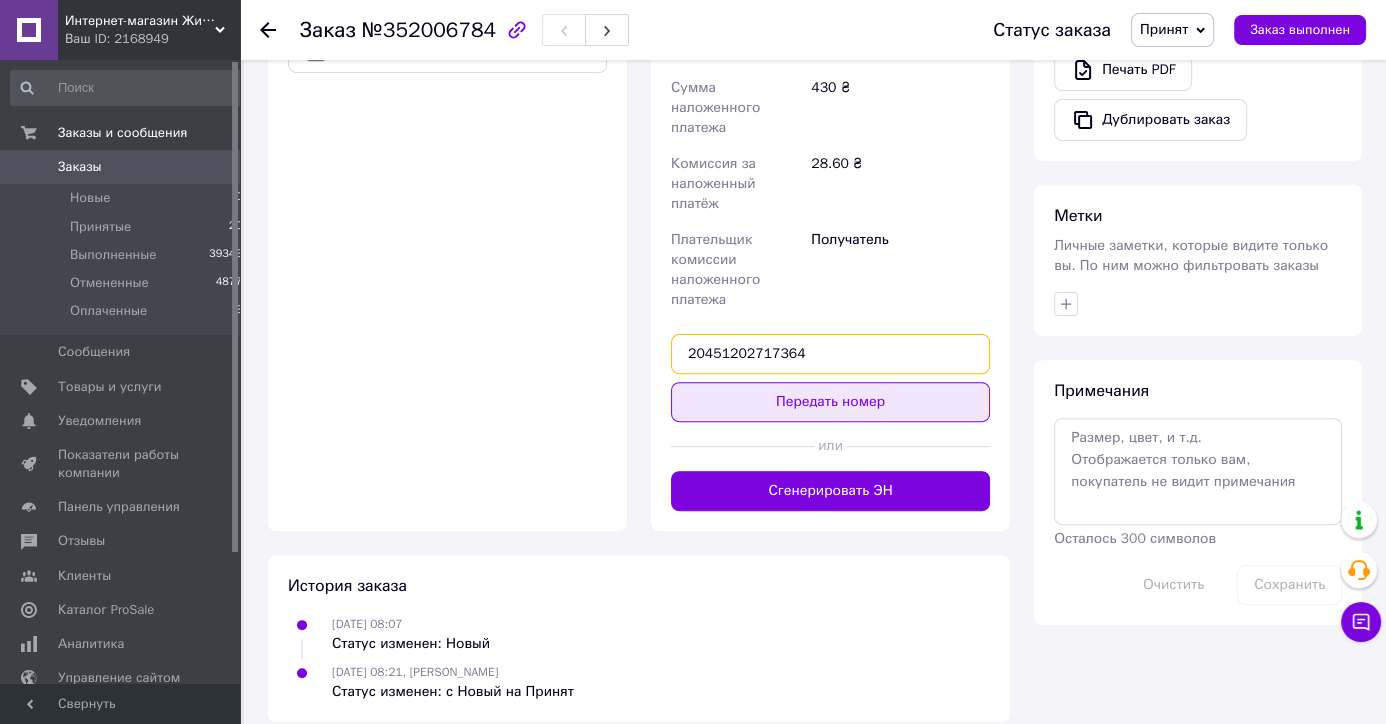 type on "20451202717364" 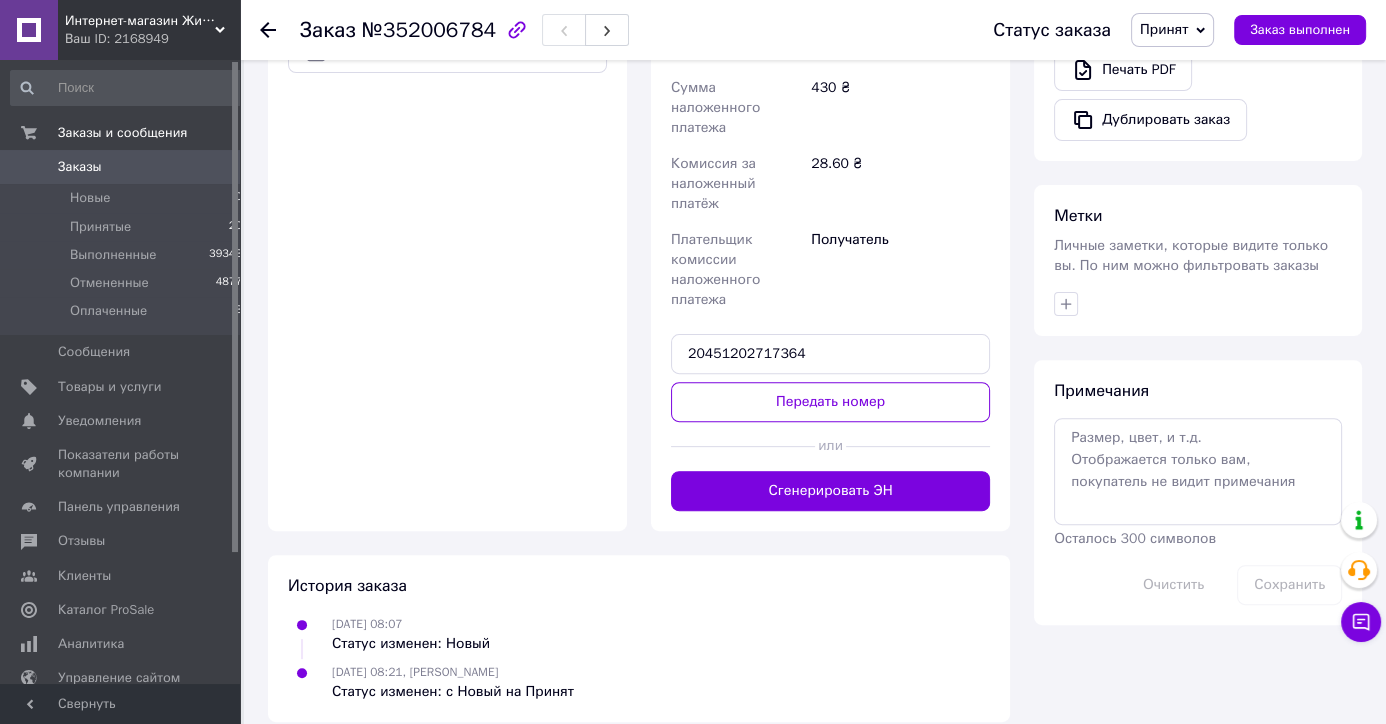 drag, startPoint x: 746, startPoint y: 383, endPoint x: 741, endPoint y: 393, distance: 11.18034 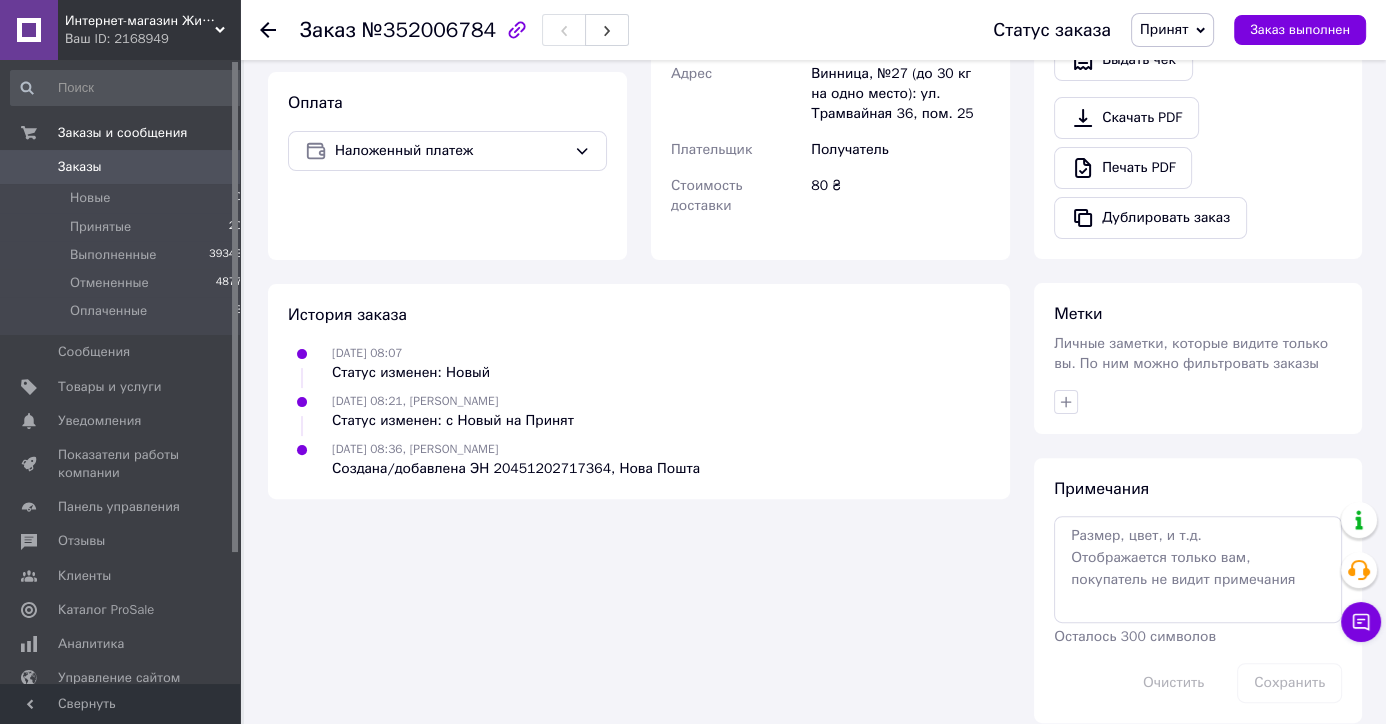 scroll, scrollTop: 170, scrollLeft: 0, axis: vertical 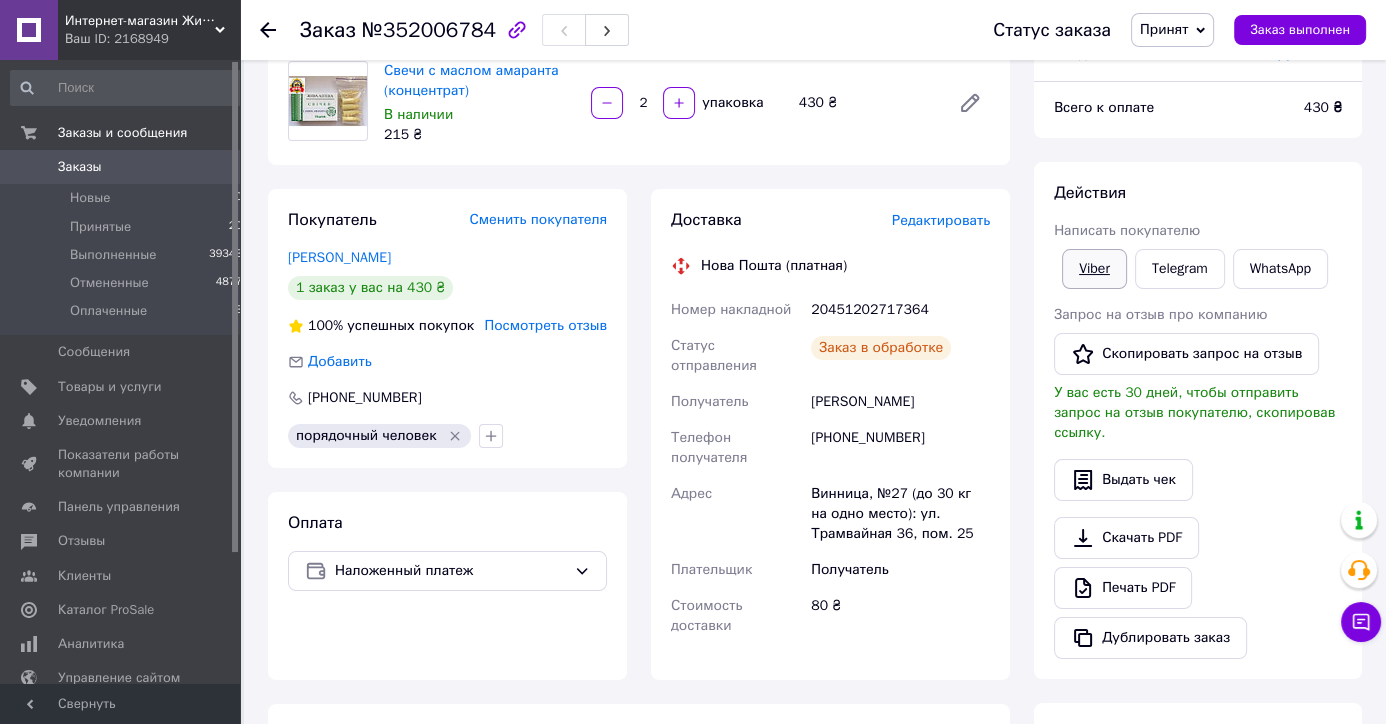 click on "Viber" at bounding box center [1094, 269] 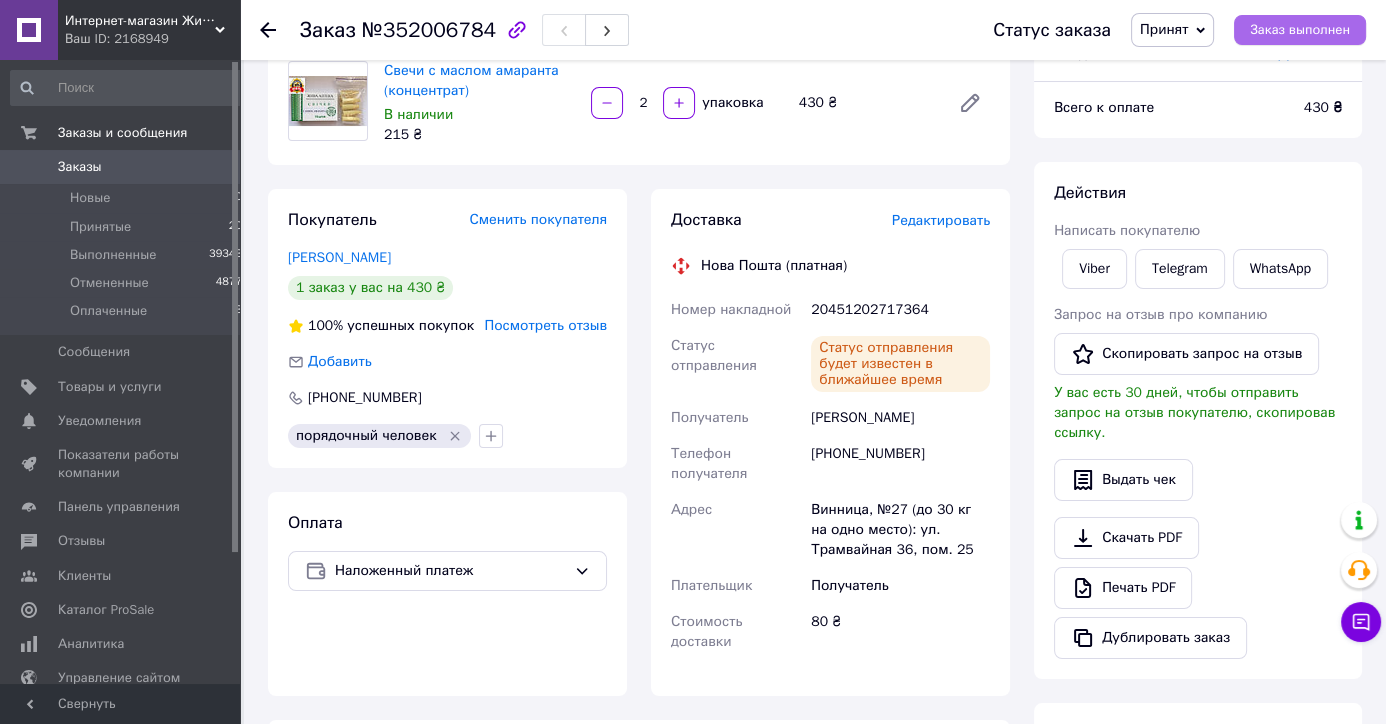 click on "Заказ выполнен" at bounding box center [1300, 30] 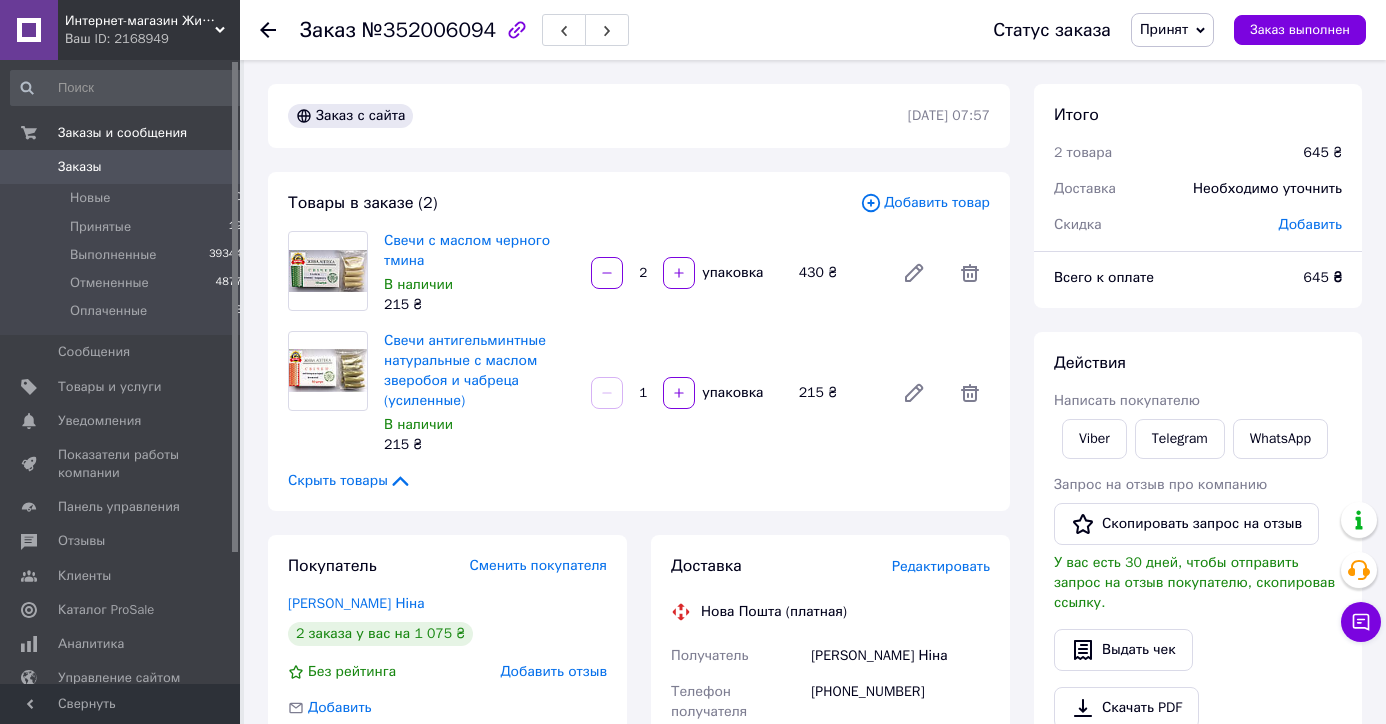 scroll, scrollTop: 0, scrollLeft: 0, axis: both 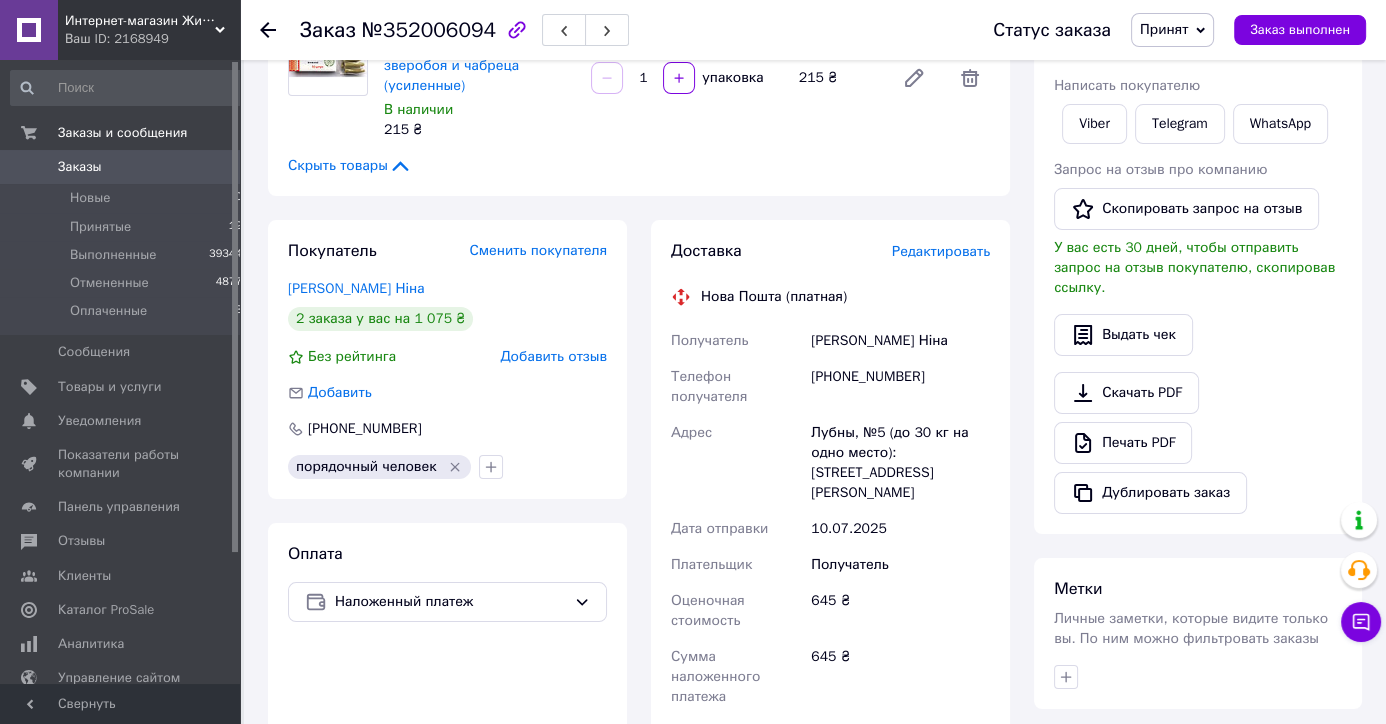 click on "Добавить отзыв" at bounding box center (553, 356) 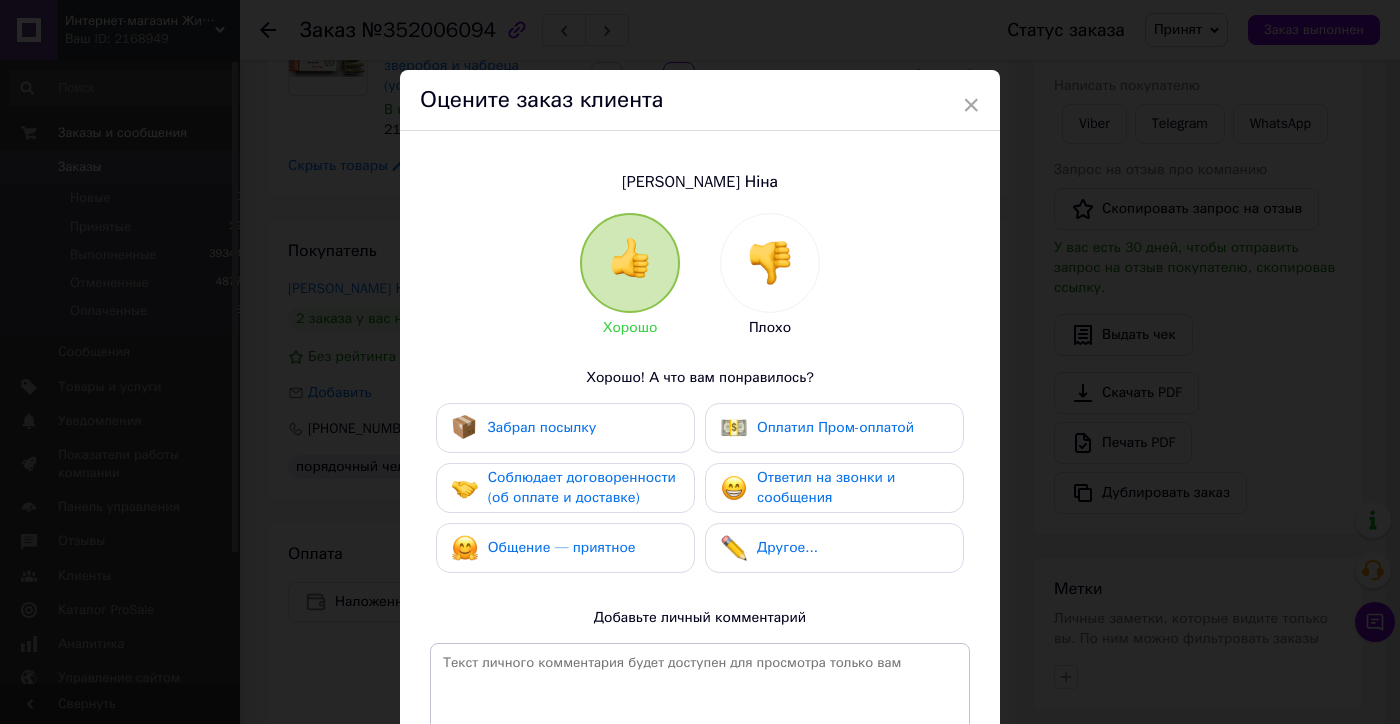 click on "Соблюдает договоренности (об оплате и доставке)" at bounding box center [582, 487] 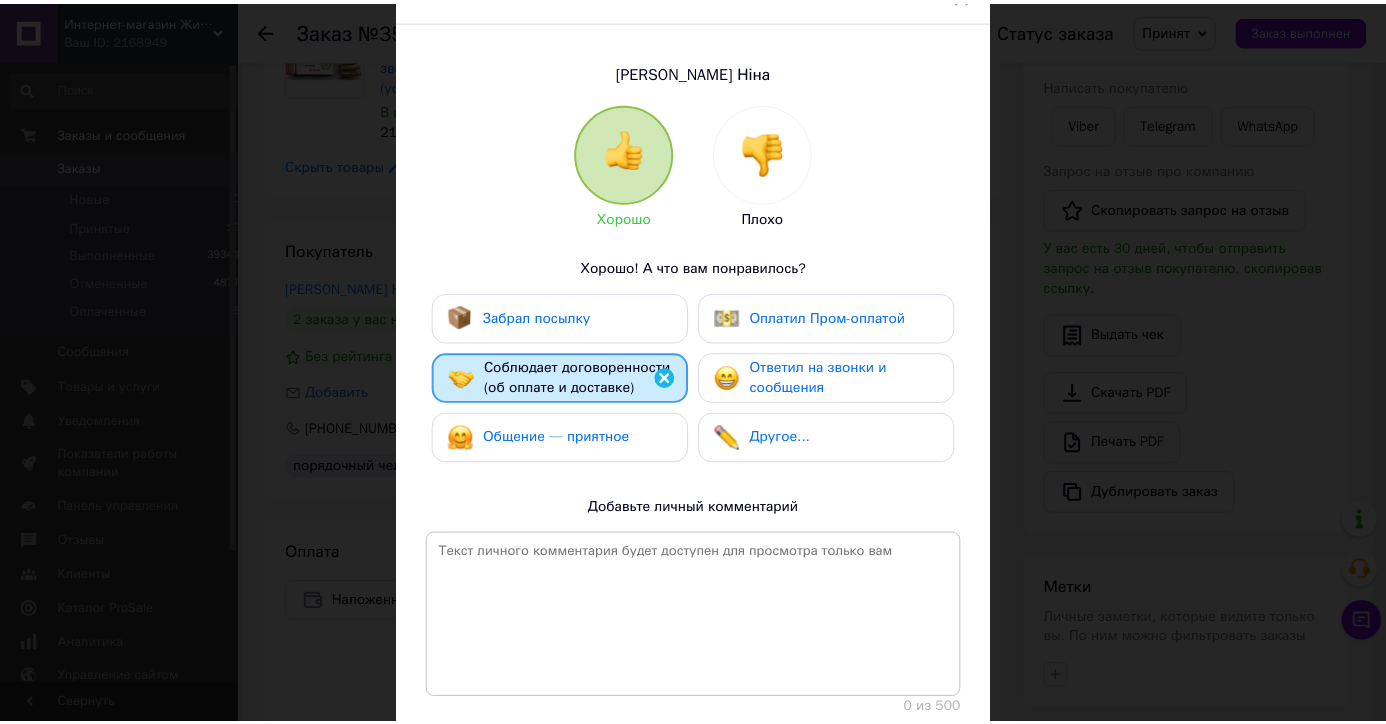scroll, scrollTop: 283, scrollLeft: 0, axis: vertical 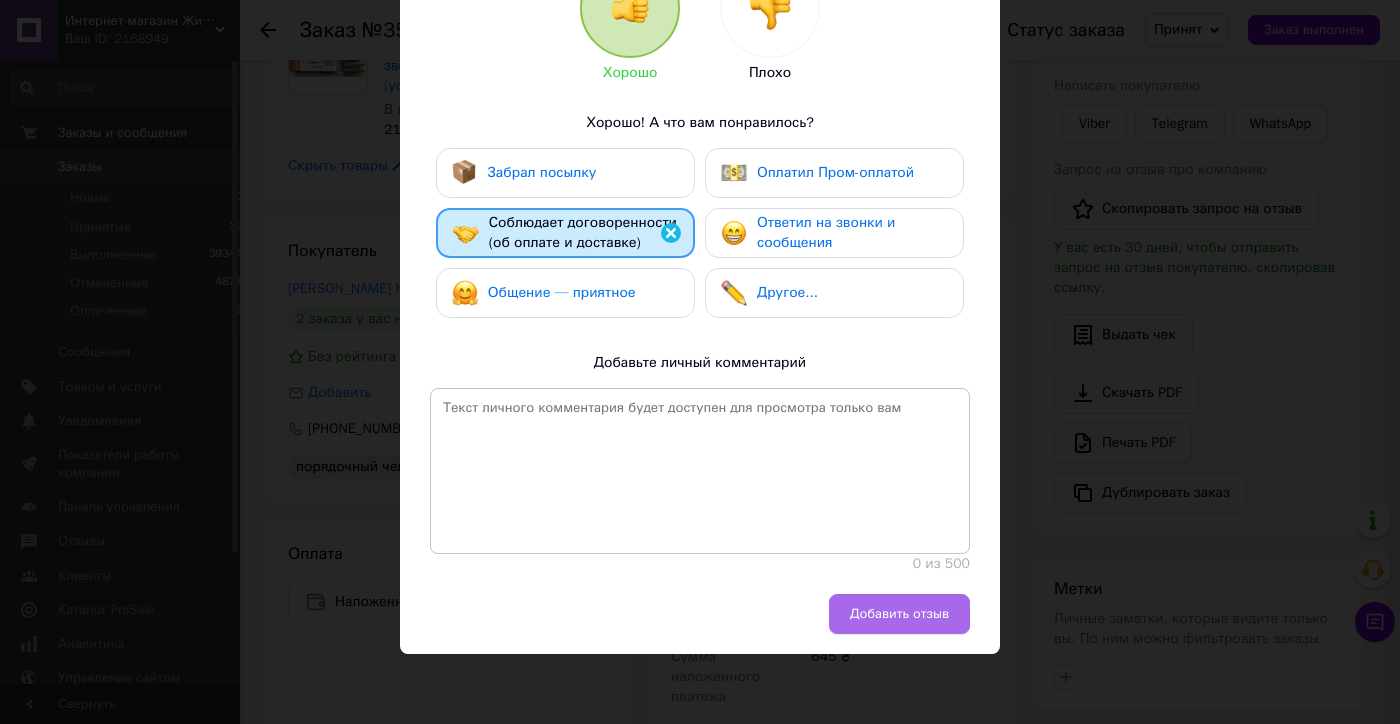 click on "Добавить отзыв" at bounding box center (899, 614) 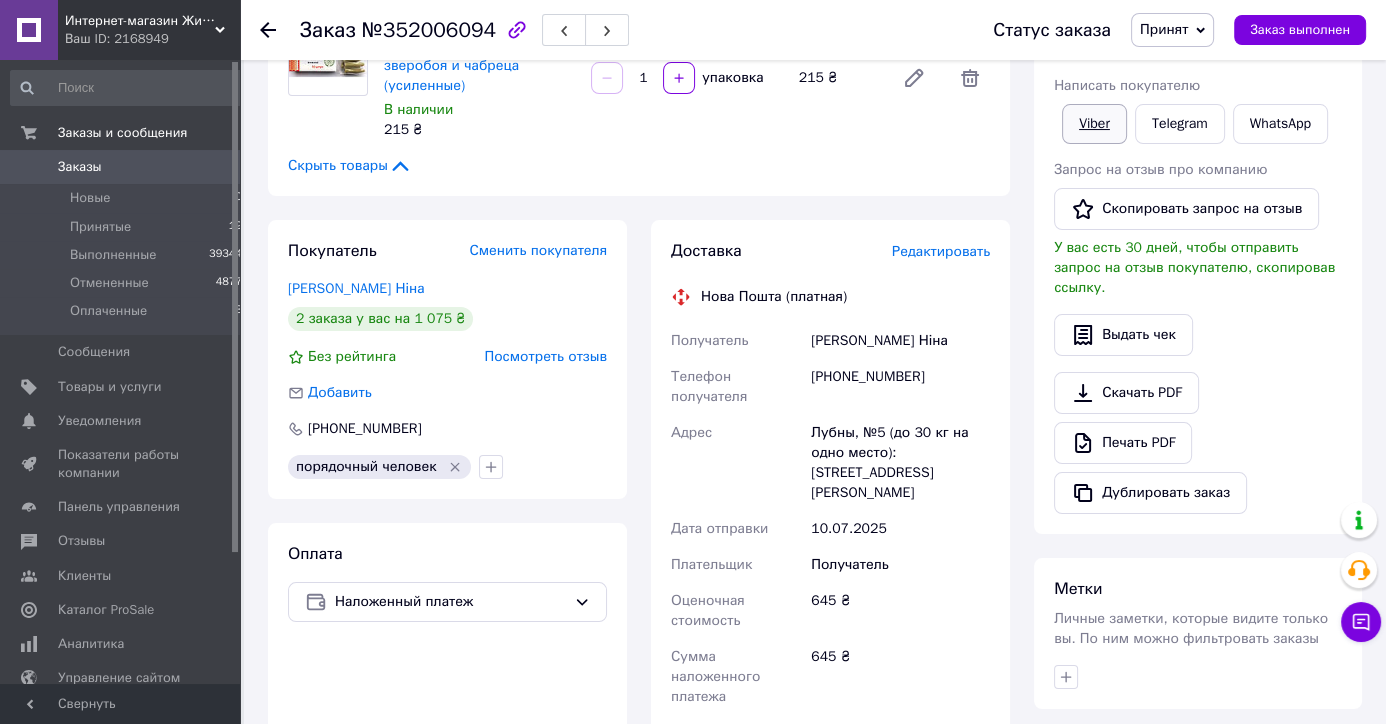 click on "Viber" at bounding box center (1094, 124) 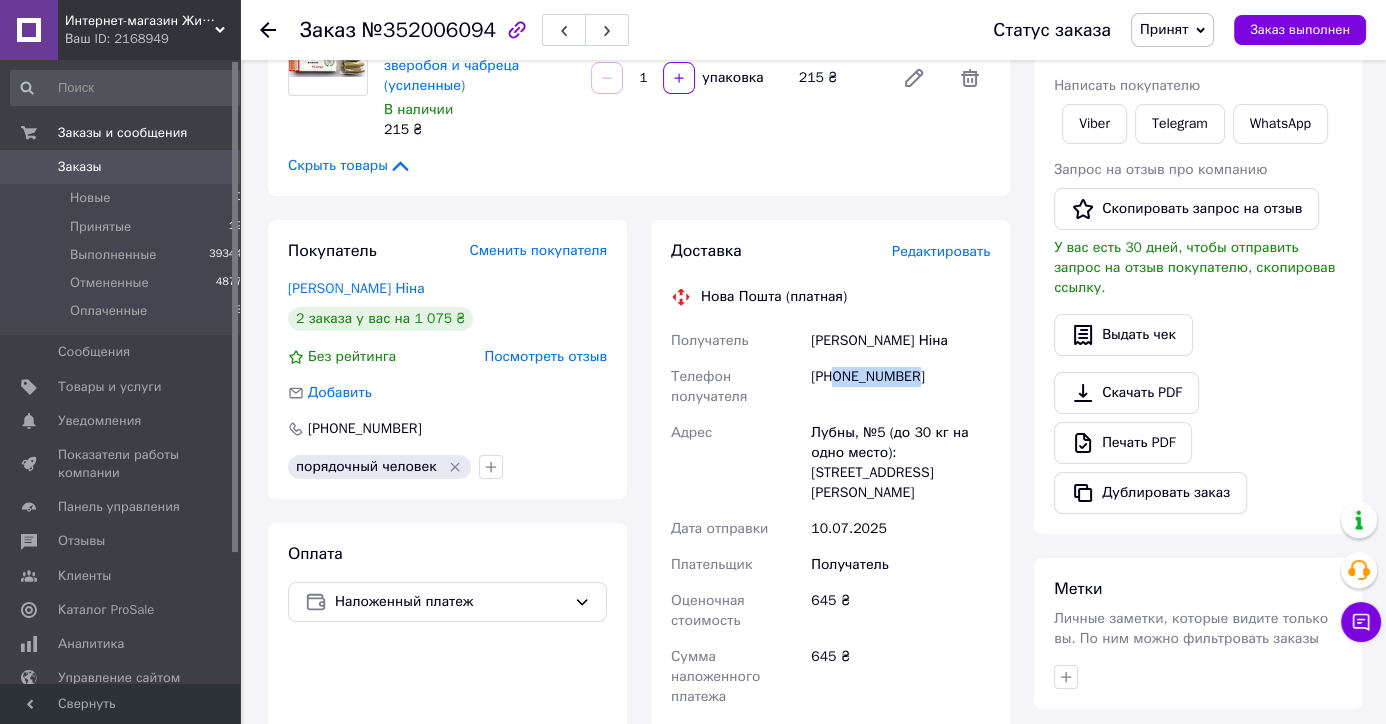 drag, startPoint x: 963, startPoint y: 380, endPoint x: 838, endPoint y: 377, distance: 125.035995 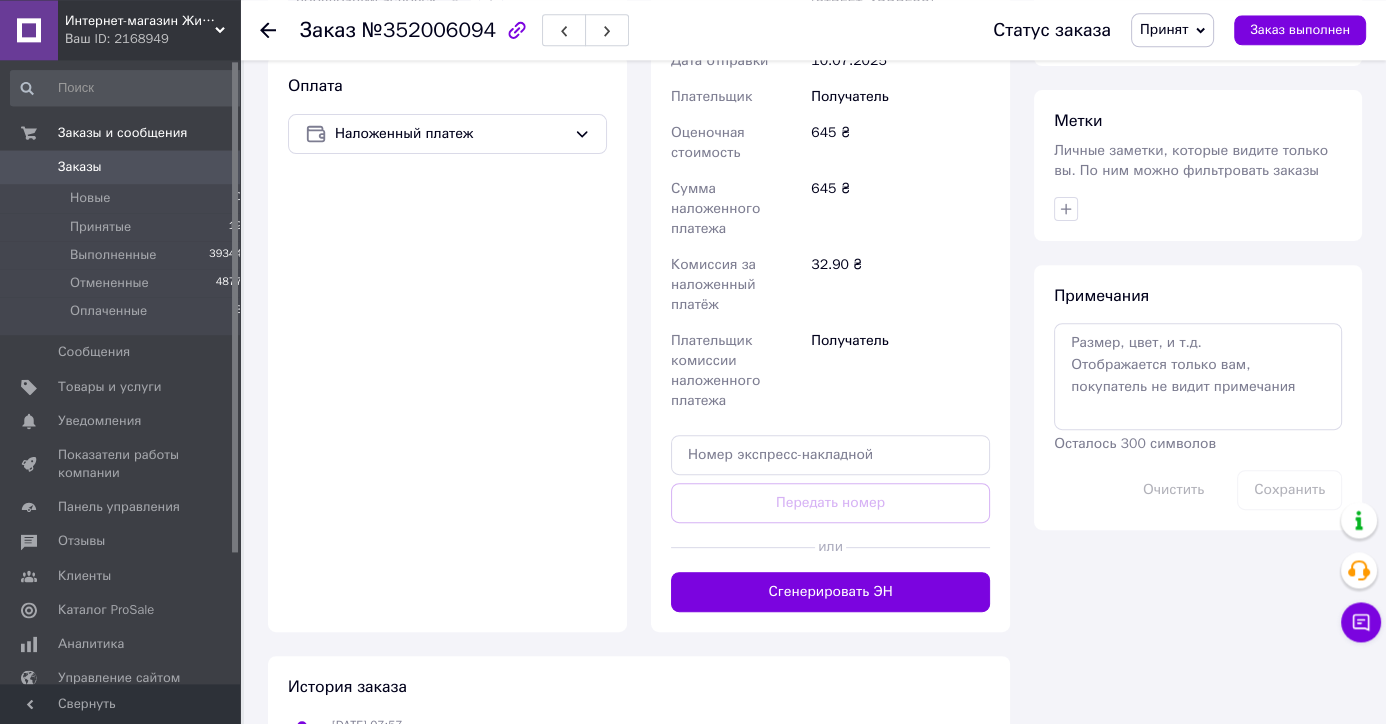 scroll, scrollTop: 865, scrollLeft: 0, axis: vertical 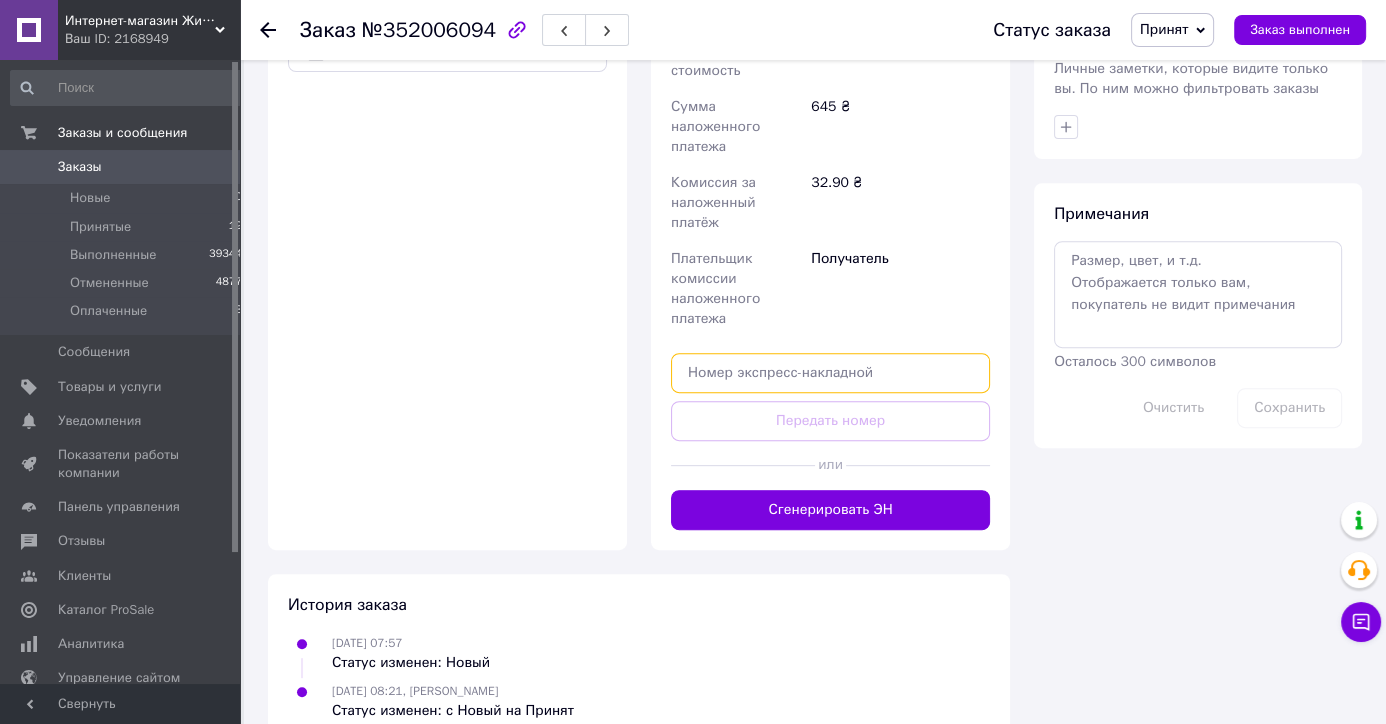 paste on "20451202721130" 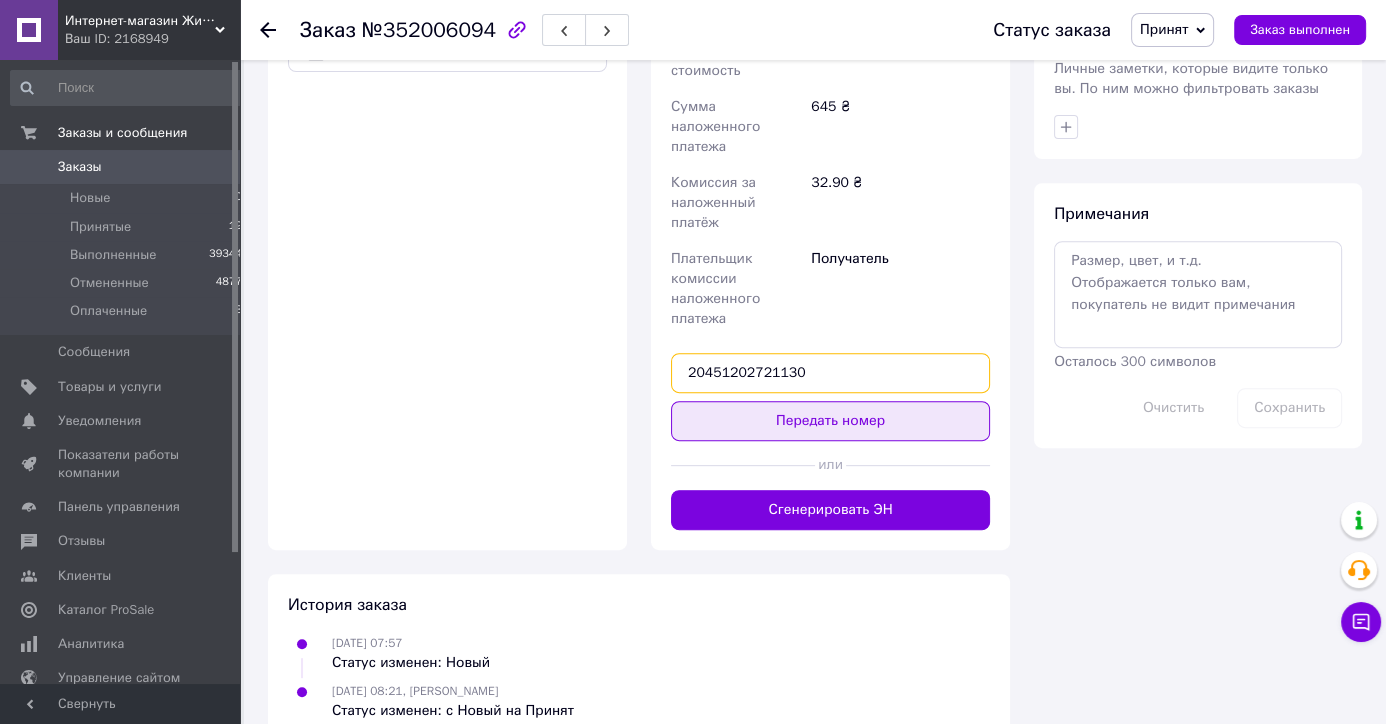 type on "20451202721130" 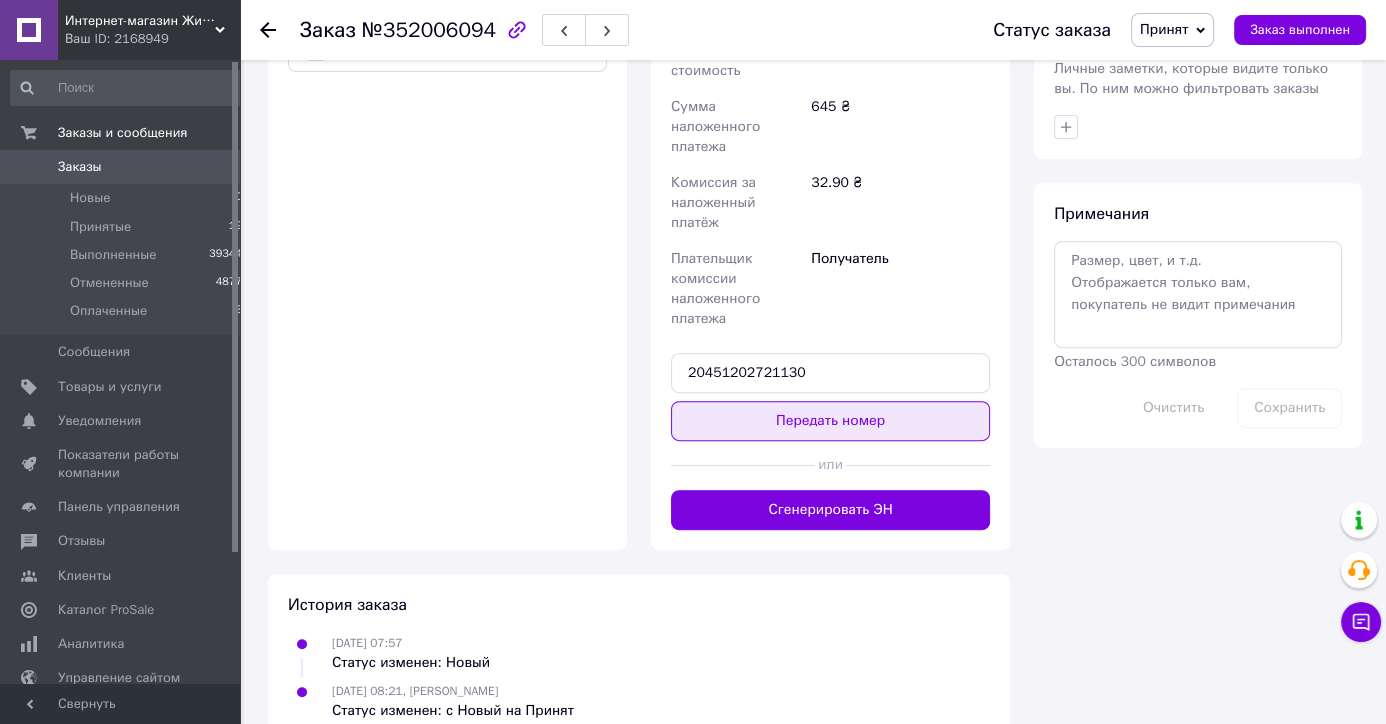 click on "Передать номер" at bounding box center [830, 421] 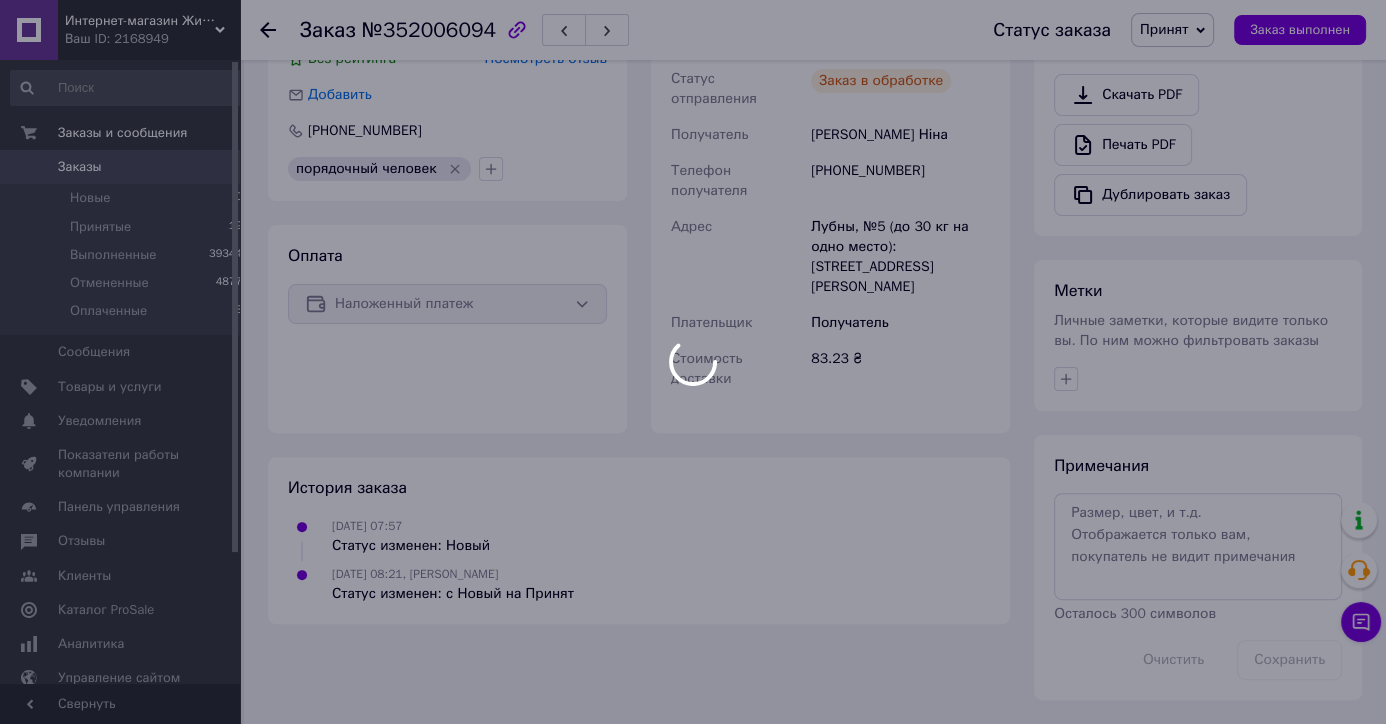 scroll, scrollTop: 590, scrollLeft: 0, axis: vertical 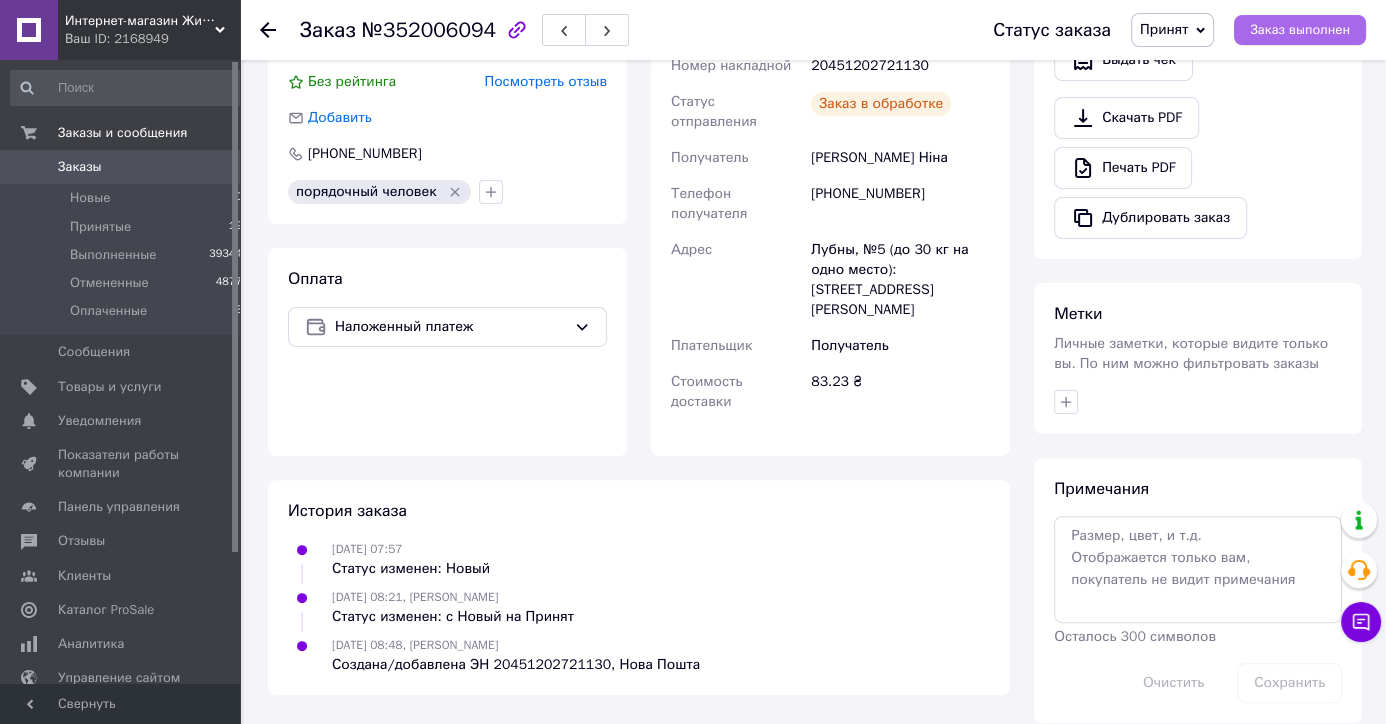 click on "Заказ выполнен" at bounding box center [1300, 30] 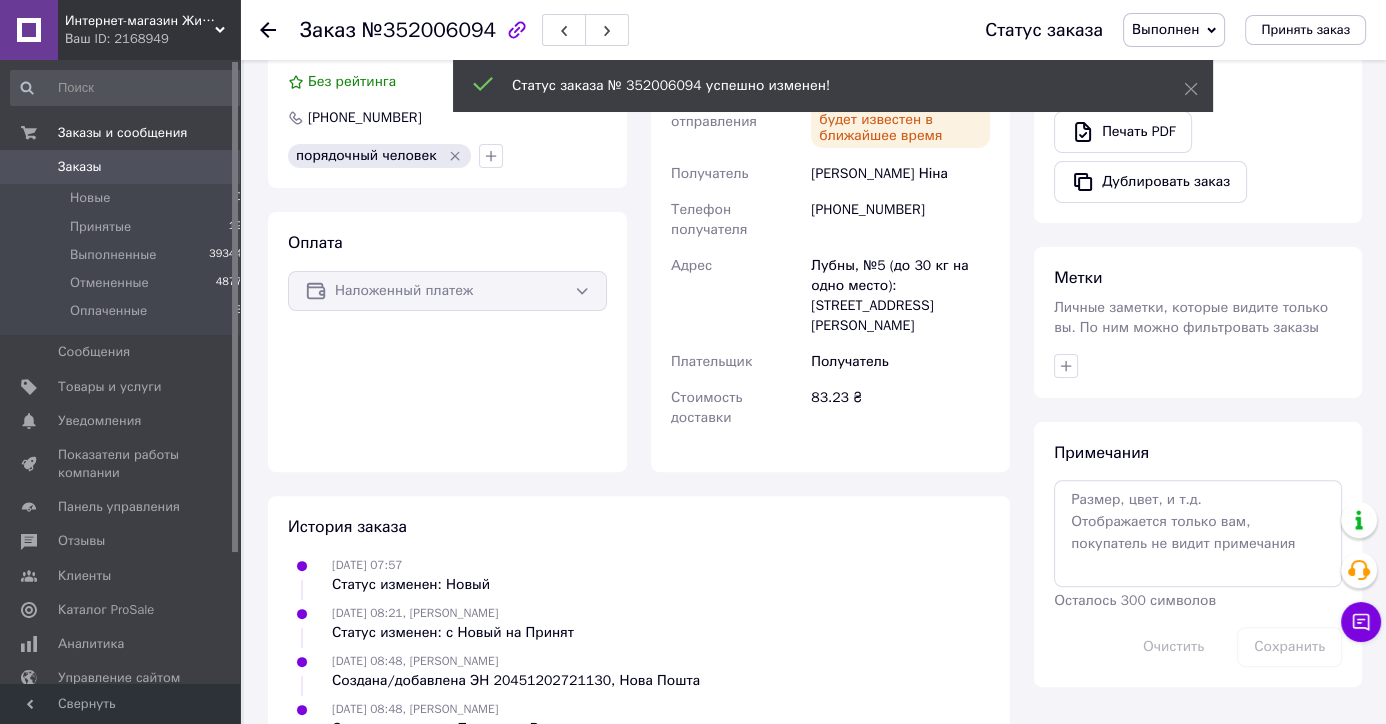 scroll, scrollTop: 589, scrollLeft: 0, axis: vertical 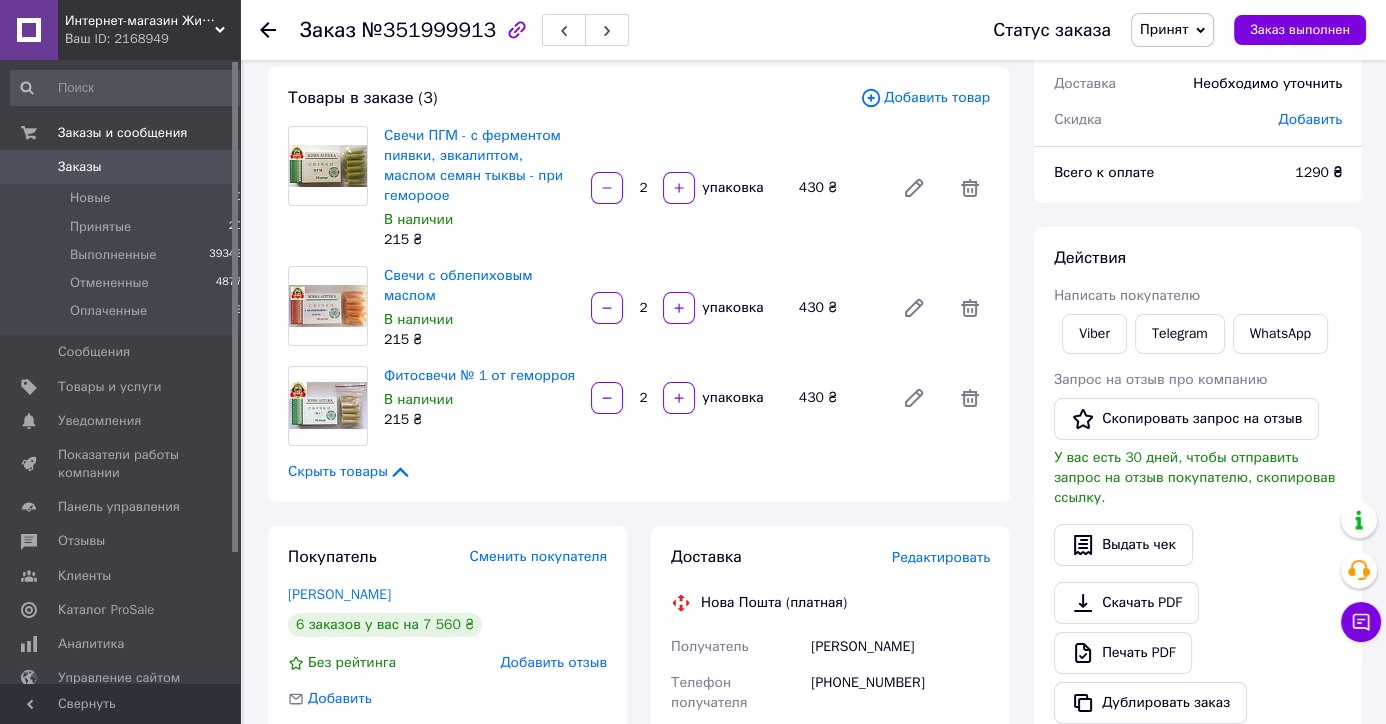 click on "Добавить отзыв" at bounding box center [553, 662] 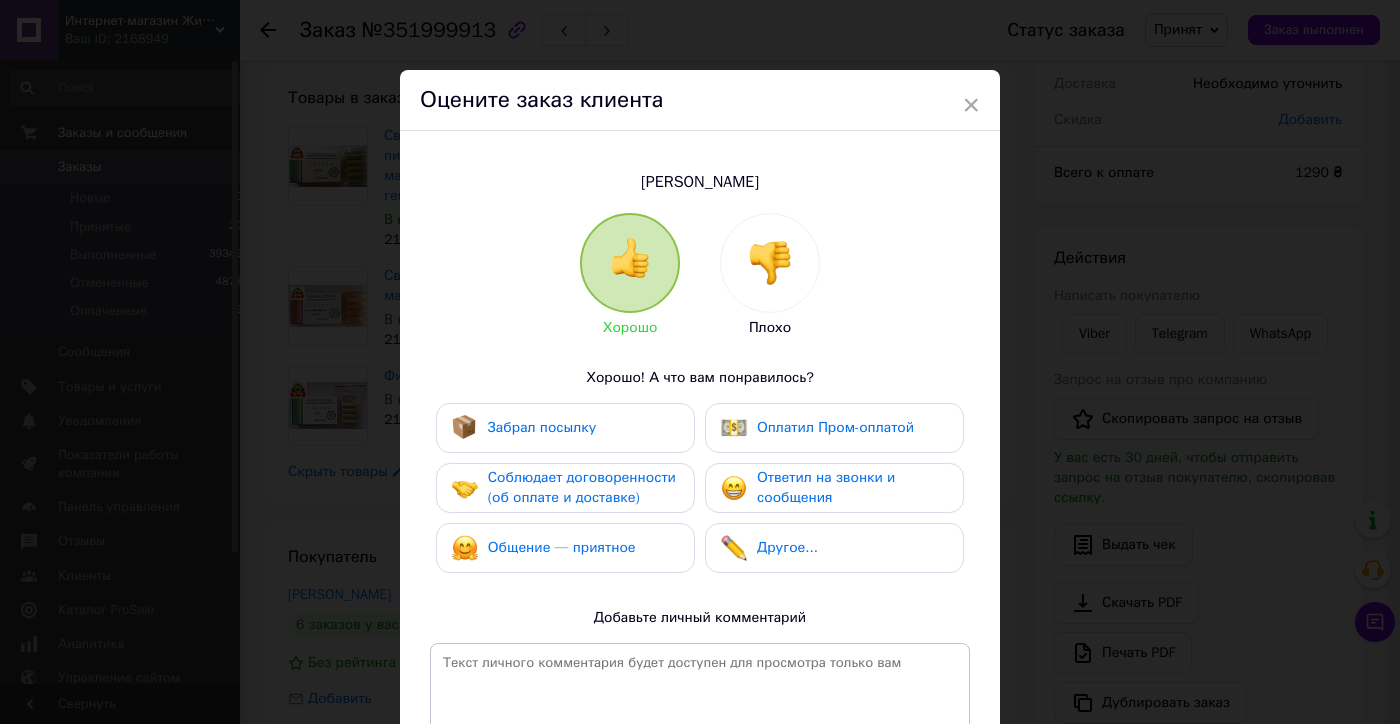 drag, startPoint x: 563, startPoint y: 488, endPoint x: 652, endPoint y: 535, distance: 100.6479 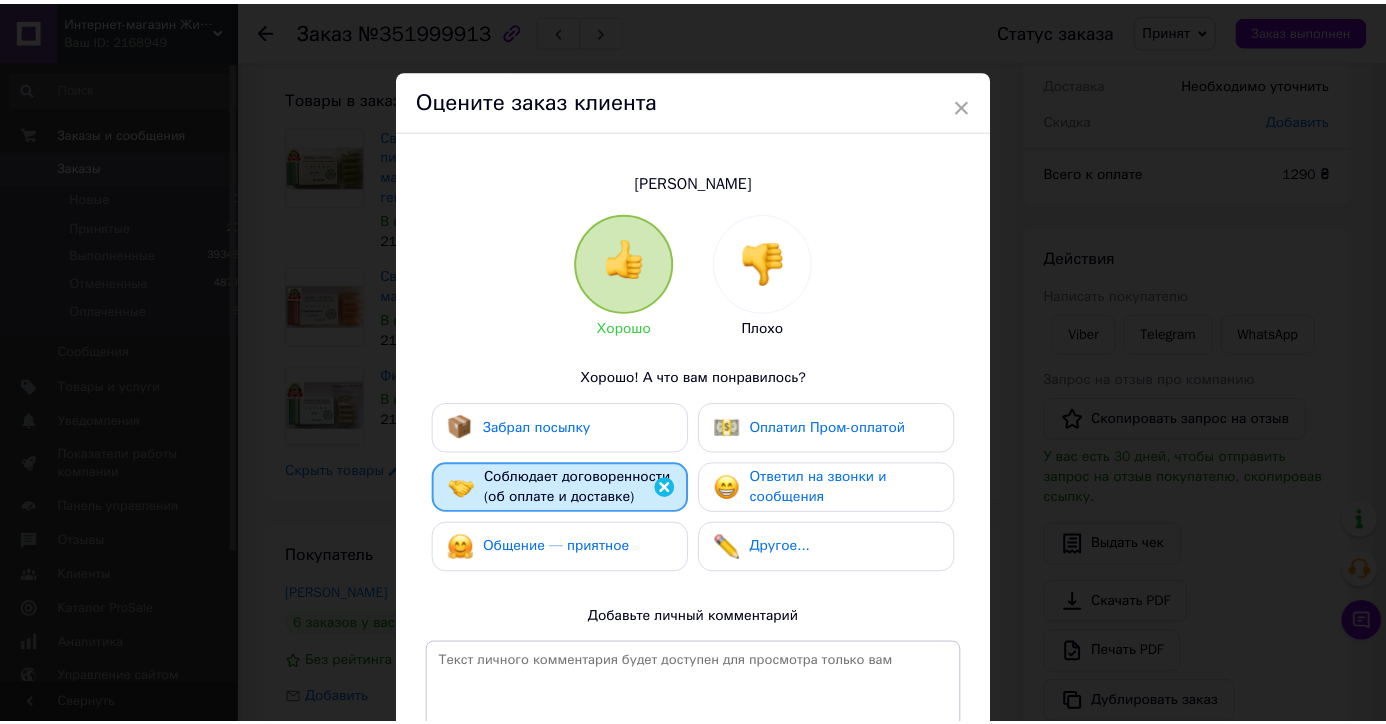 scroll, scrollTop: 283, scrollLeft: 0, axis: vertical 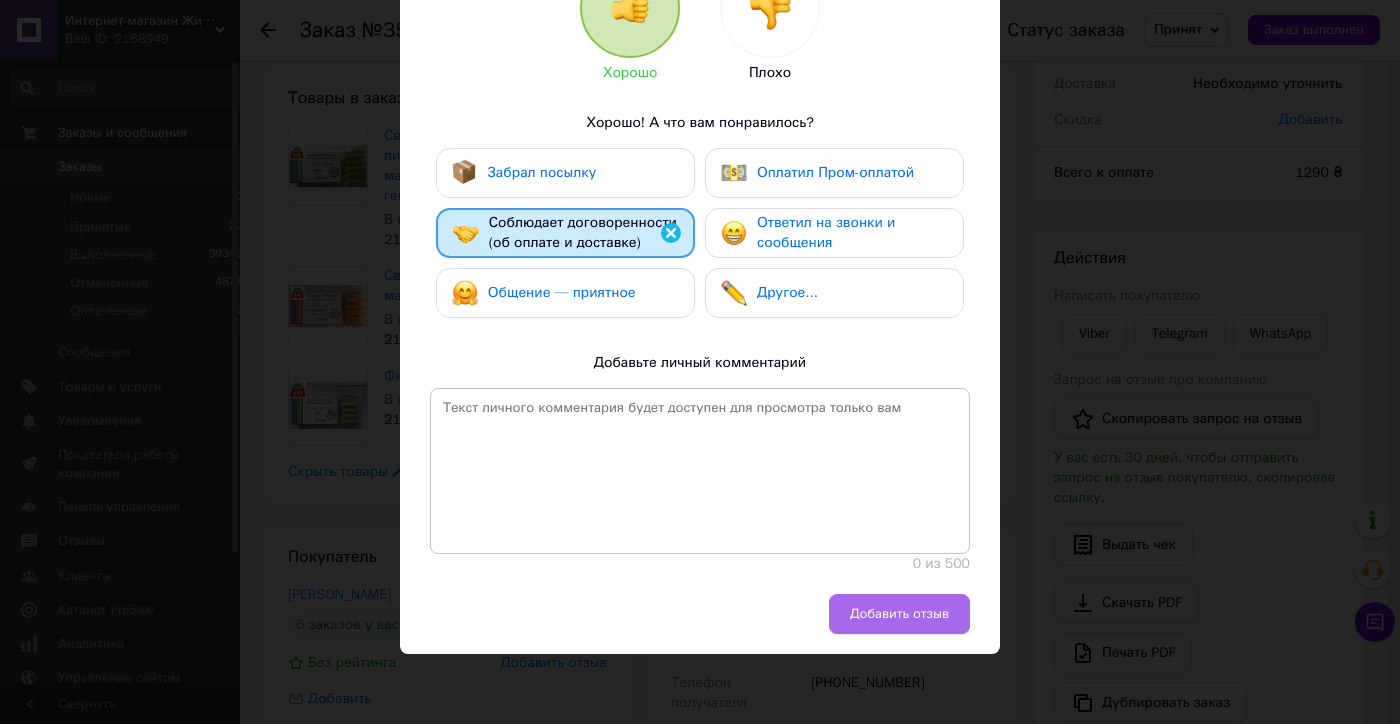 click on "Добавить отзыв" at bounding box center [899, 614] 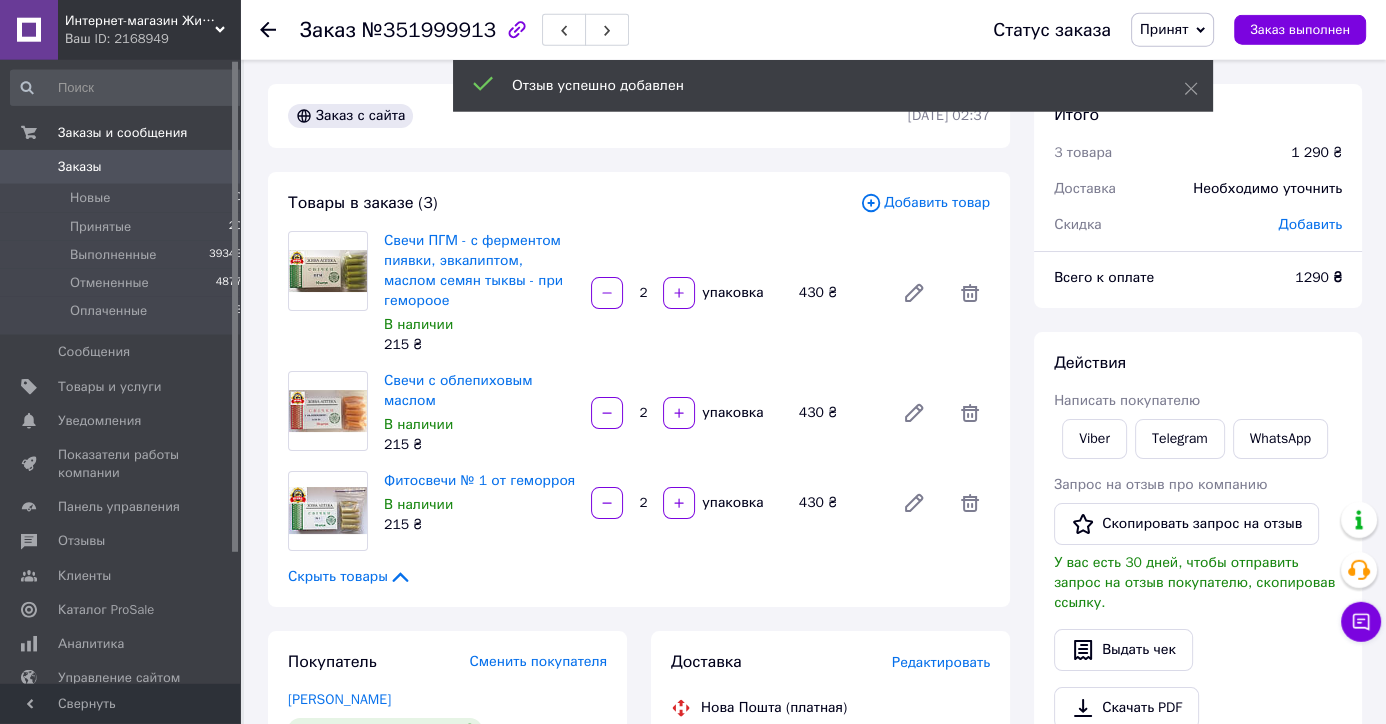 scroll, scrollTop: 0, scrollLeft: 0, axis: both 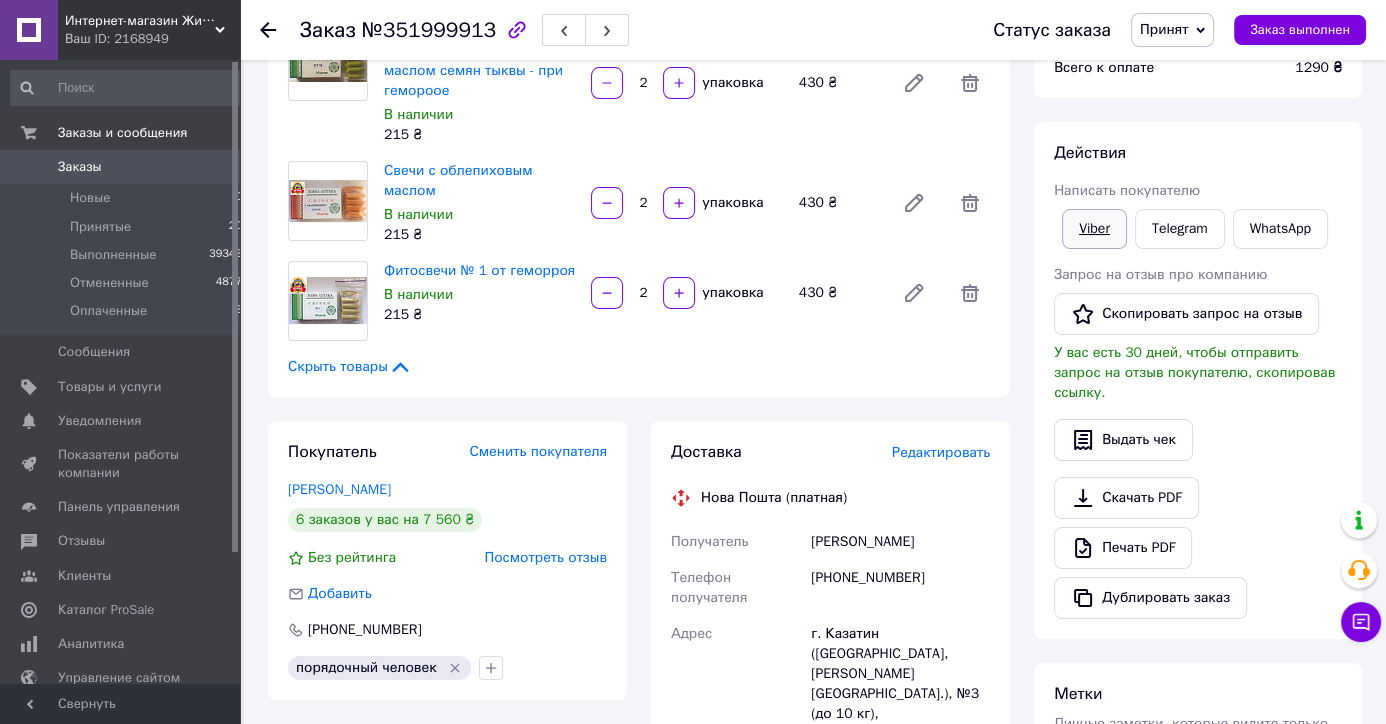 click on "Viber" at bounding box center (1094, 229) 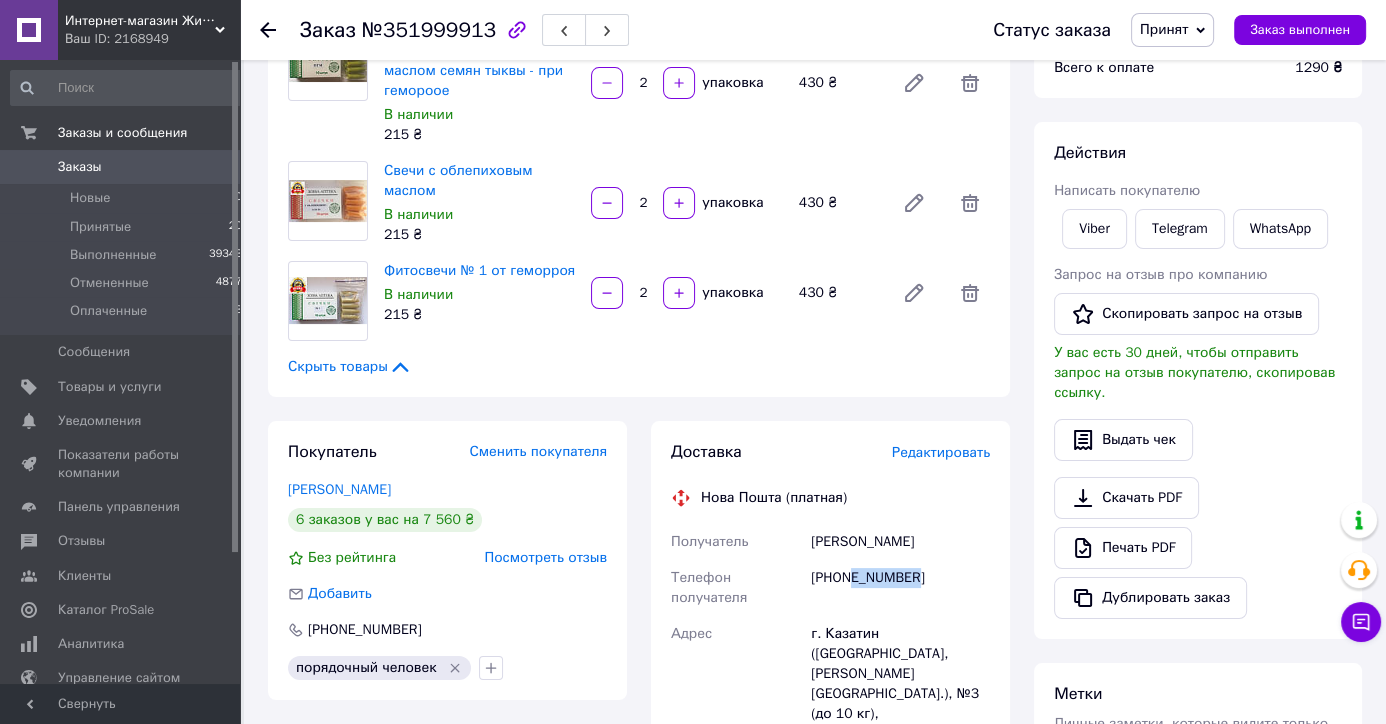drag, startPoint x: 951, startPoint y: 556, endPoint x: 850, endPoint y: 561, distance: 101.12369 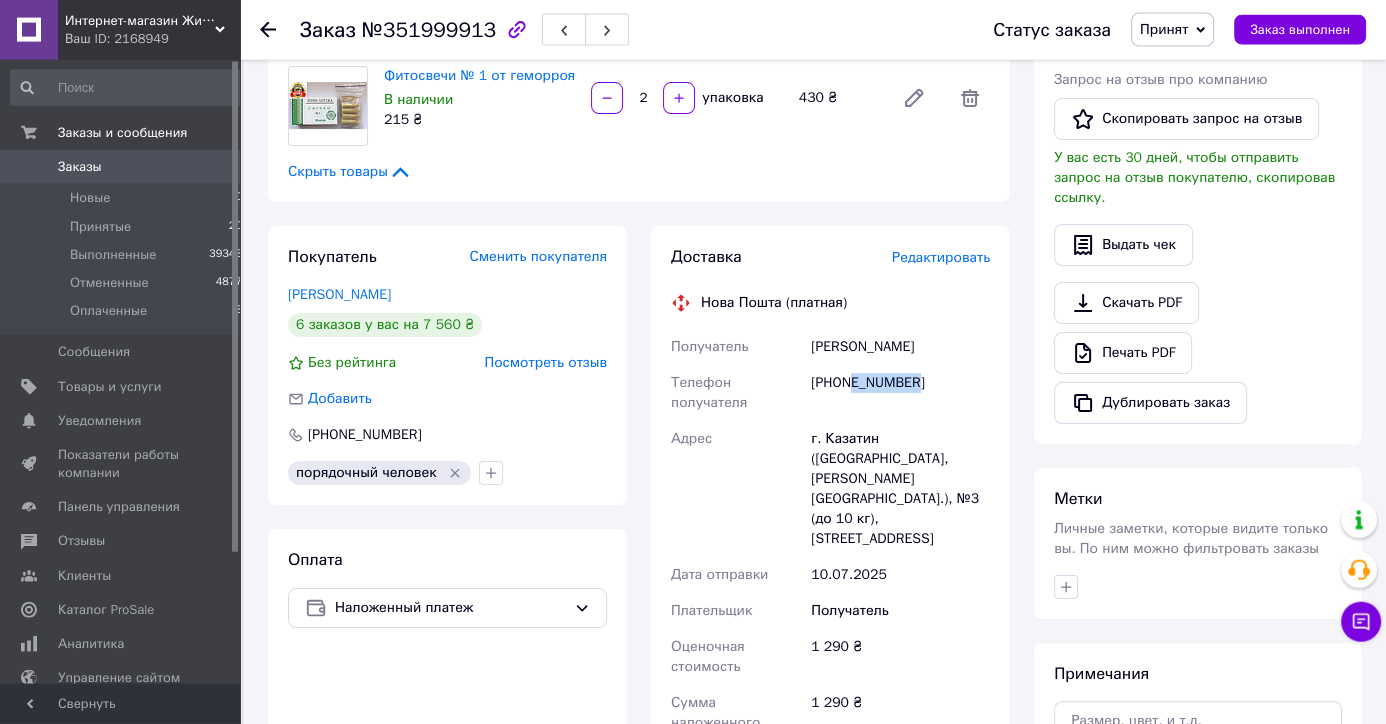 scroll, scrollTop: 420, scrollLeft: 0, axis: vertical 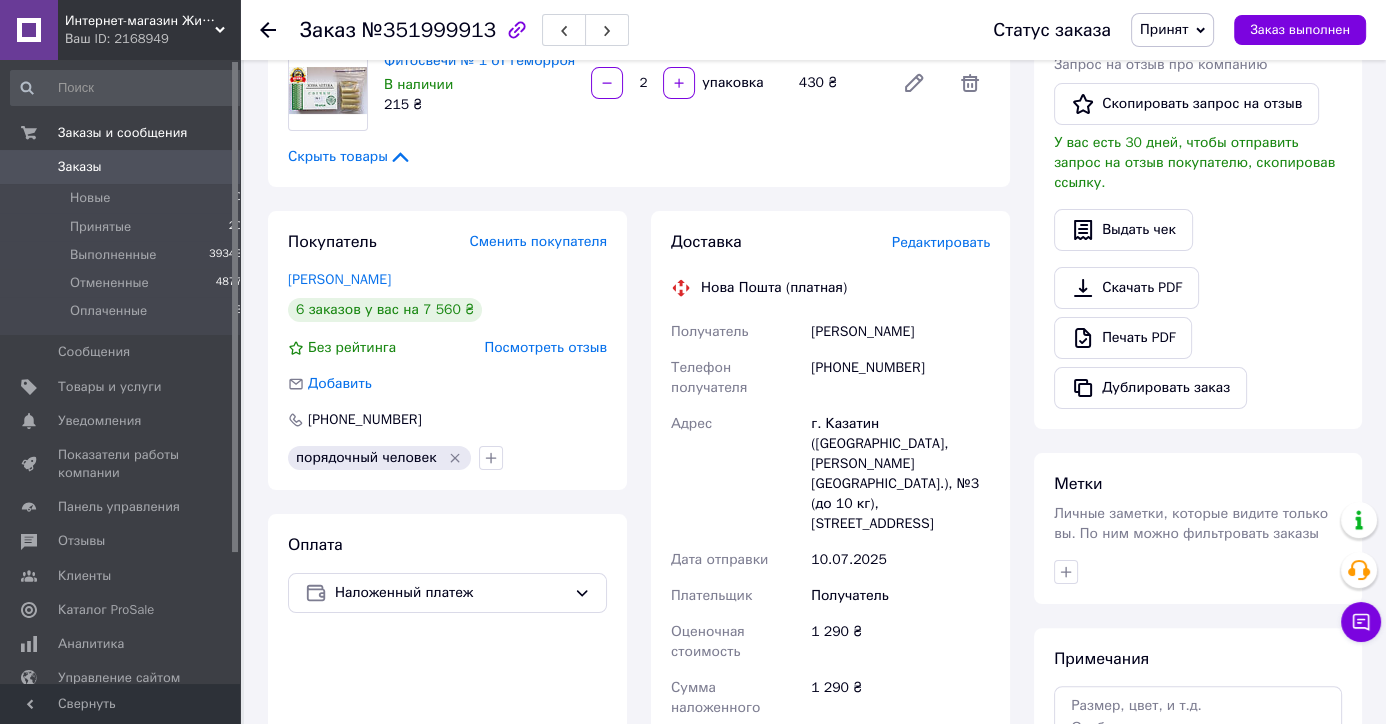 click on "г. Казатин (Винницкая обл., Хмельницкий р-н.), №3 (до 10 кг), Героев Майдана, 13/13" at bounding box center [900, 474] 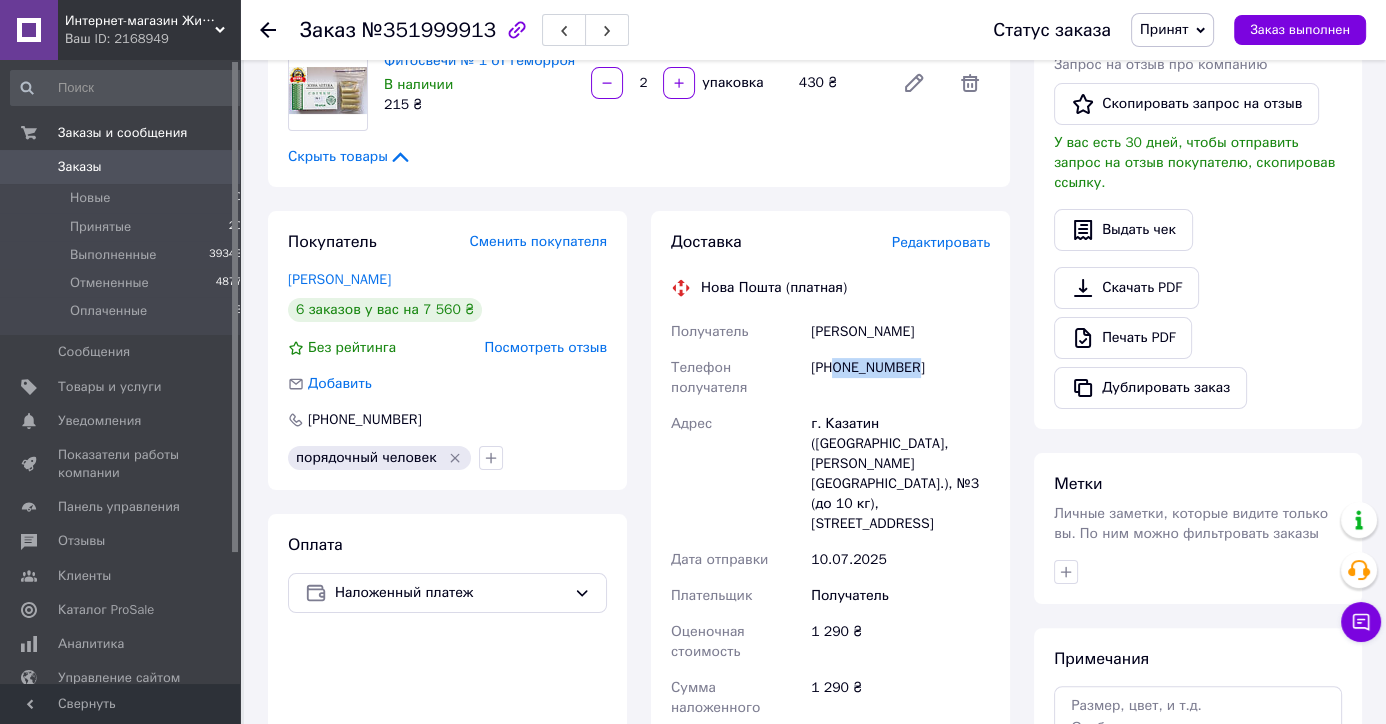 drag, startPoint x: 837, startPoint y: 348, endPoint x: 933, endPoint y: 349, distance: 96.00521 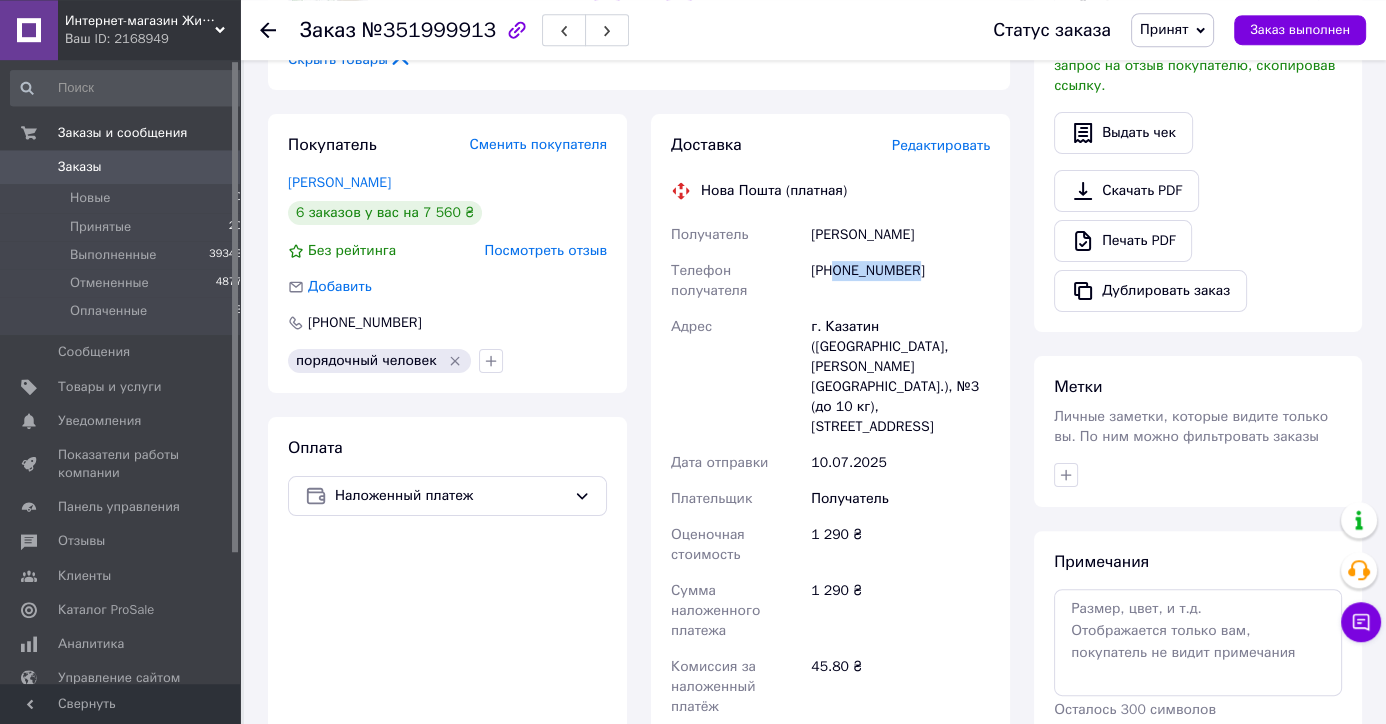 scroll, scrollTop: 525, scrollLeft: 0, axis: vertical 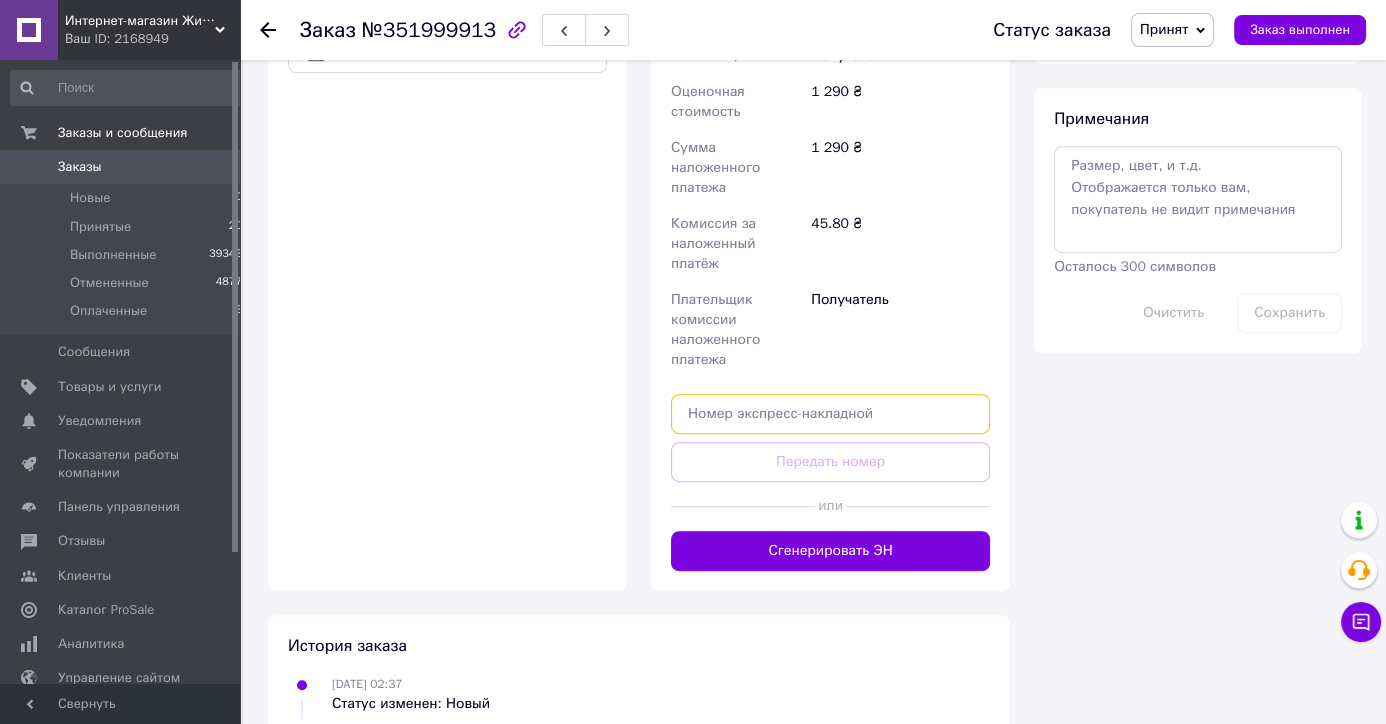 paste on "20451202731342" 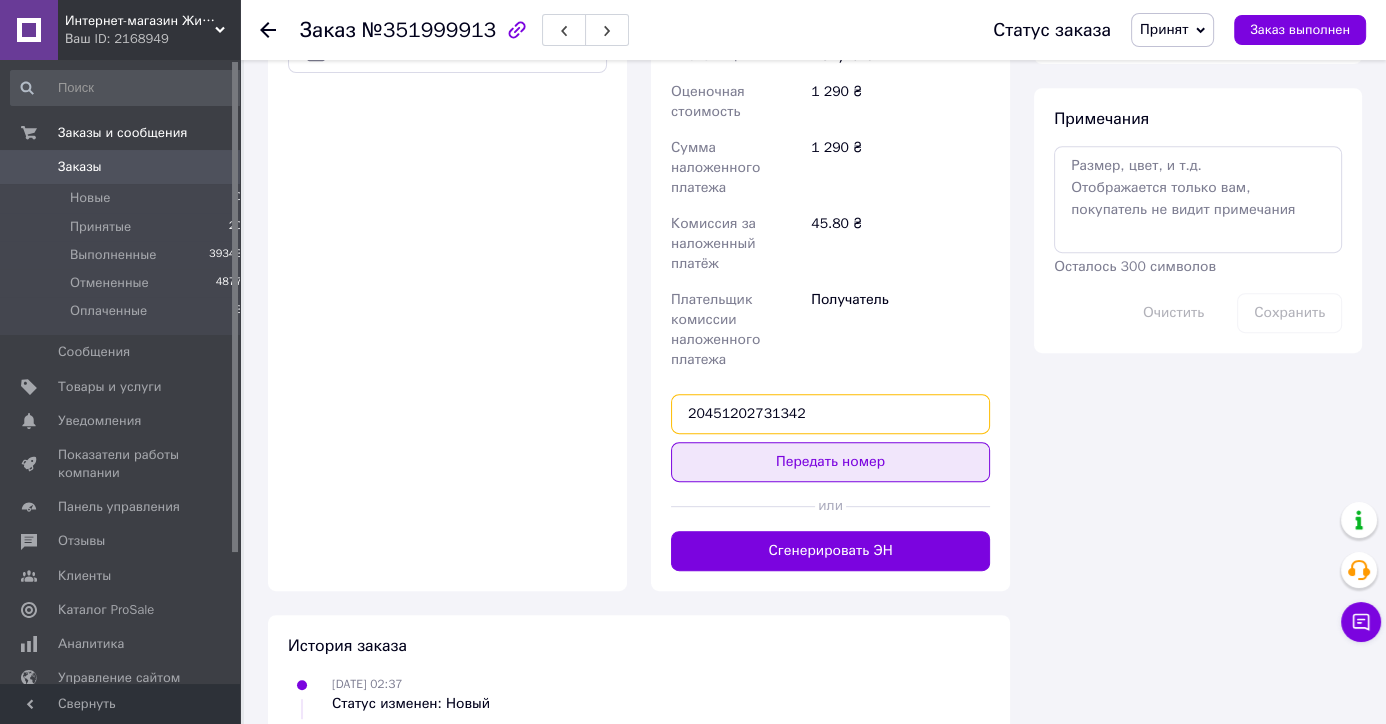 type on "20451202731342" 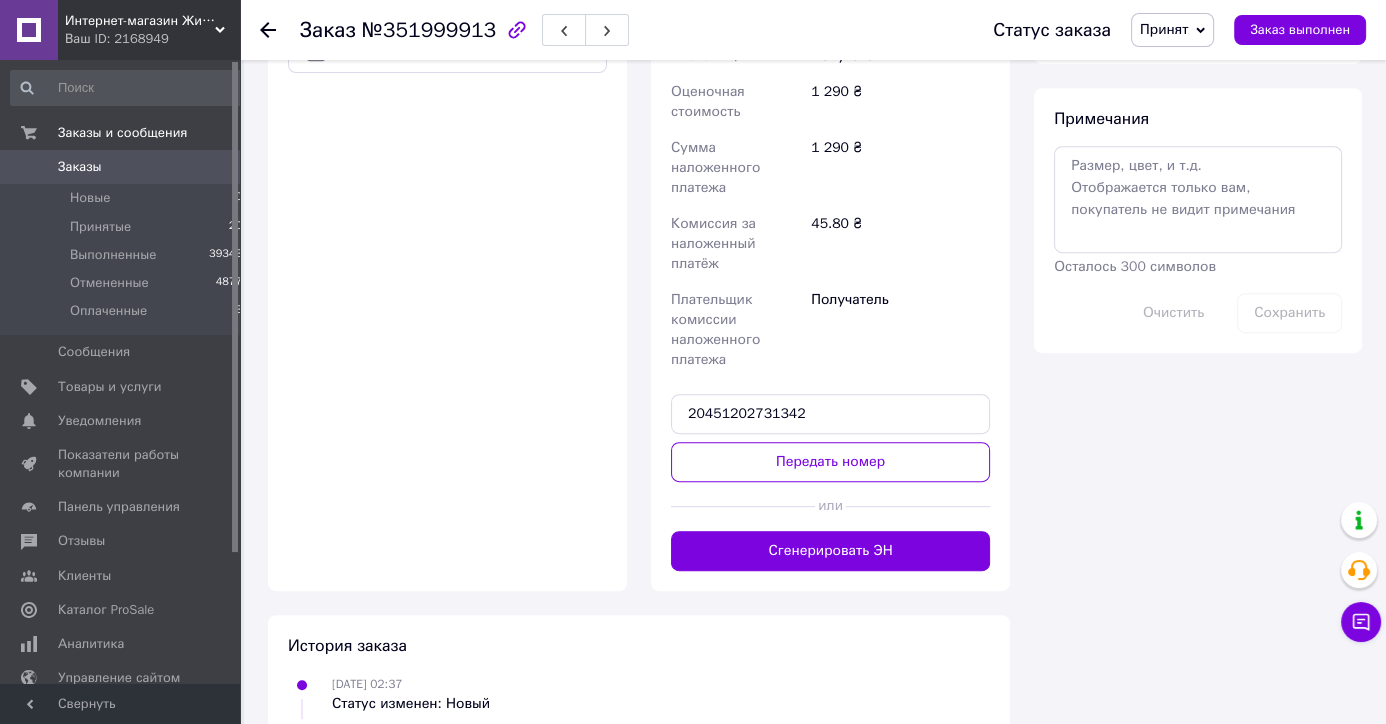 drag, startPoint x: 714, startPoint y: 383, endPoint x: 652, endPoint y: 505, distance: 136.85028 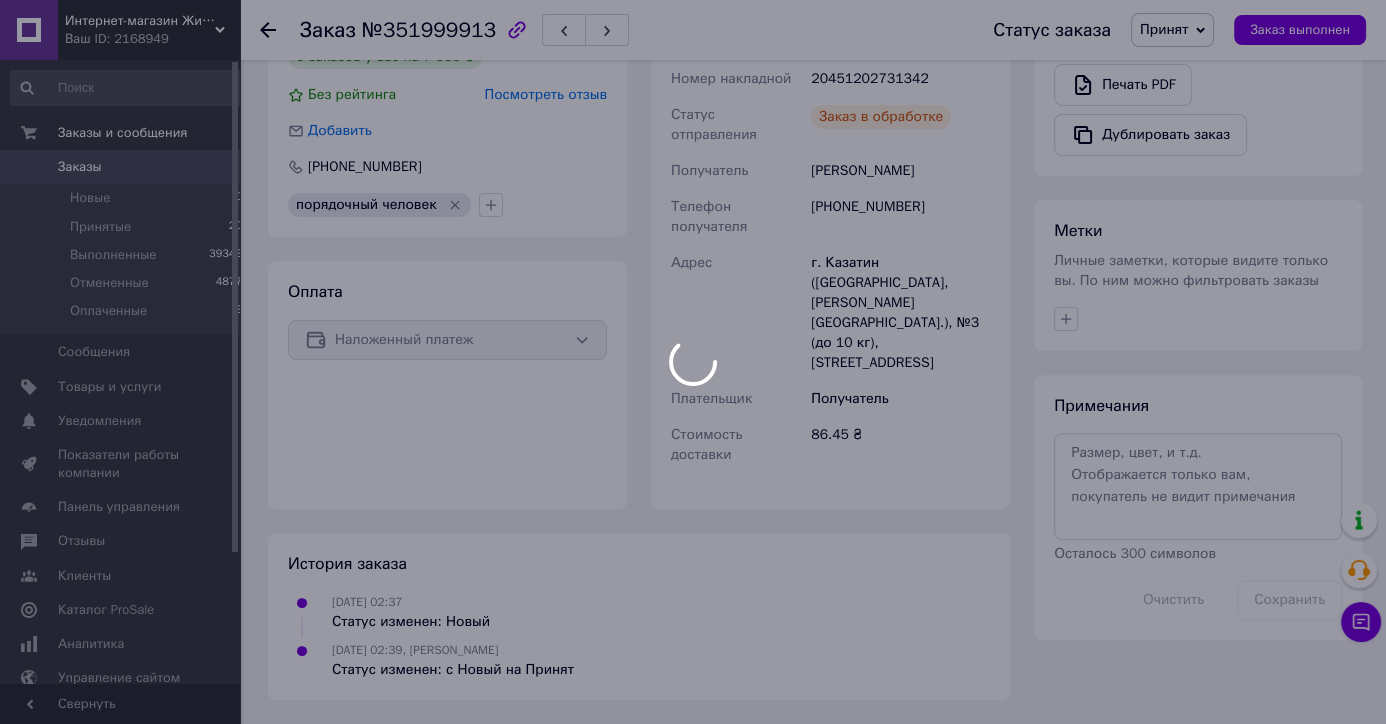 scroll, scrollTop: 590, scrollLeft: 0, axis: vertical 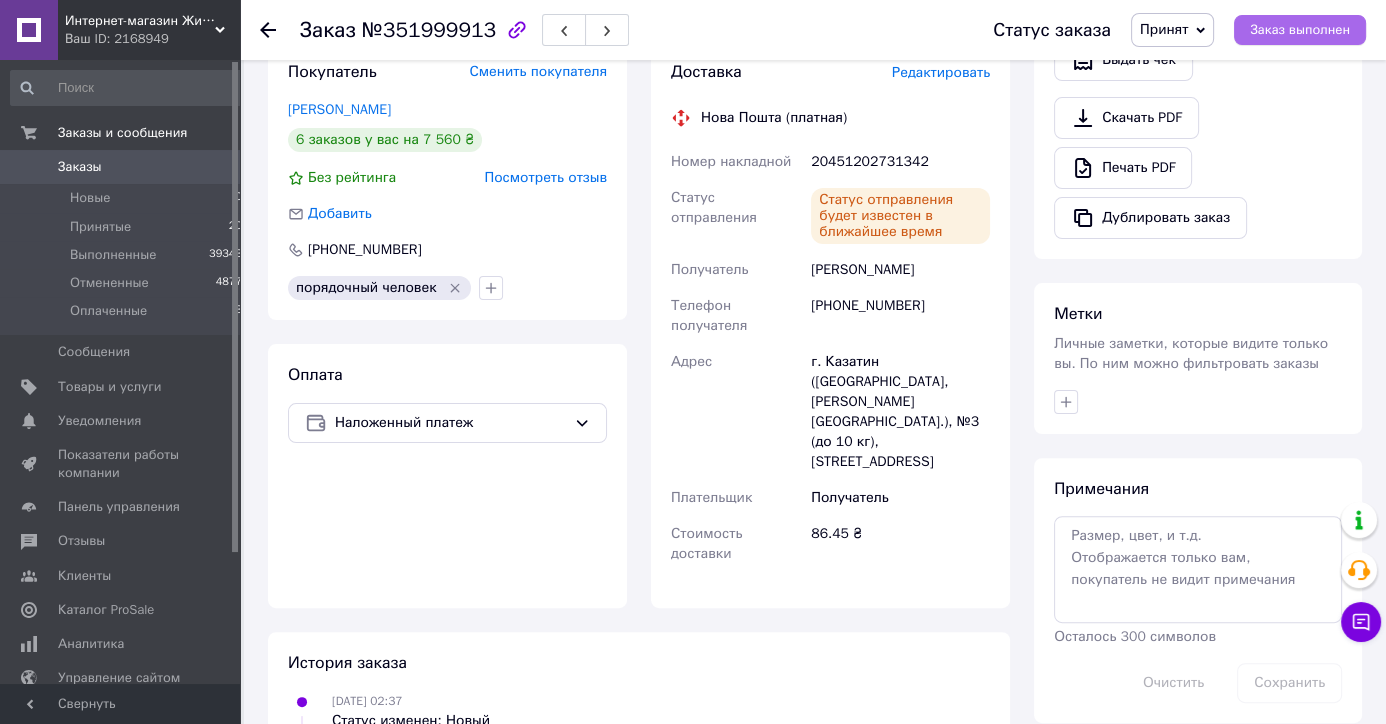 click on "Заказ выполнен" at bounding box center [1300, 30] 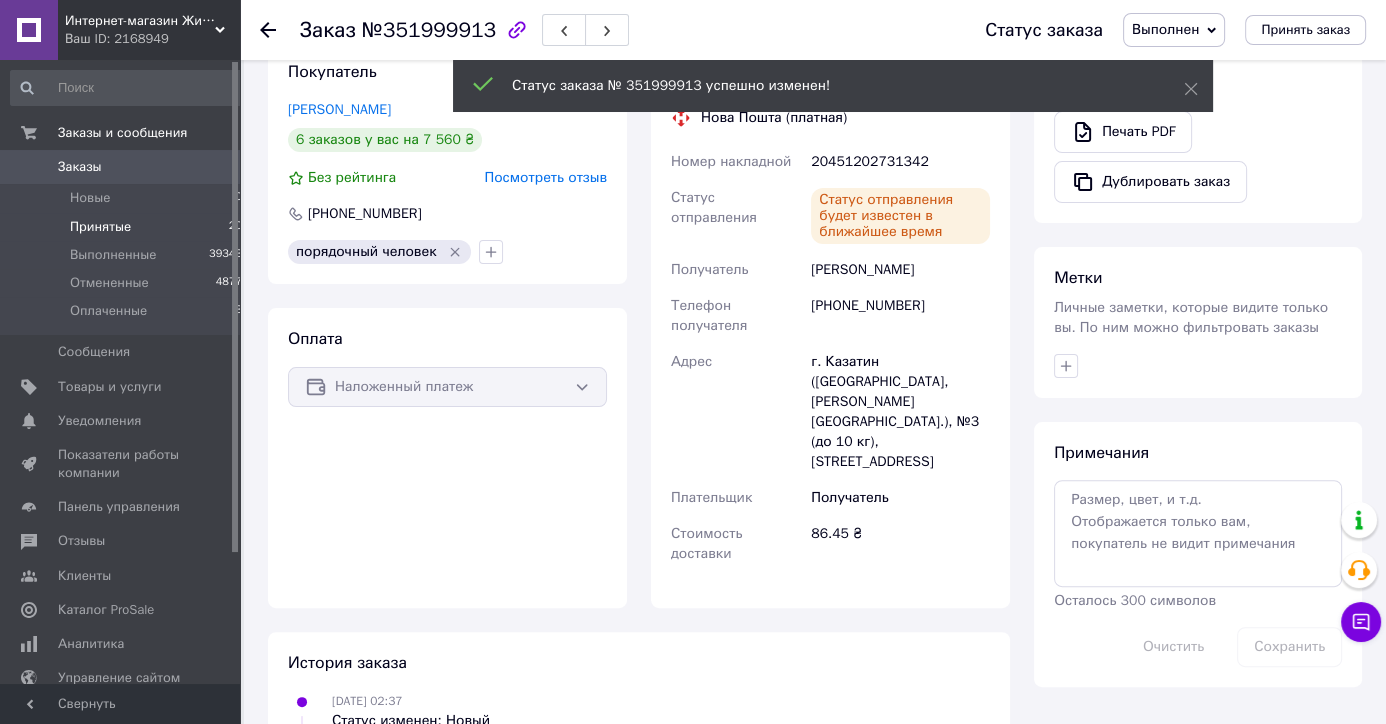 click on "Принятые 20" at bounding box center [127, 227] 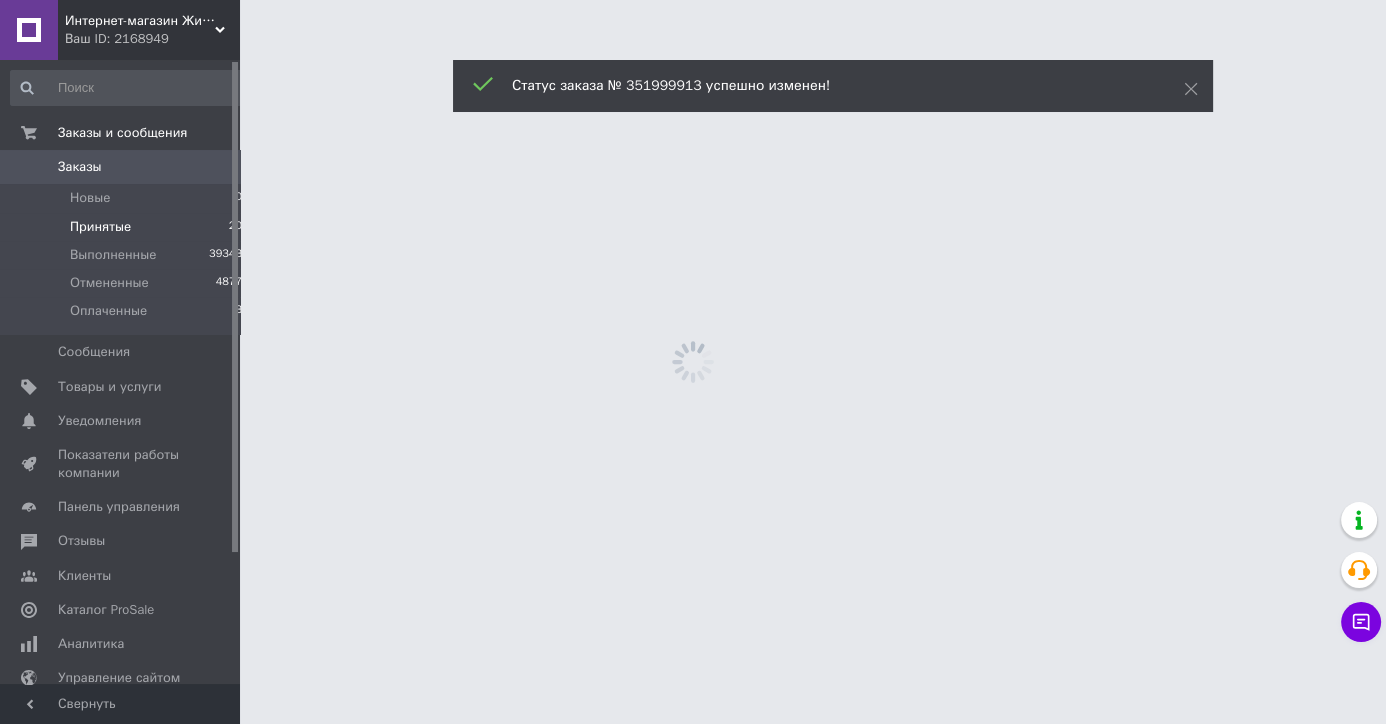 scroll, scrollTop: 0, scrollLeft: 0, axis: both 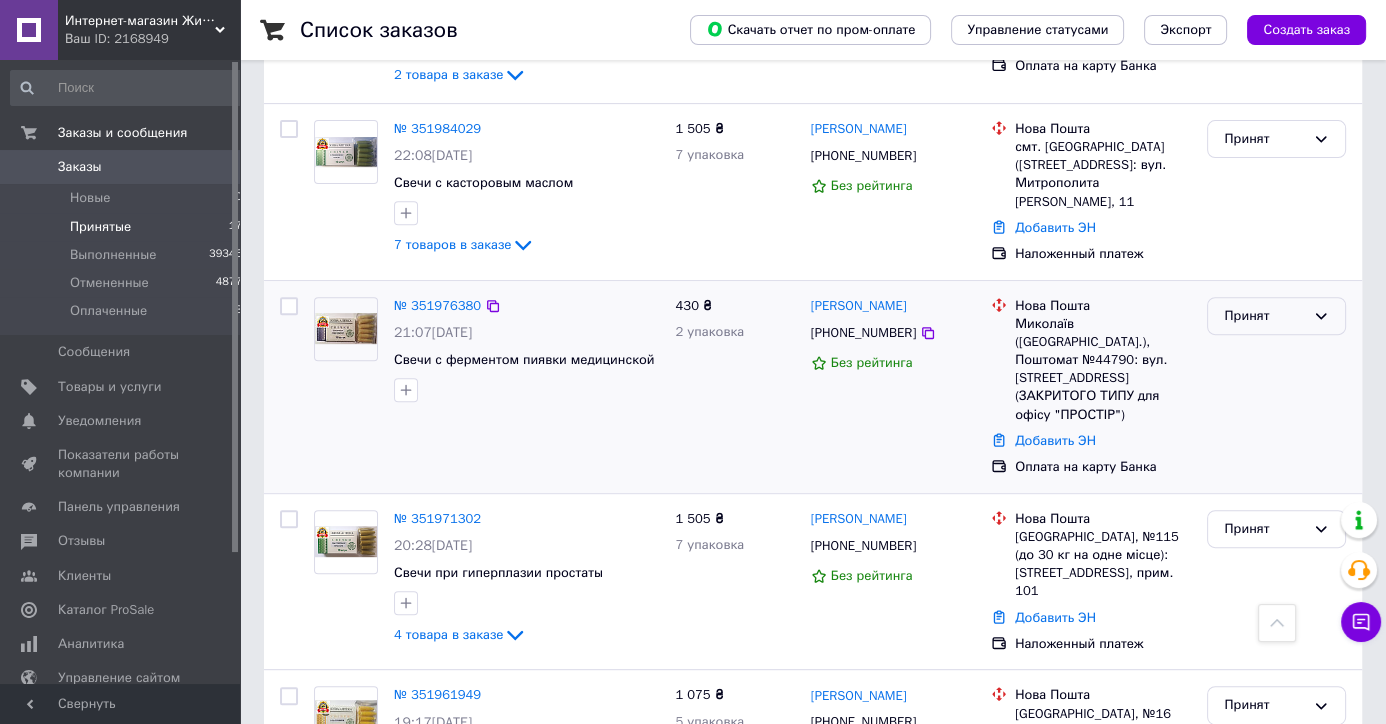 click on "Принят" at bounding box center [1264, 316] 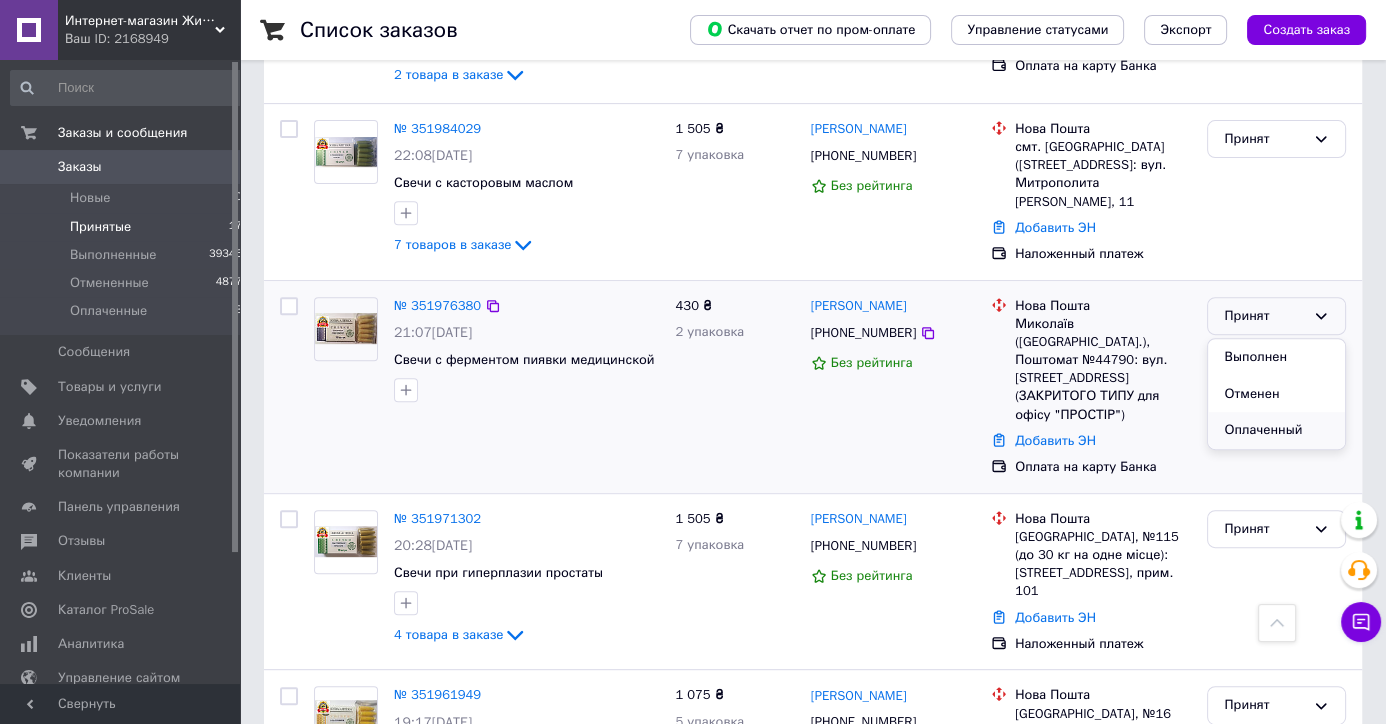 click on "Оплаченный" at bounding box center [1276, 430] 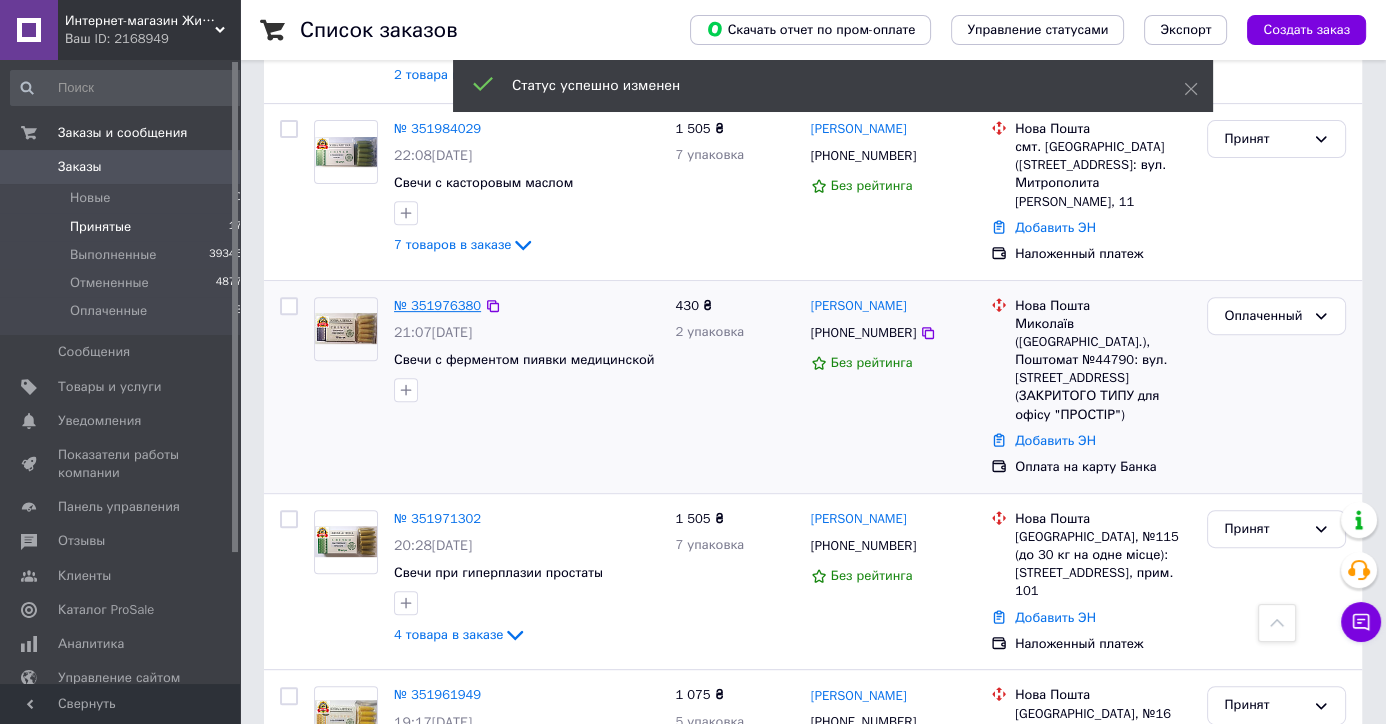 click on "№ 351976380" at bounding box center [437, 305] 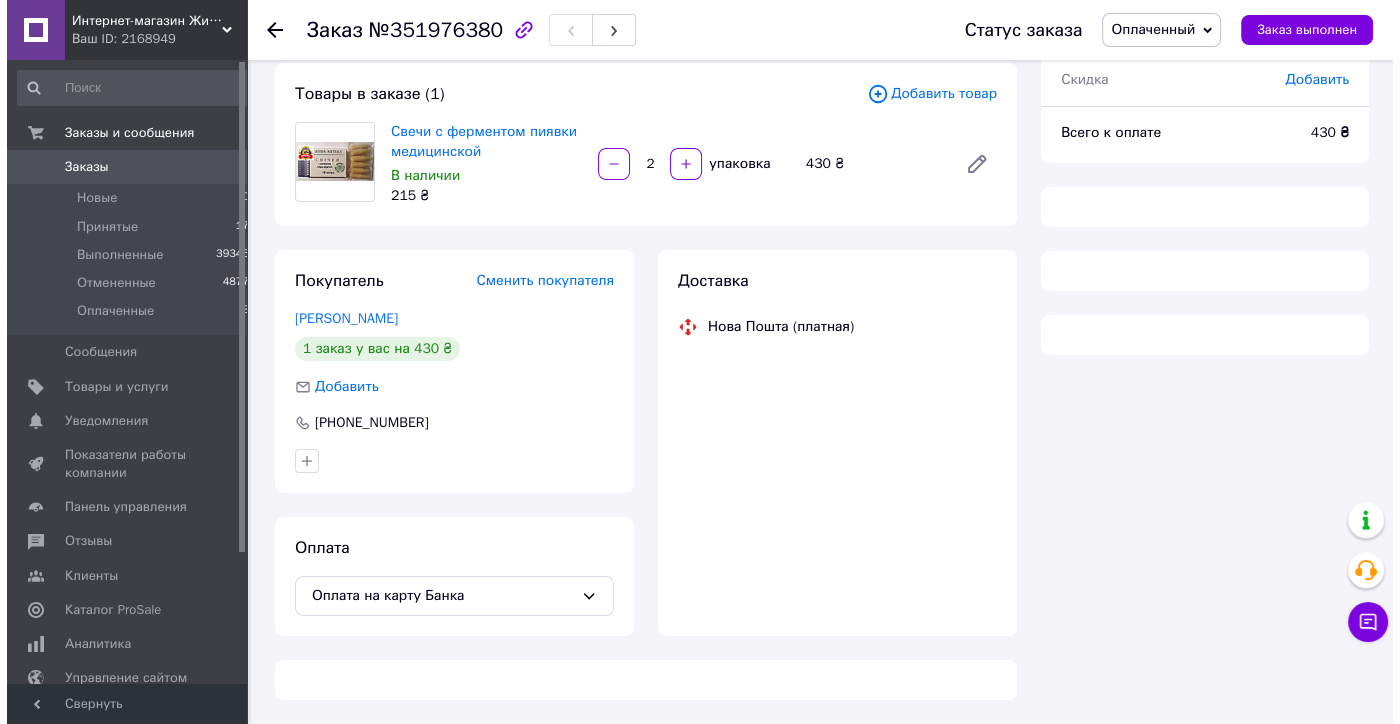scroll, scrollTop: 109, scrollLeft: 0, axis: vertical 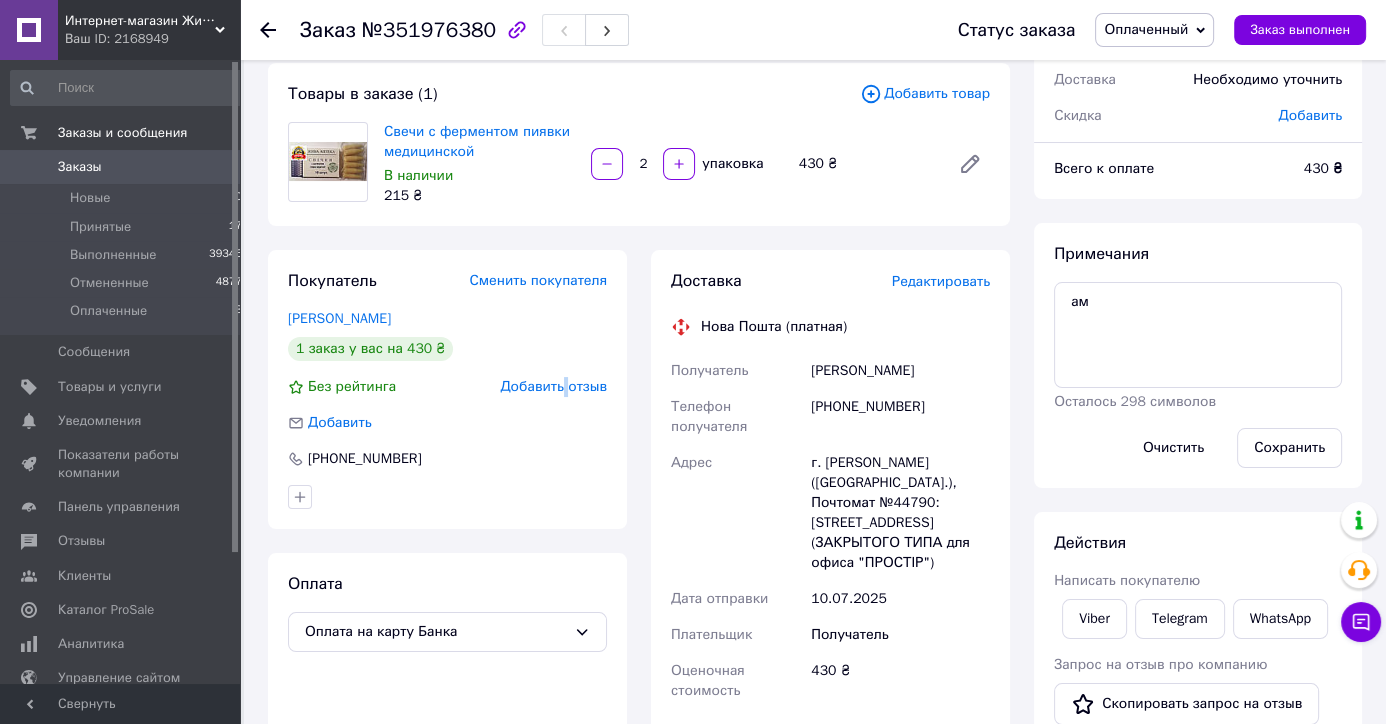 click on "Добавить отзыв" at bounding box center (553, 386) 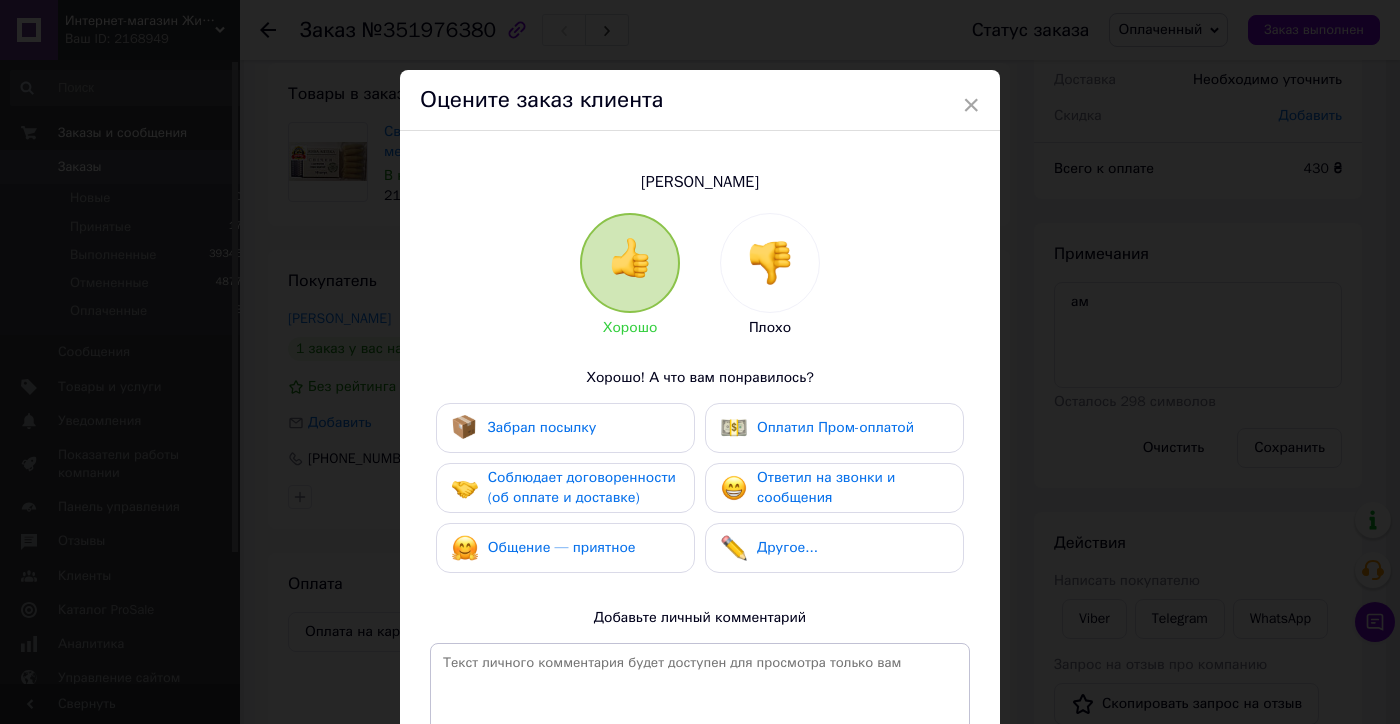 click on "Соблюдает договоренности (об оплате и доставке)" at bounding box center (582, 487) 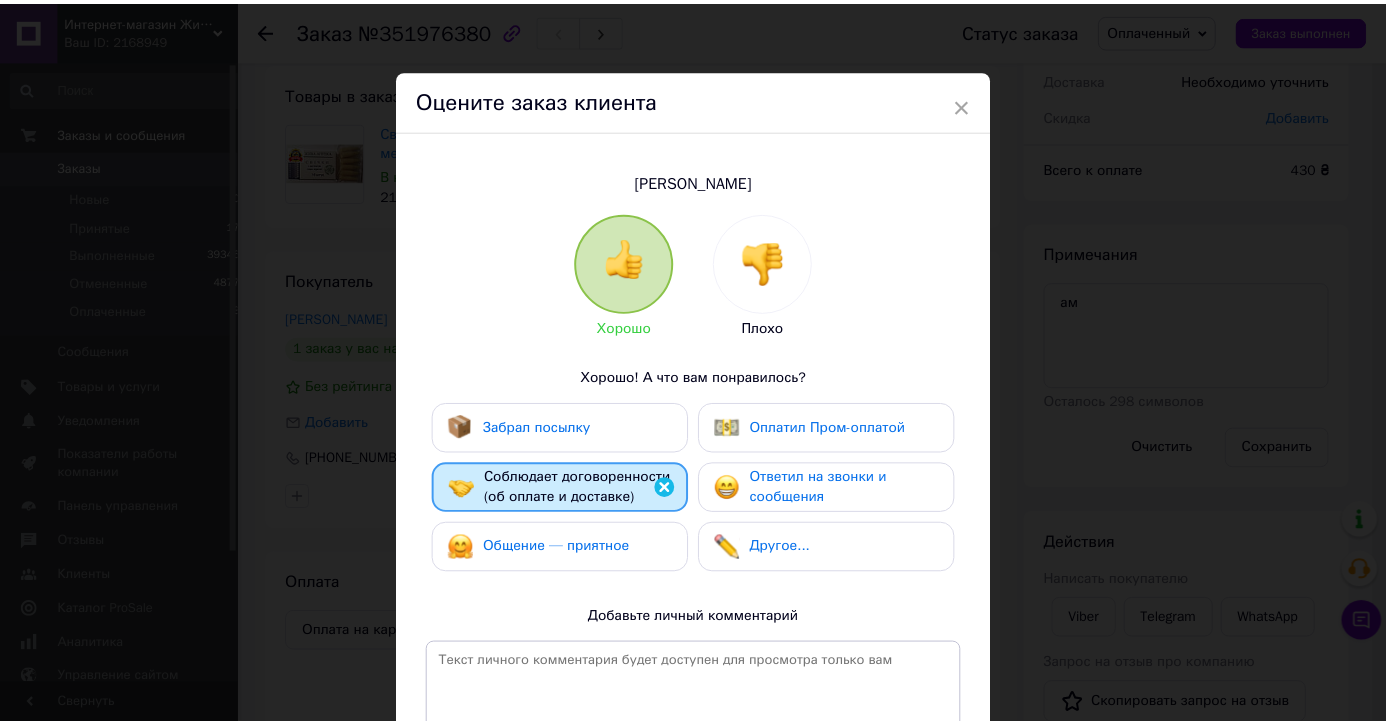 scroll, scrollTop: 283, scrollLeft: 0, axis: vertical 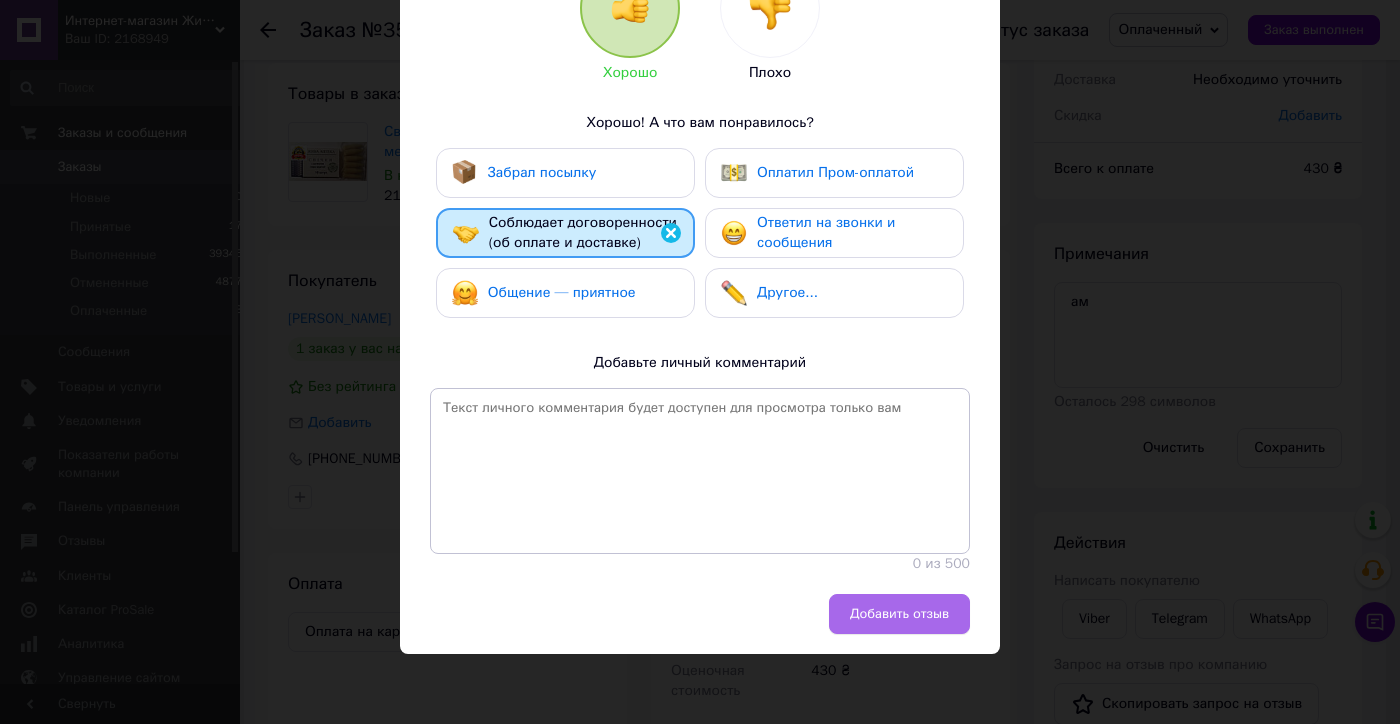 drag, startPoint x: 899, startPoint y: 613, endPoint x: 869, endPoint y: 618, distance: 30.413813 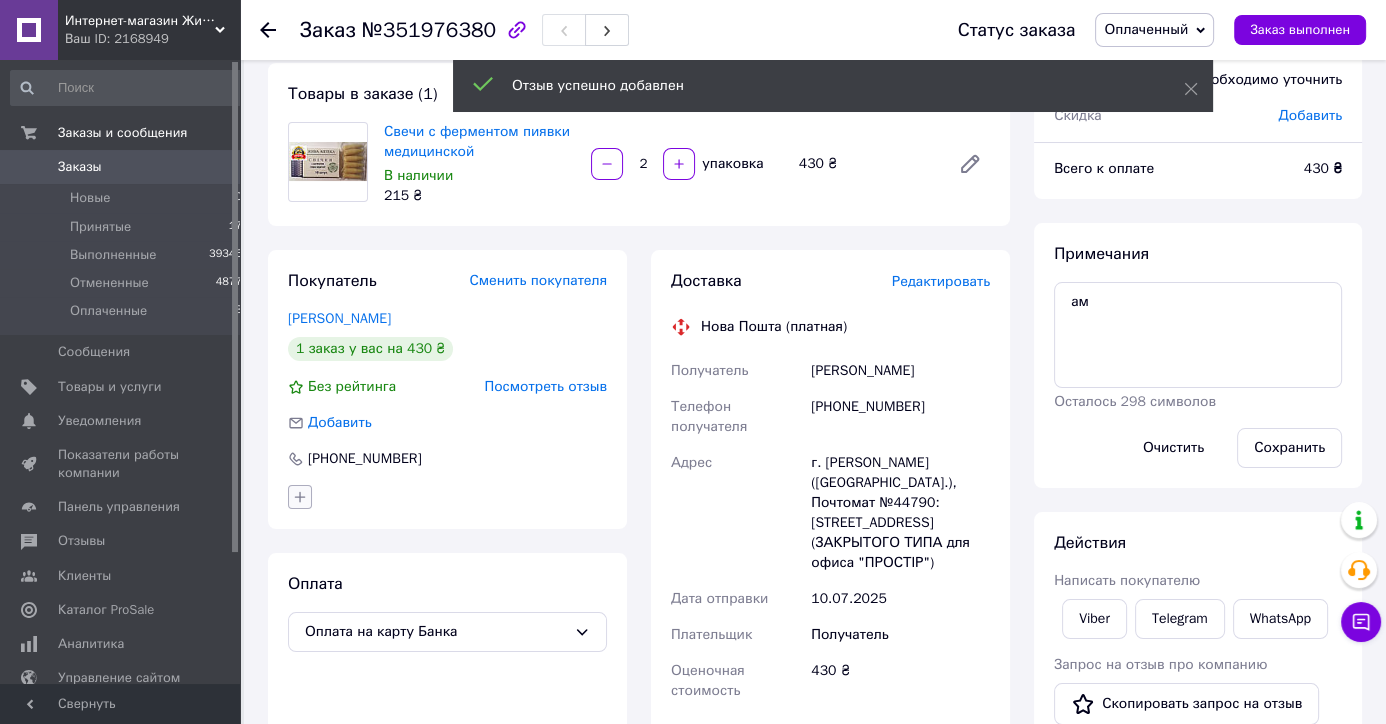 click 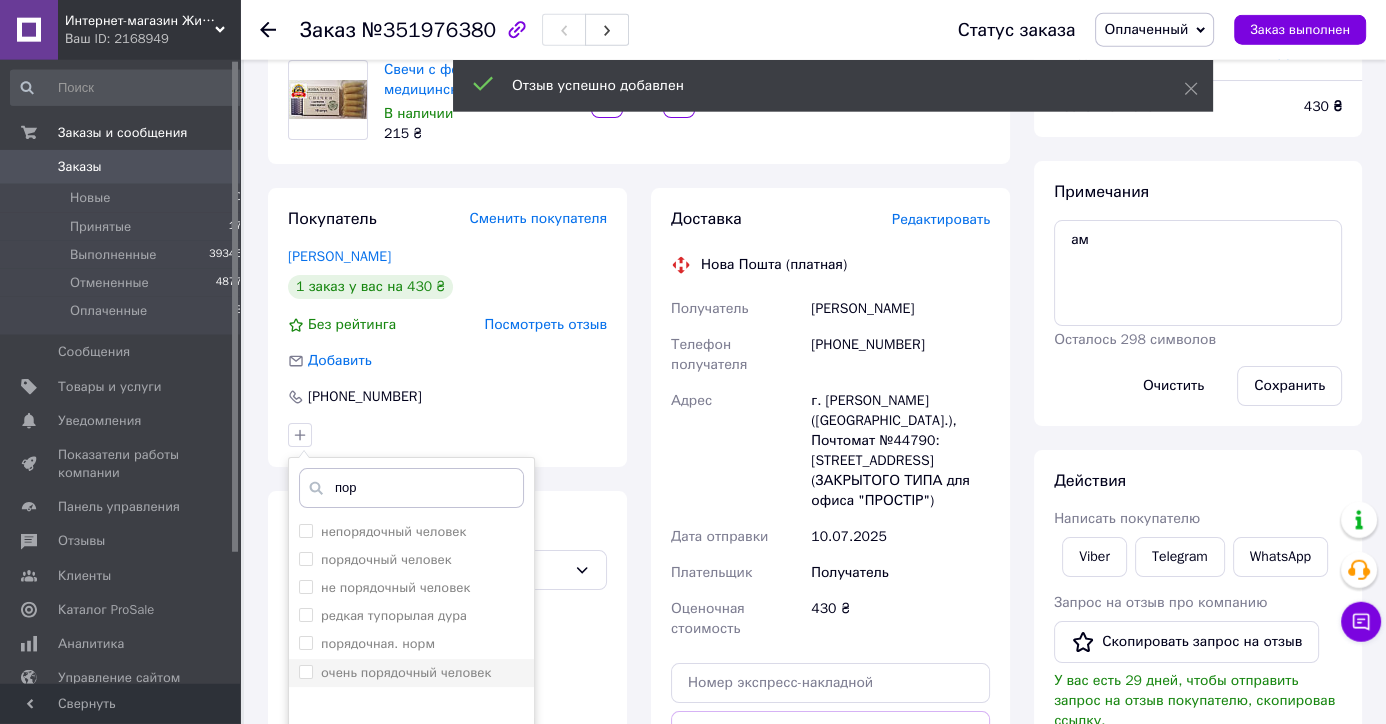 scroll, scrollTop: 319, scrollLeft: 0, axis: vertical 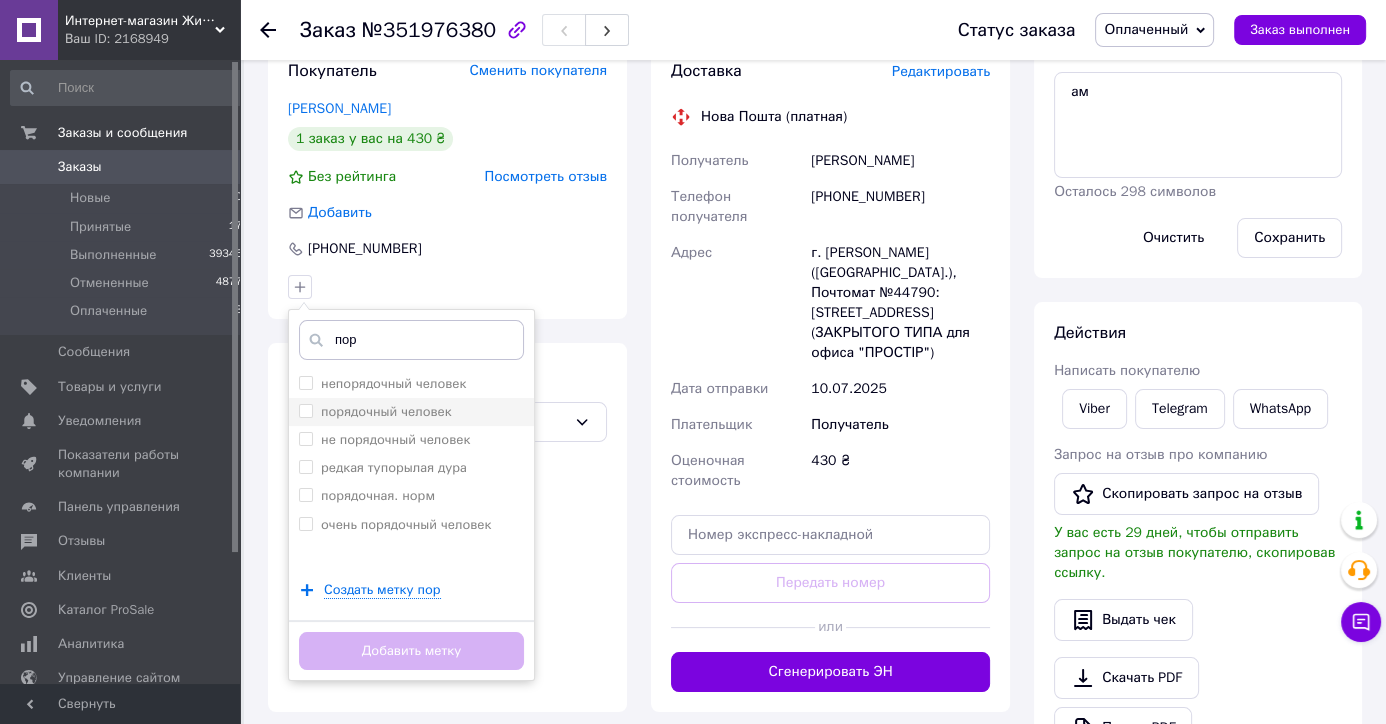 type on "пор" 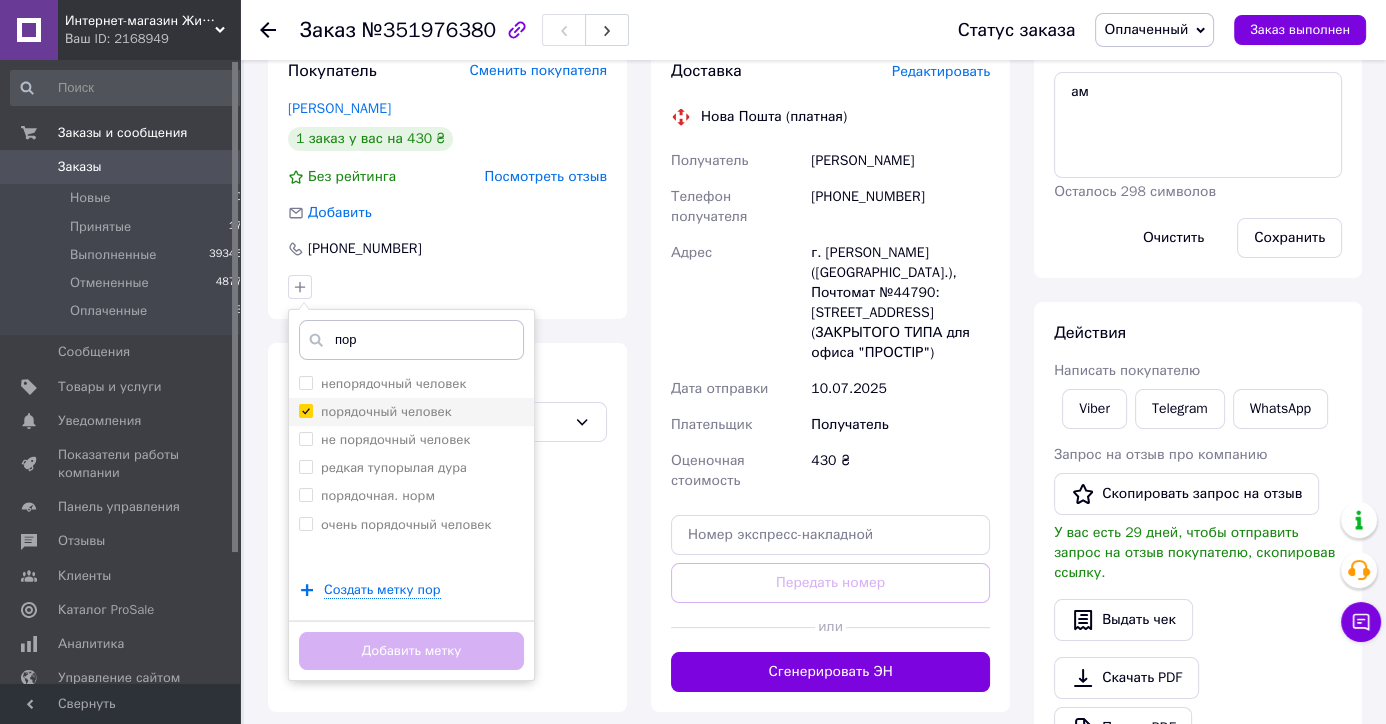checkbox on "true" 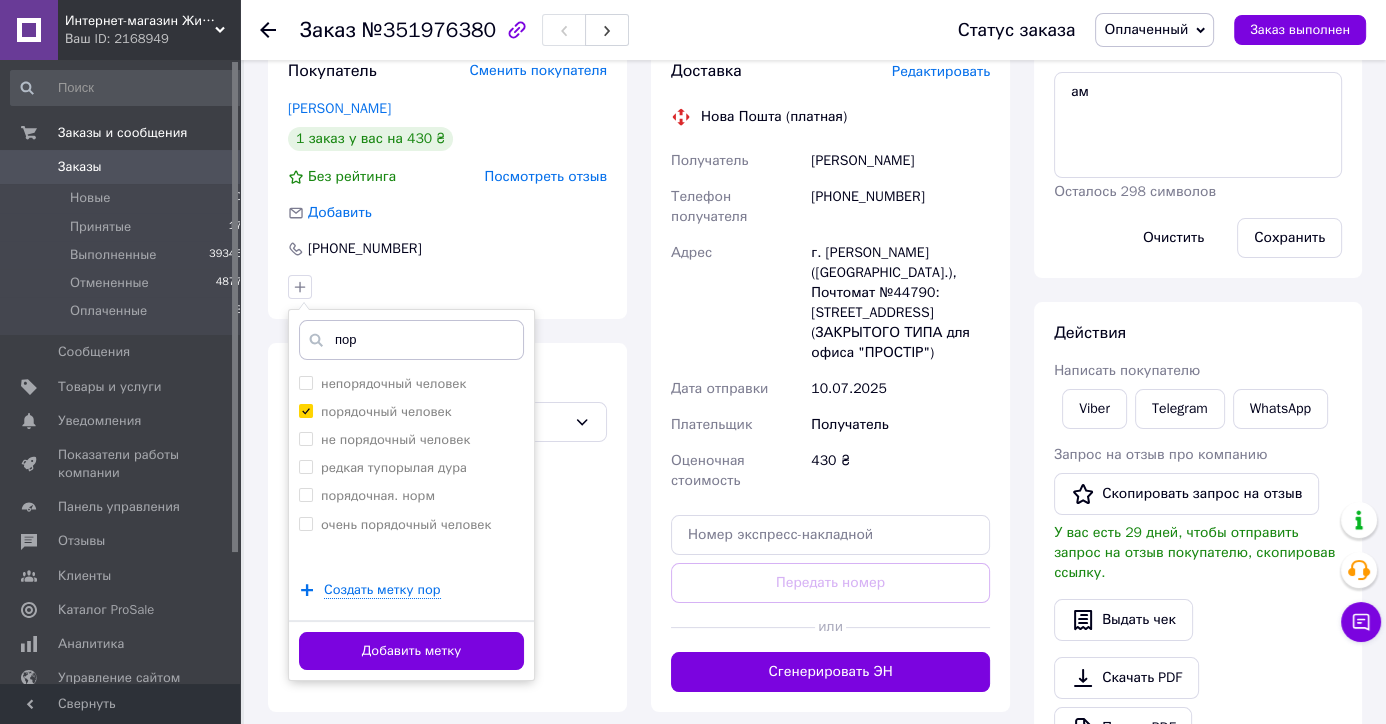 click on "Добавить метку" at bounding box center (411, 651) 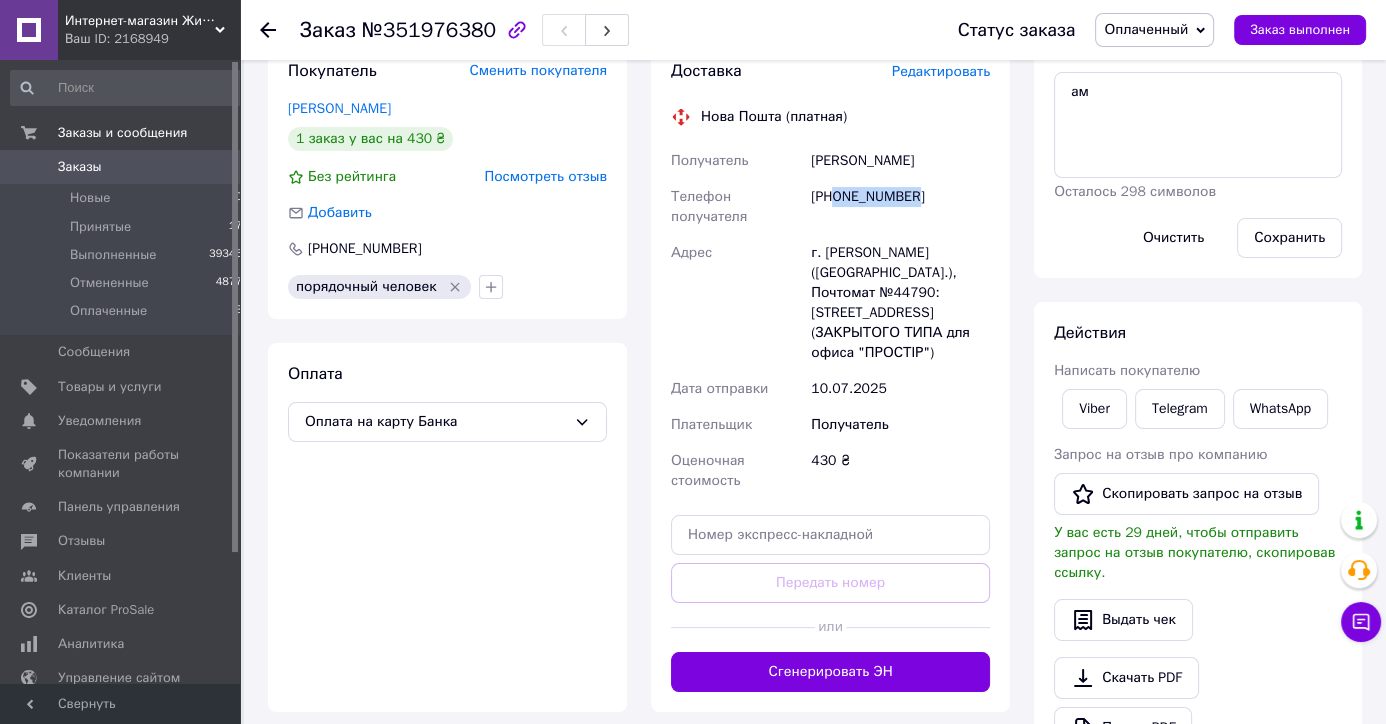 drag, startPoint x: 948, startPoint y: 189, endPoint x: 834, endPoint y: 198, distance: 114.35471 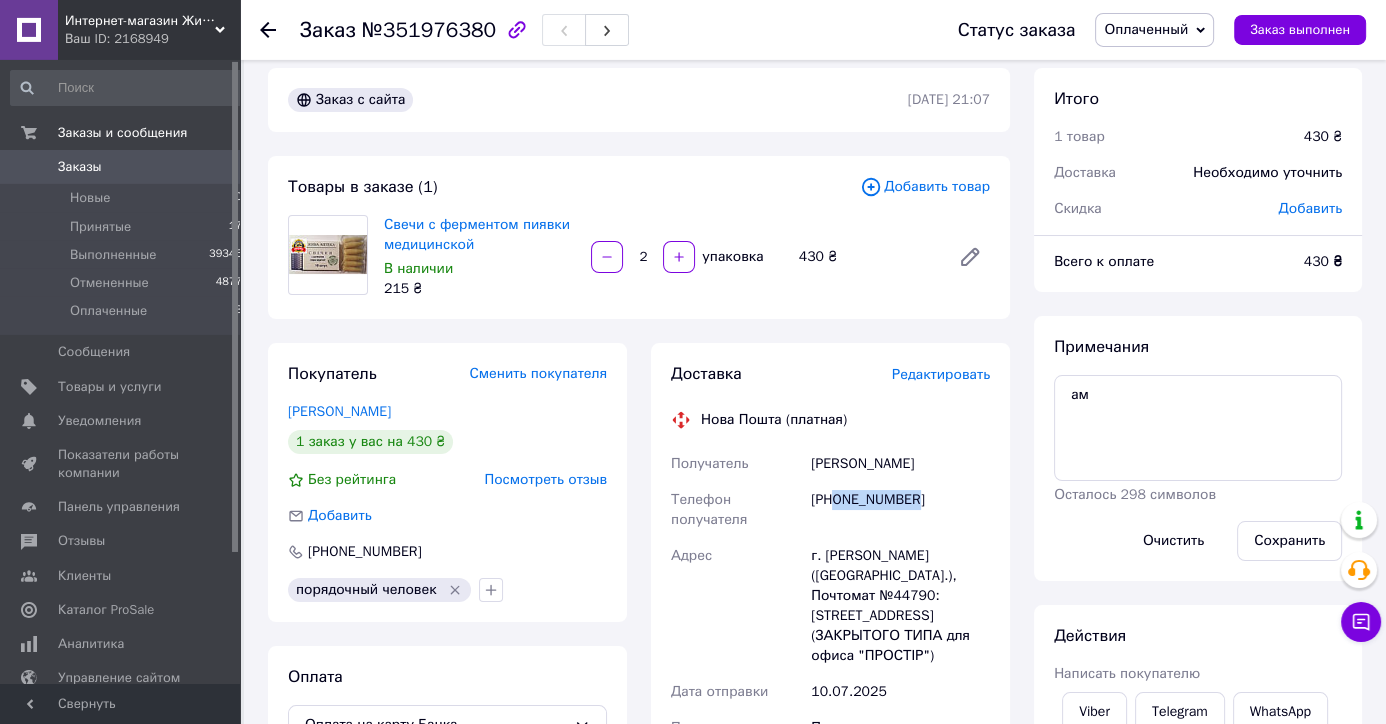 scroll, scrollTop: 0, scrollLeft: 0, axis: both 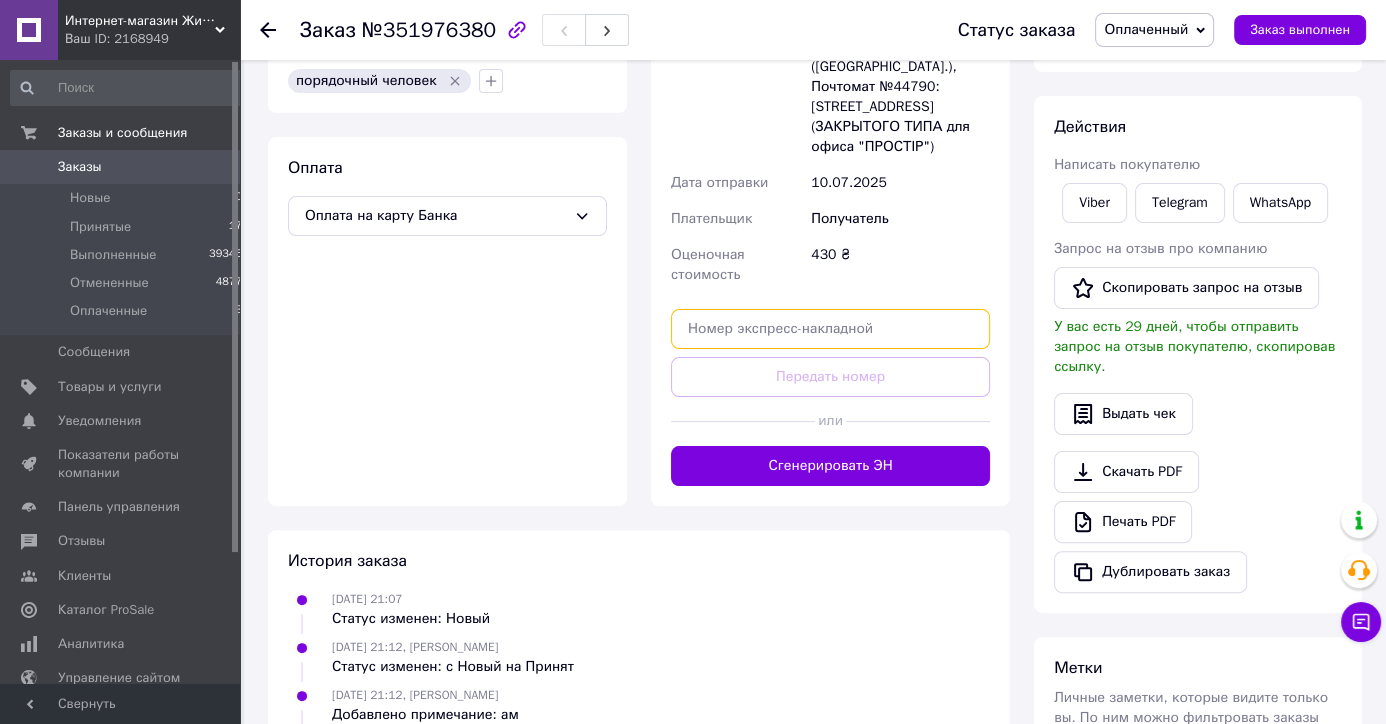 paste on "20451202733781" 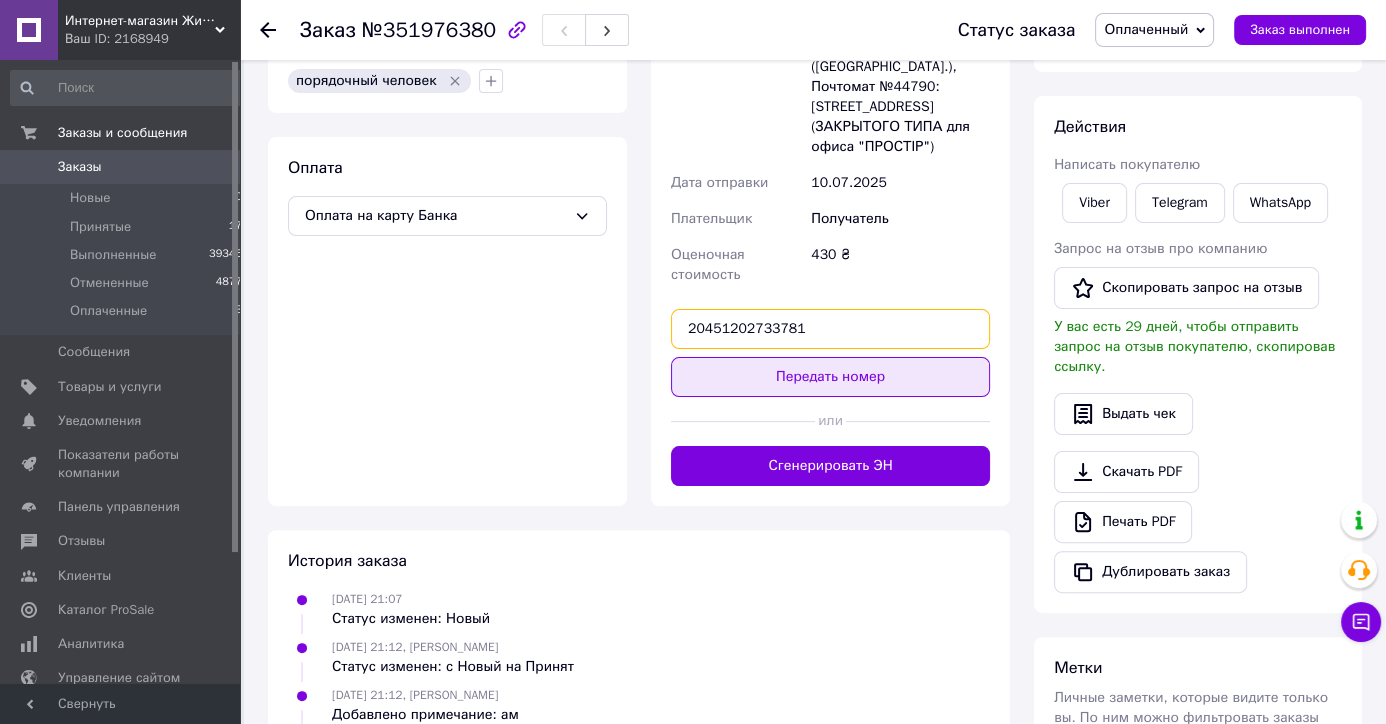 type on "20451202733781" 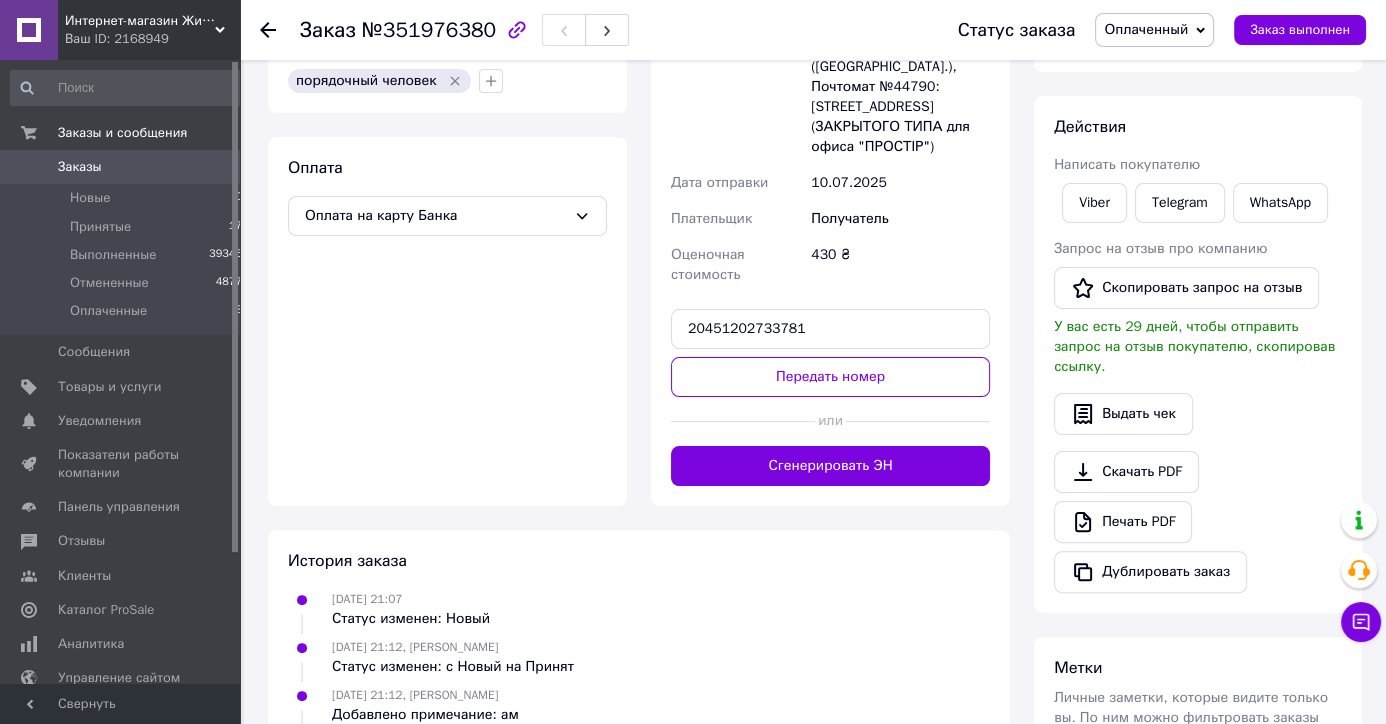 drag, startPoint x: 717, startPoint y: 319, endPoint x: 653, endPoint y: 333, distance: 65.51336 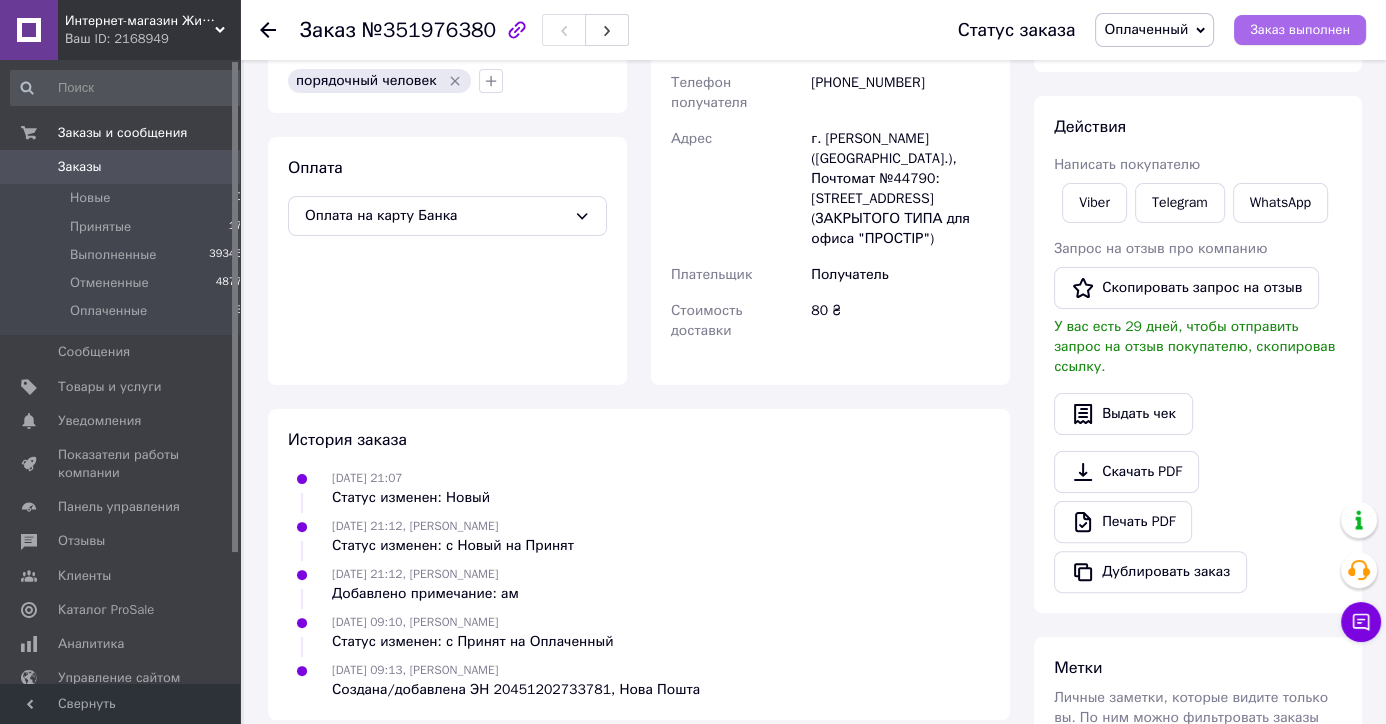 click on "Заказ выполнен" at bounding box center [1300, 30] 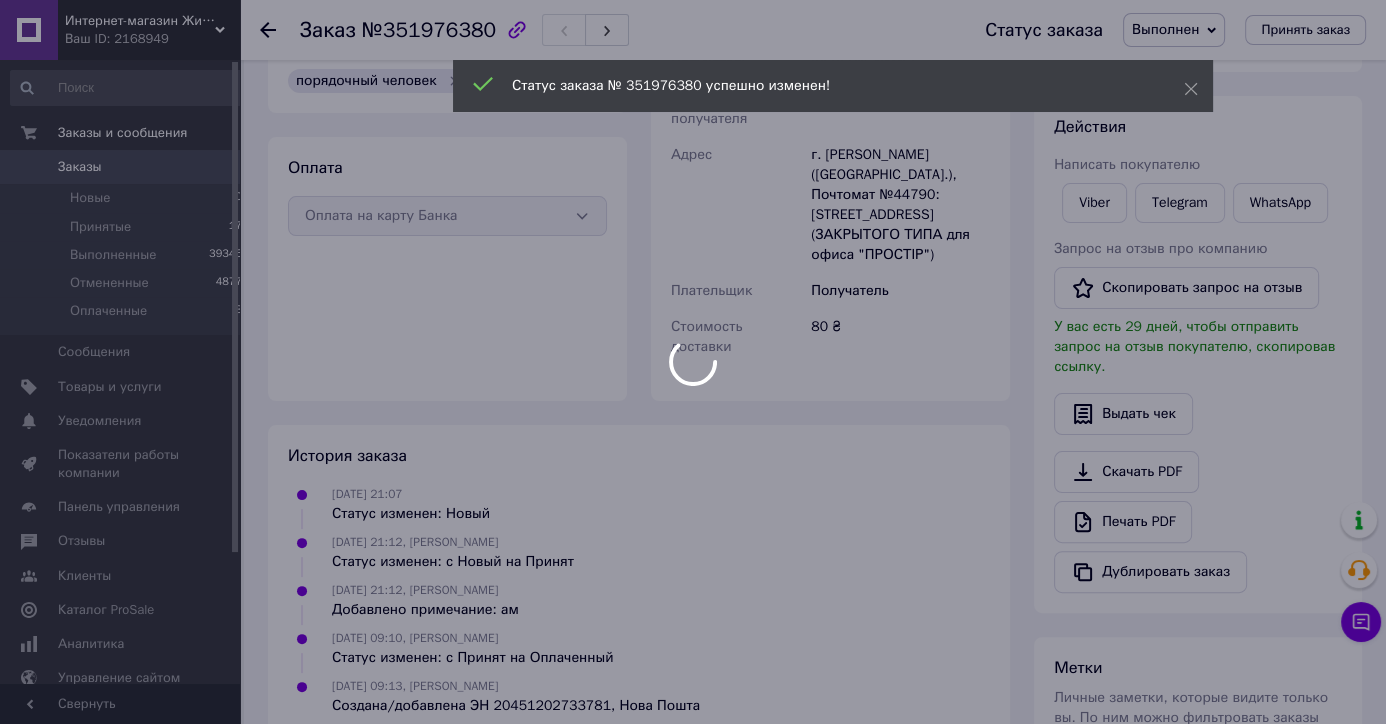 scroll, scrollTop: 489, scrollLeft: 0, axis: vertical 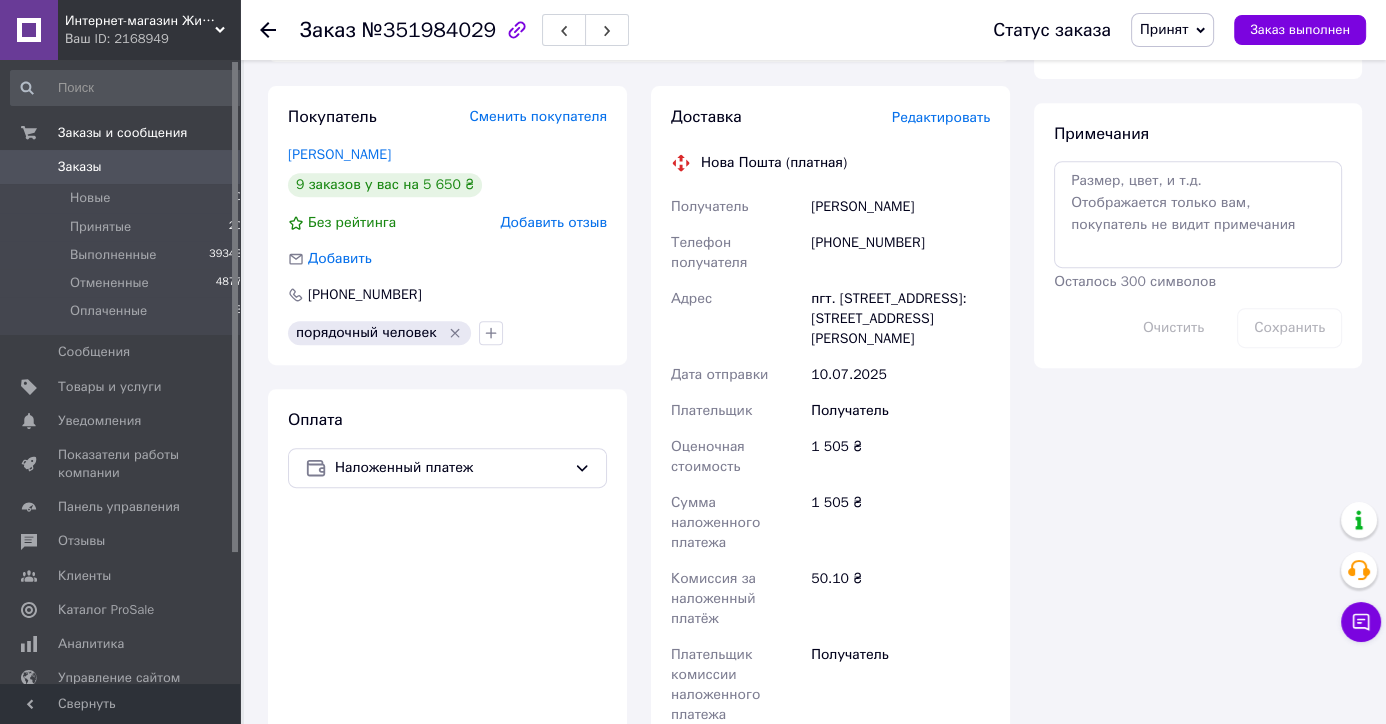 click on "Добавить отзыв" at bounding box center [553, 222] 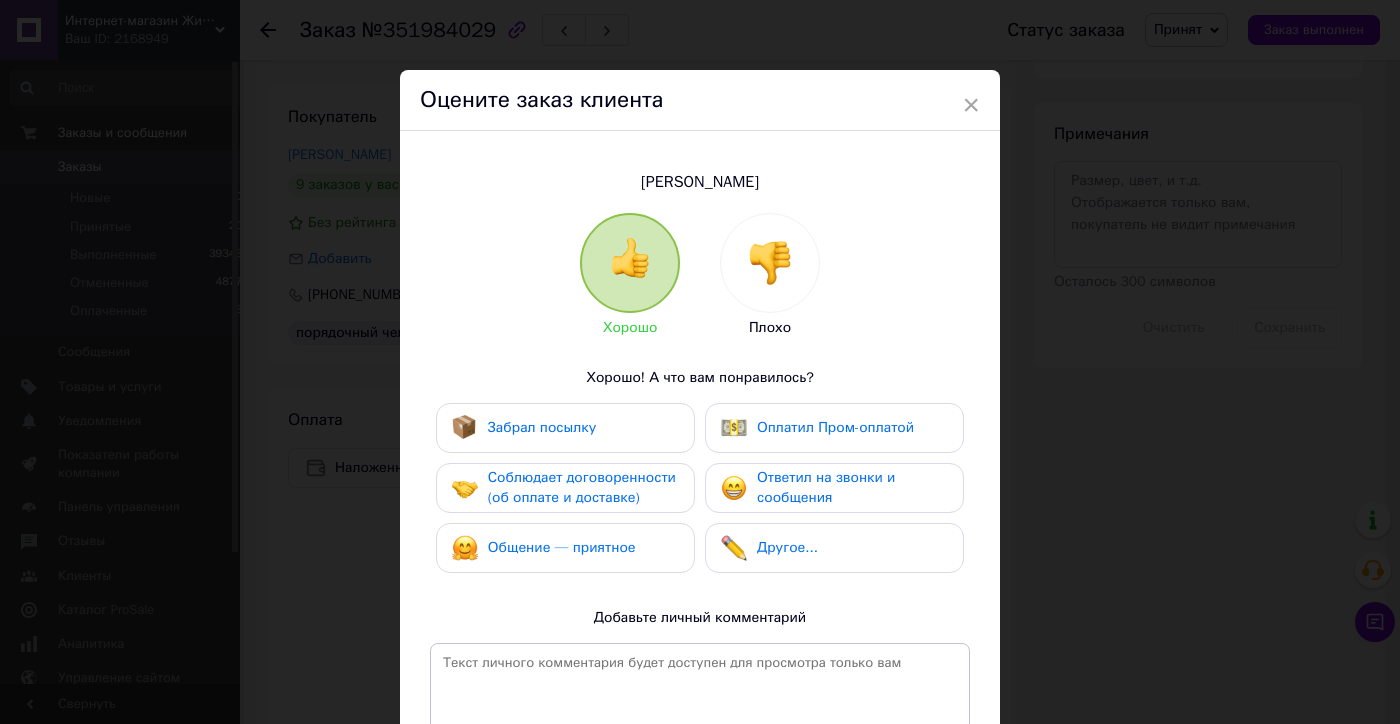 click on "Соблюдает договоренности (об оплате и доставке)" at bounding box center (582, 487) 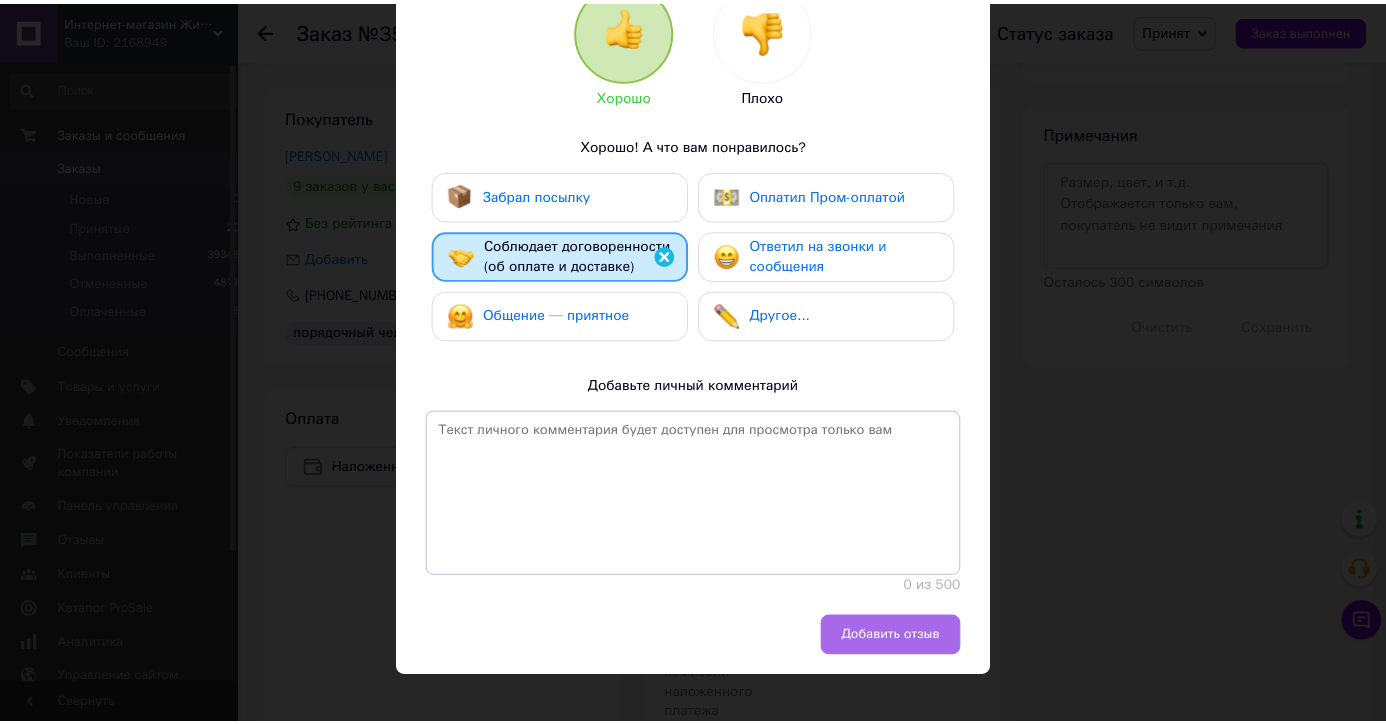scroll, scrollTop: 283, scrollLeft: 0, axis: vertical 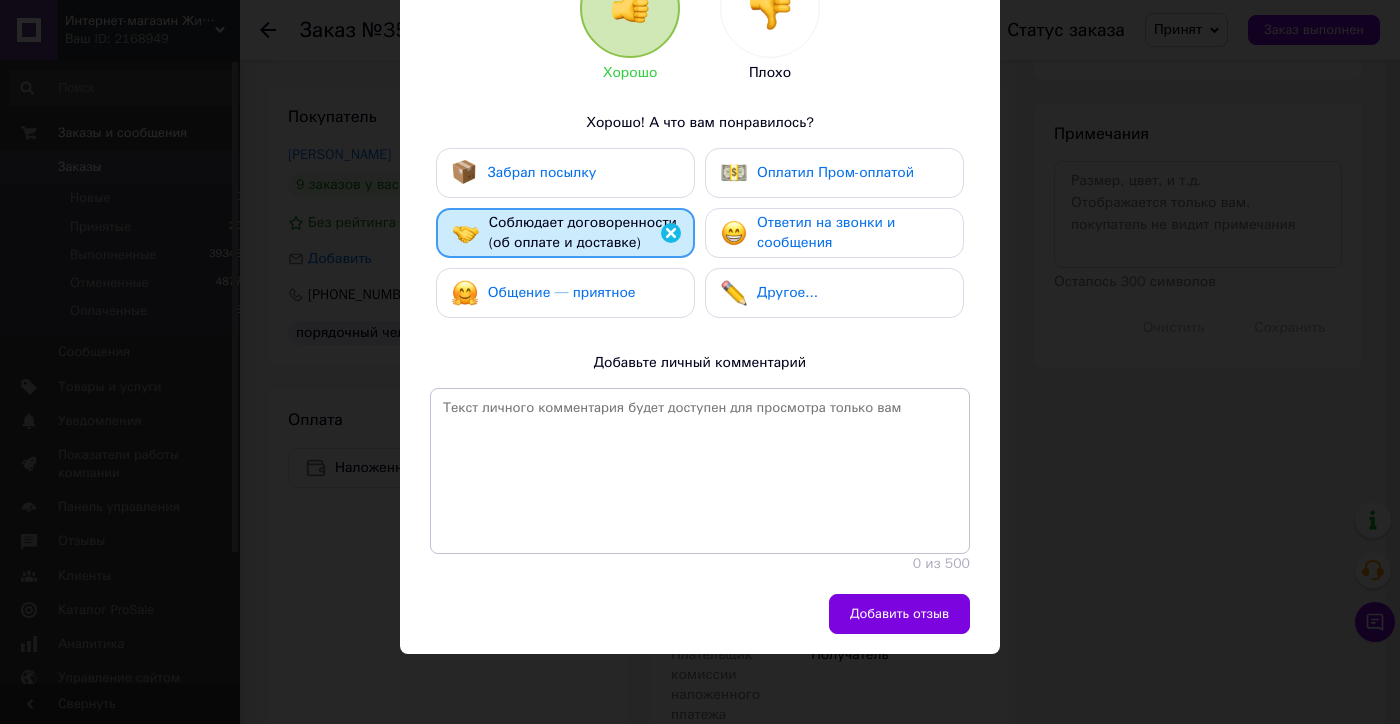 drag, startPoint x: 886, startPoint y: 618, endPoint x: 806, endPoint y: 548, distance: 106.30146 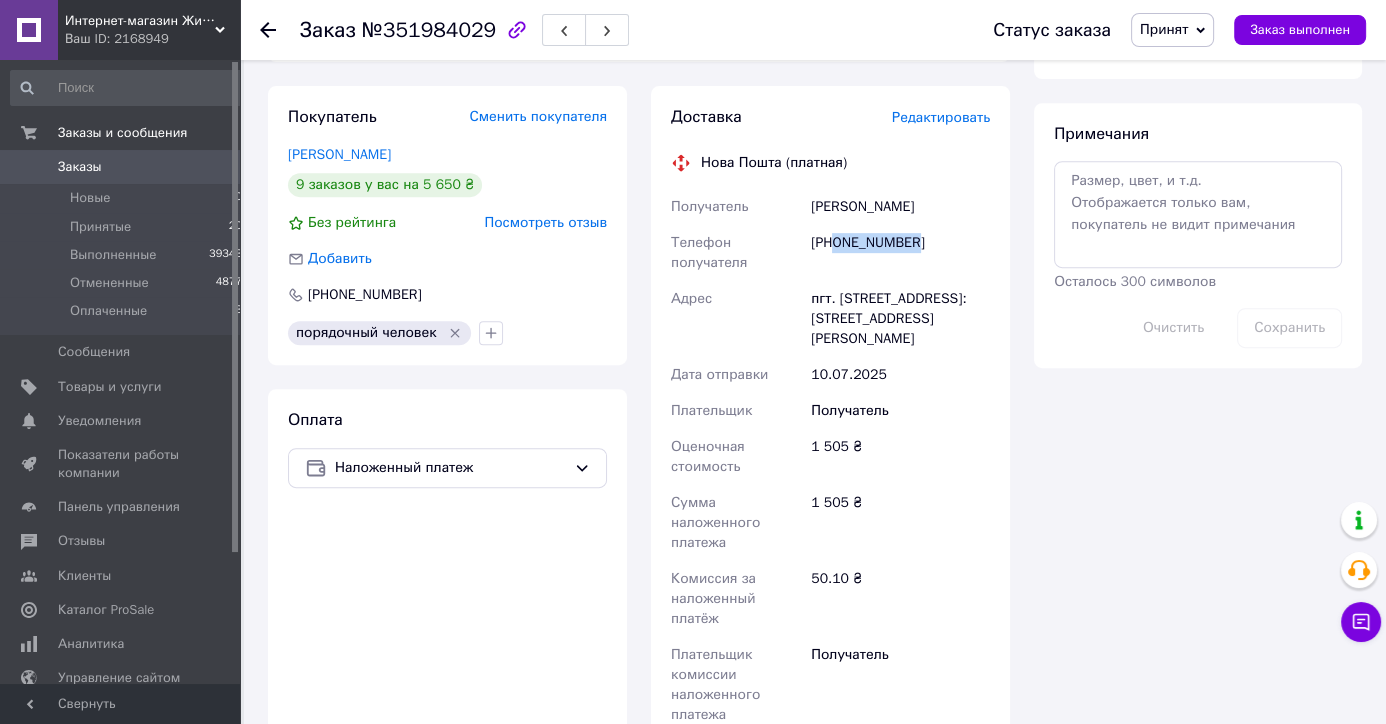 drag, startPoint x: 936, startPoint y: 247, endPoint x: 839, endPoint y: 240, distance: 97.25225 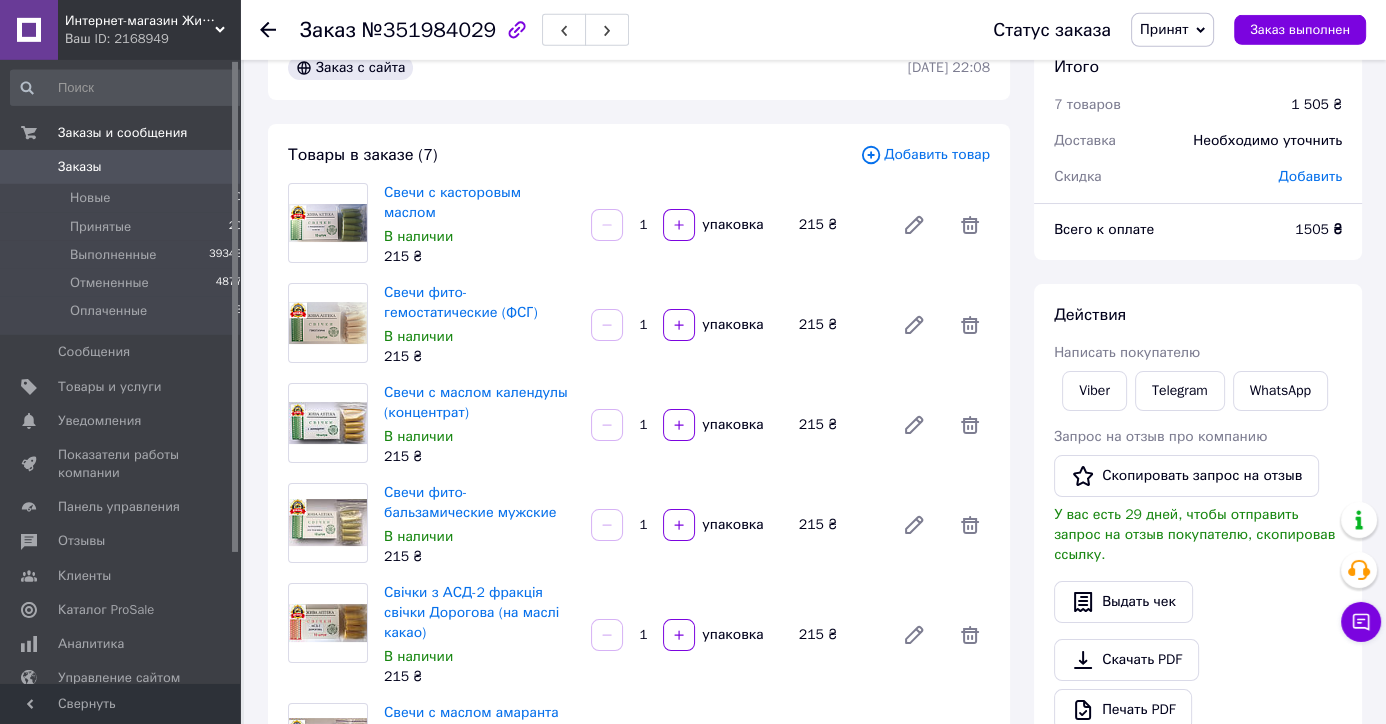 scroll, scrollTop: 0, scrollLeft: 0, axis: both 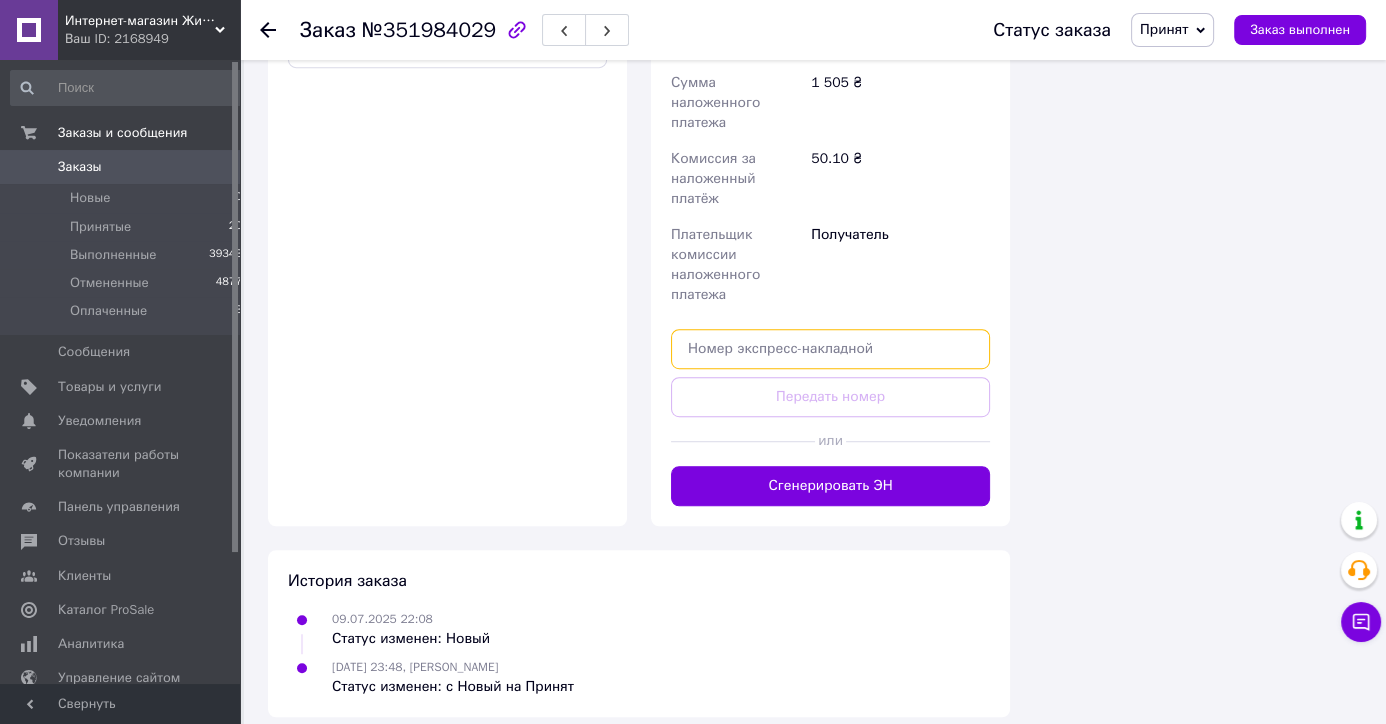 paste on "20451202742491" 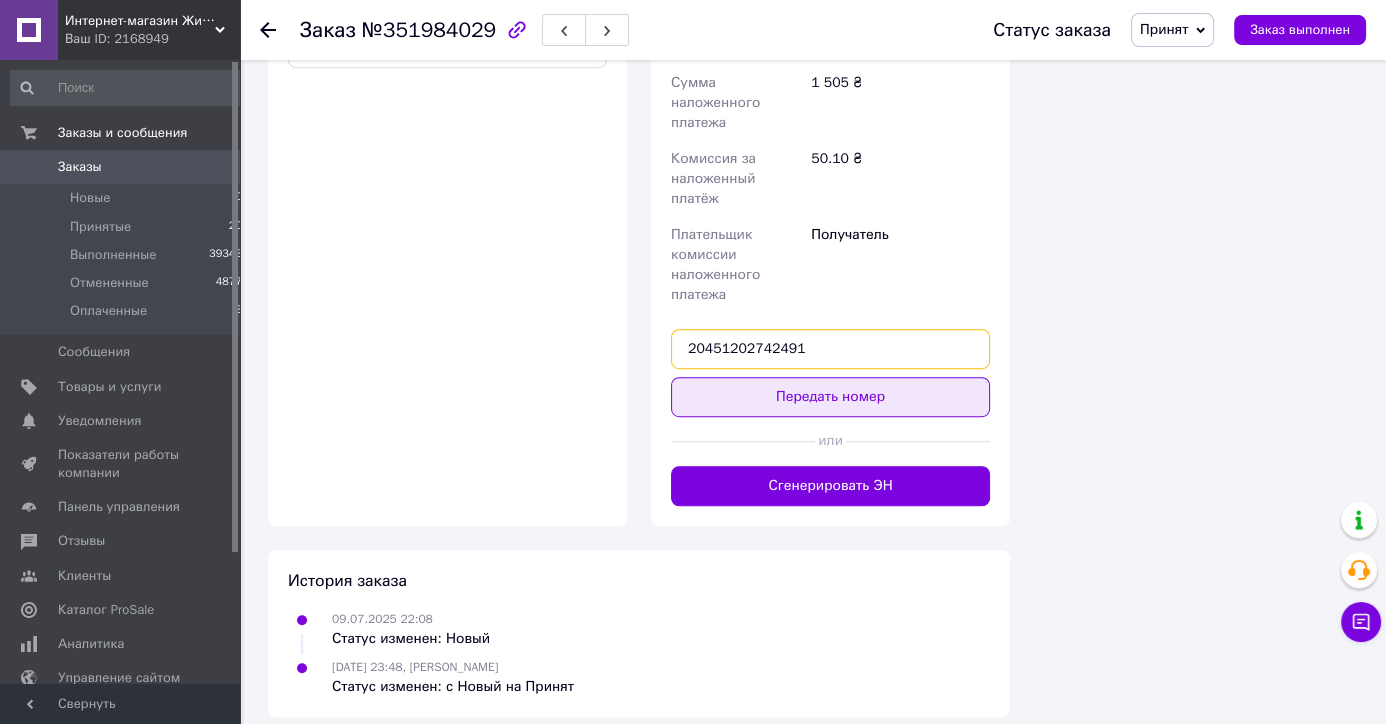 type on "20451202742491" 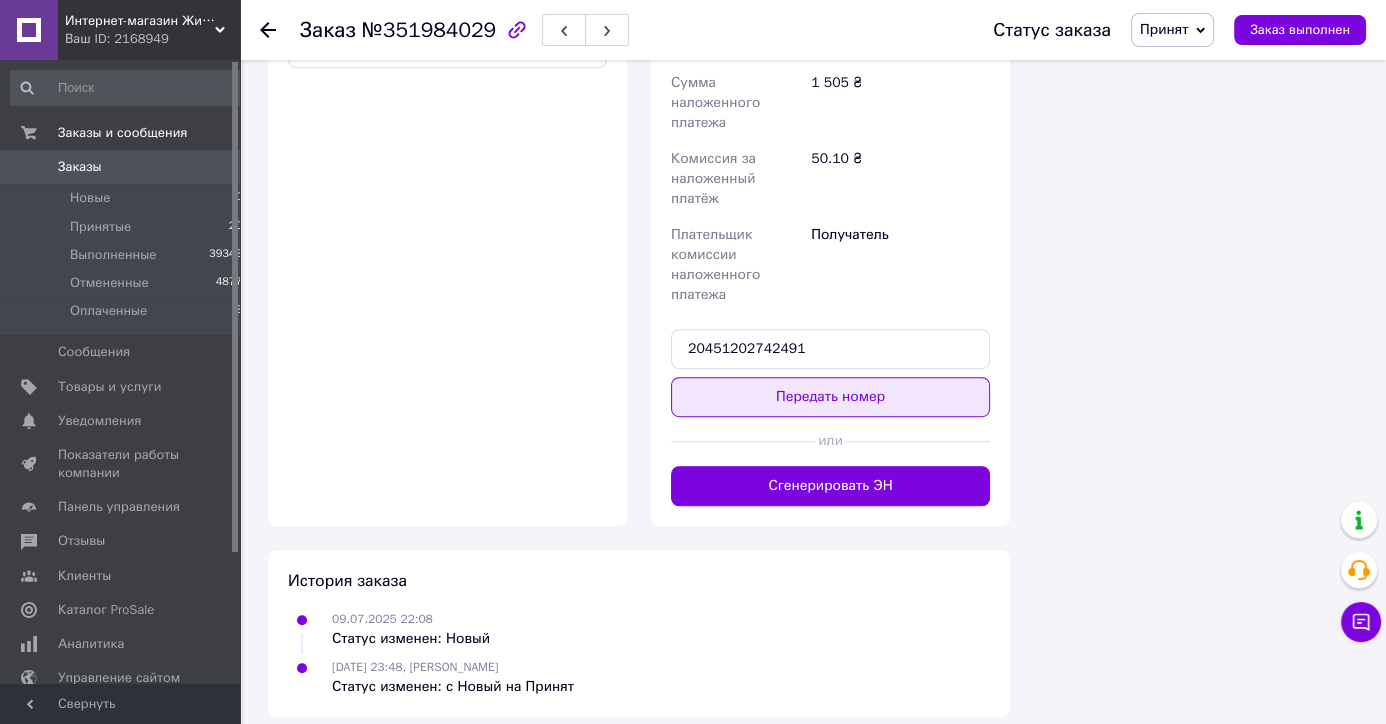 click on "Передать номер" at bounding box center (830, 397) 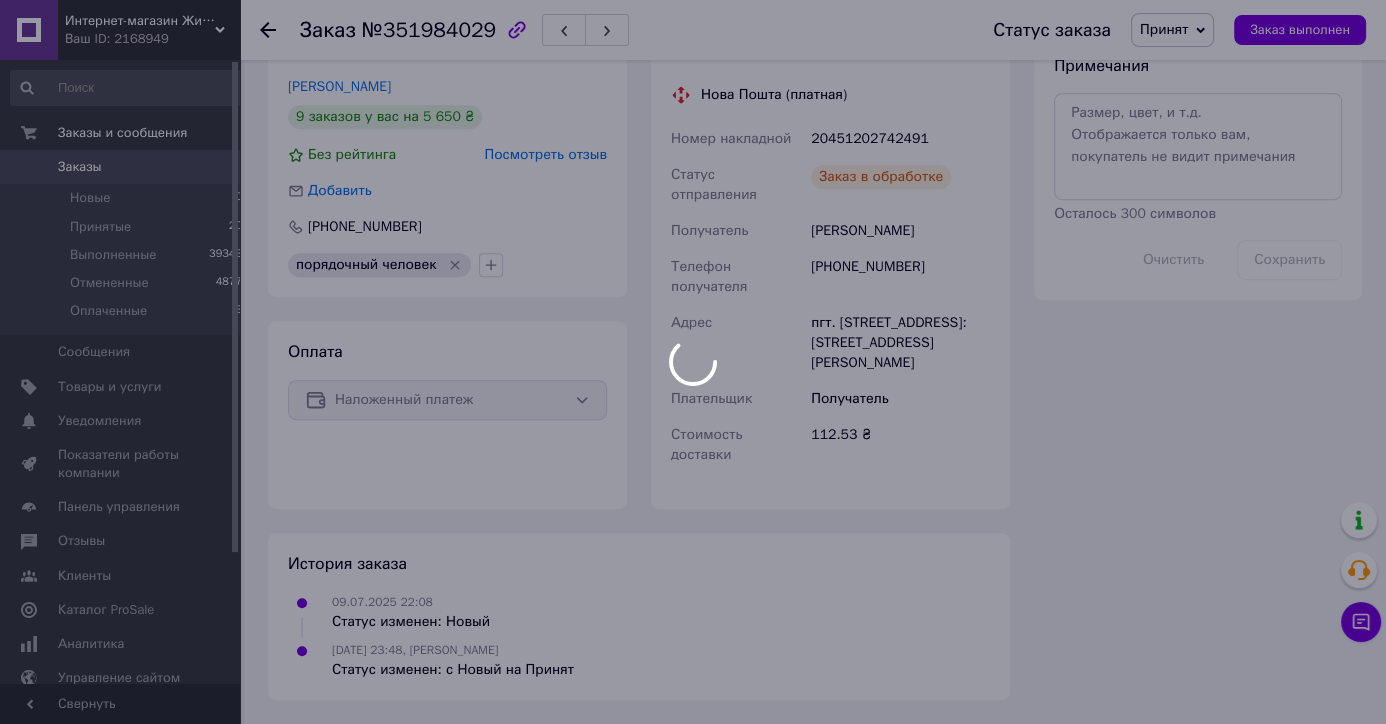 scroll, scrollTop: 973, scrollLeft: 0, axis: vertical 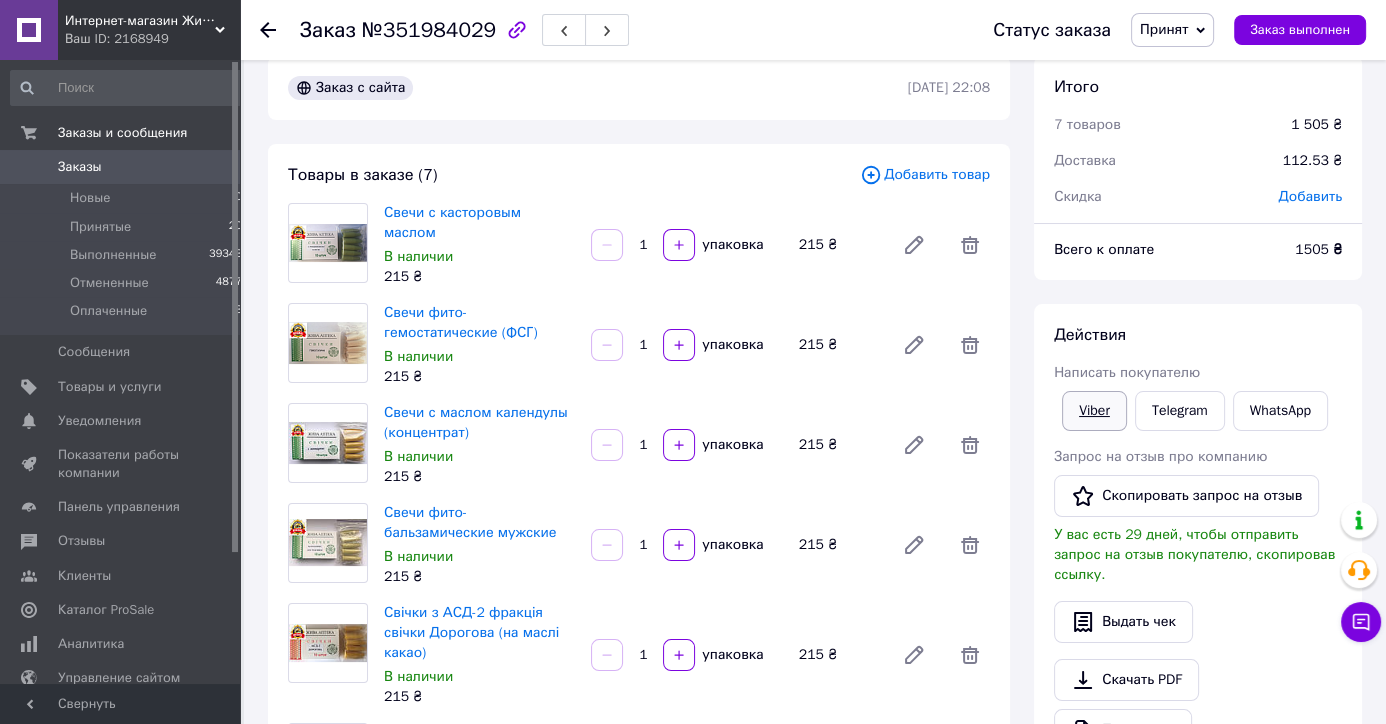 click on "Viber" at bounding box center [1094, 411] 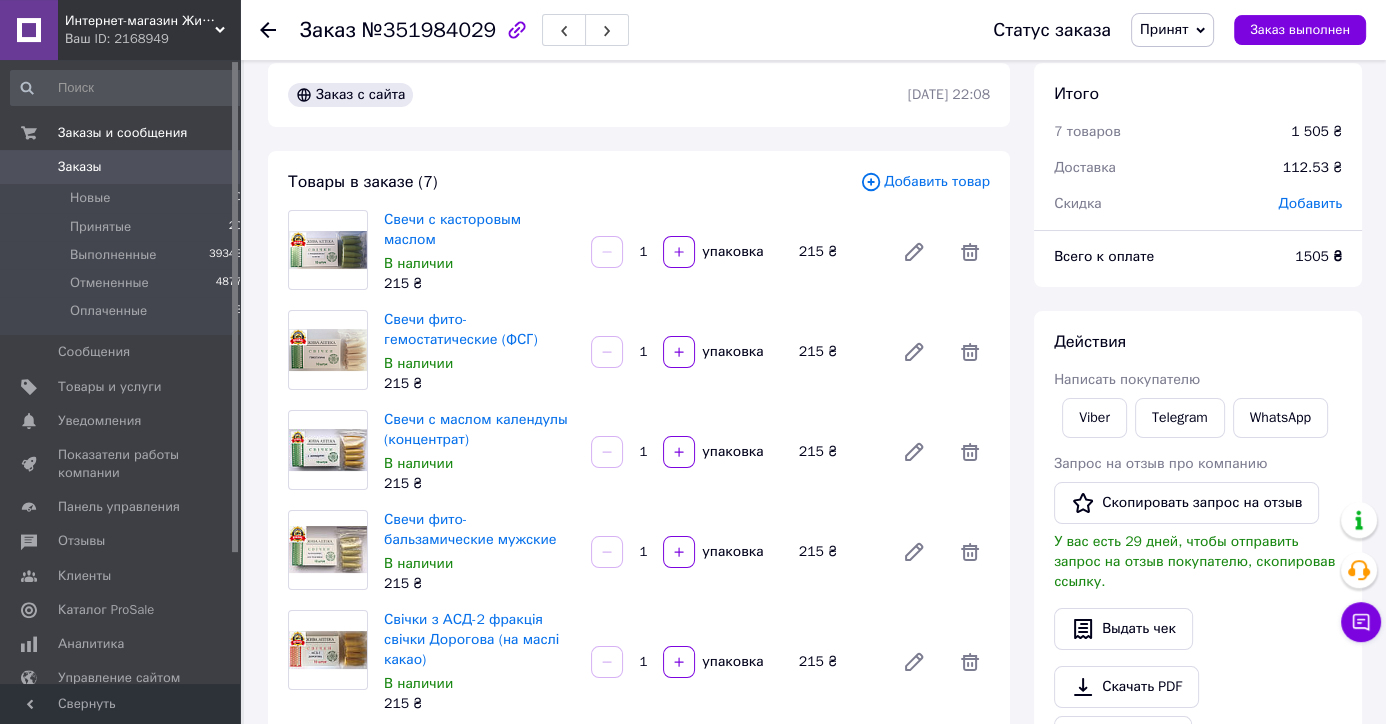 scroll, scrollTop: 0, scrollLeft: 0, axis: both 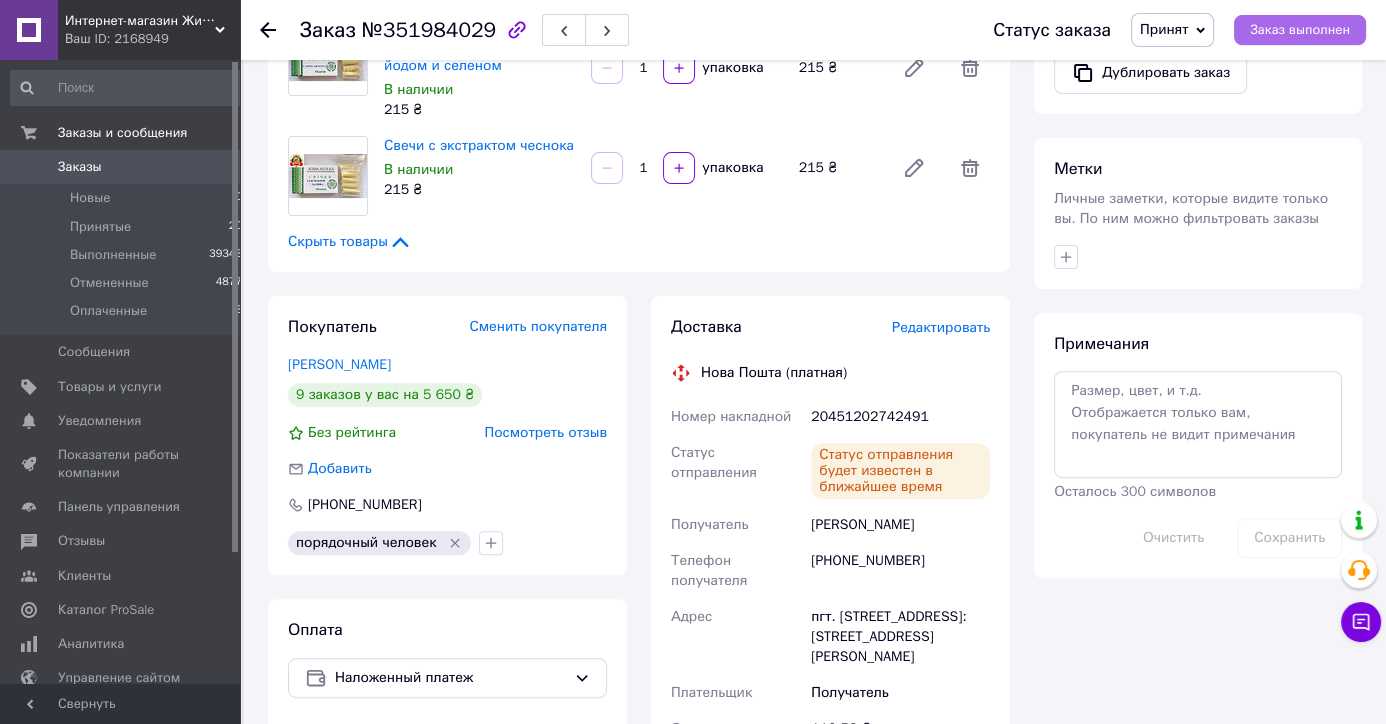 click on "Заказ выполнен" at bounding box center (1300, 30) 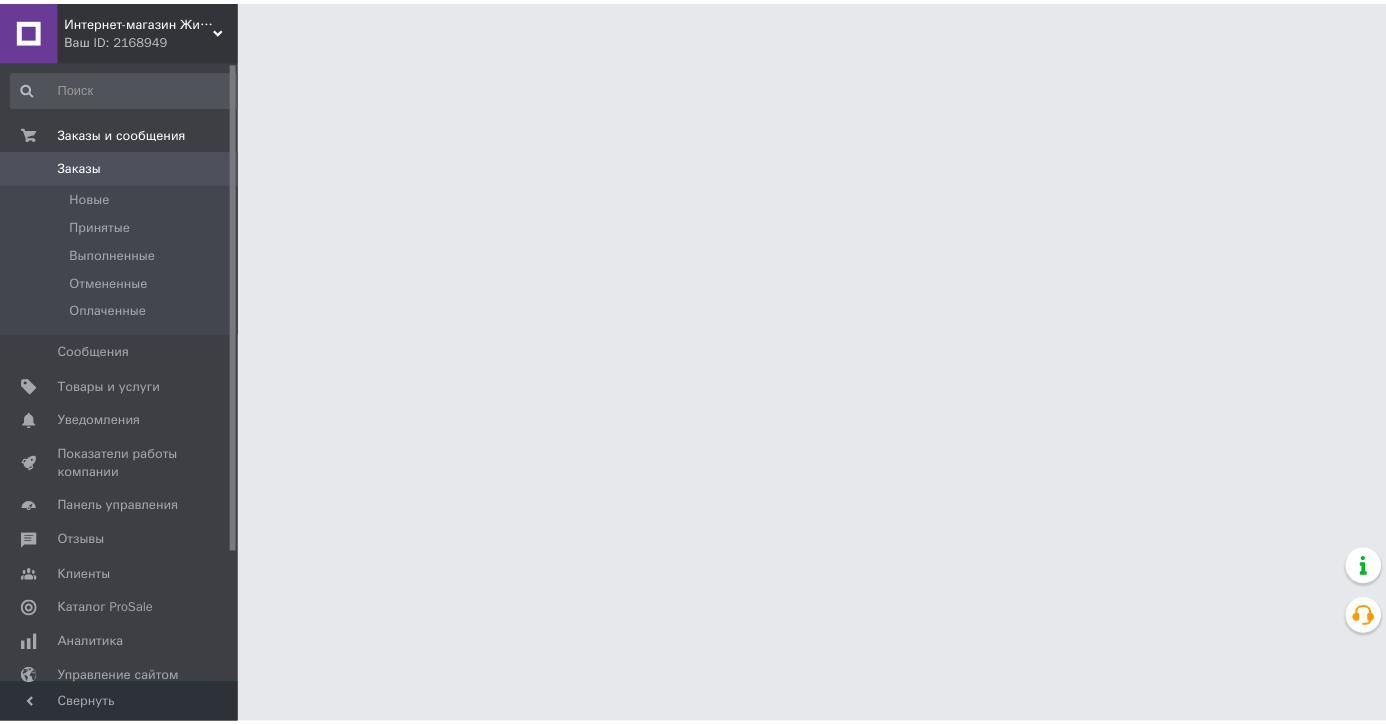 scroll, scrollTop: 0, scrollLeft: 0, axis: both 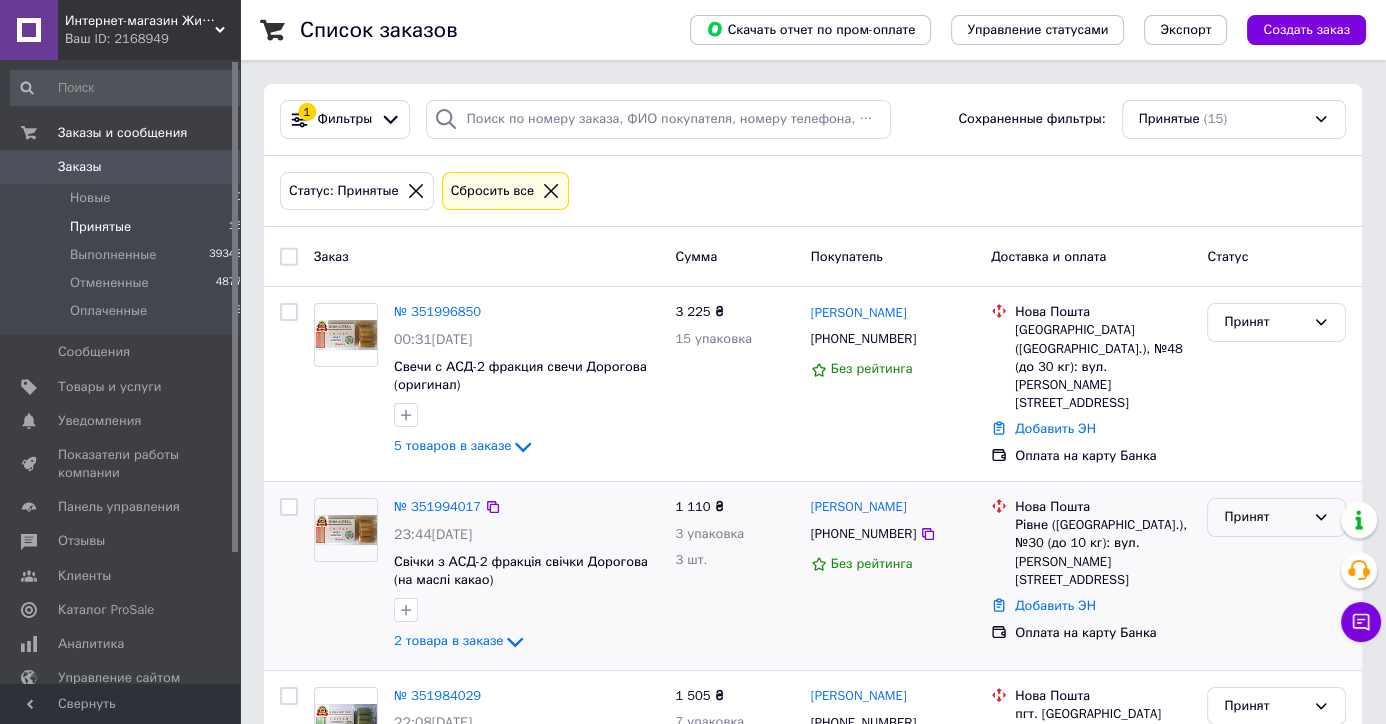 click on "Принят" at bounding box center (1264, 517) 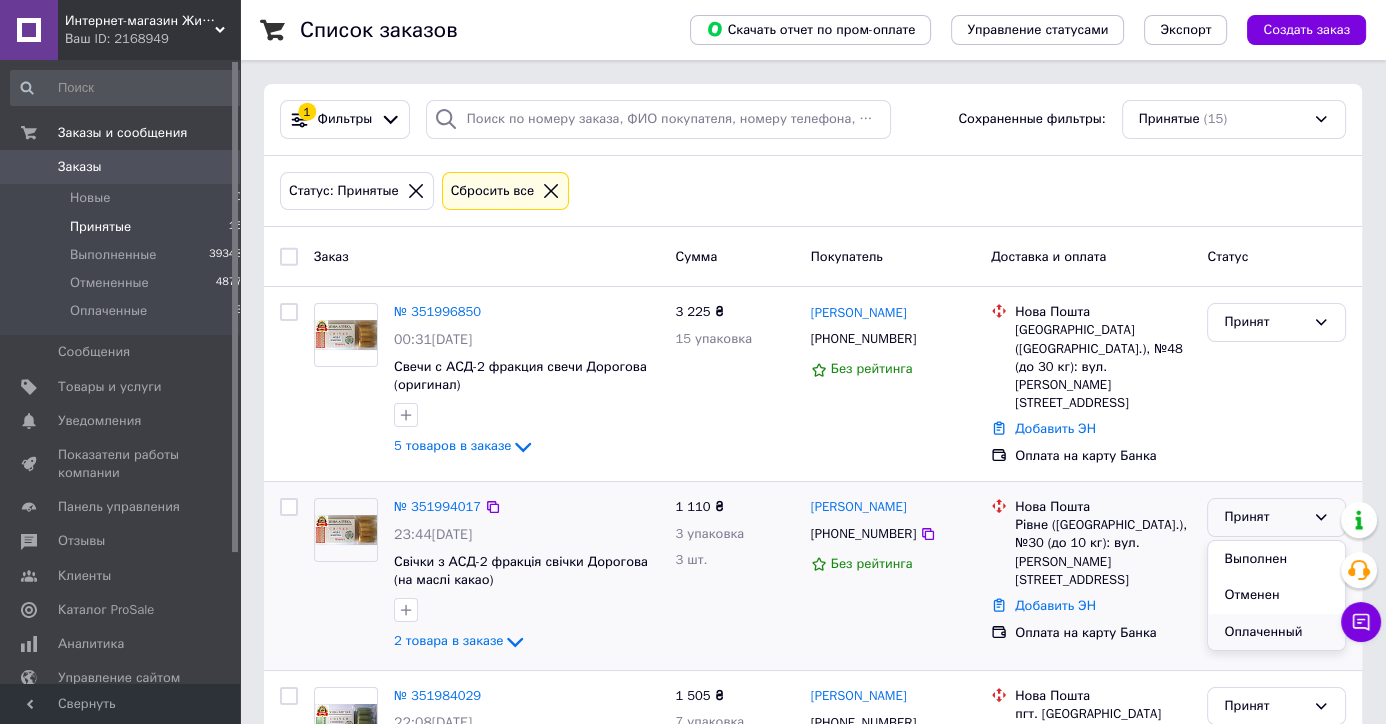 click on "Оплаченный" at bounding box center (1276, 632) 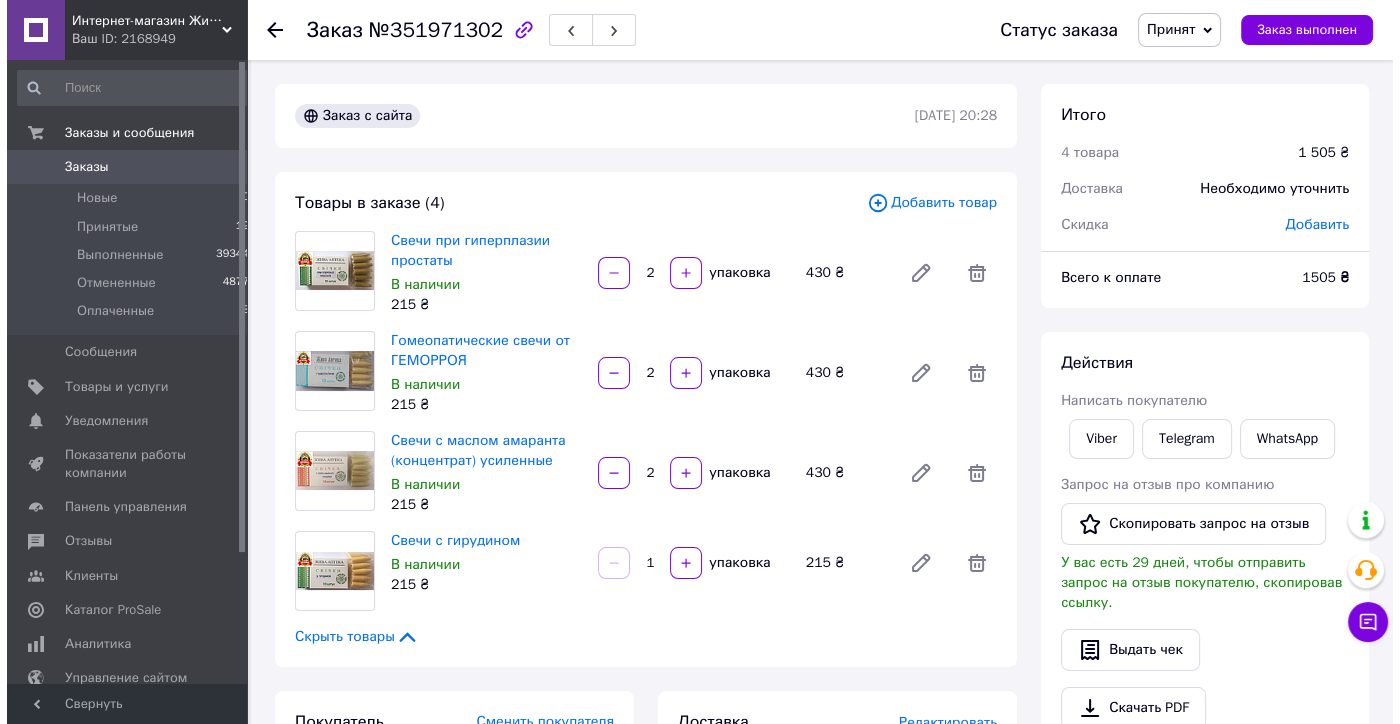 scroll, scrollTop: 525, scrollLeft: 0, axis: vertical 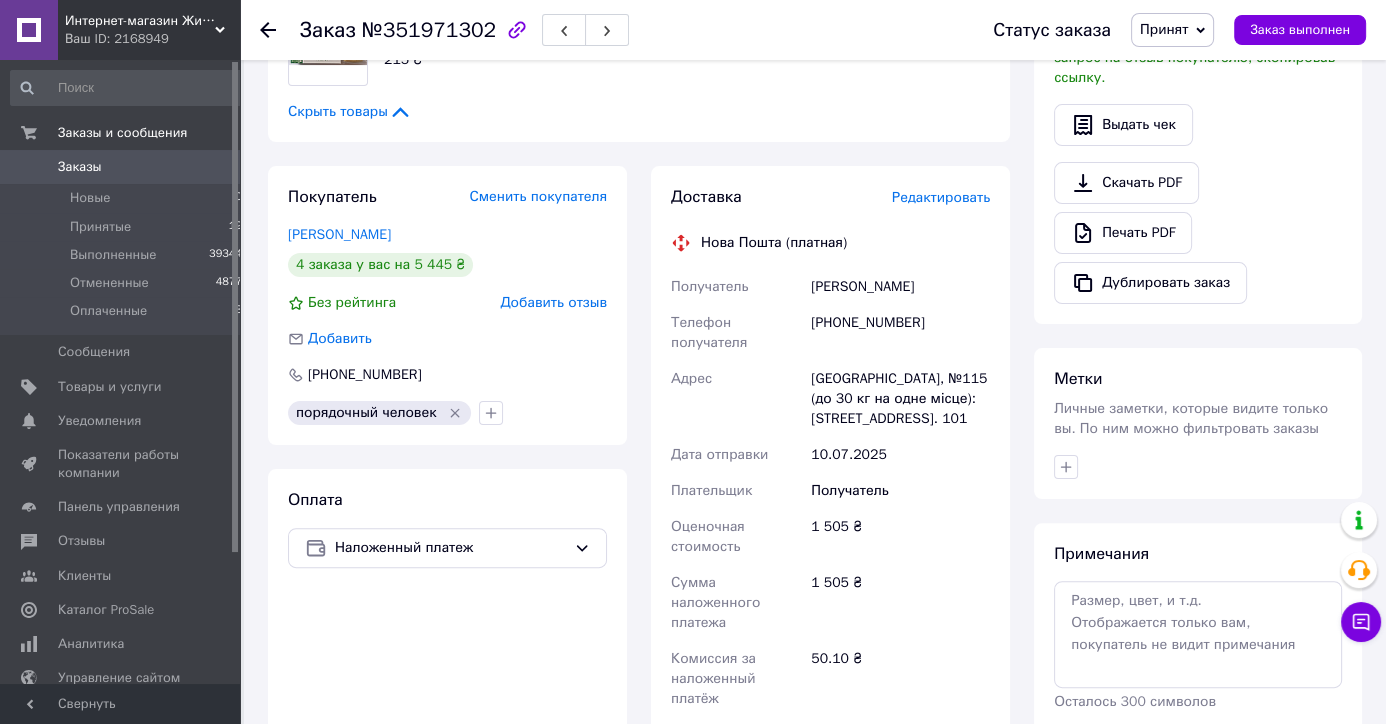 click on "Добавить отзыв" at bounding box center (553, 302) 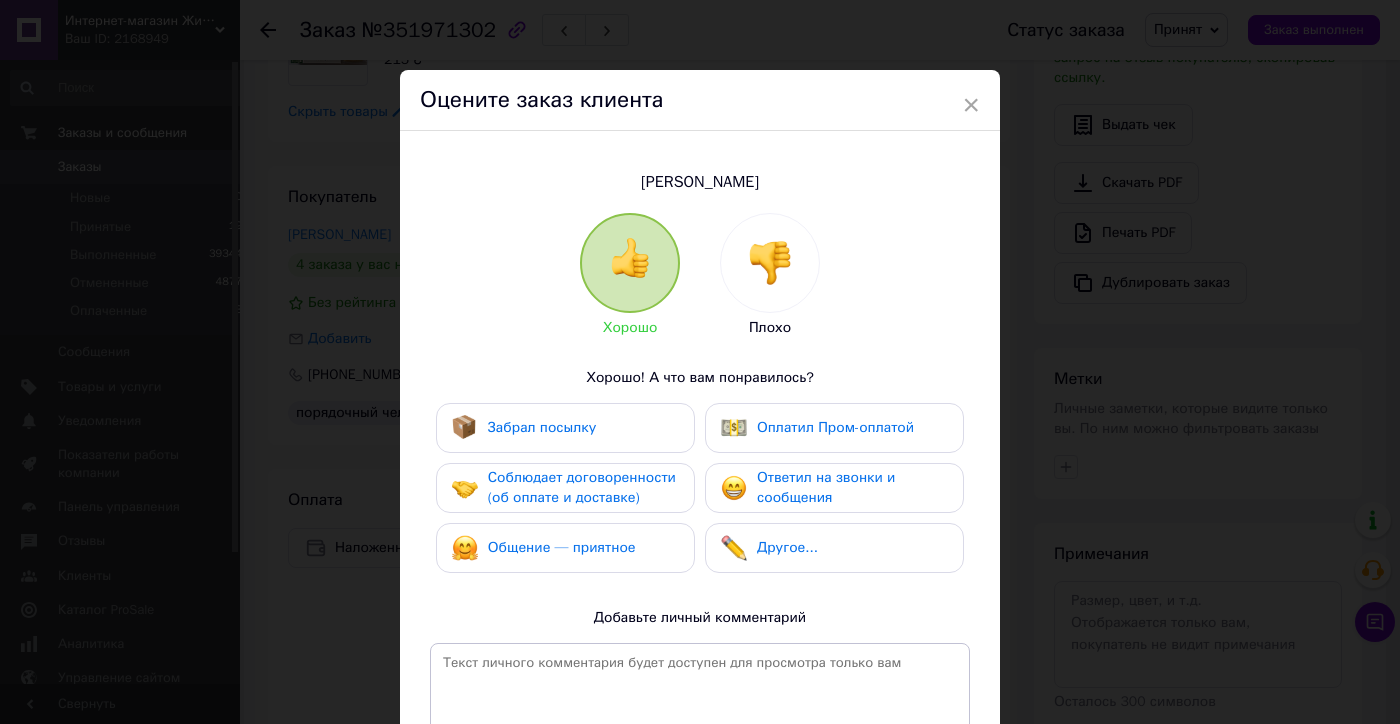 click on "Соблюдает договоренности (об оплате и доставке)" at bounding box center (582, 487) 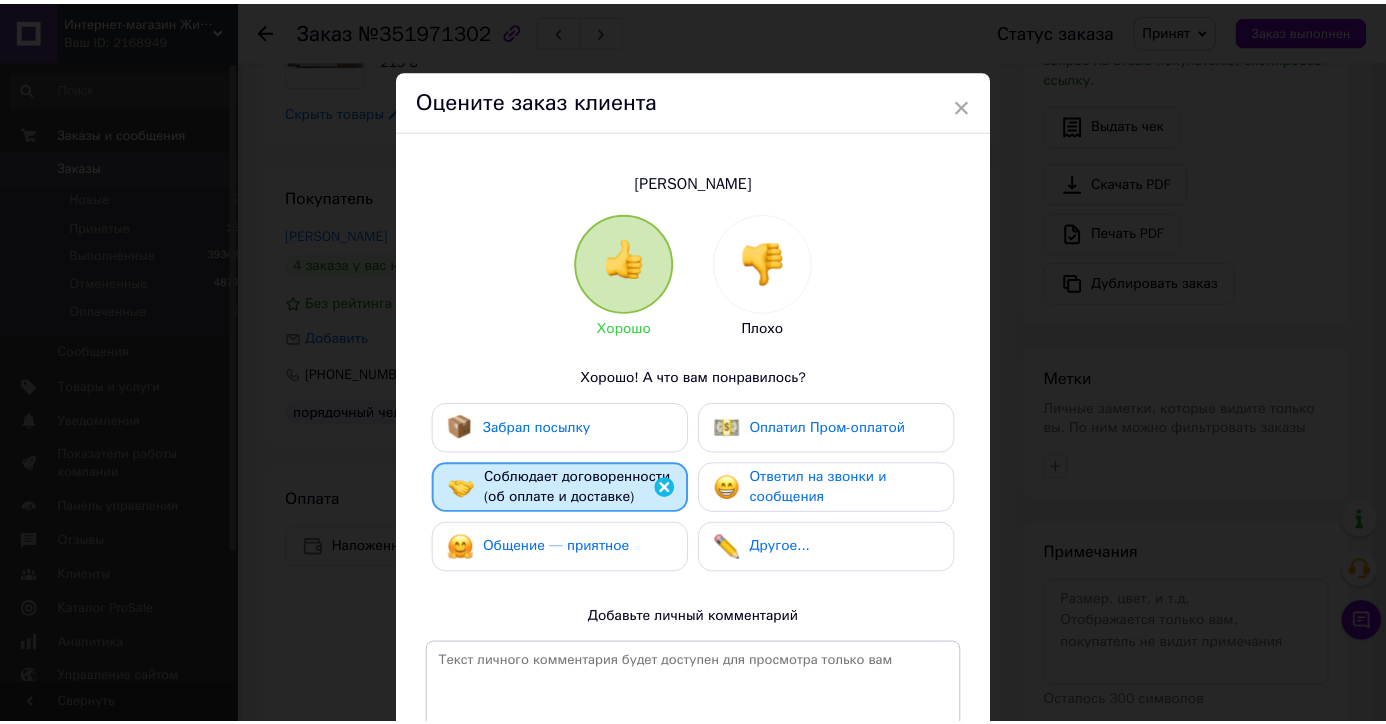 scroll, scrollTop: 283, scrollLeft: 0, axis: vertical 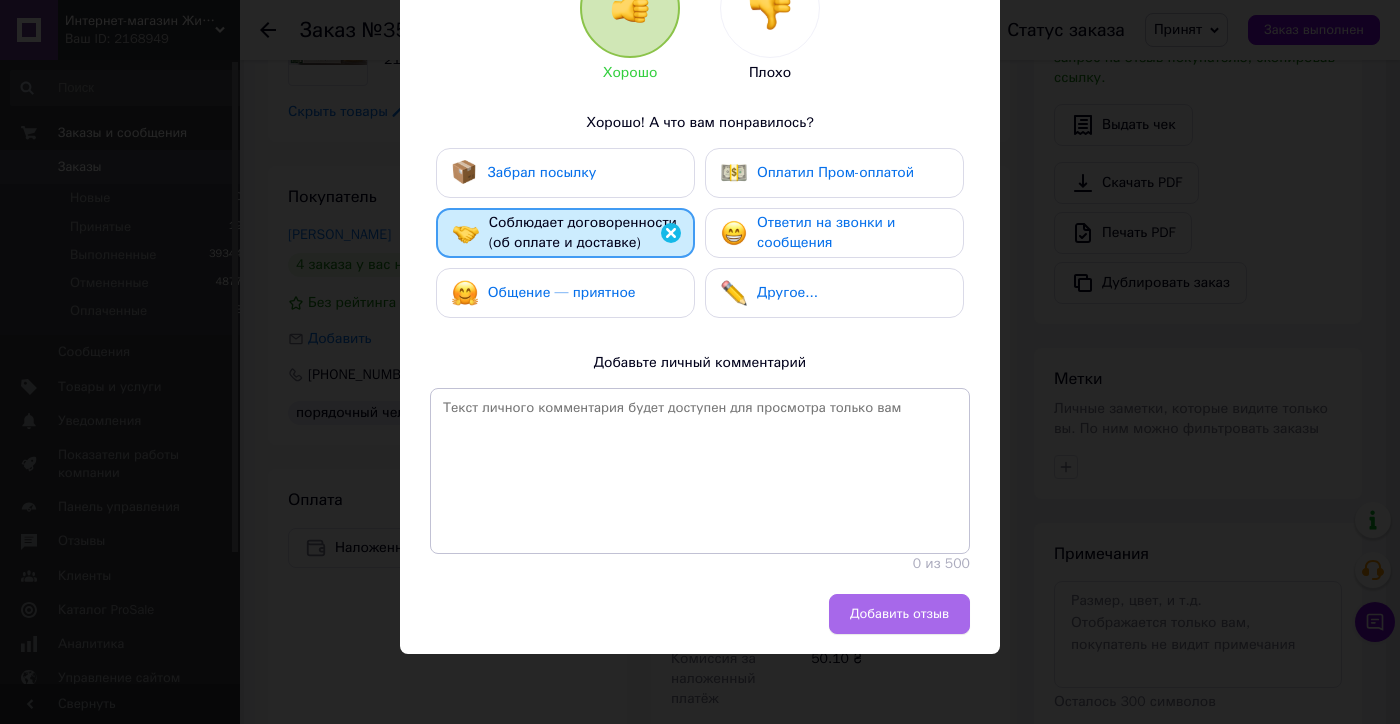 click on "Добавить отзыв" at bounding box center [899, 614] 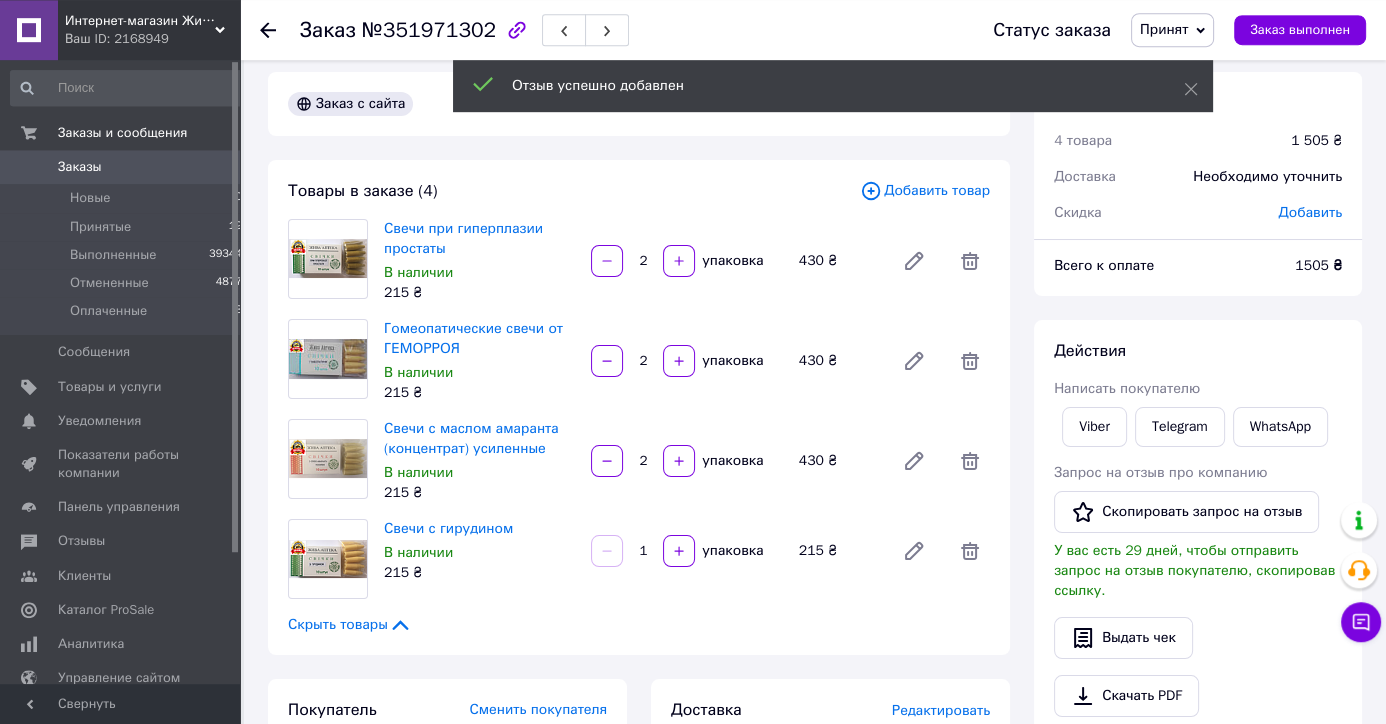 scroll, scrollTop: 0, scrollLeft: 0, axis: both 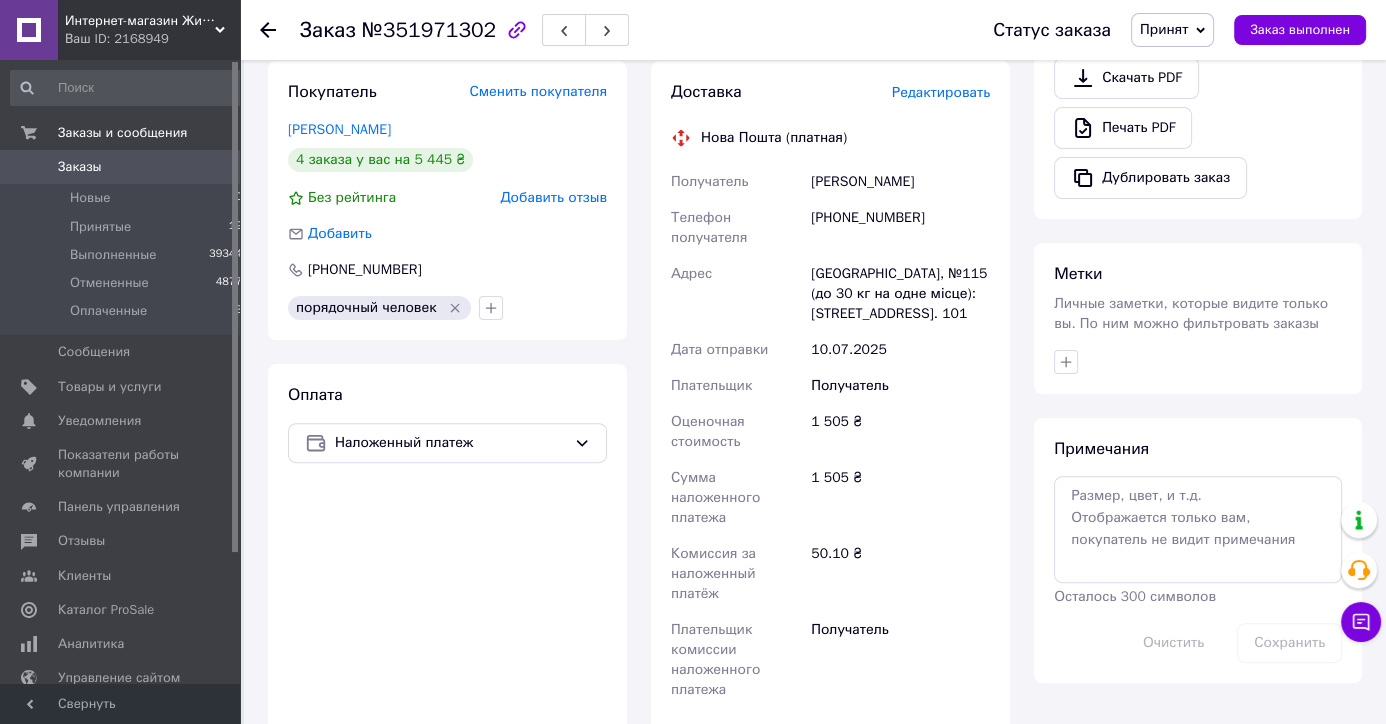 click on "Добавить отзыв" at bounding box center [553, 197] 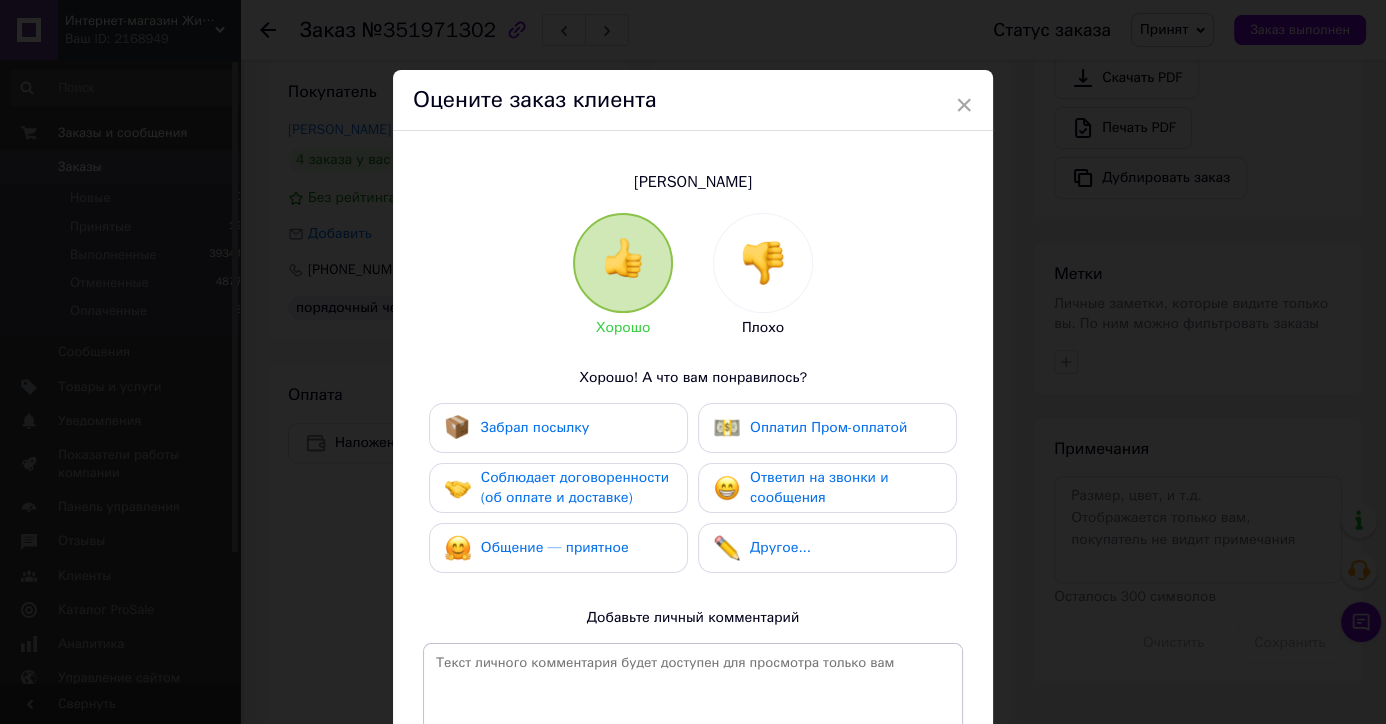 click on "Соблюдает договоренности (об оплате и доставке)" at bounding box center [575, 487] 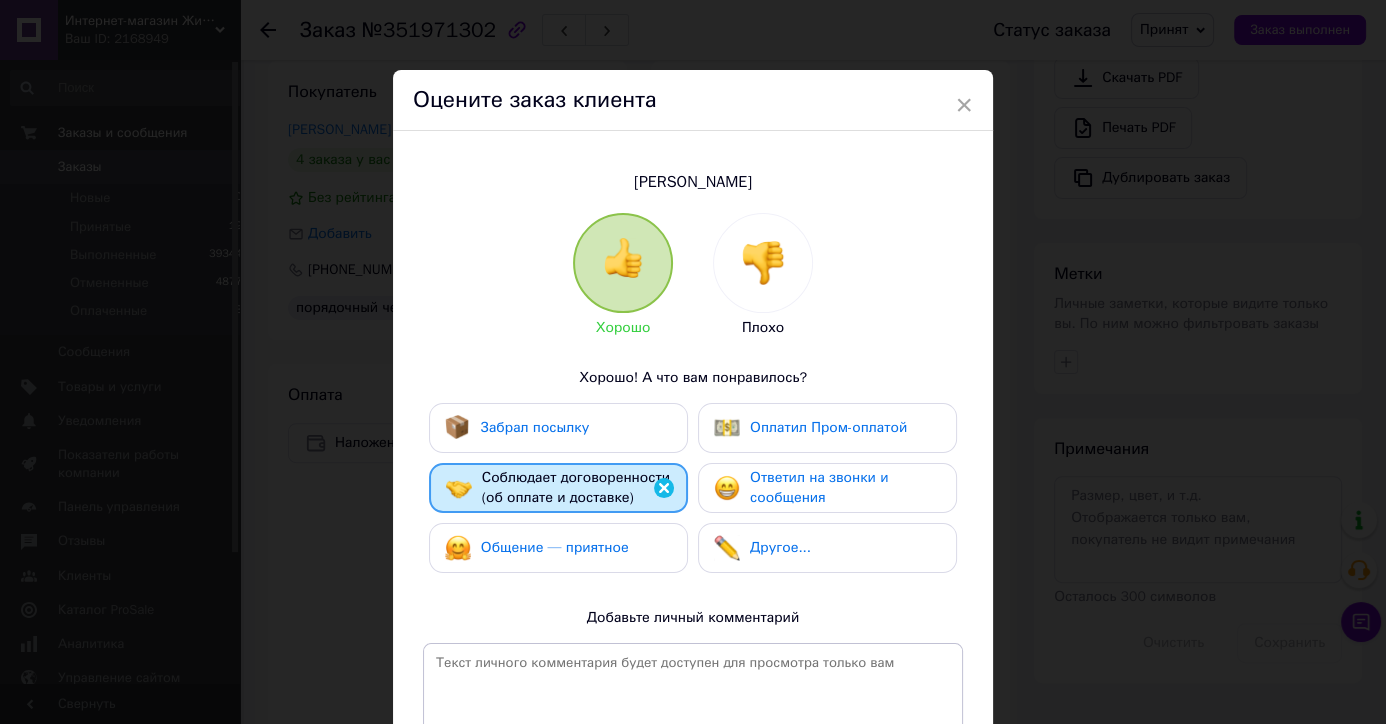 scroll, scrollTop: 283, scrollLeft: 0, axis: vertical 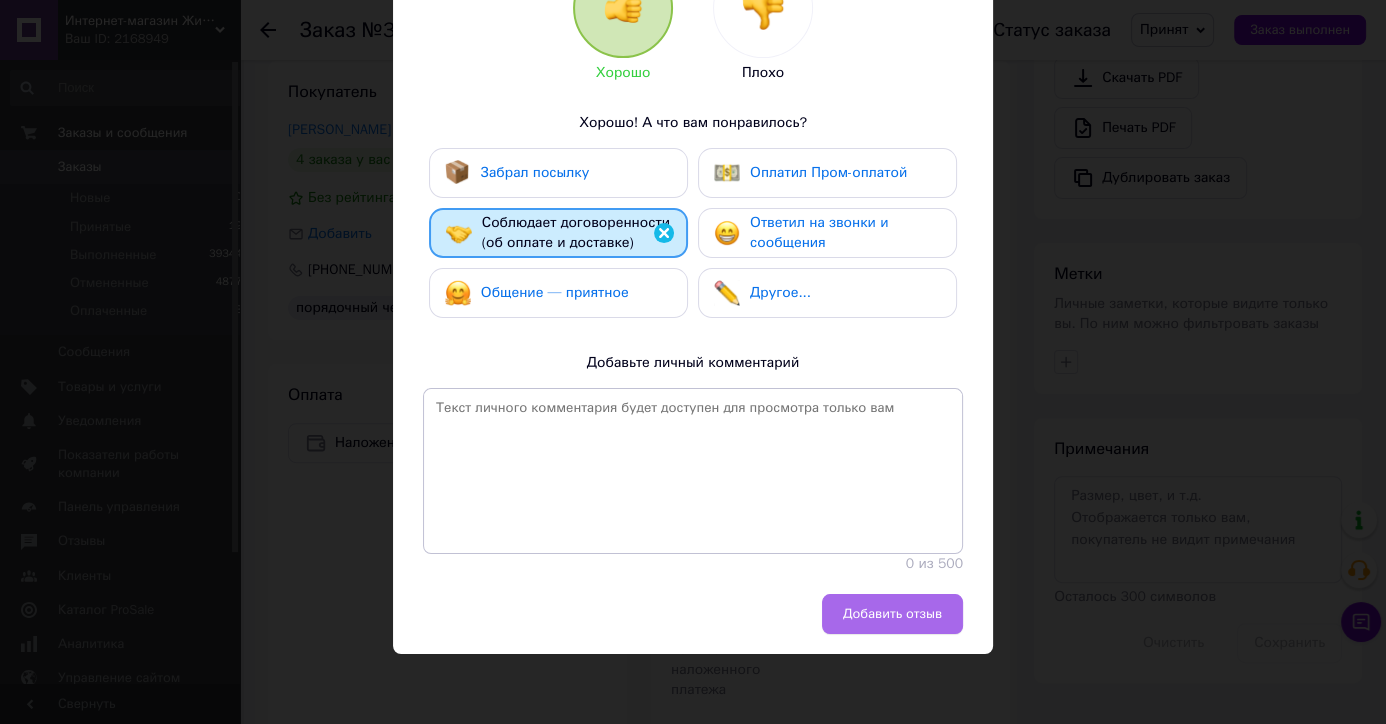 click on "Добавить отзыв" at bounding box center [892, 614] 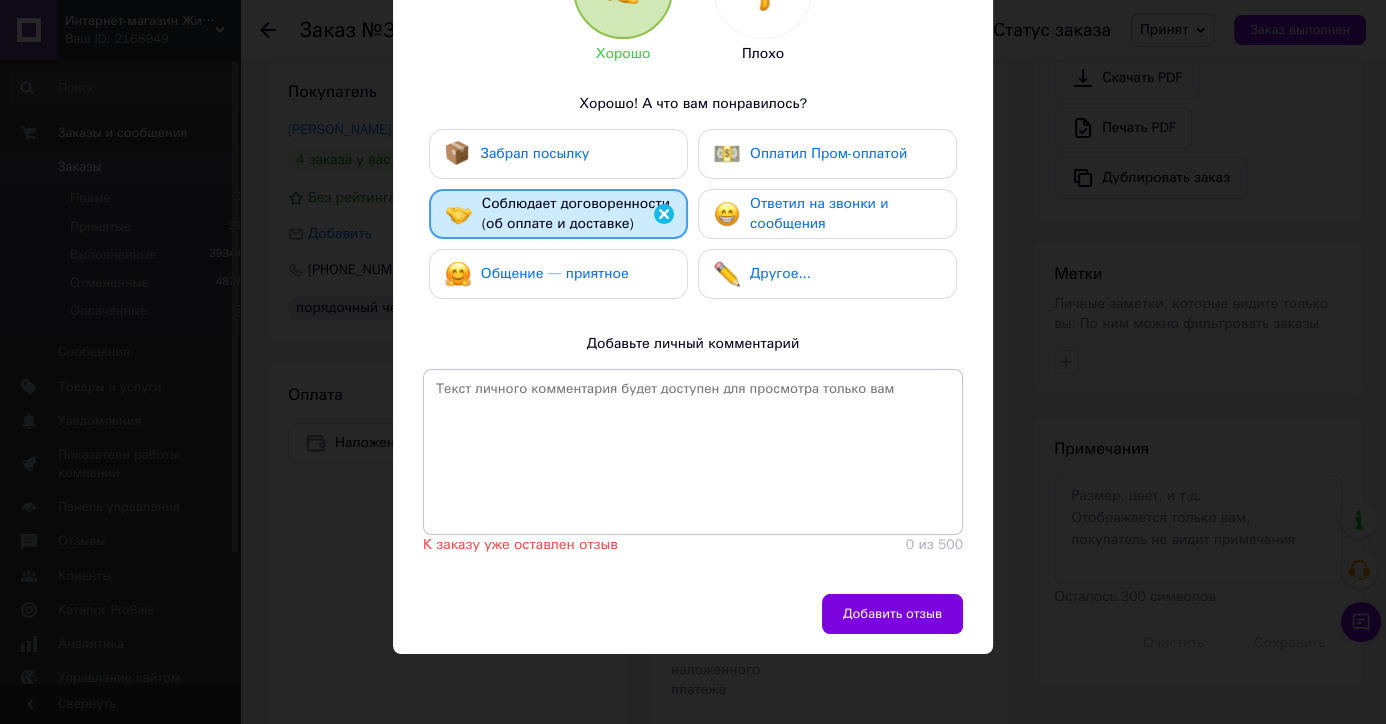 drag, startPoint x: 1012, startPoint y: 539, endPoint x: 915, endPoint y: 424, distance: 150.446 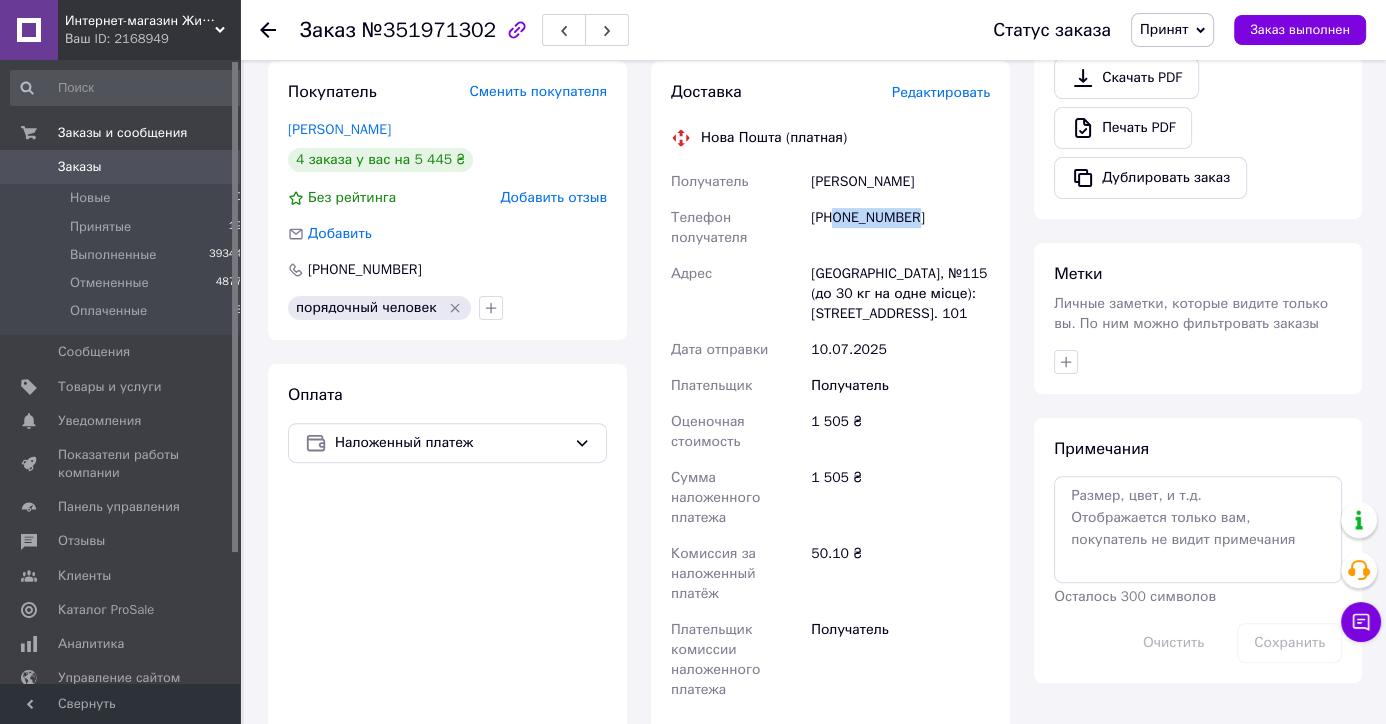drag, startPoint x: 940, startPoint y: 226, endPoint x: 833, endPoint y: 220, distance: 107.16809 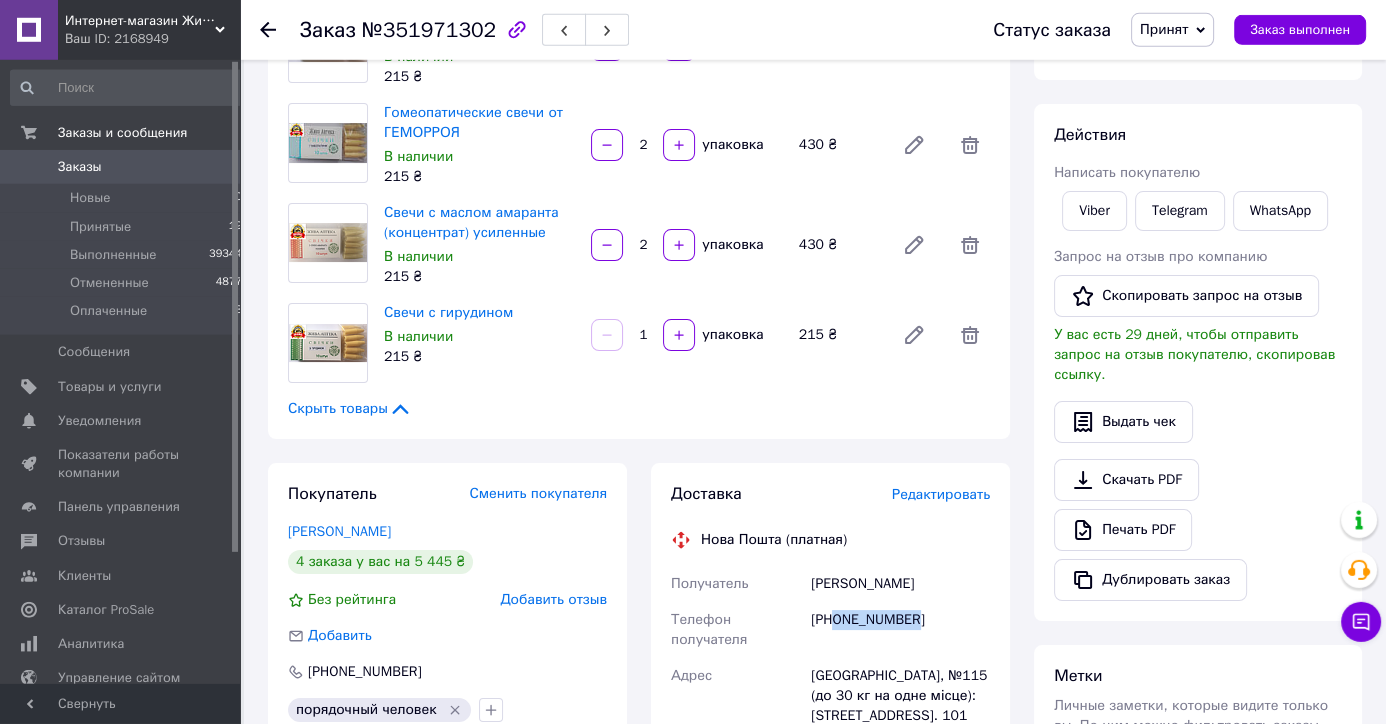 scroll, scrollTop: 210, scrollLeft: 0, axis: vertical 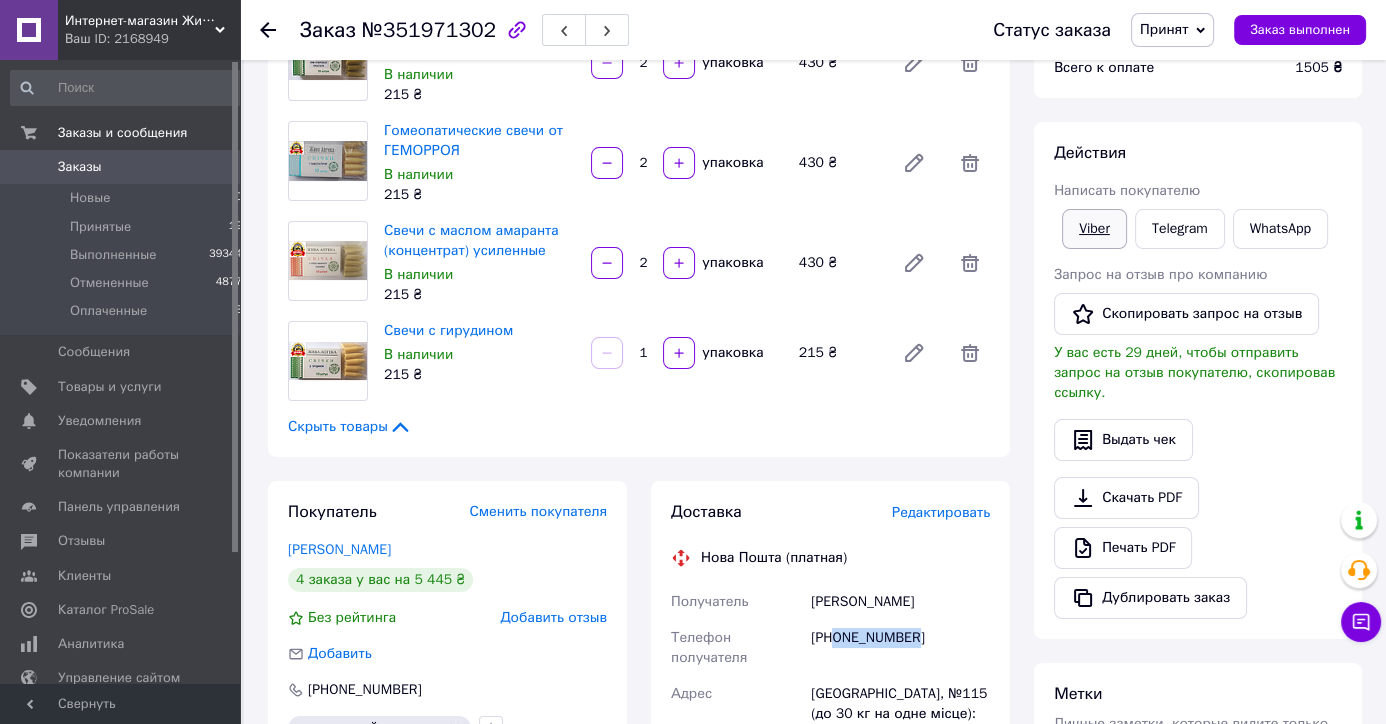 click on "Viber" at bounding box center (1094, 229) 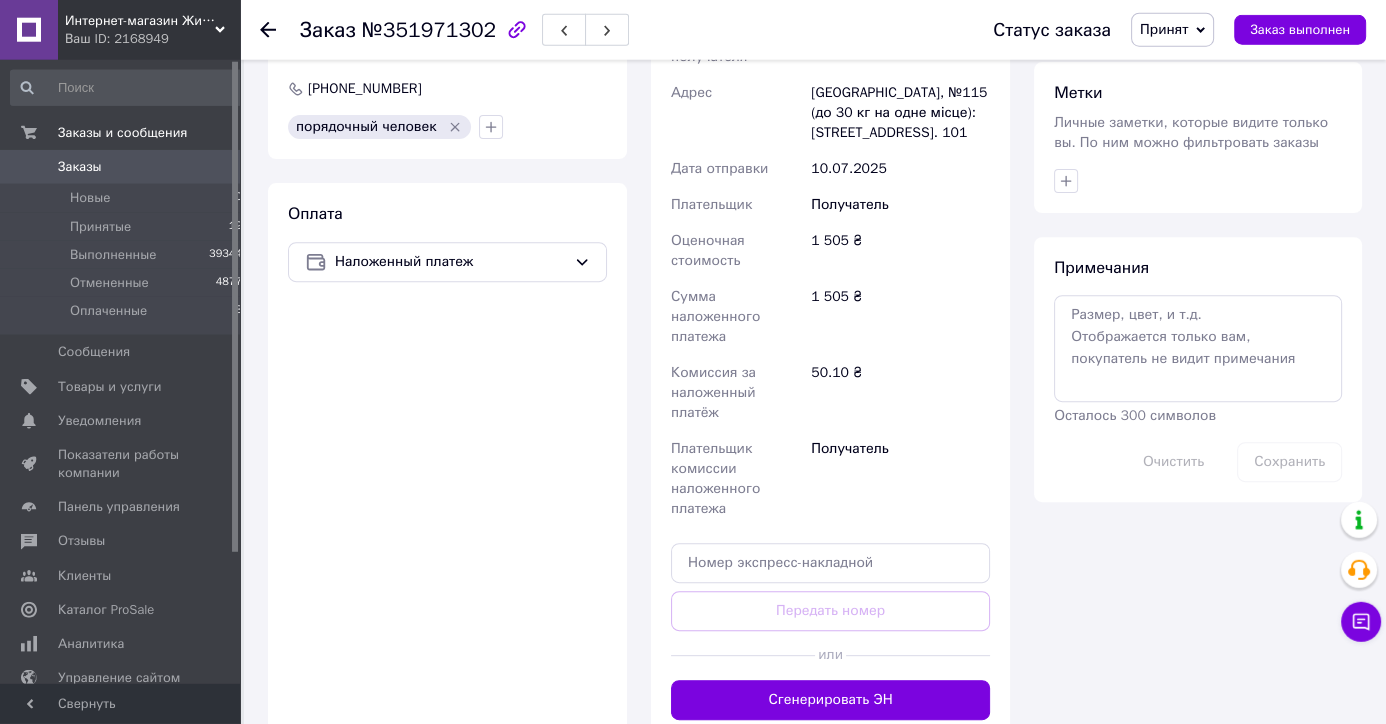 scroll, scrollTop: 840, scrollLeft: 0, axis: vertical 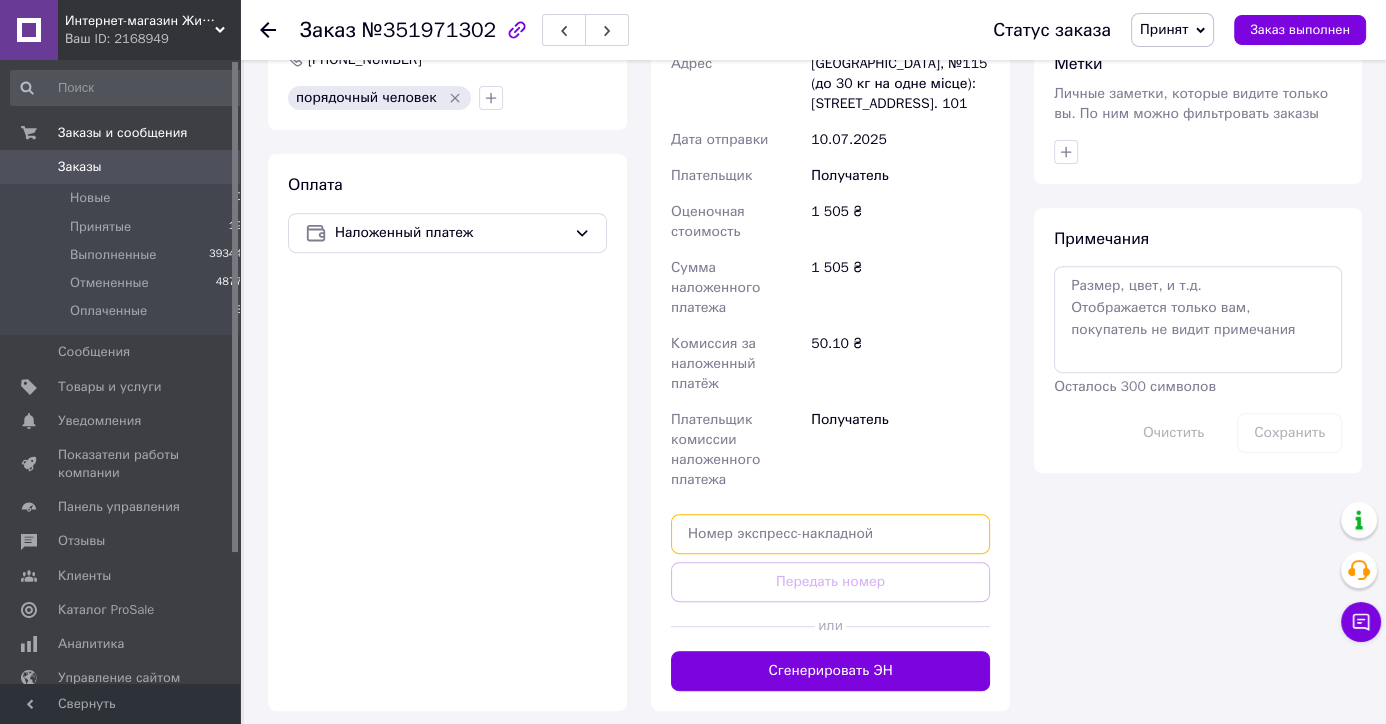 paste on "20451202753666" 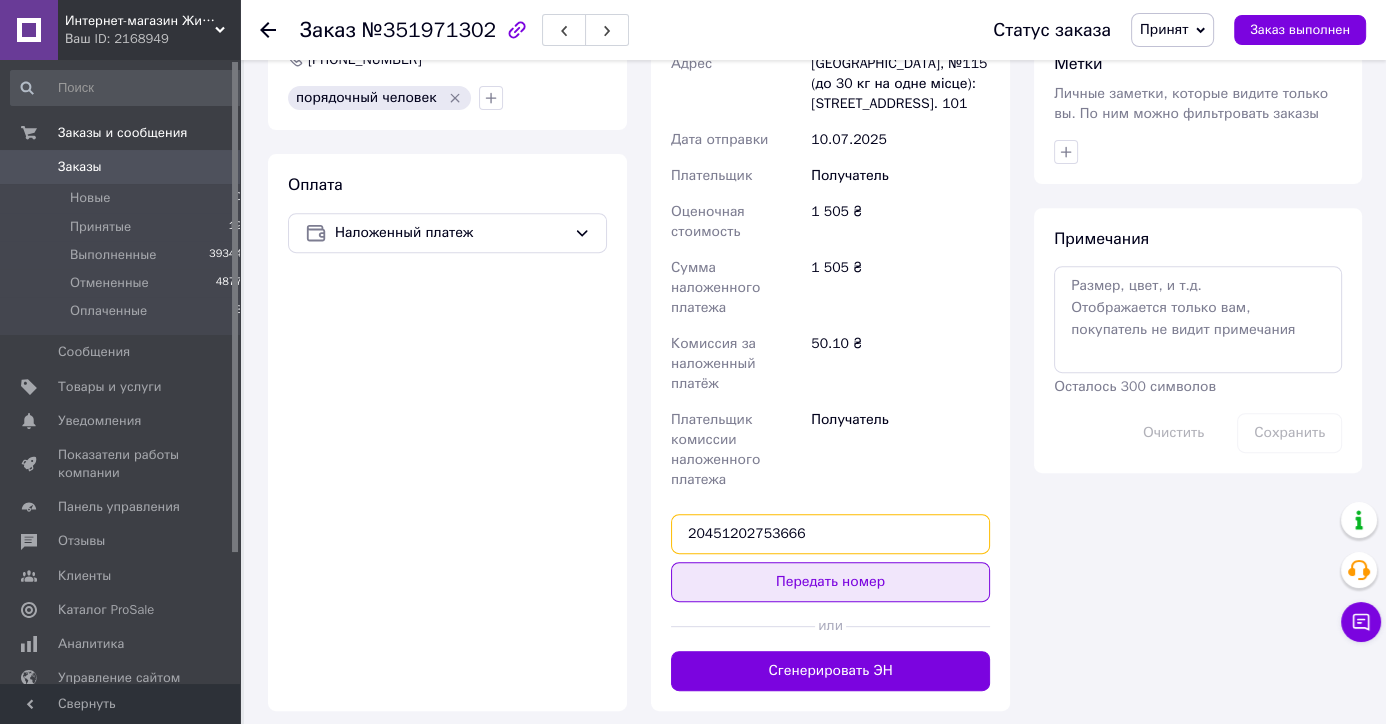 type on "20451202753666" 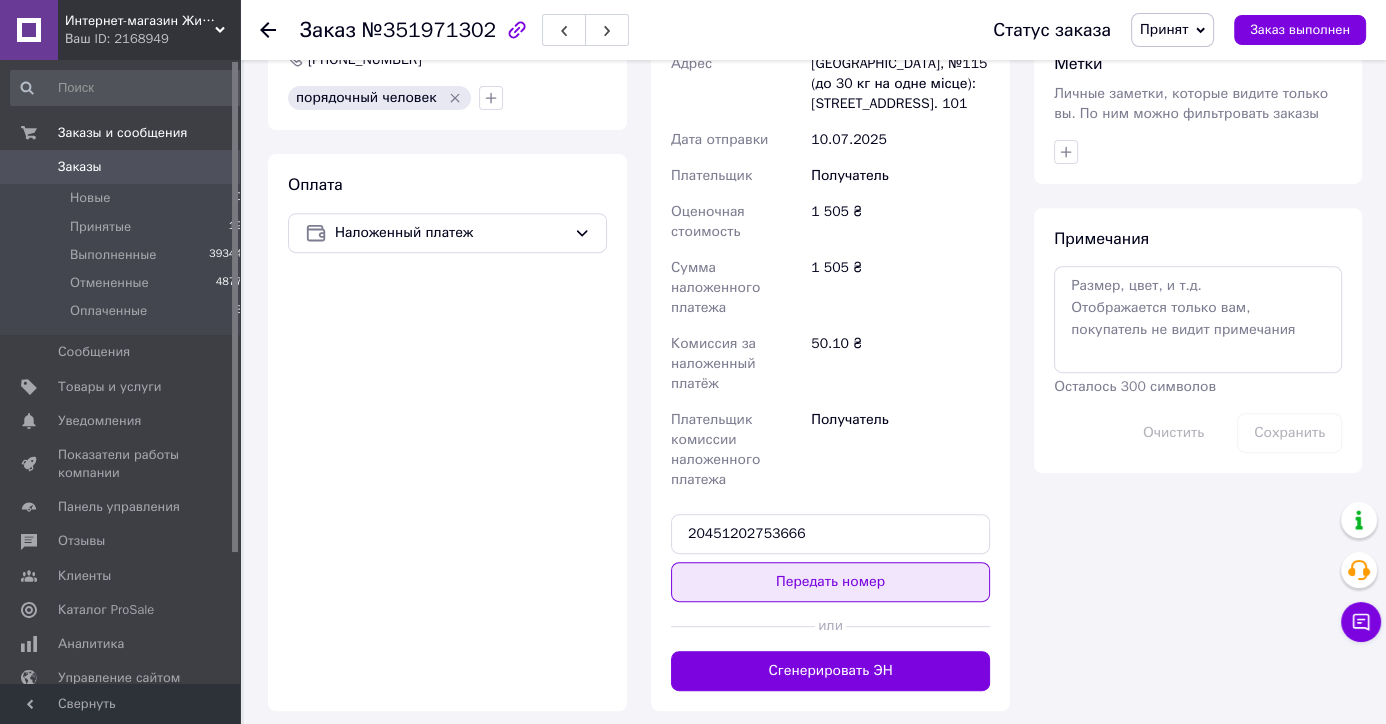 click on "Передать номер" at bounding box center [830, 582] 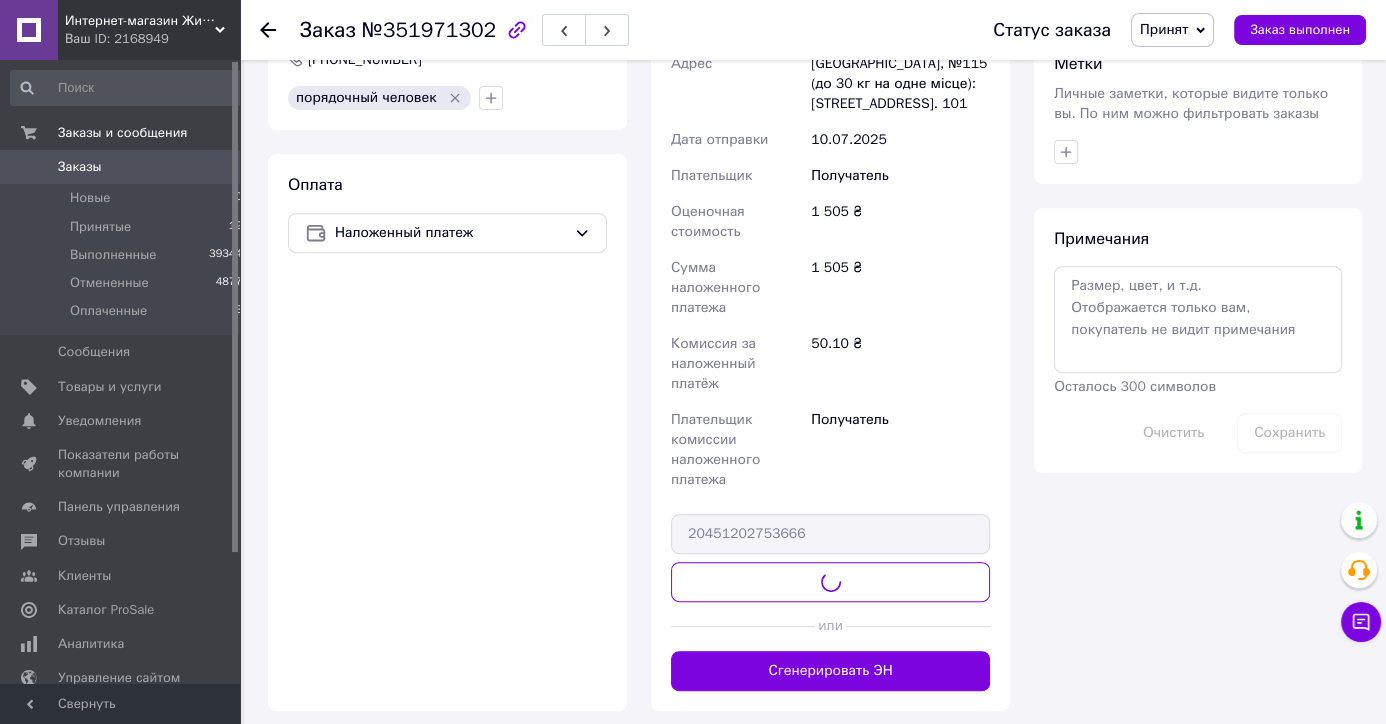 scroll, scrollTop: 617, scrollLeft: 0, axis: vertical 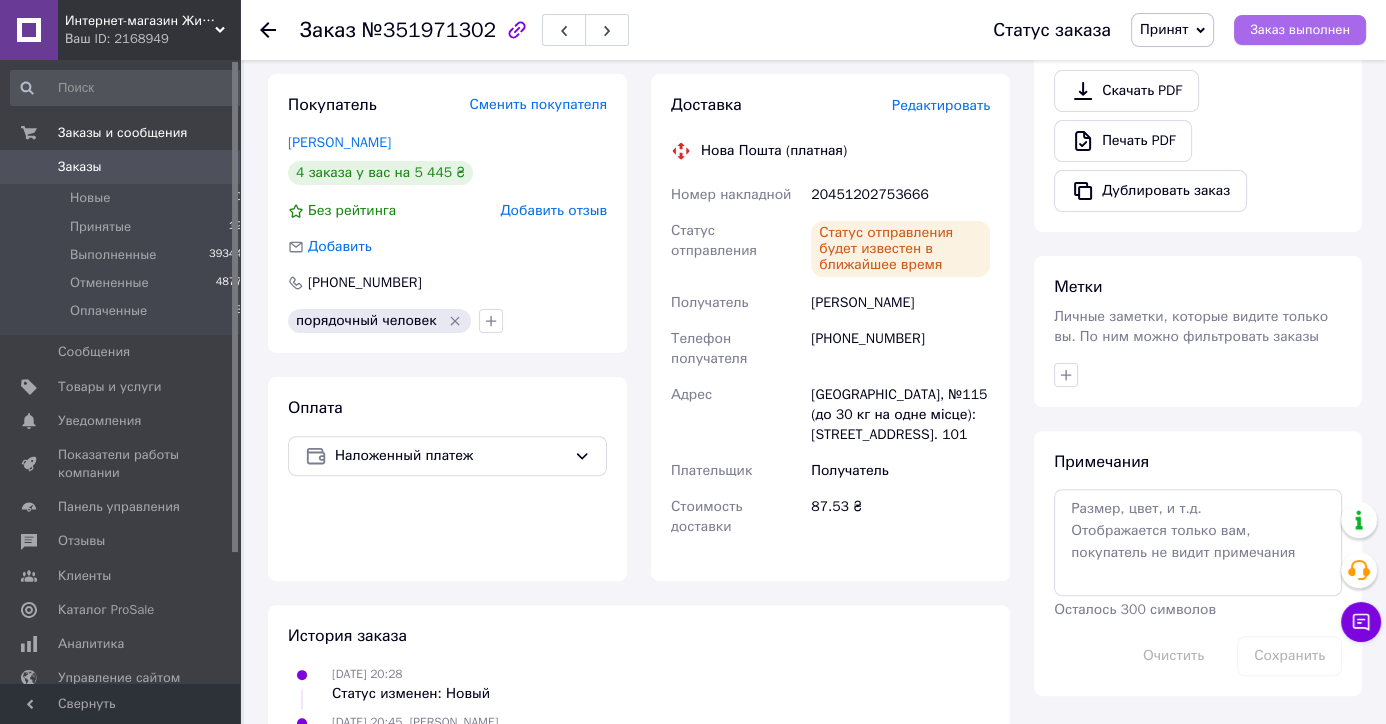 click on "Заказ выполнен" at bounding box center (1300, 30) 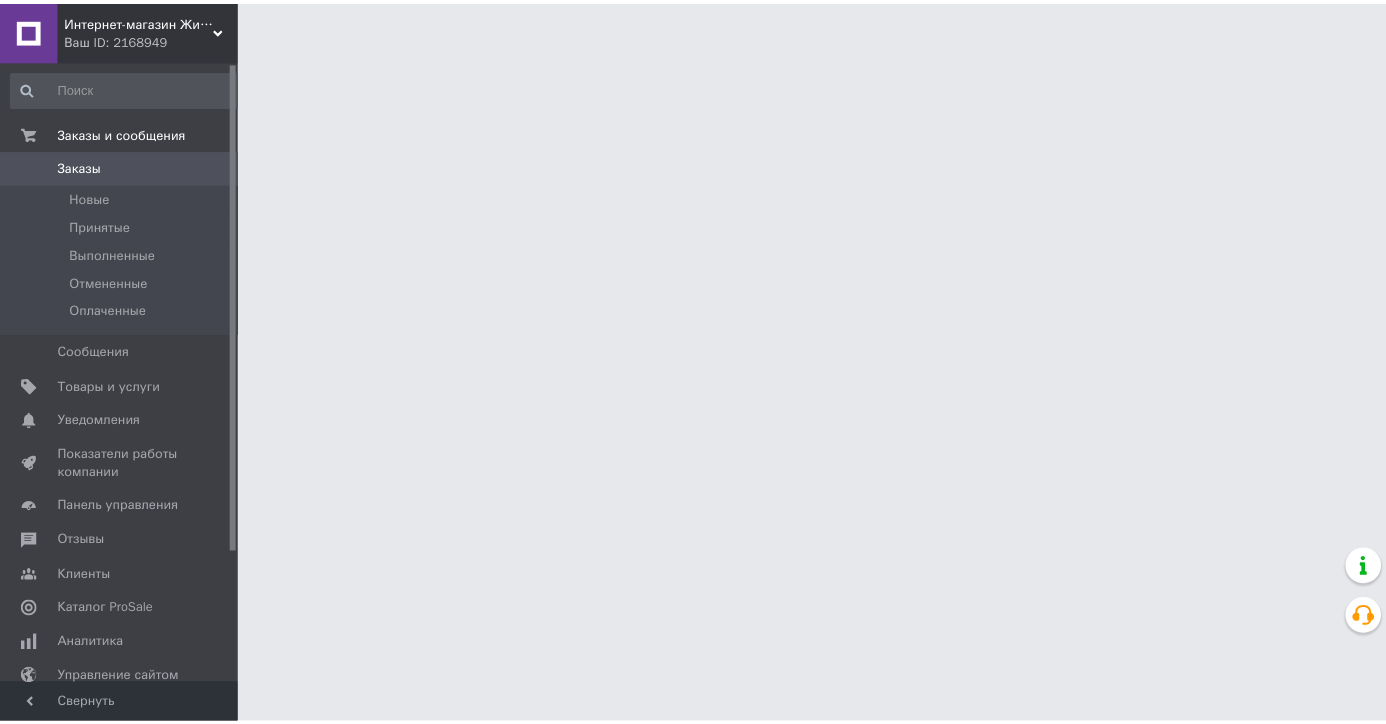 scroll, scrollTop: 0, scrollLeft: 0, axis: both 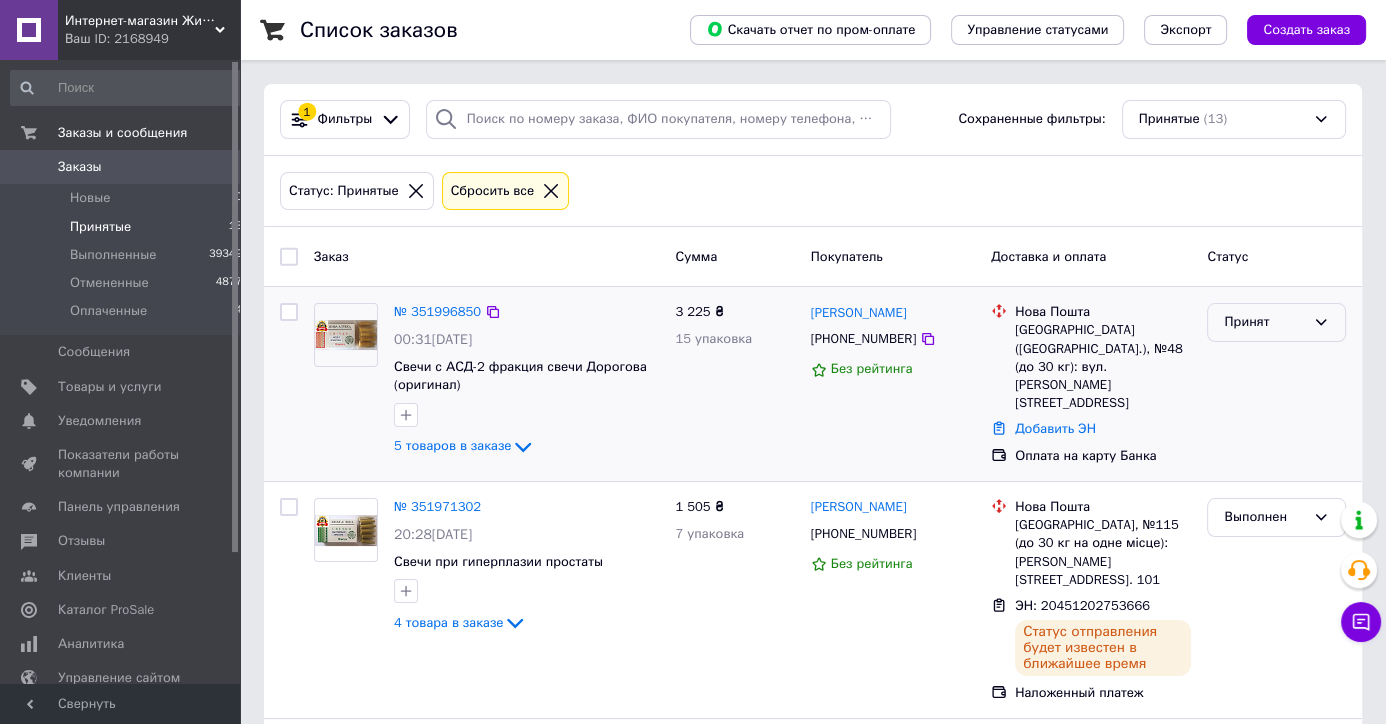 click on "Принят" at bounding box center (1276, 322) 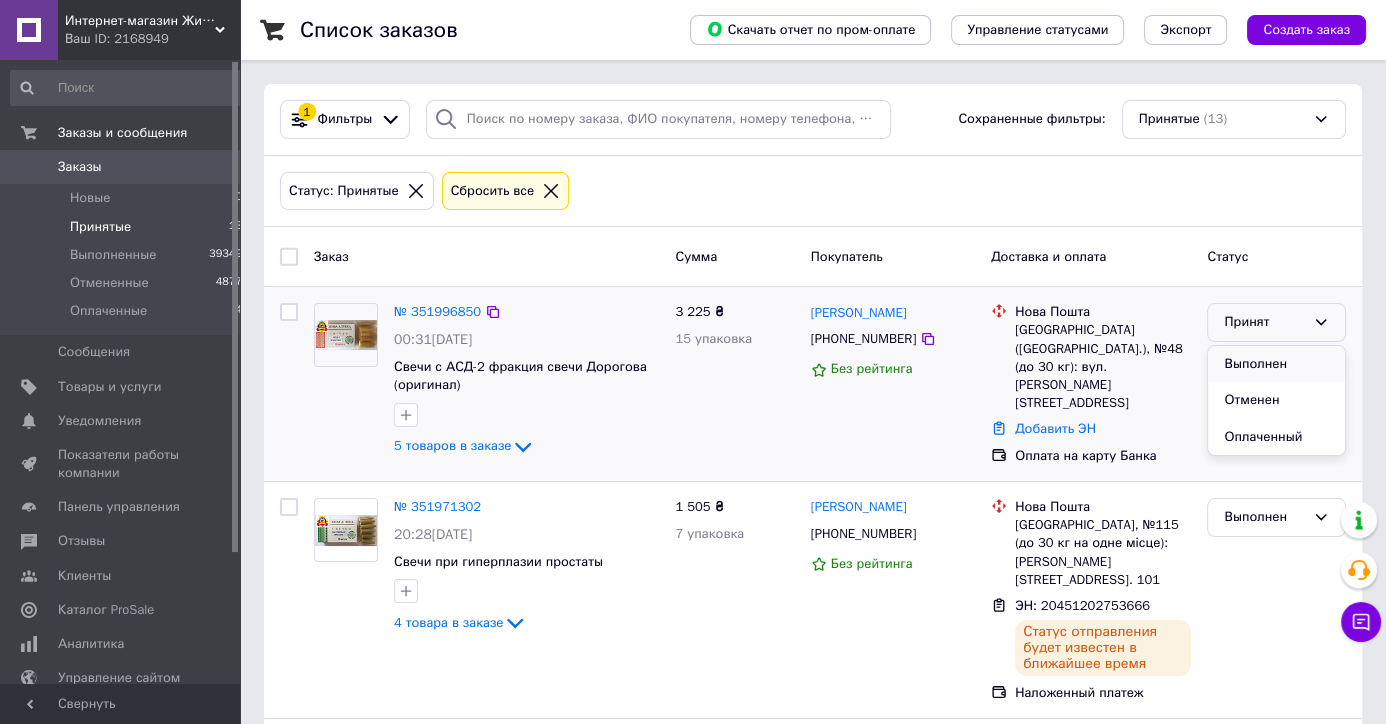 click on "Выполнен" at bounding box center (1276, 364) 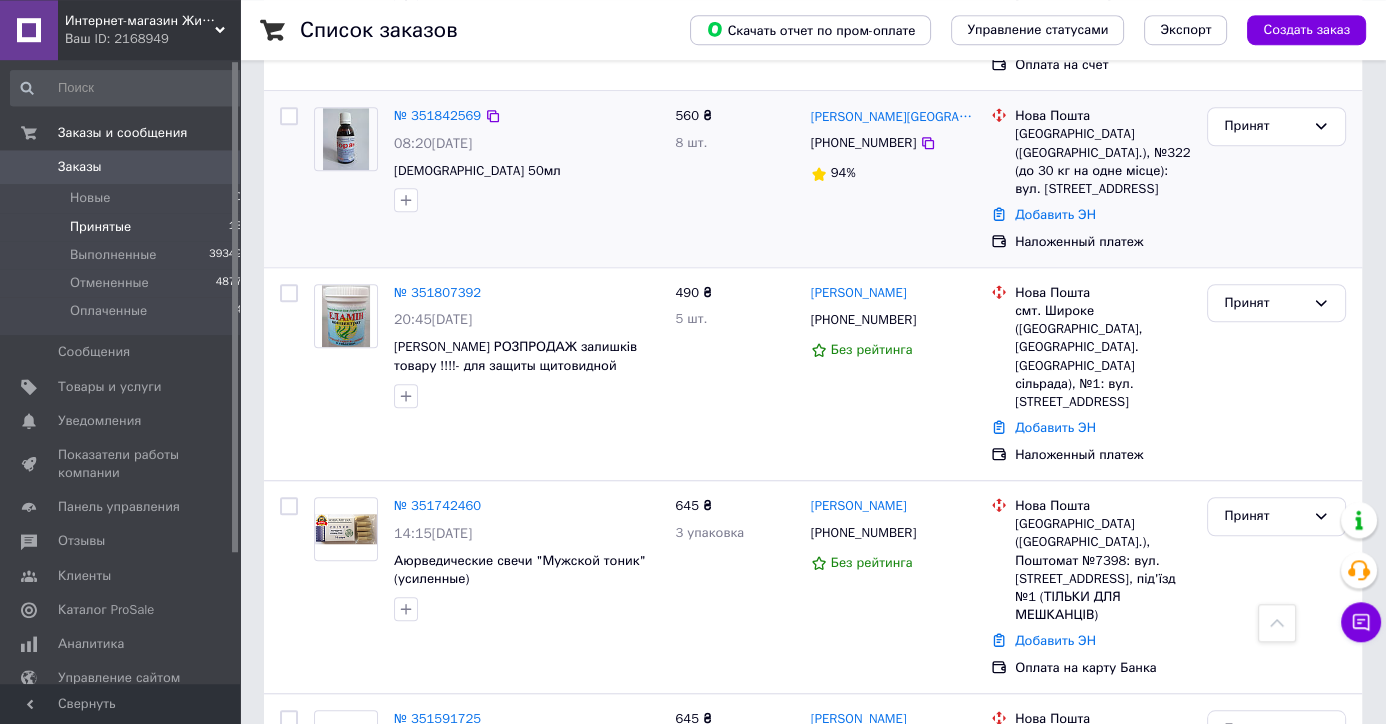 scroll, scrollTop: 1890, scrollLeft: 0, axis: vertical 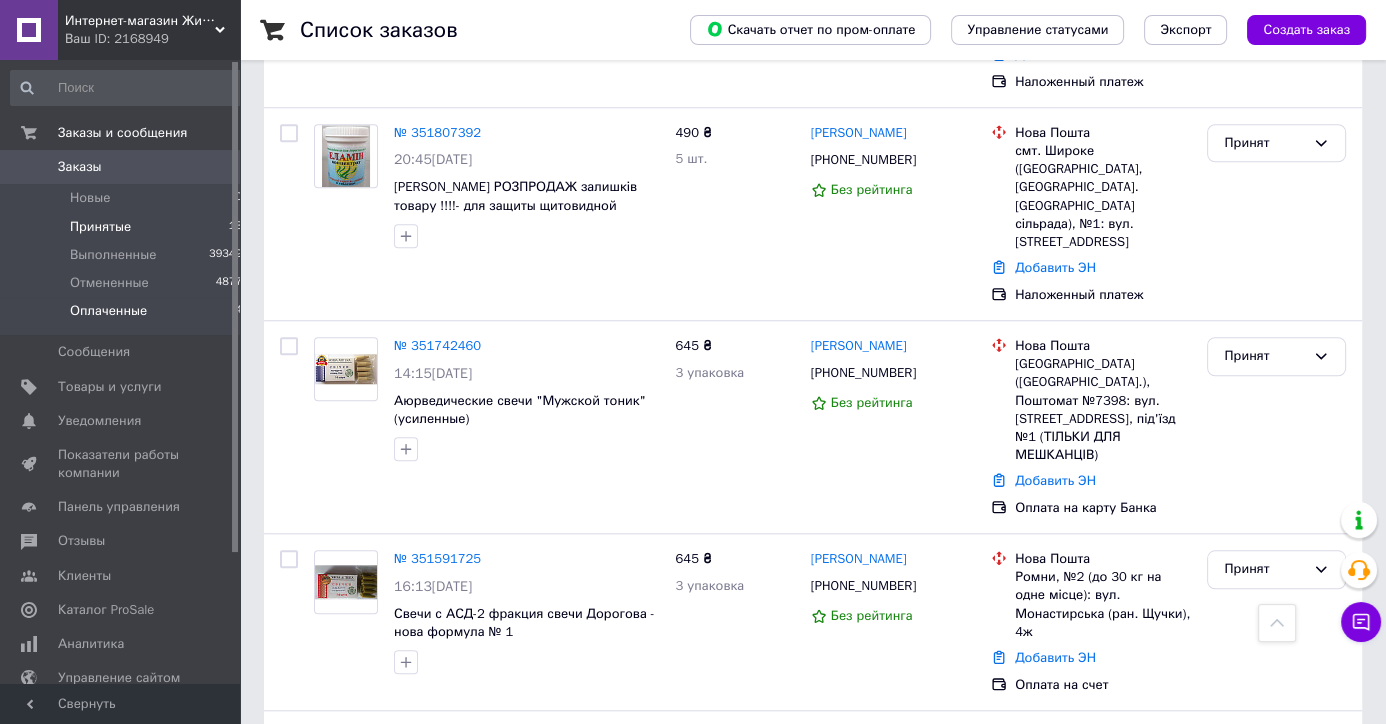 click on "Оплаченные" at bounding box center [108, 311] 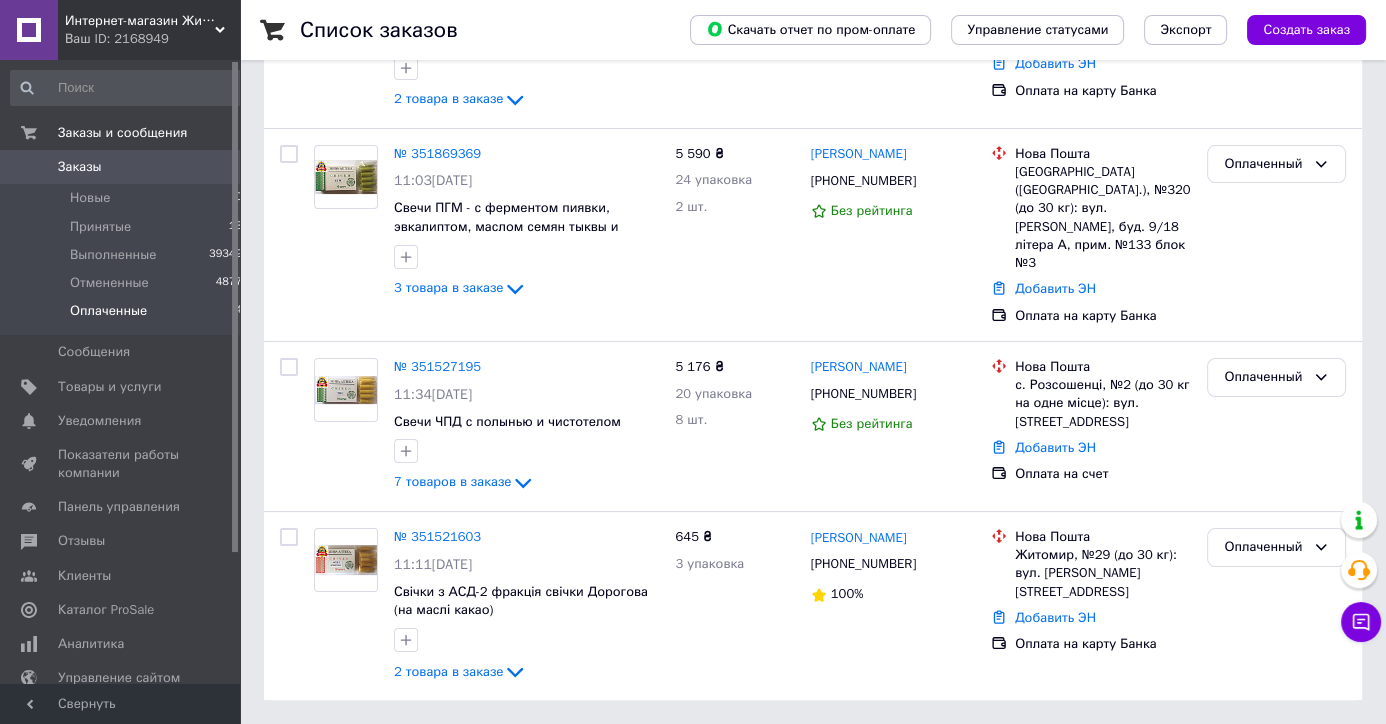 scroll, scrollTop: 0, scrollLeft: 0, axis: both 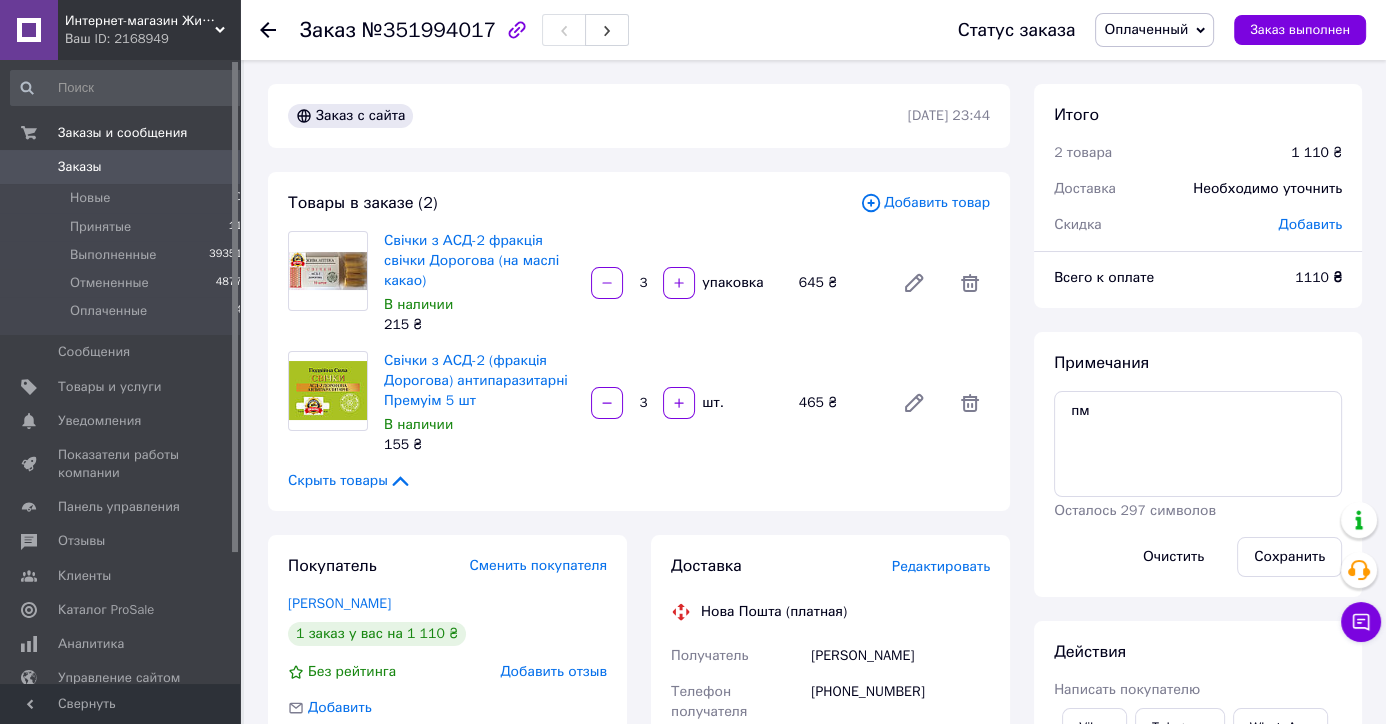 click on "Добавить отзыв" at bounding box center [553, 671] 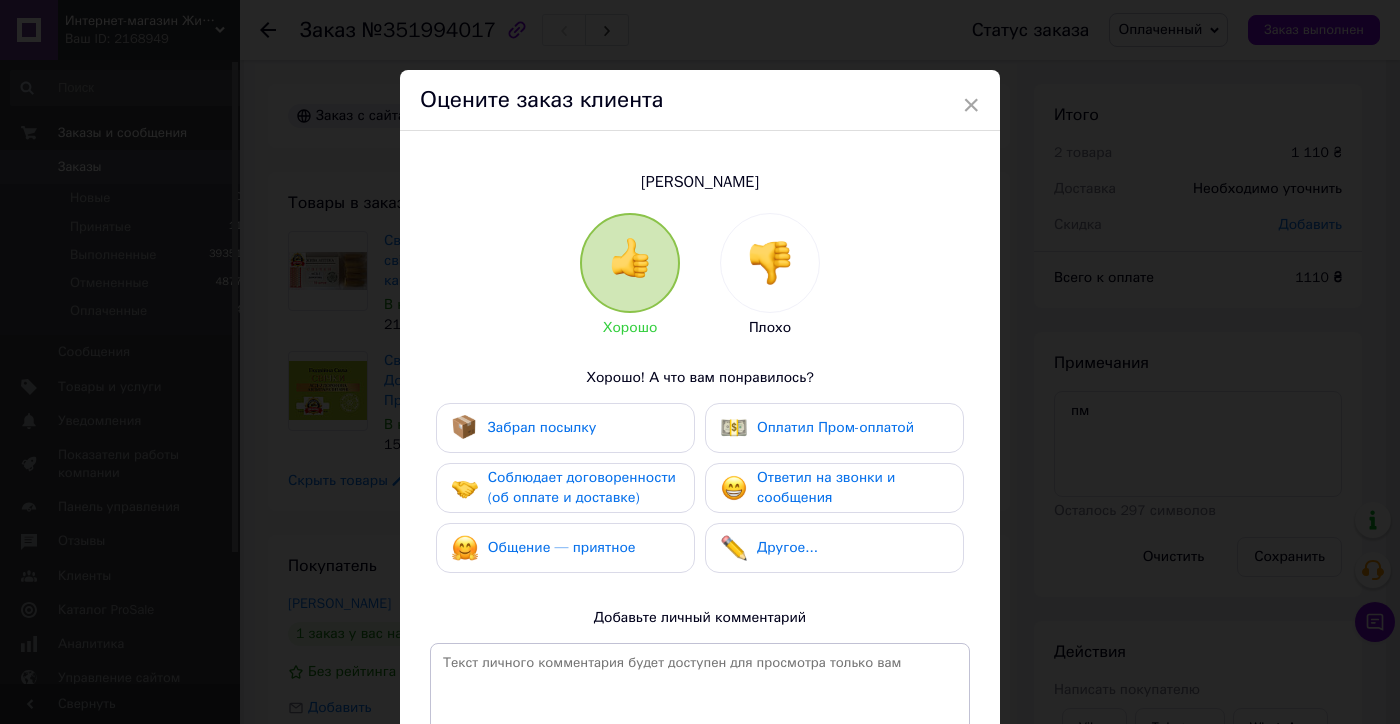 click on "Соблюдает договоренности (об оплате и доставке)" at bounding box center [582, 487] 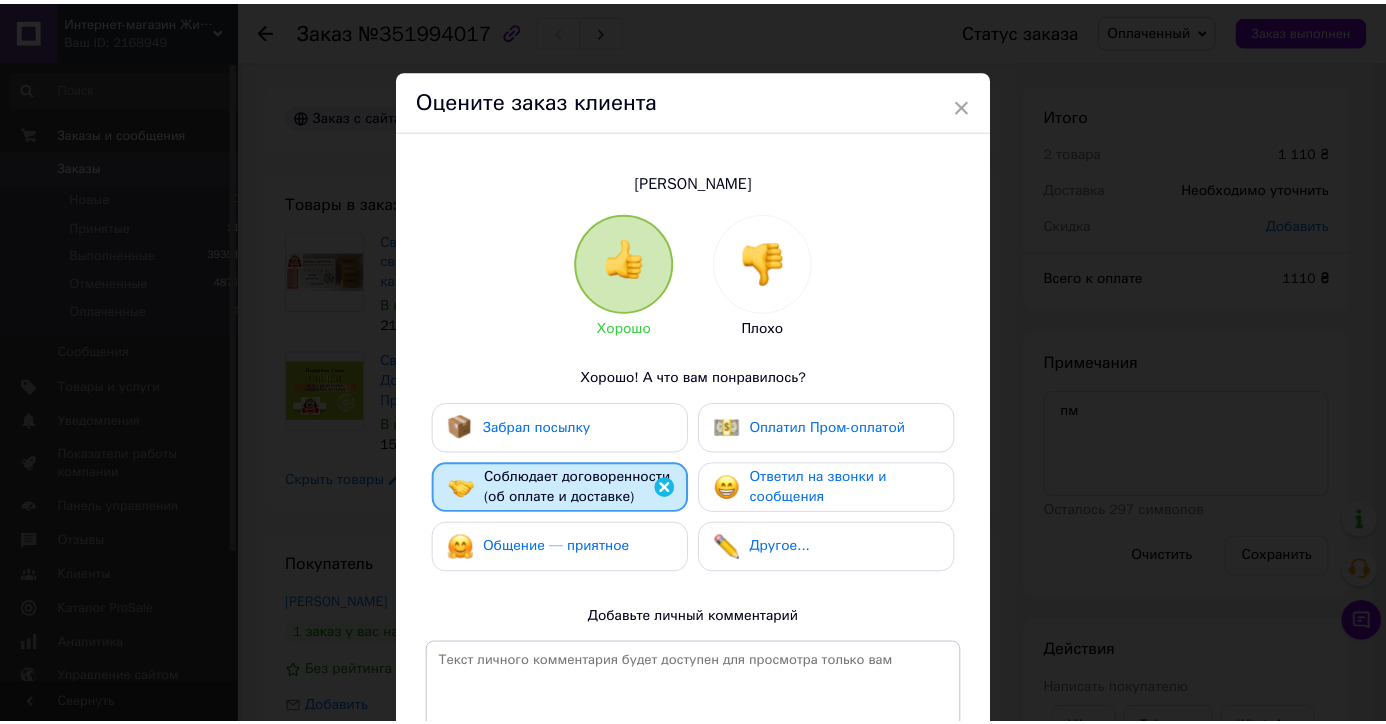 scroll, scrollTop: 283, scrollLeft: 0, axis: vertical 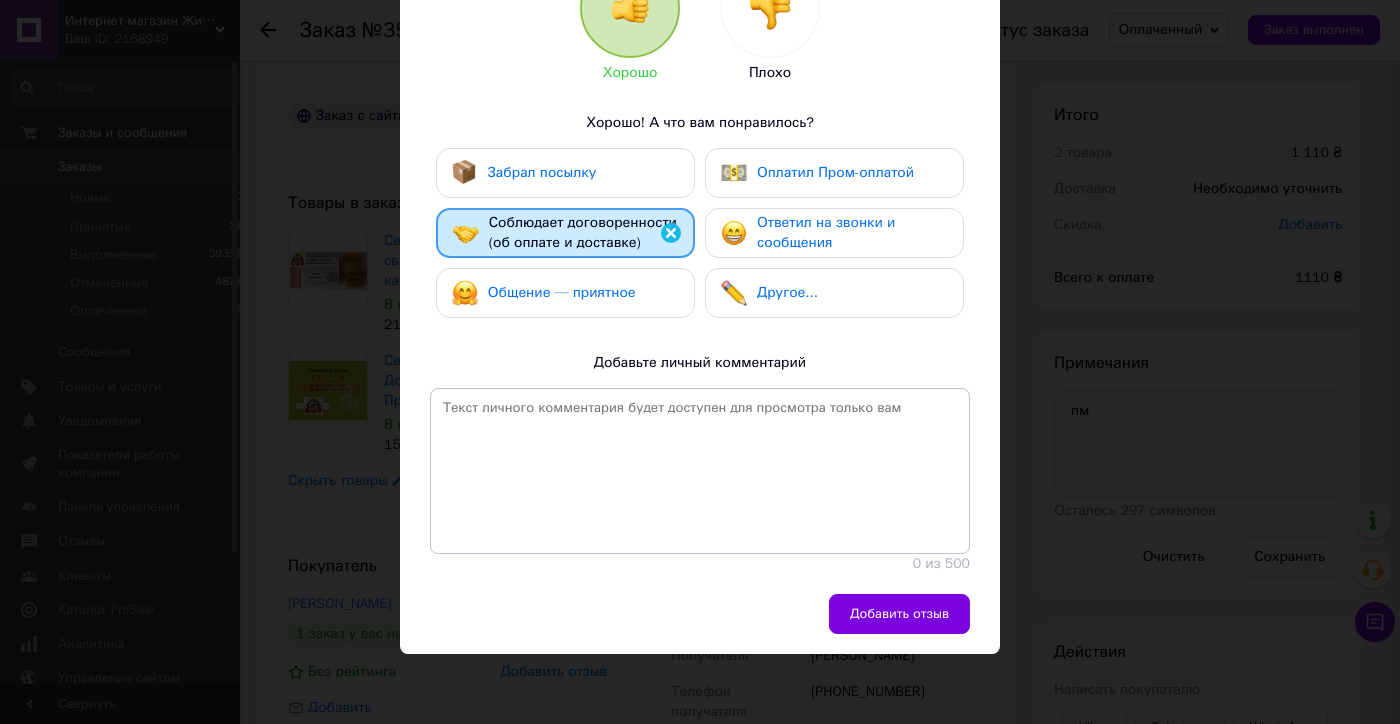 click on "Добавить отзыв" at bounding box center (899, 614) 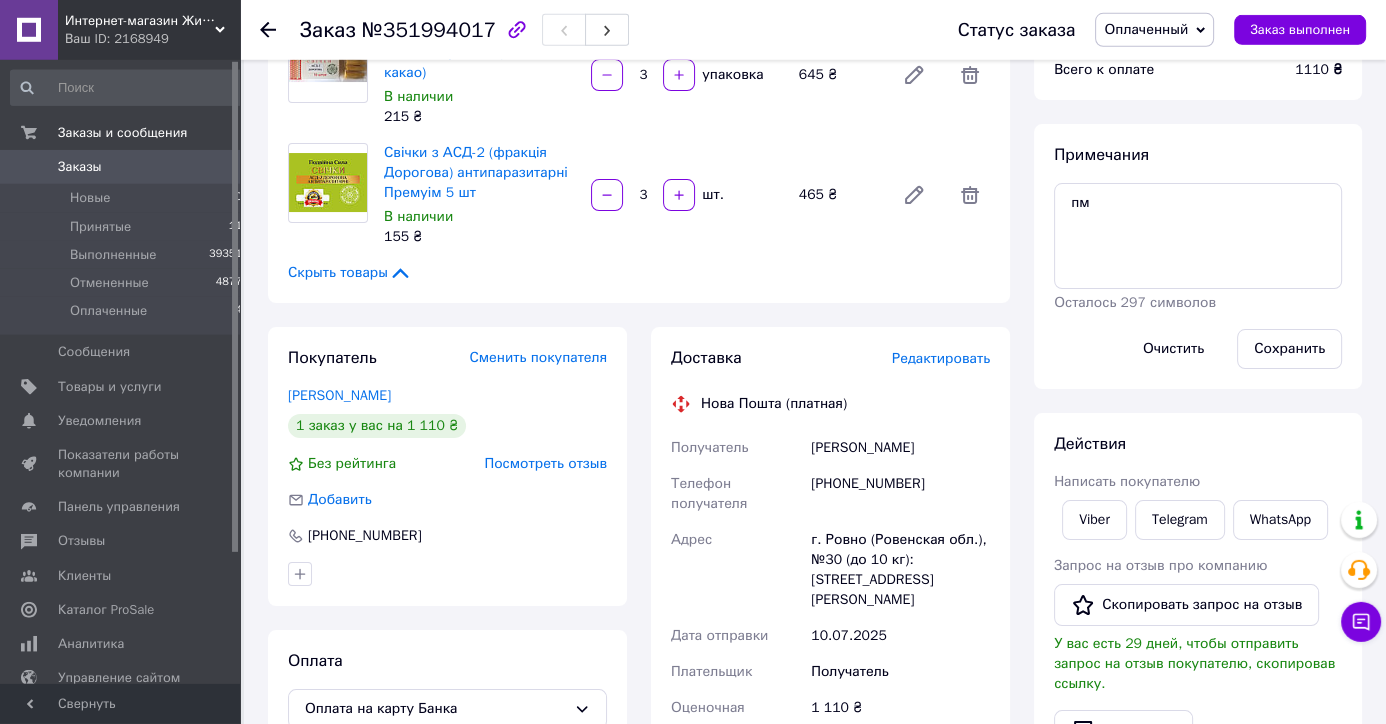 scroll, scrollTop: 210, scrollLeft: 0, axis: vertical 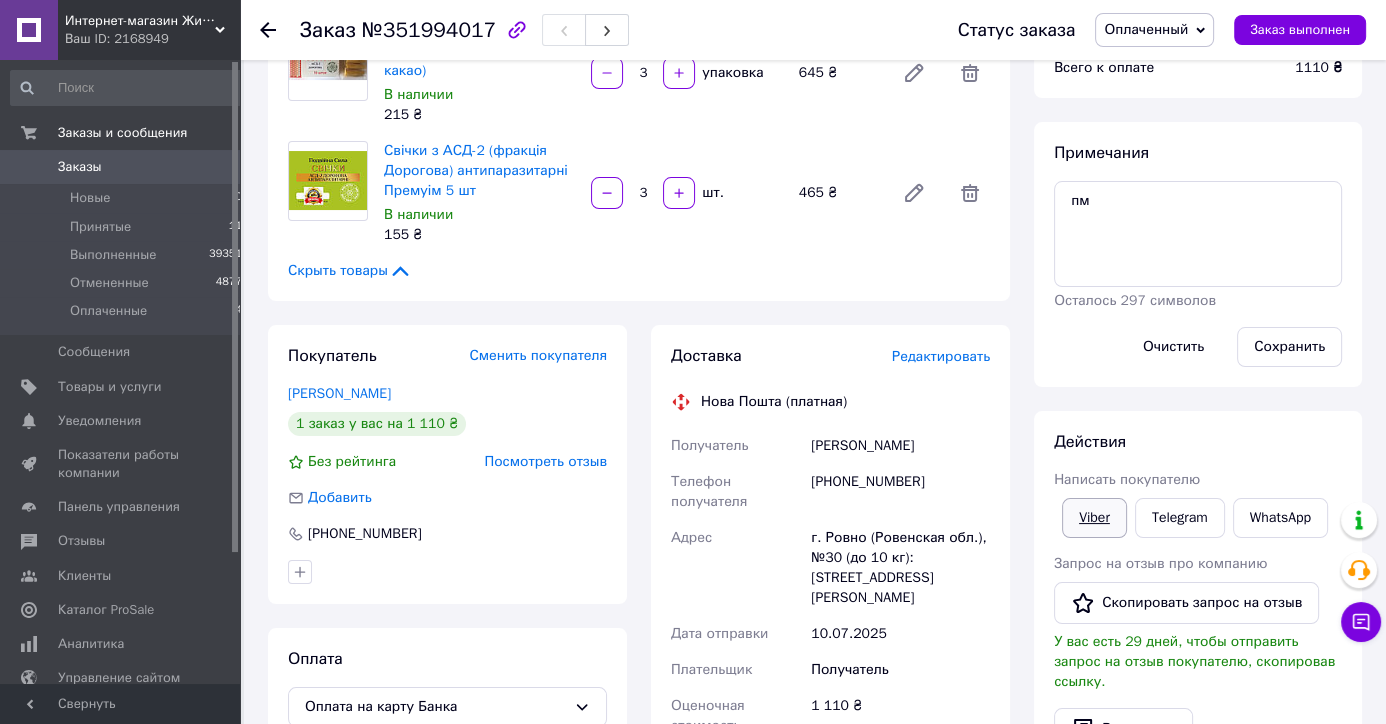 click on "Viber" at bounding box center [1094, 518] 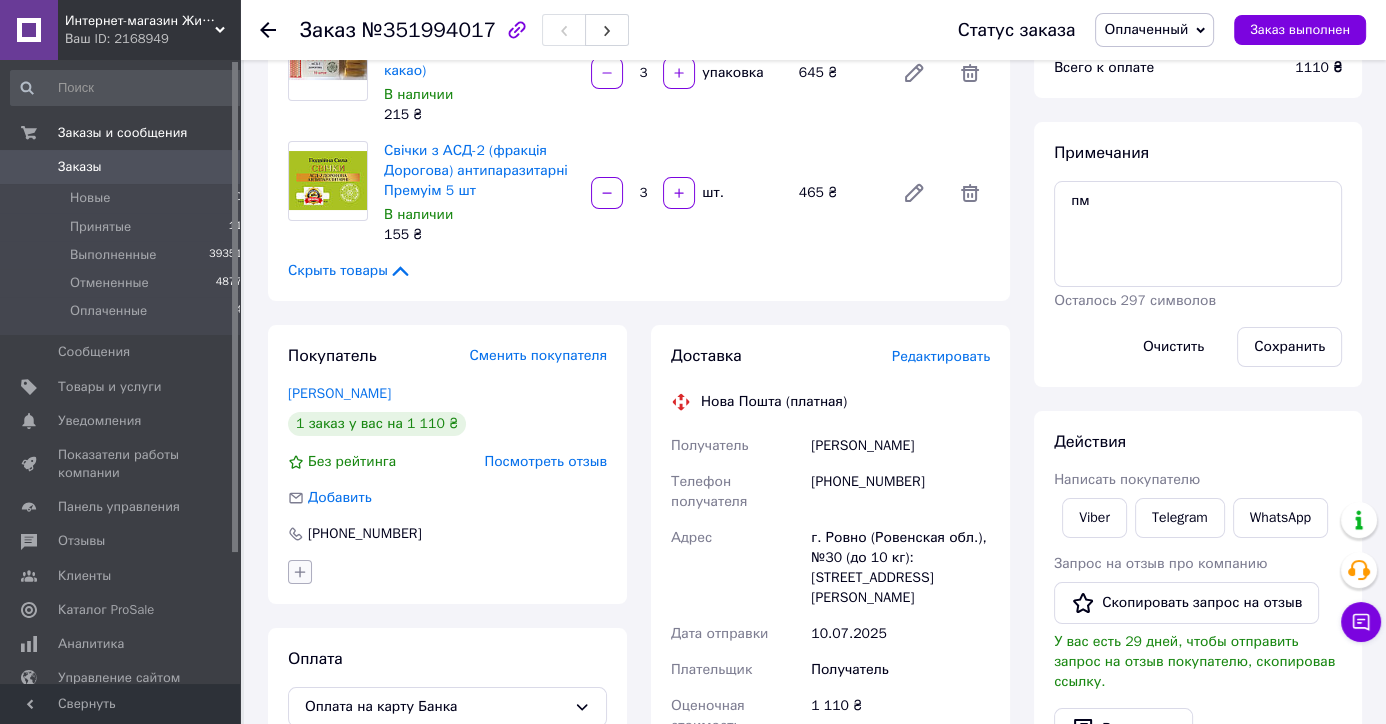 click 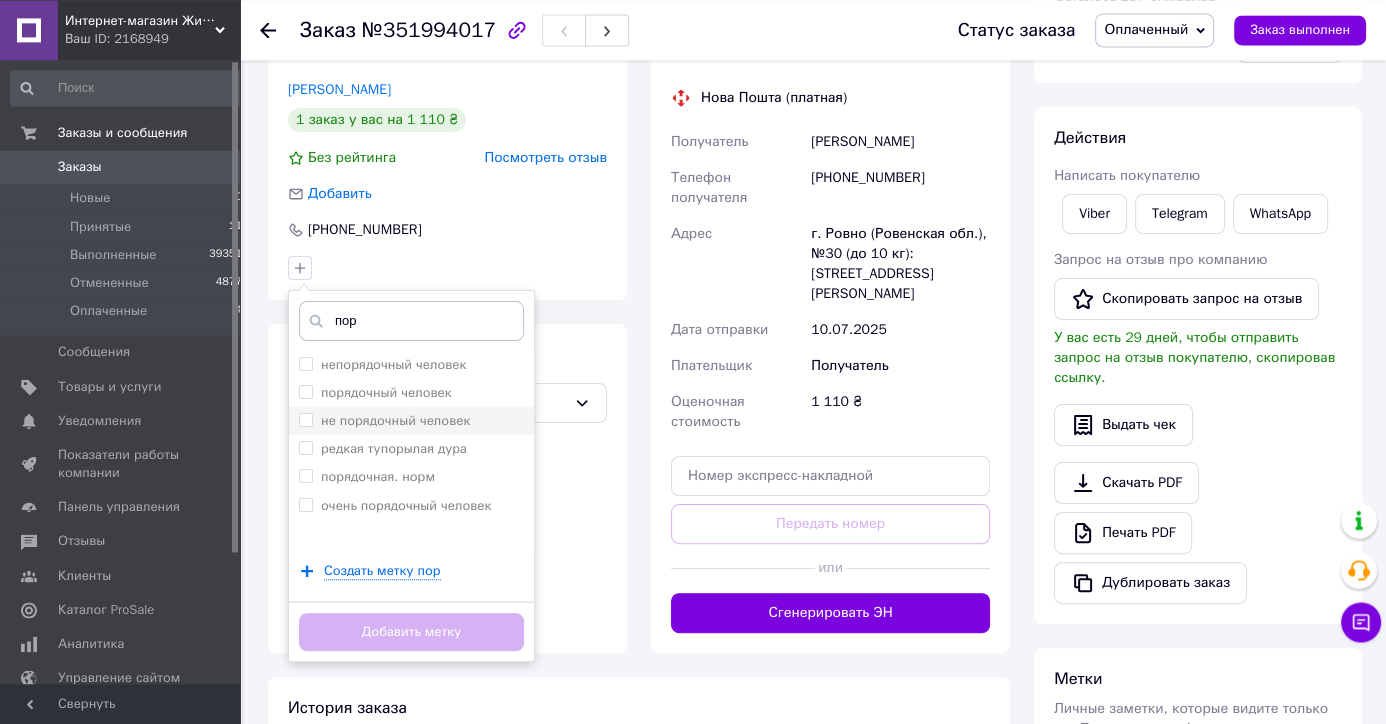 scroll, scrollTop: 525, scrollLeft: 0, axis: vertical 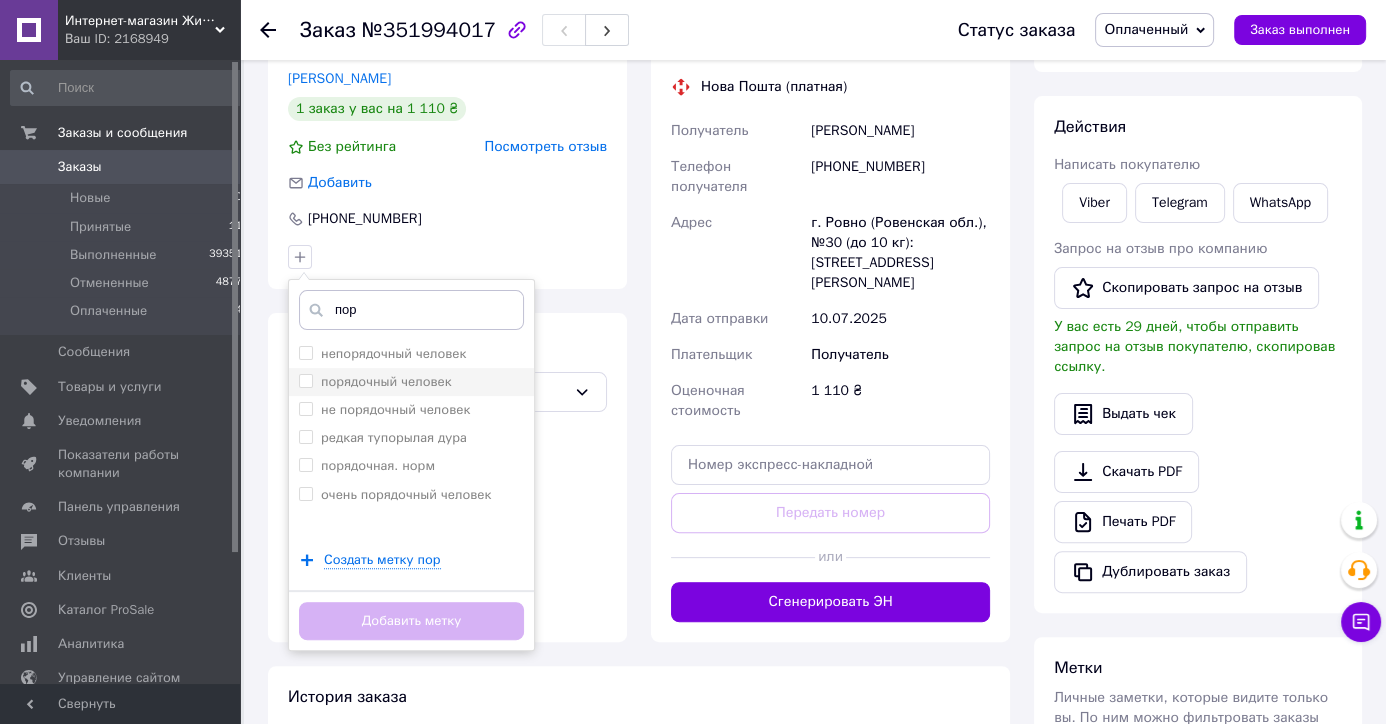 type on "пор" 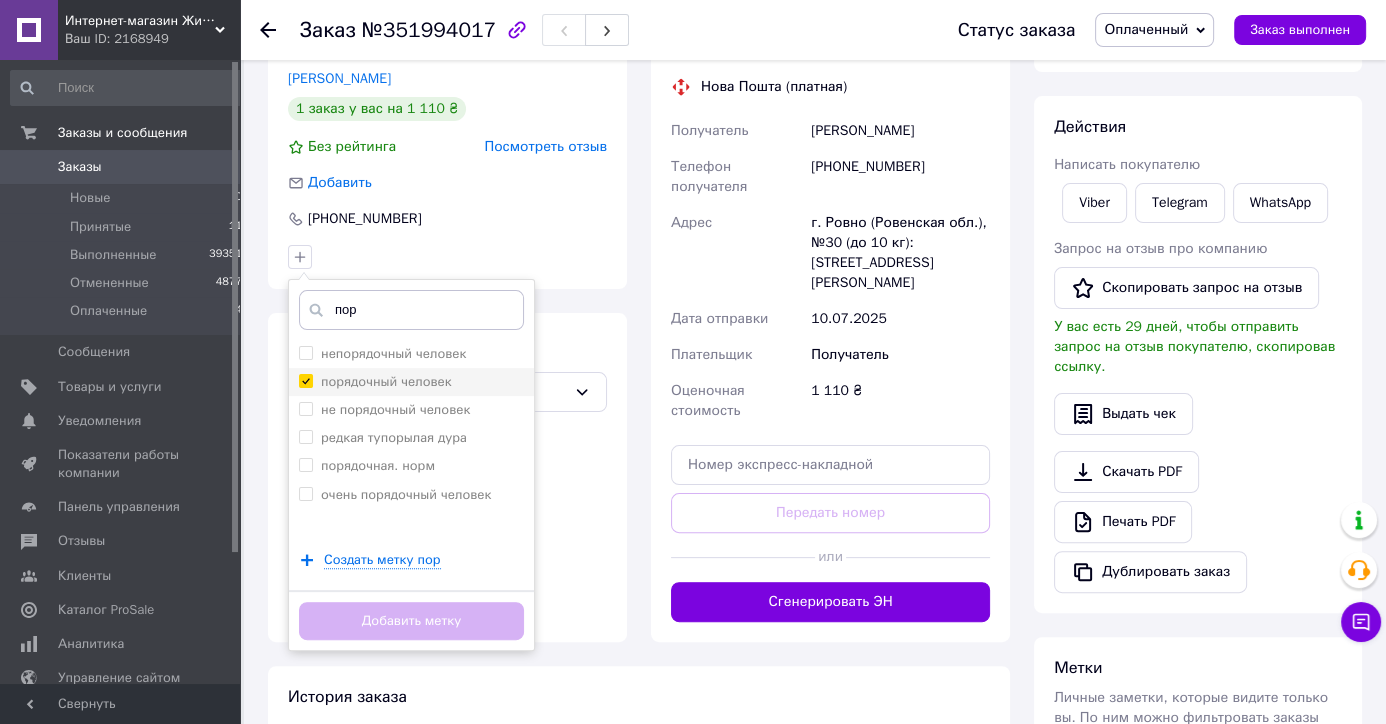checkbox on "true" 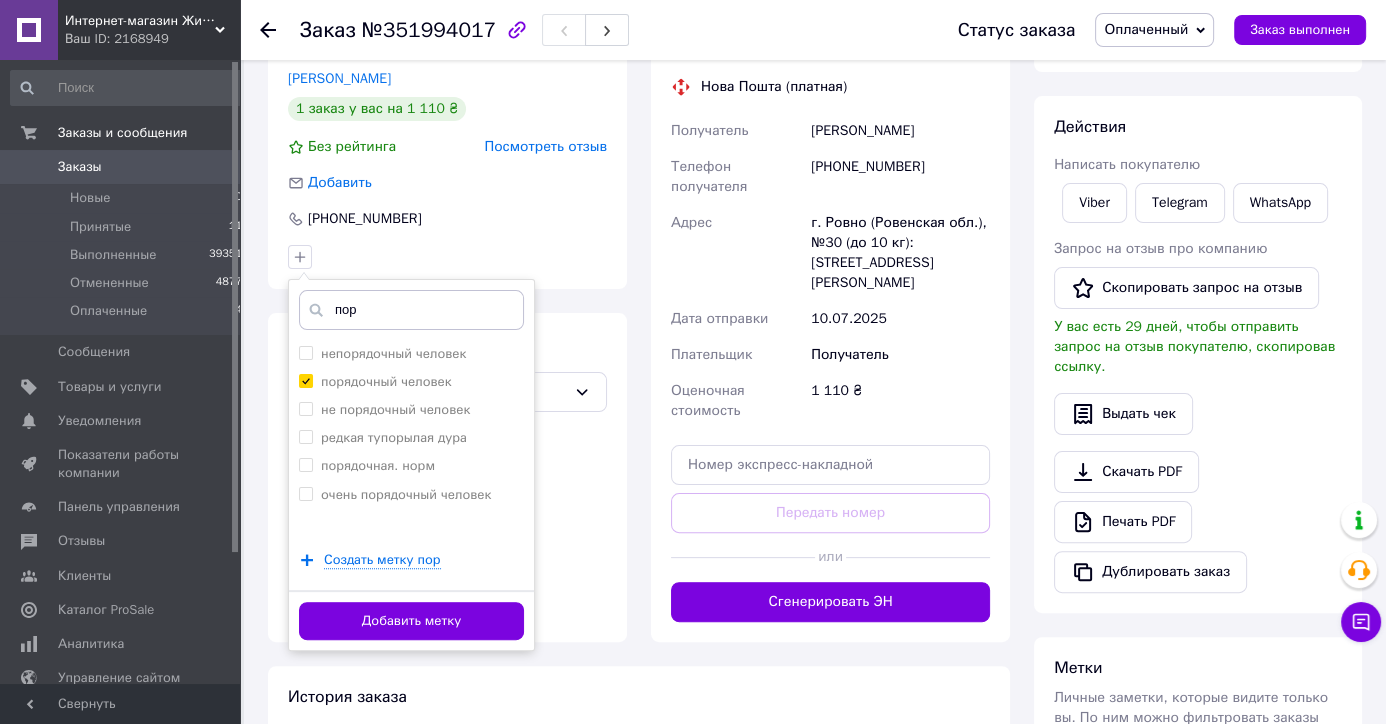 drag, startPoint x: 371, startPoint y: 625, endPoint x: 282, endPoint y: 503, distance: 151.01324 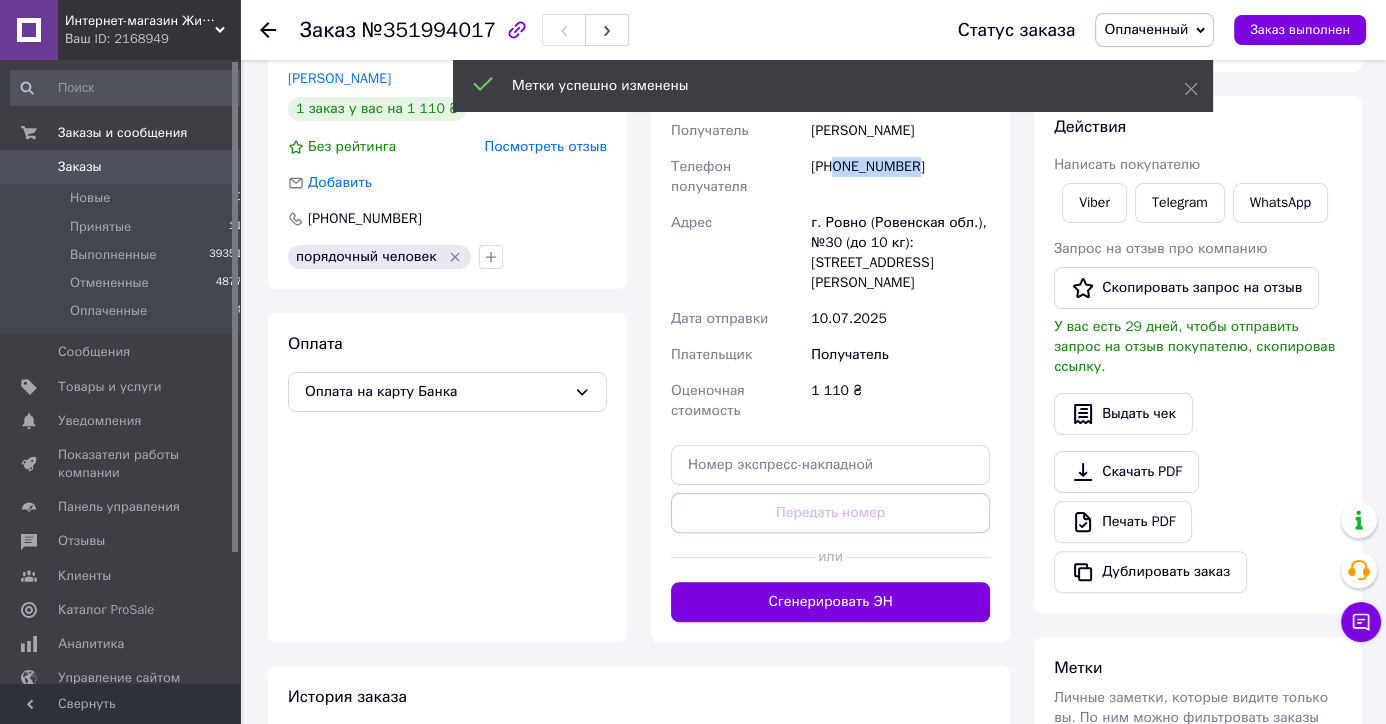 drag, startPoint x: 938, startPoint y: 168, endPoint x: 838, endPoint y: 168, distance: 100 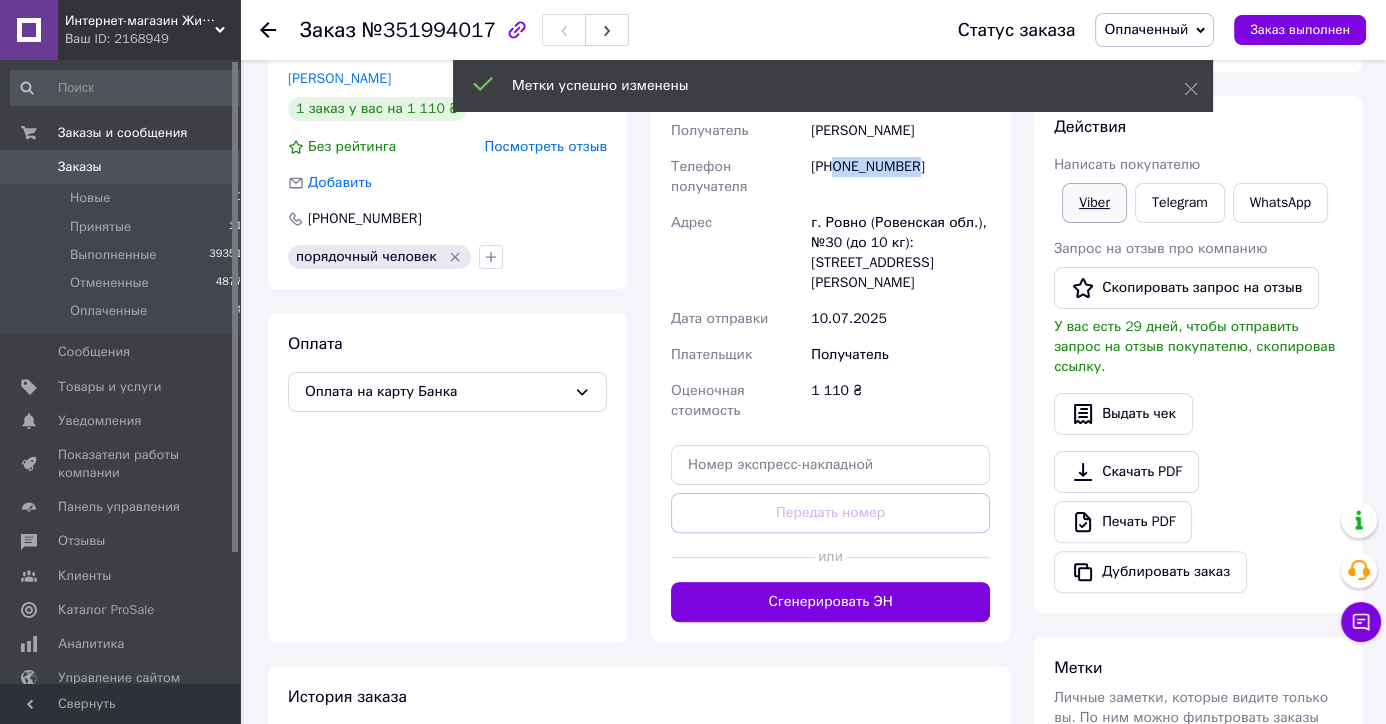 click on "Viber" at bounding box center [1094, 203] 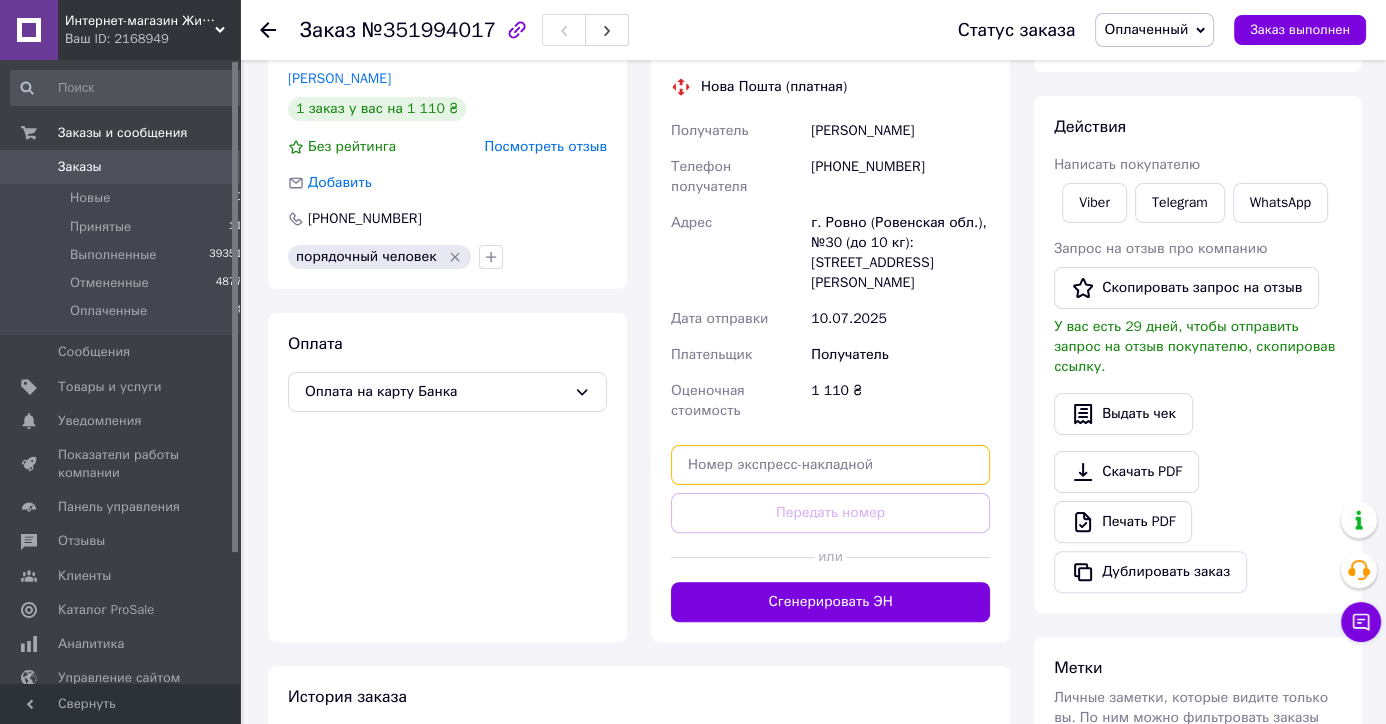 paste on "20451202758504" 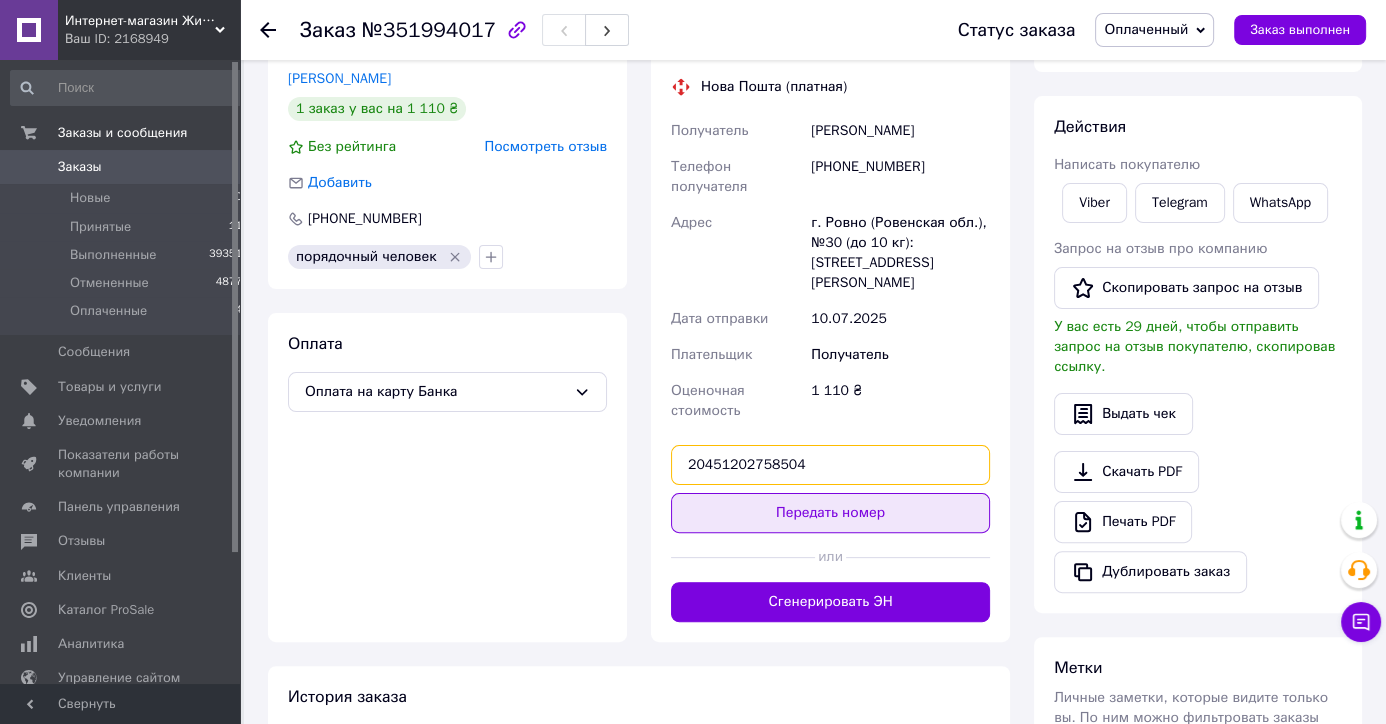 type on "20451202758504" 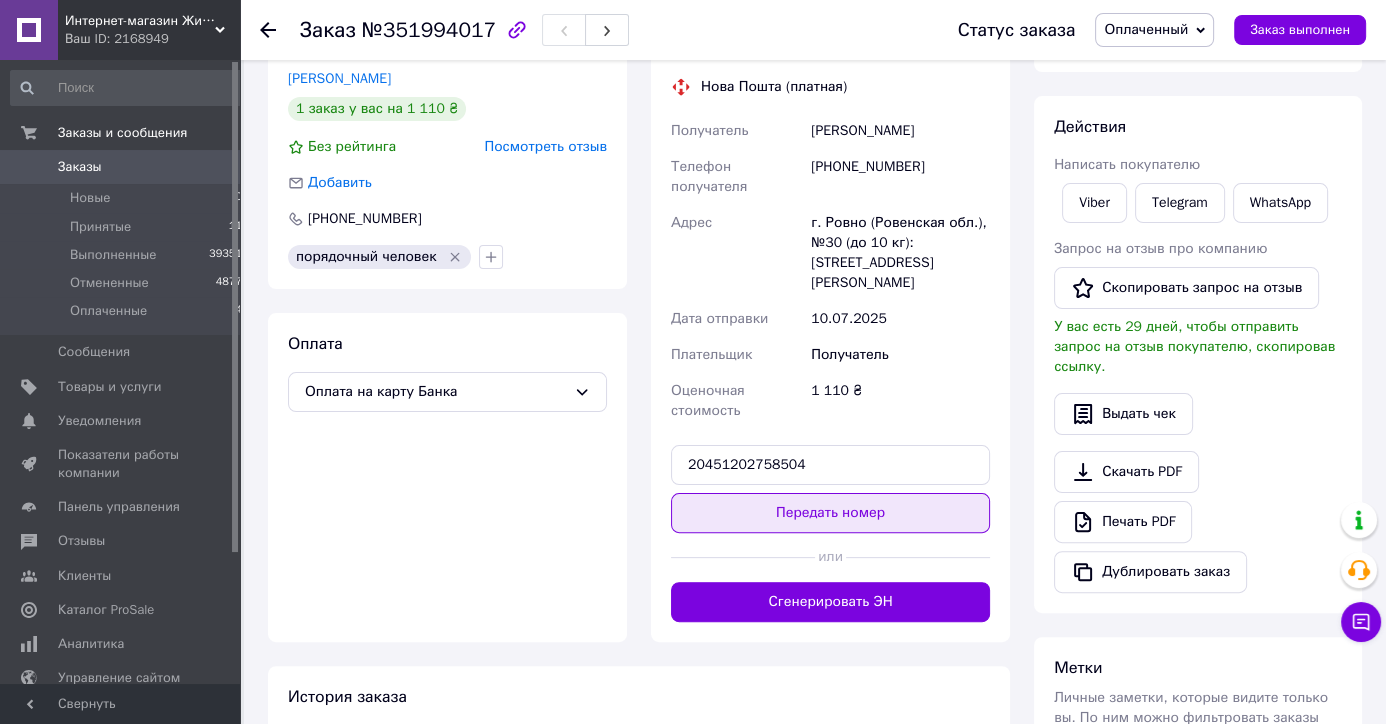 click on "Передать номер" at bounding box center [830, 513] 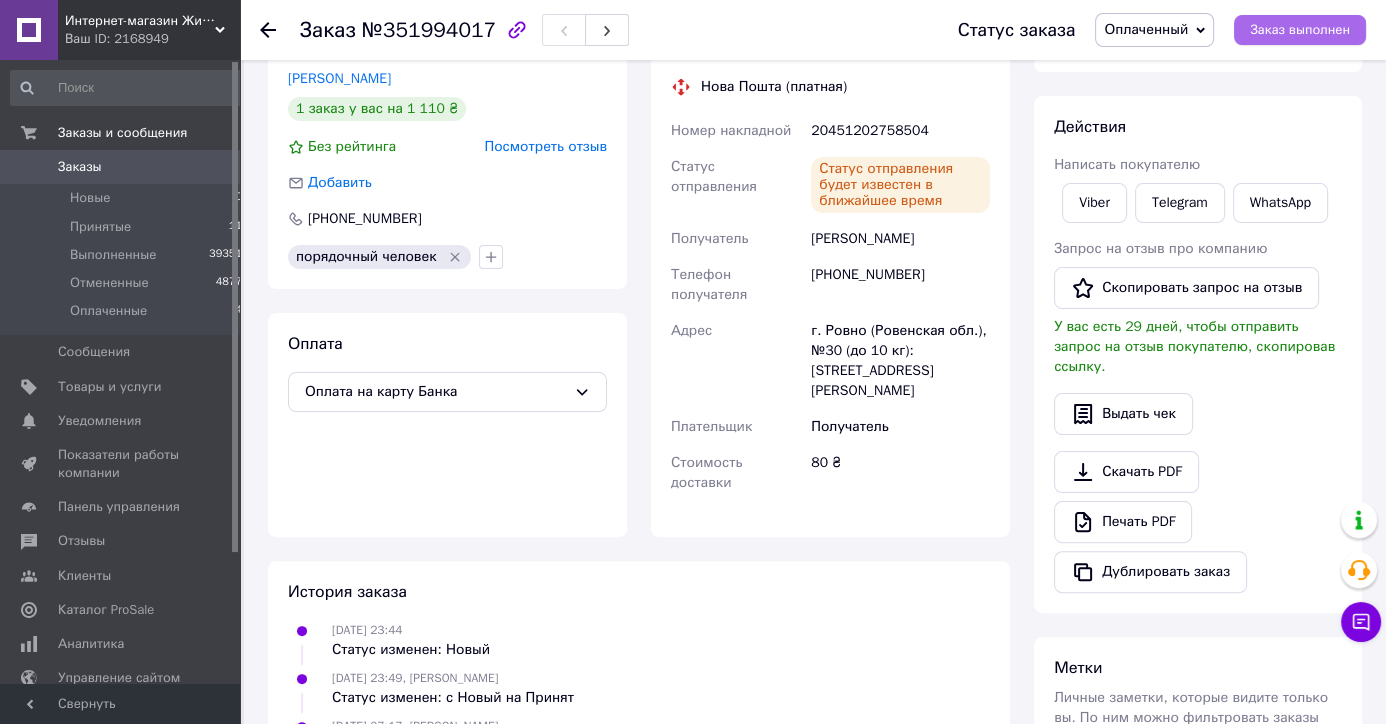 click on "Заказ выполнен" at bounding box center (1300, 30) 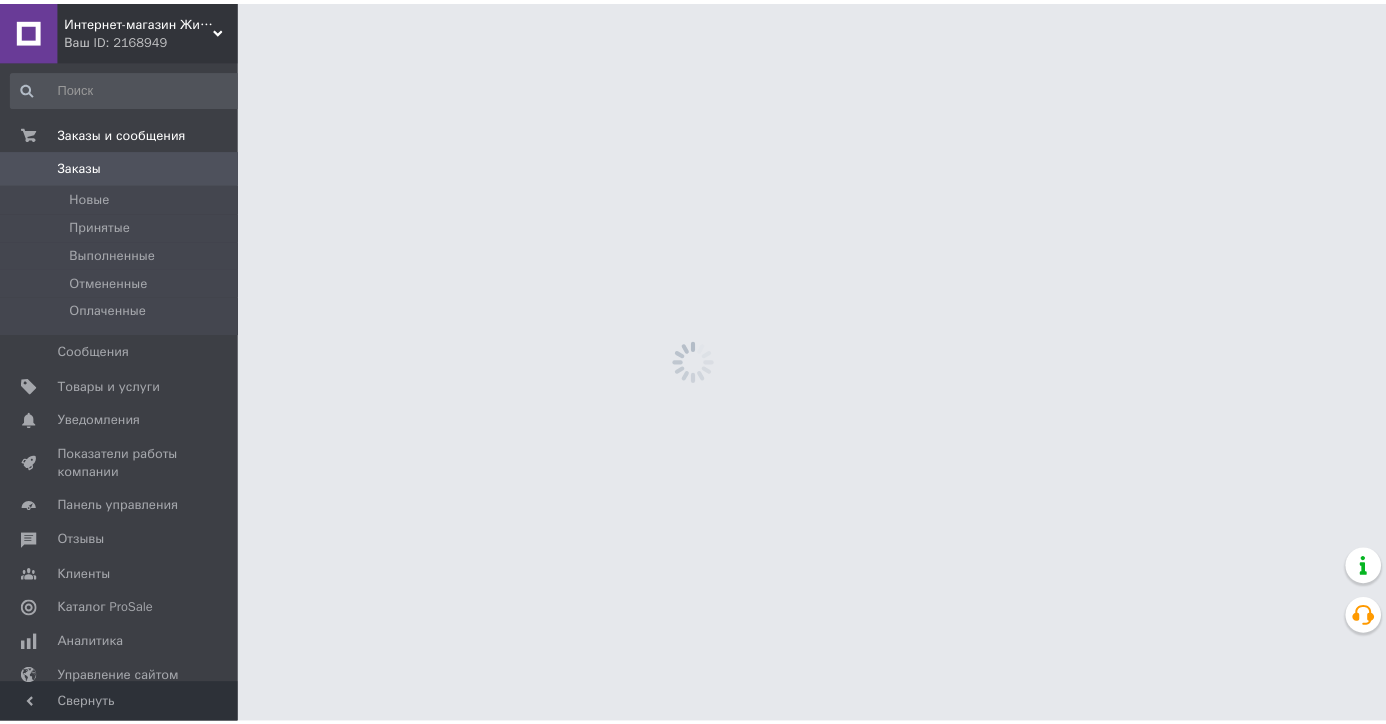 scroll, scrollTop: 0, scrollLeft: 0, axis: both 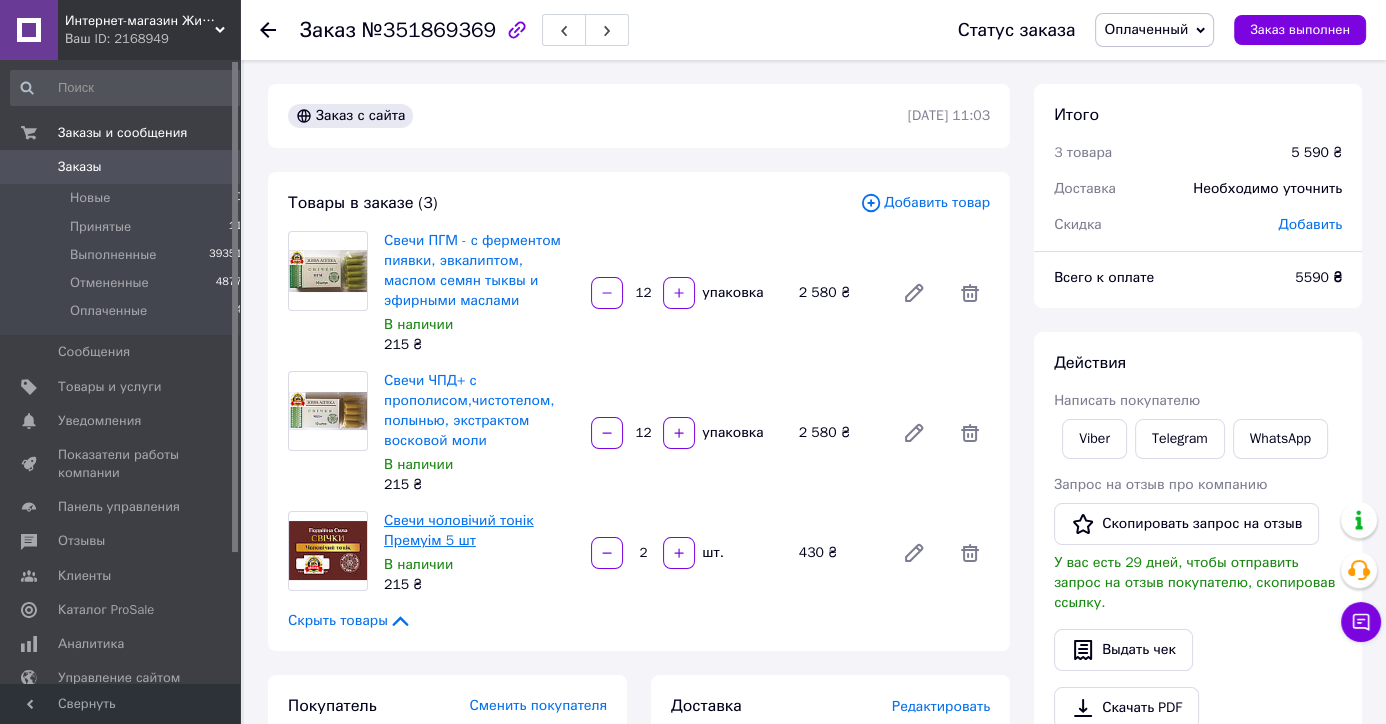 click on "Свечи чоловічий тонік Премуім 5 шт" at bounding box center (459, 530) 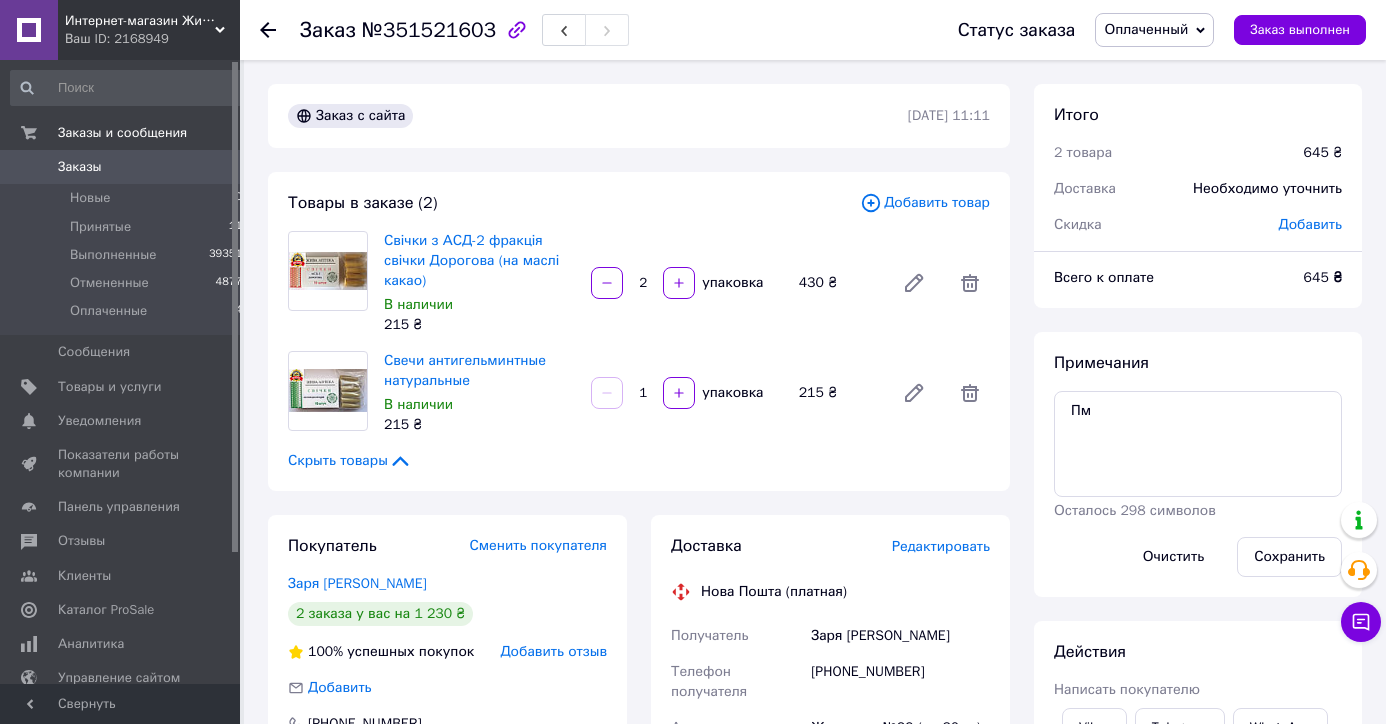 scroll, scrollTop: 0, scrollLeft: 0, axis: both 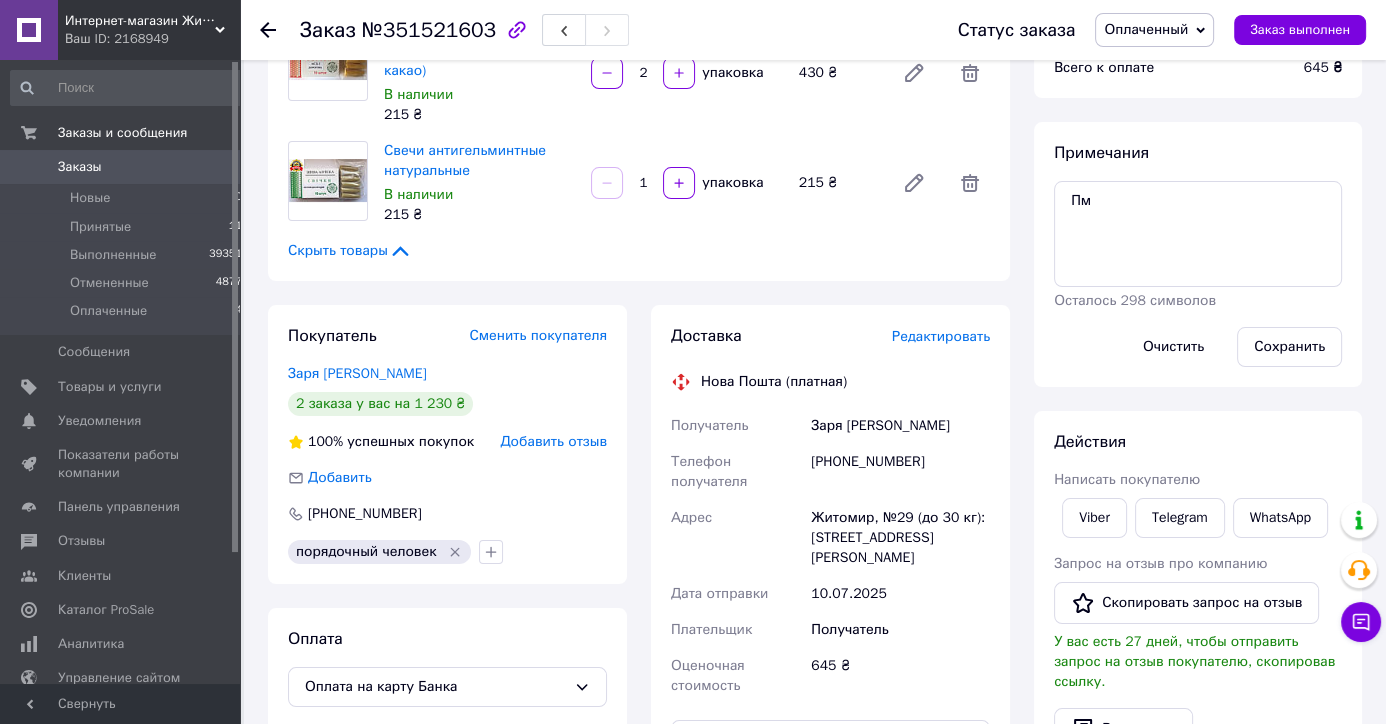 click on "Добавить отзыв" at bounding box center [553, 441] 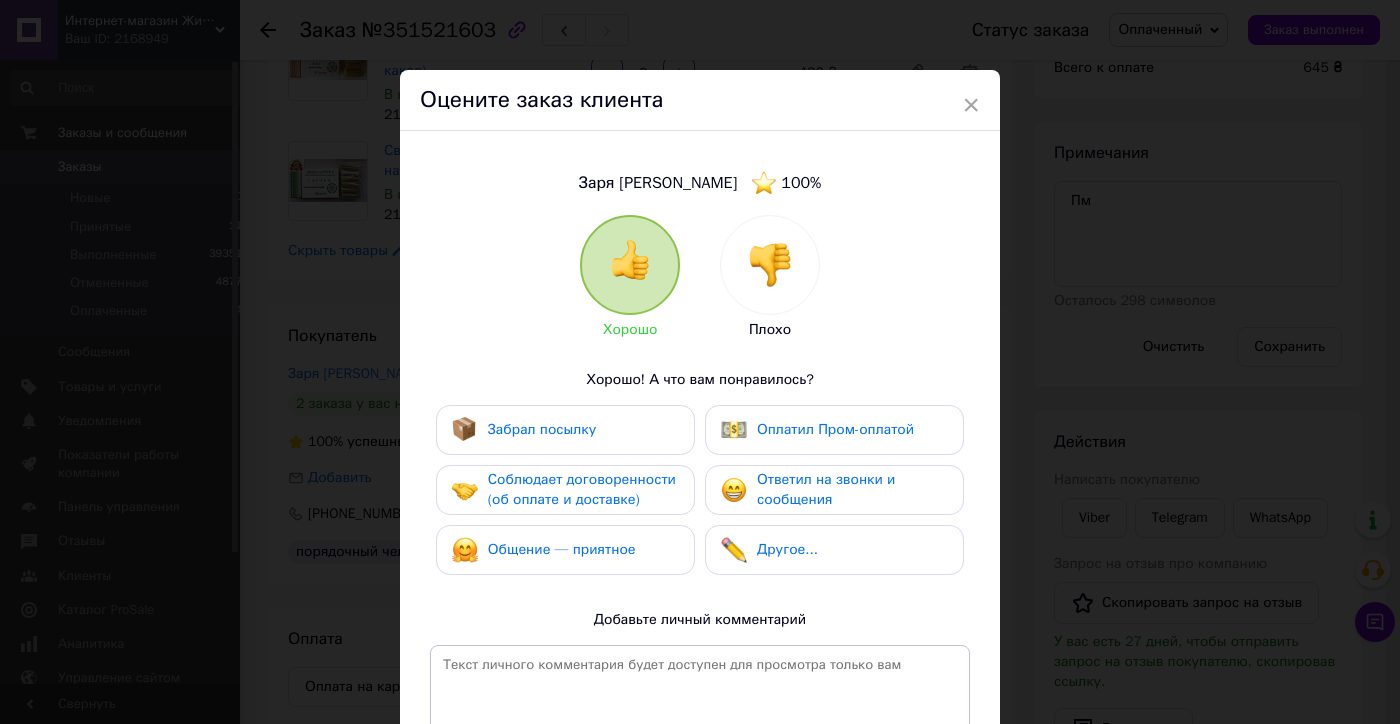 click on "Соблюдает договоренности (об оплате и доставке)" at bounding box center (582, 489) 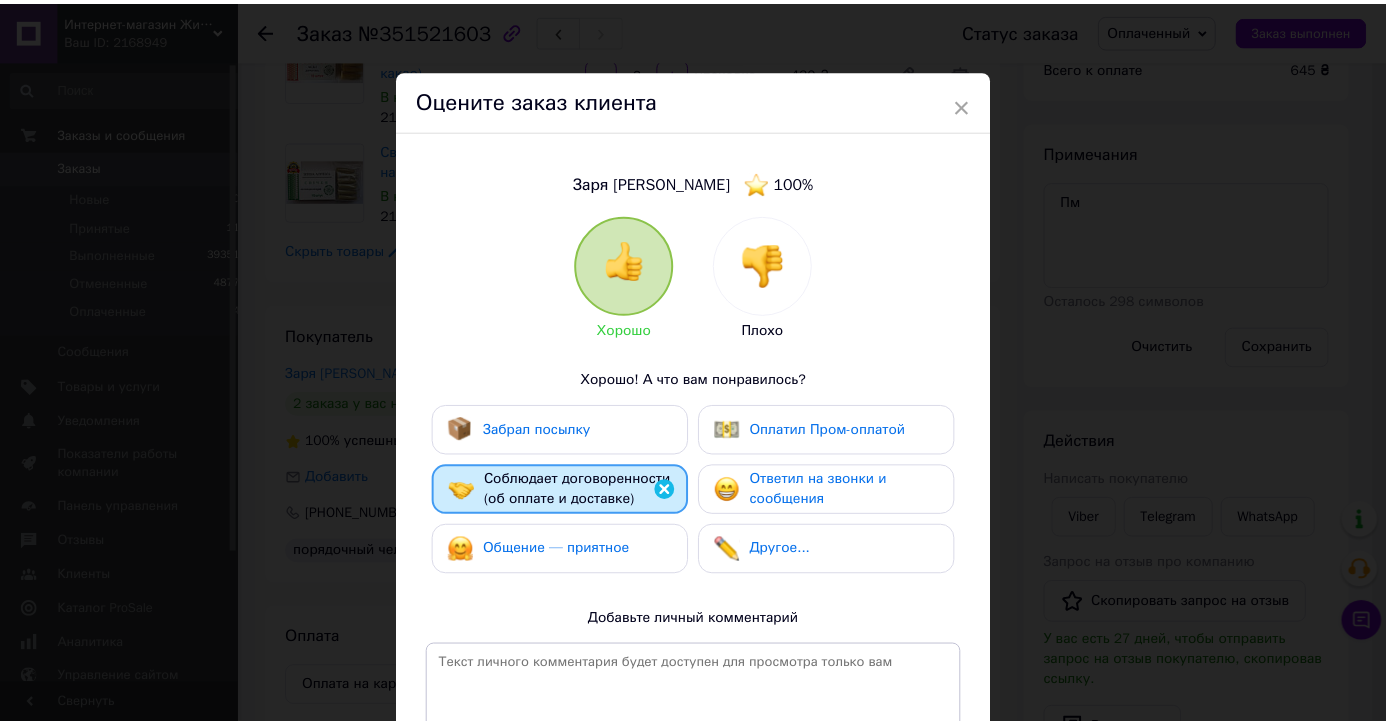 scroll, scrollTop: 285, scrollLeft: 0, axis: vertical 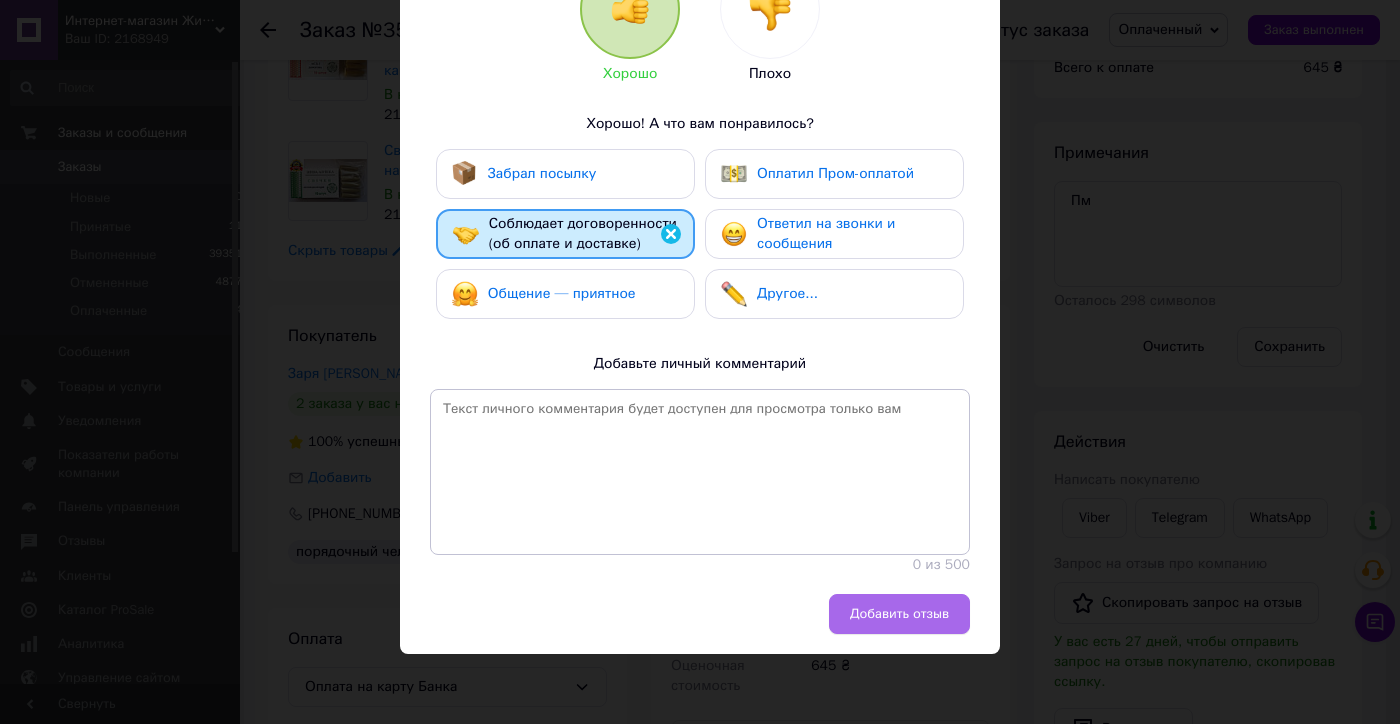 click on "Добавить отзыв" at bounding box center [899, 614] 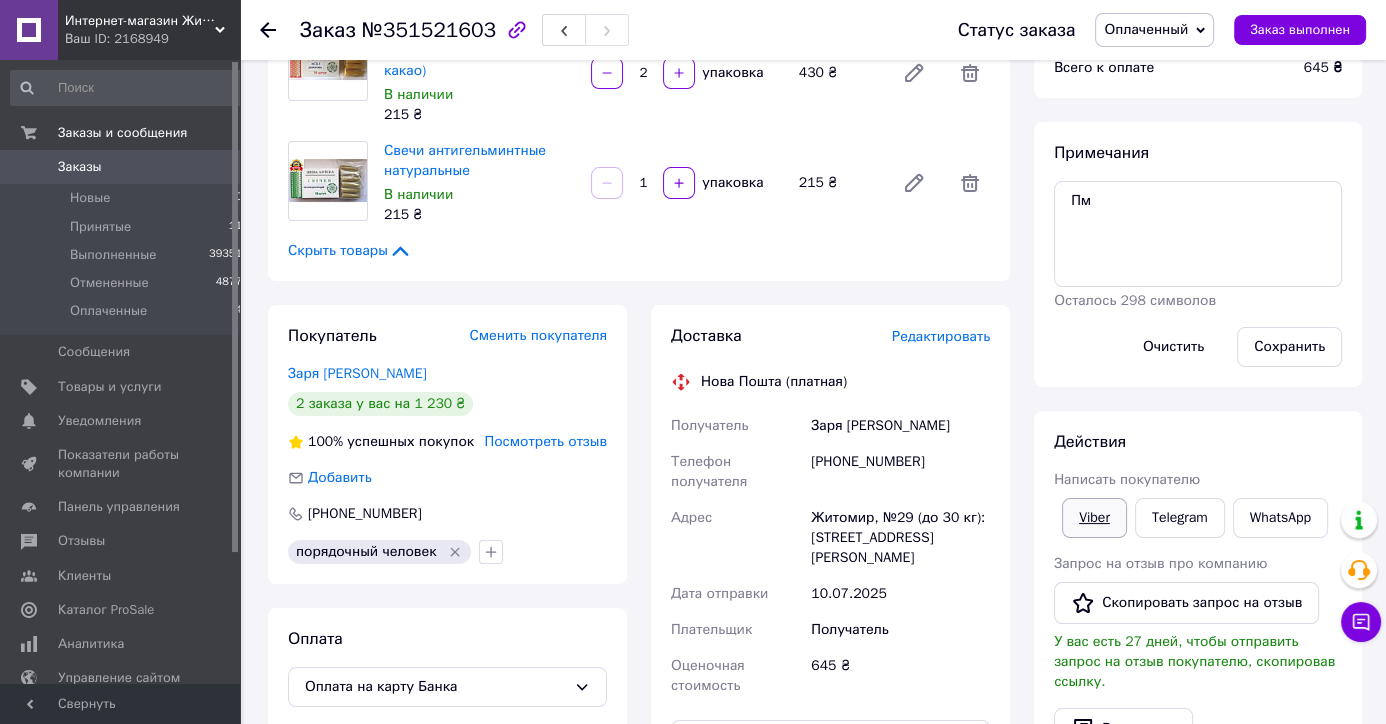 click on "Viber" at bounding box center [1094, 518] 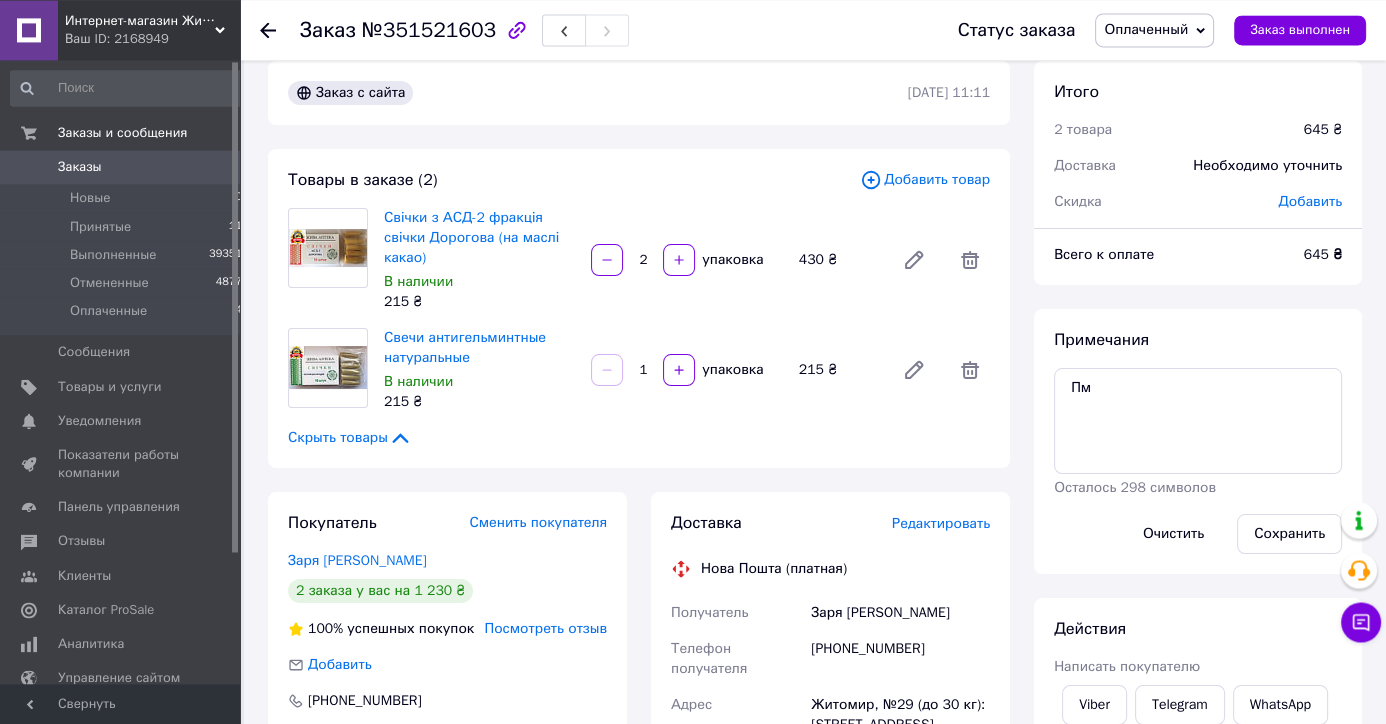 scroll, scrollTop: 0, scrollLeft: 0, axis: both 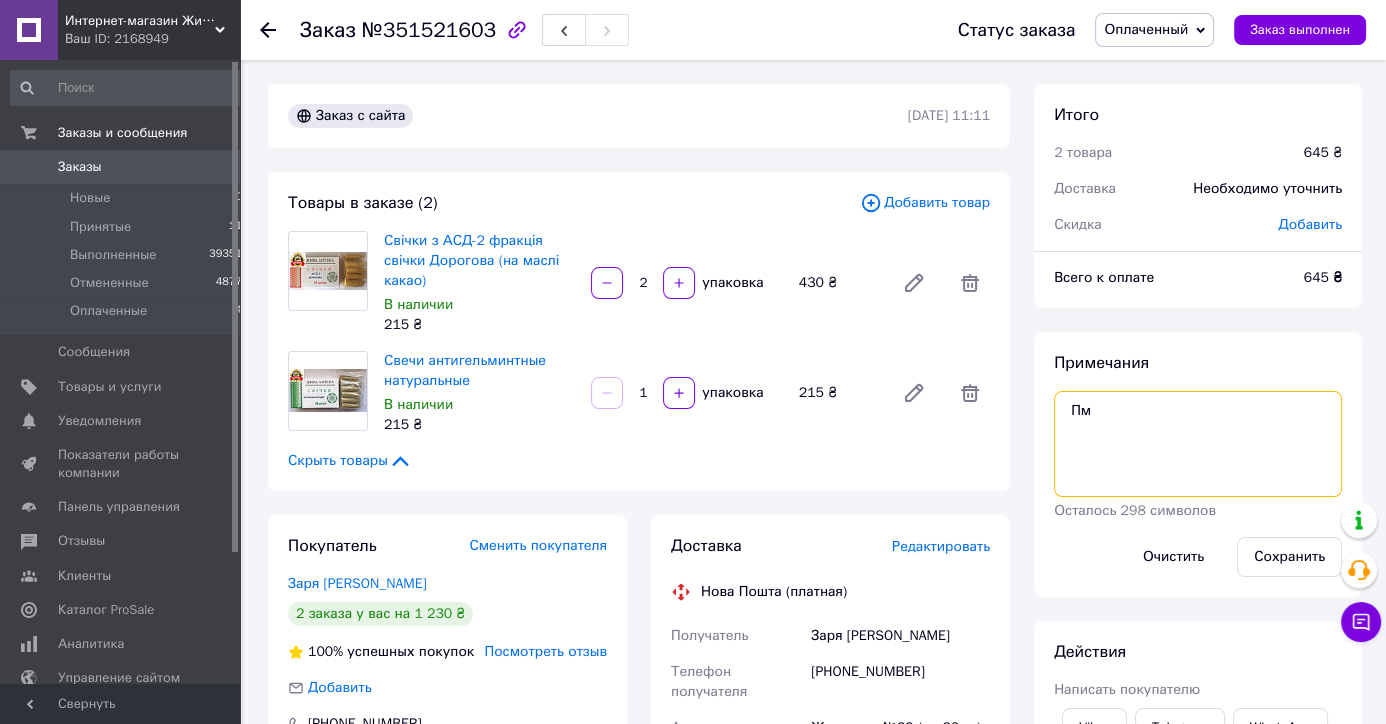 click on "Пм" at bounding box center (1198, 444) 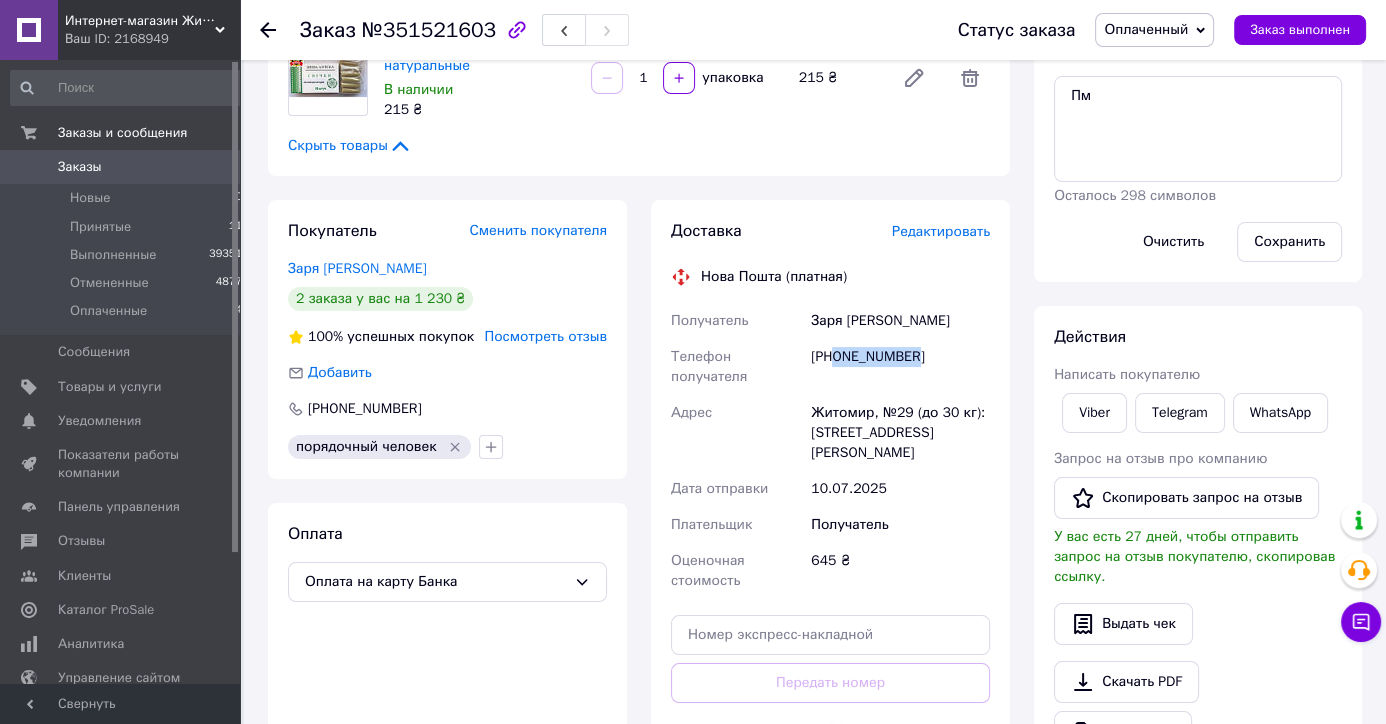 drag, startPoint x: 944, startPoint y: 359, endPoint x: 833, endPoint y: 358, distance: 111.0045 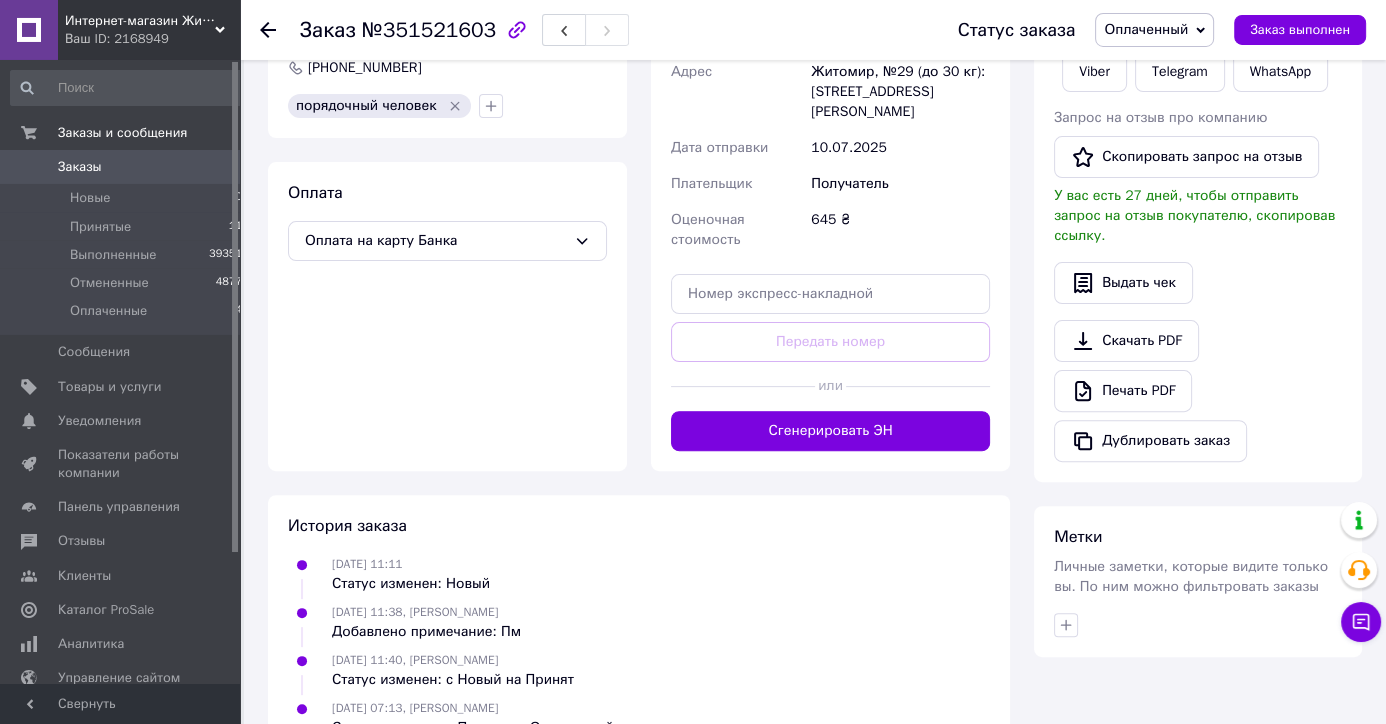 scroll, scrollTop: 672, scrollLeft: 0, axis: vertical 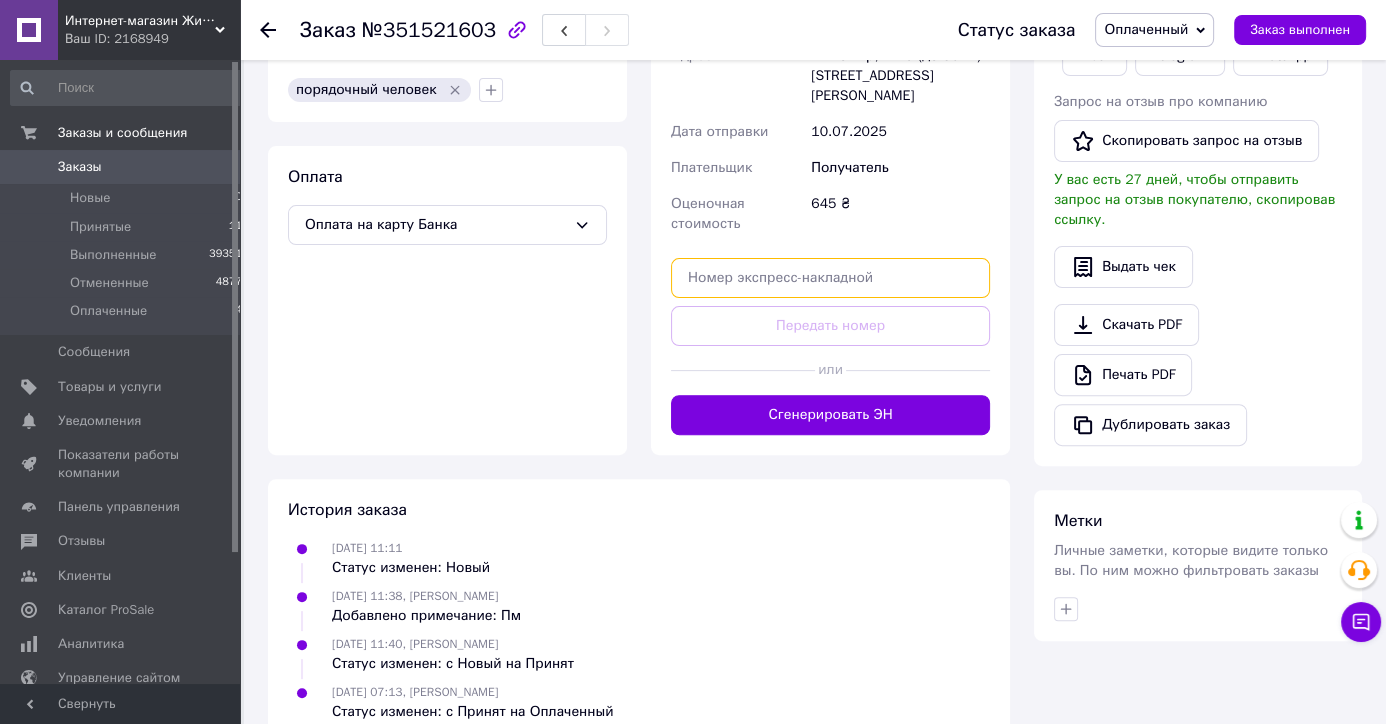 paste on "20451202761425" 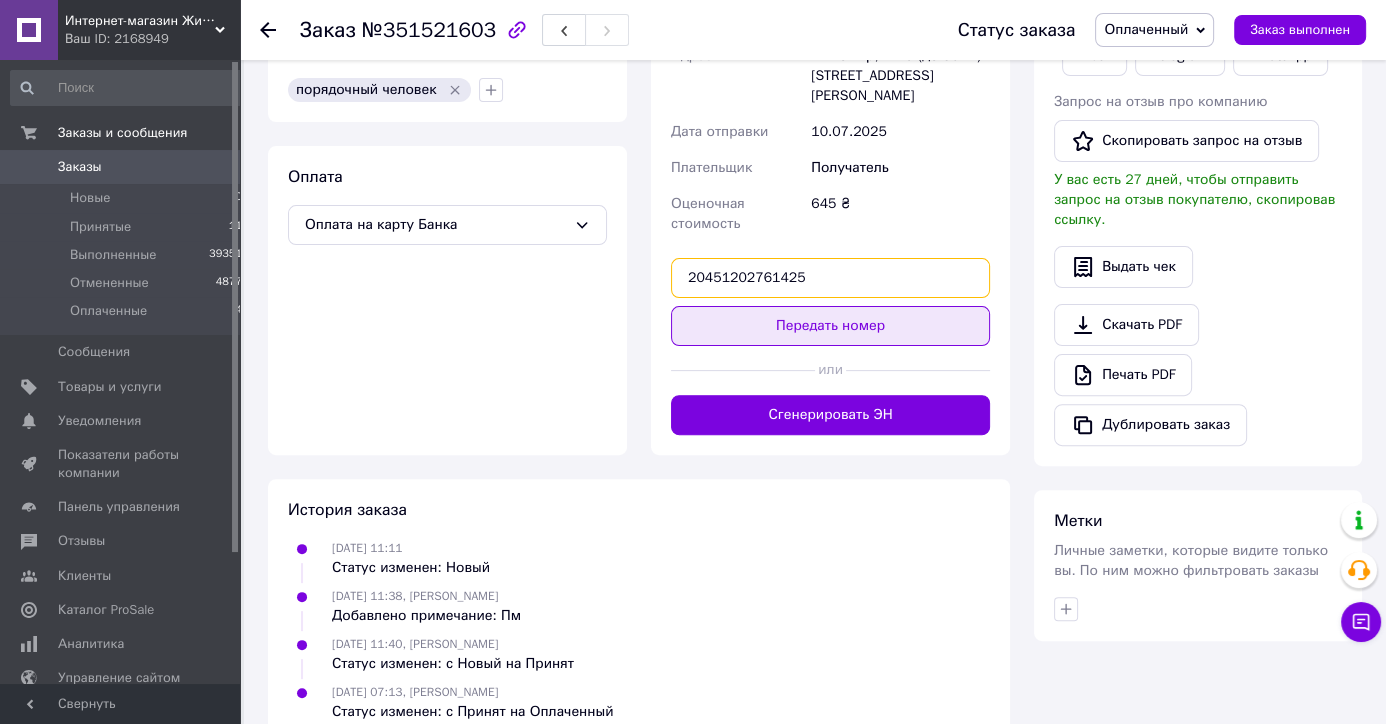 type on "20451202761425" 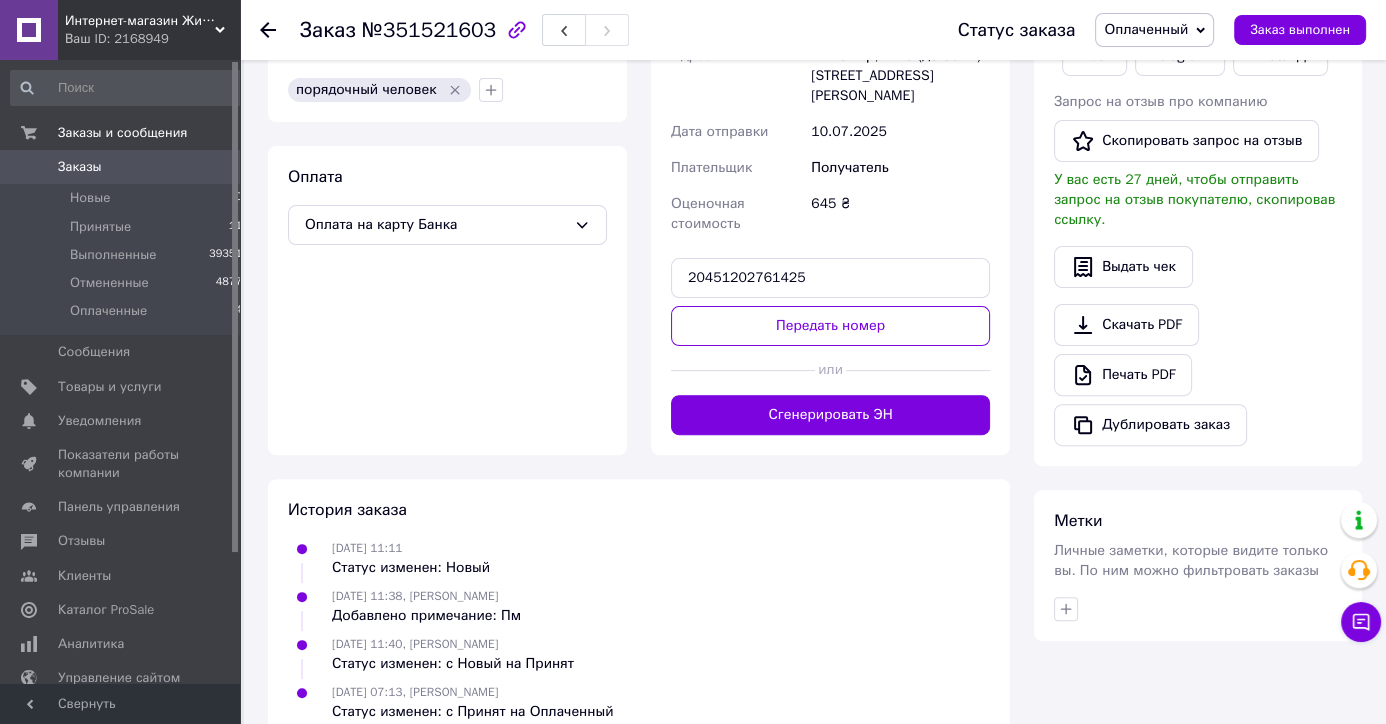 click on "Передать номер" at bounding box center [830, 326] 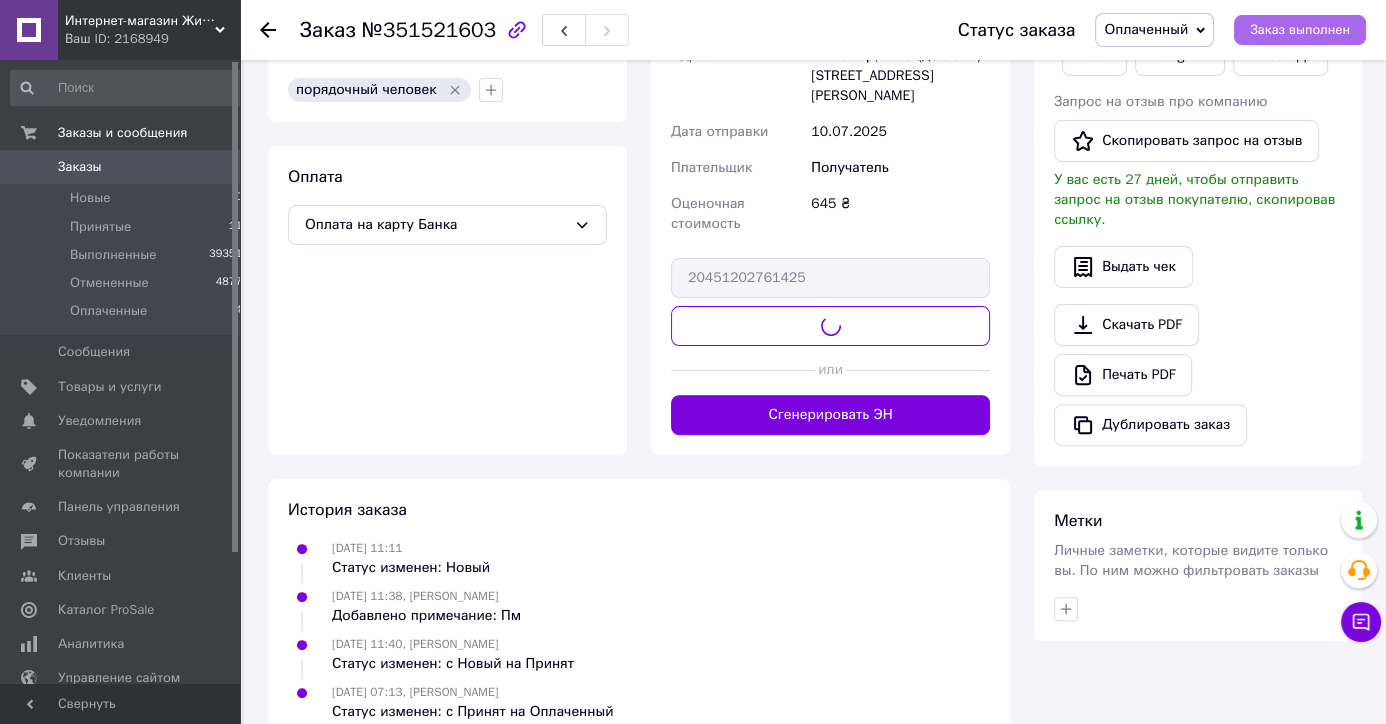 click on "Заказ выполнен" at bounding box center (1300, 30) 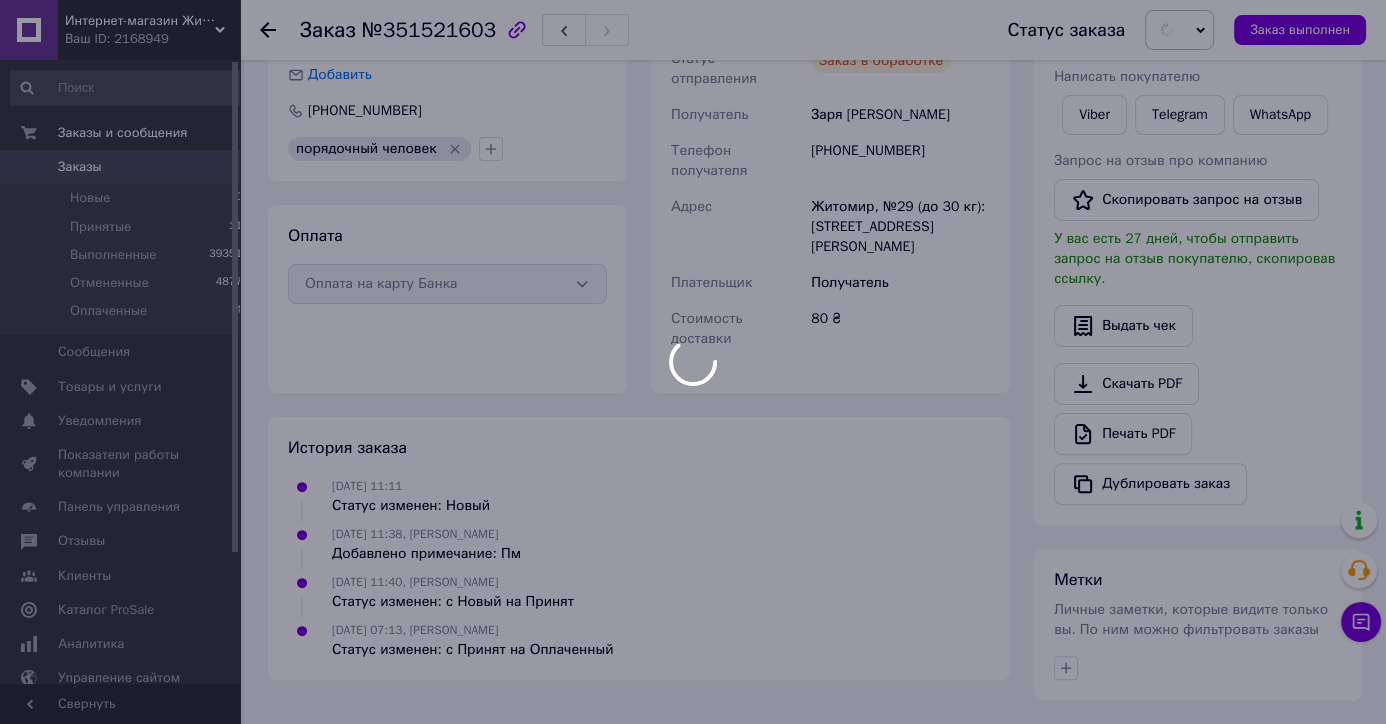 scroll, scrollTop: 590, scrollLeft: 0, axis: vertical 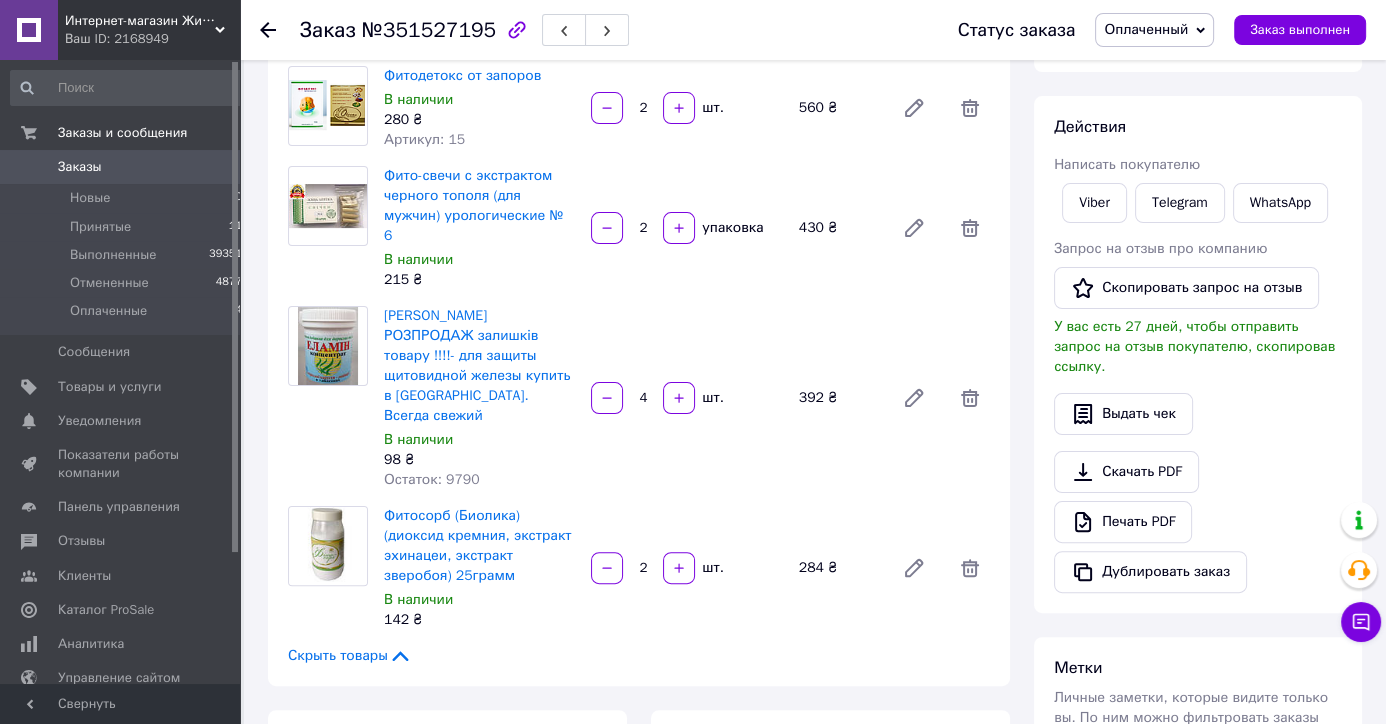 drag, startPoint x: 1093, startPoint y: 203, endPoint x: 1053, endPoint y: 278, distance: 85 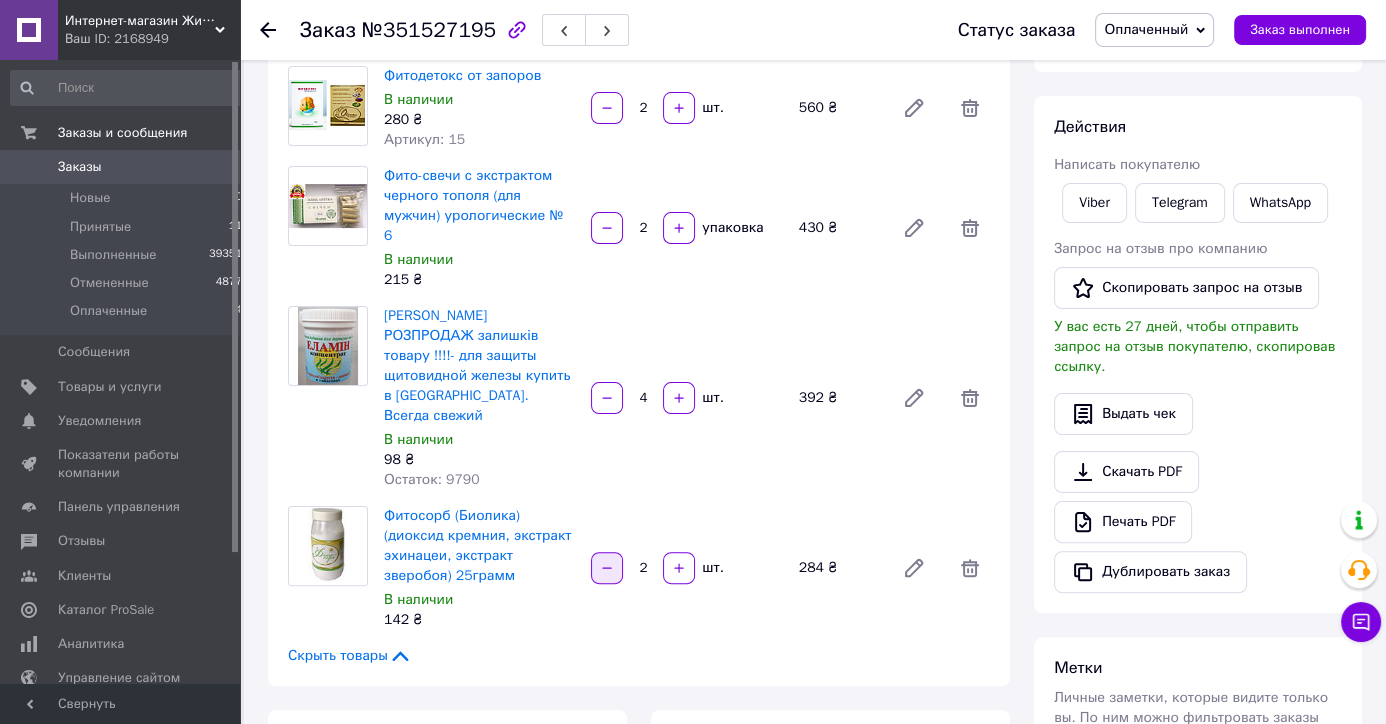 click at bounding box center [607, 568] 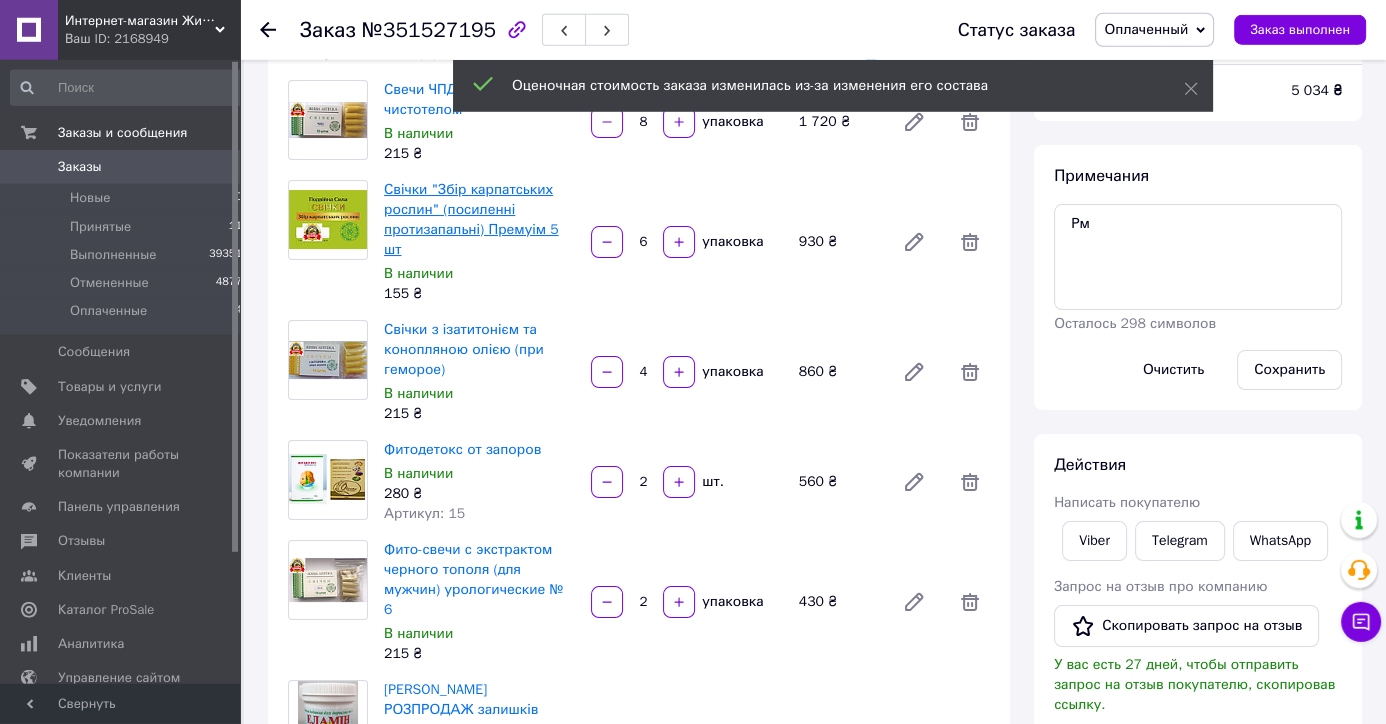 scroll, scrollTop: 105, scrollLeft: 0, axis: vertical 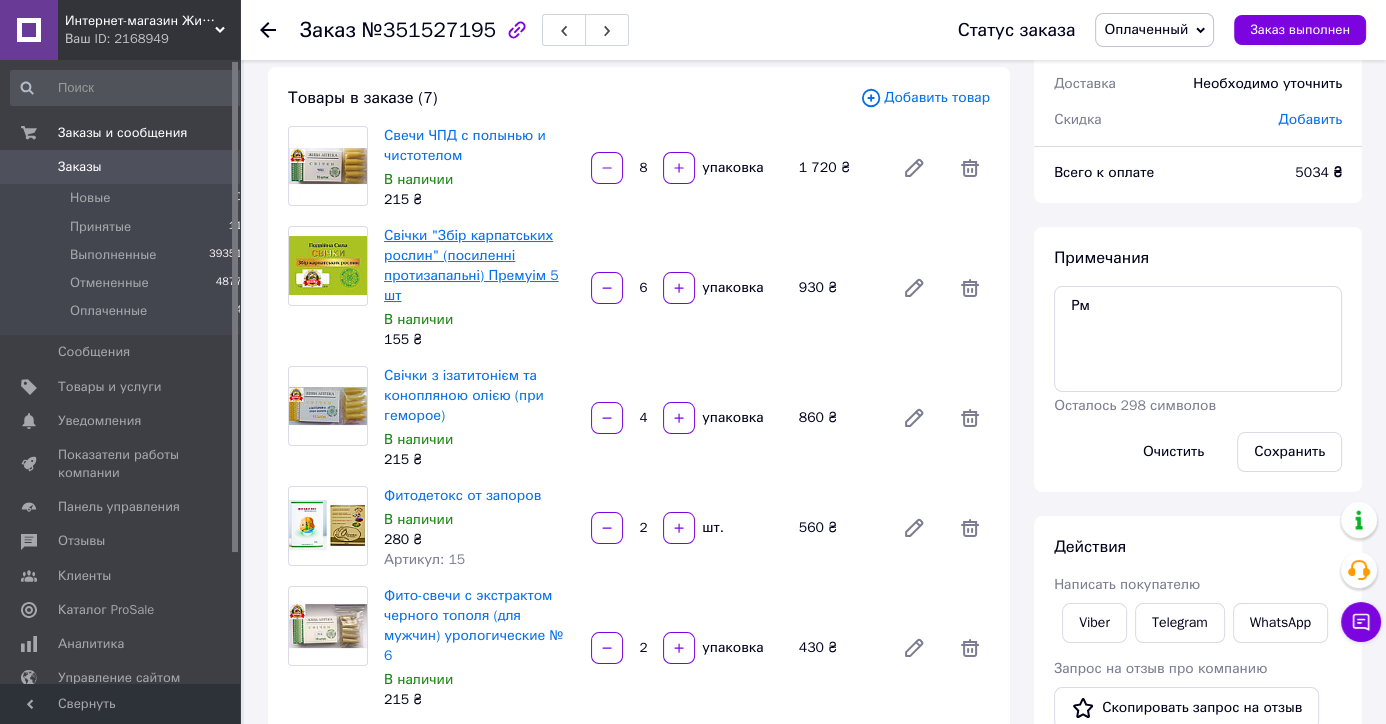 click on "Свічки "Збір карпатських рослин" (посиленні протизапальні) Премуім 5 шт" at bounding box center (471, 265) 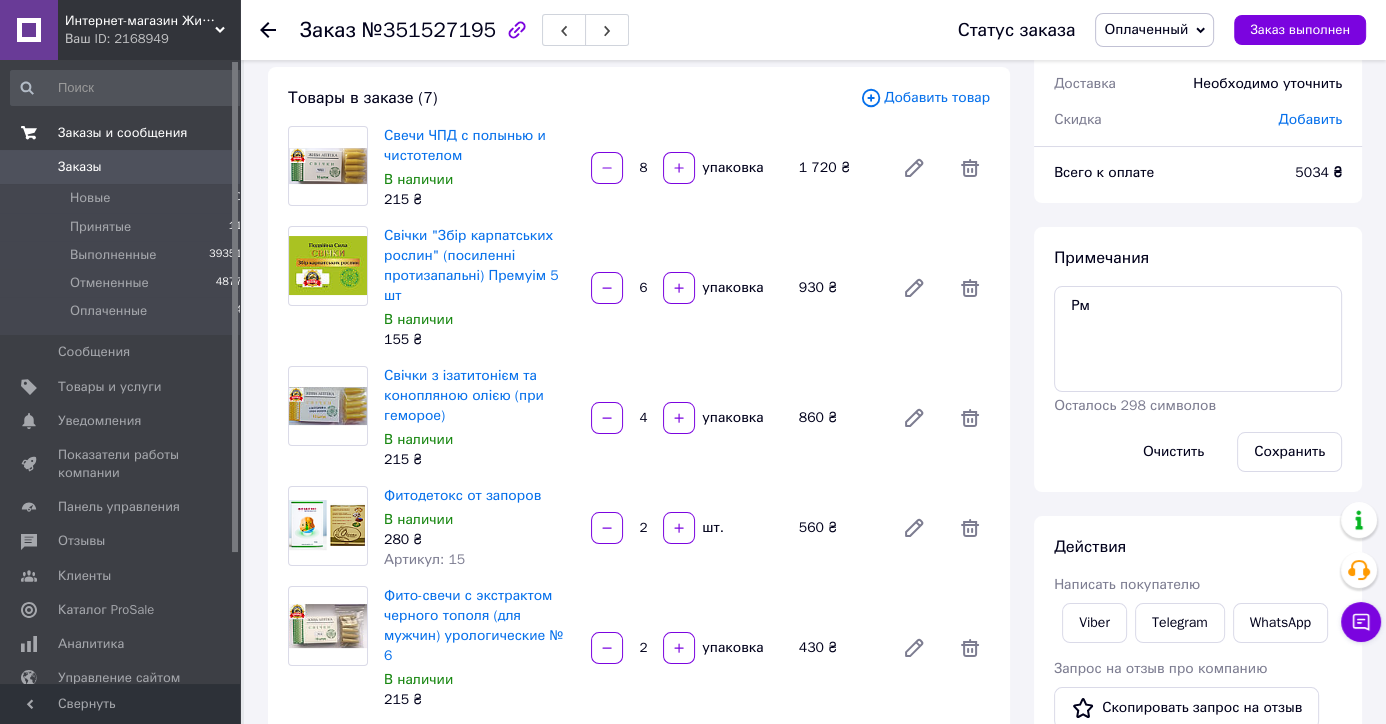 click on "Заказы и сообщения" at bounding box center (149, 133) 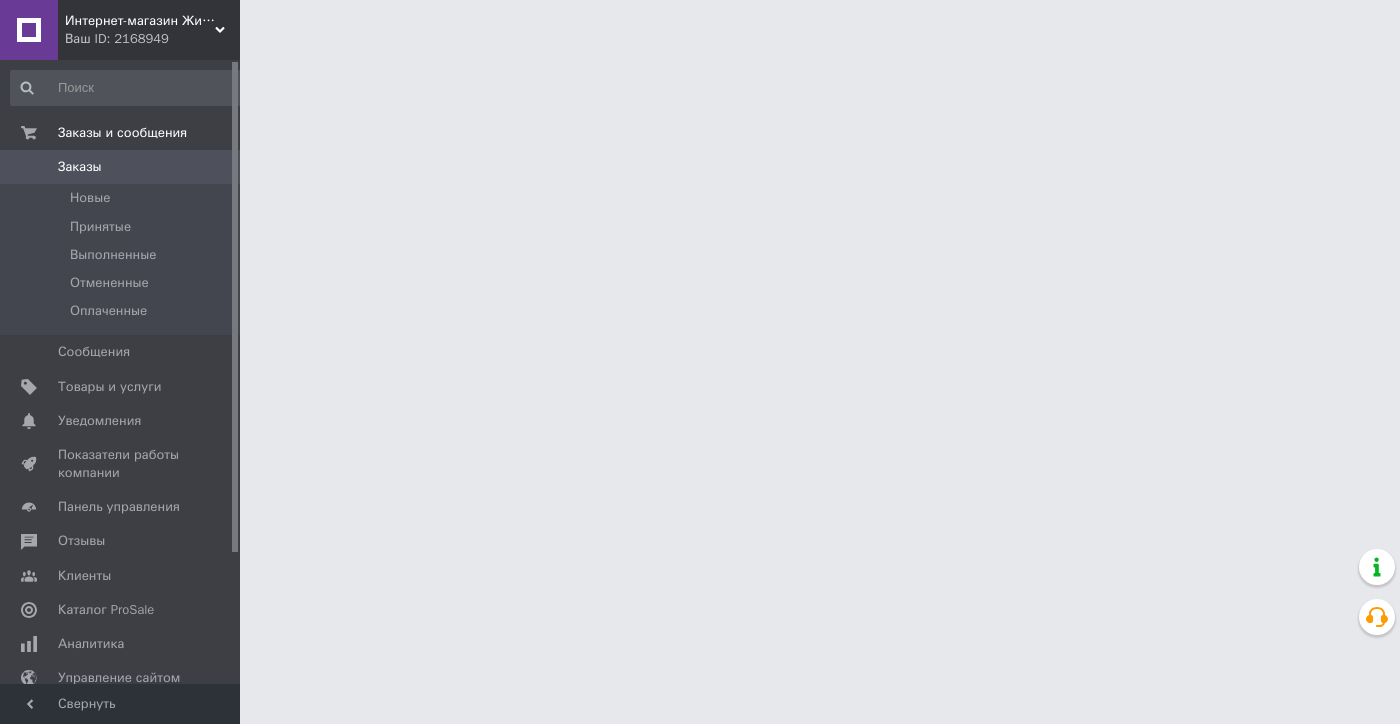 scroll, scrollTop: 0, scrollLeft: 0, axis: both 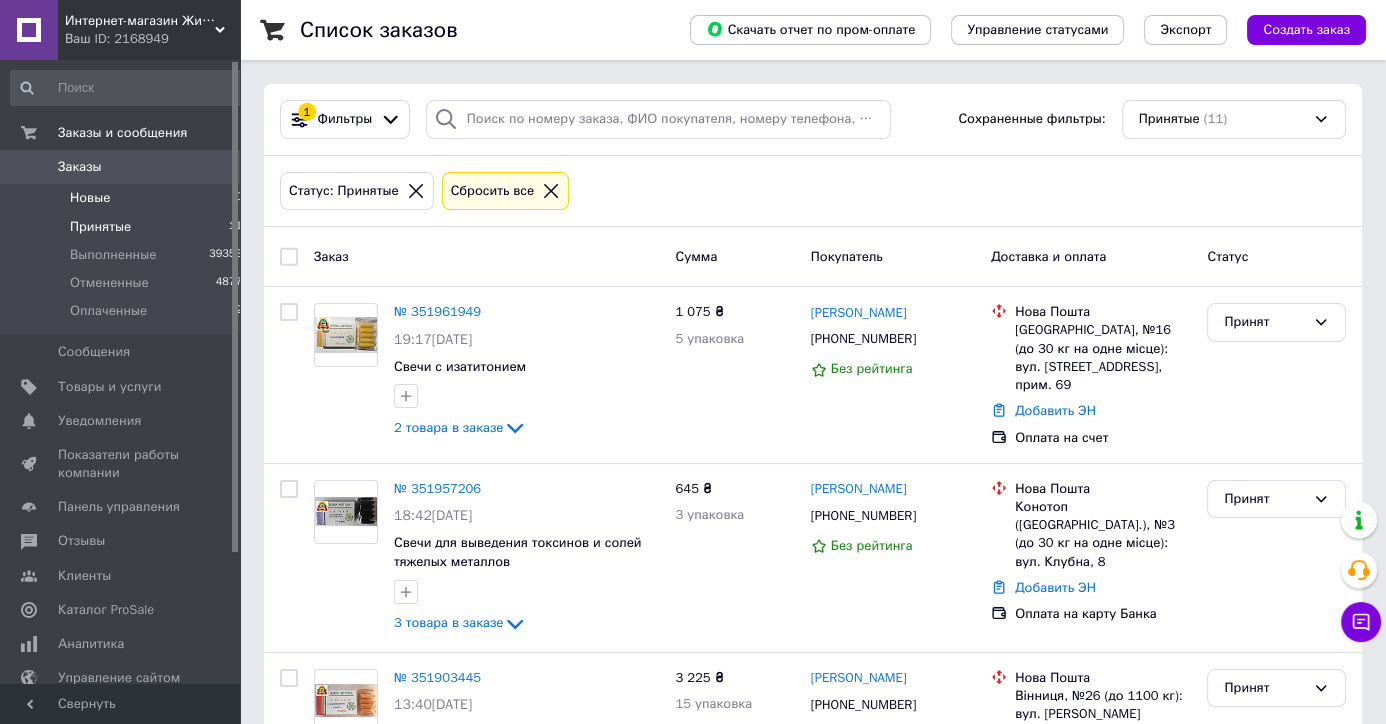 click on "Новые" at bounding box center (90, 198) 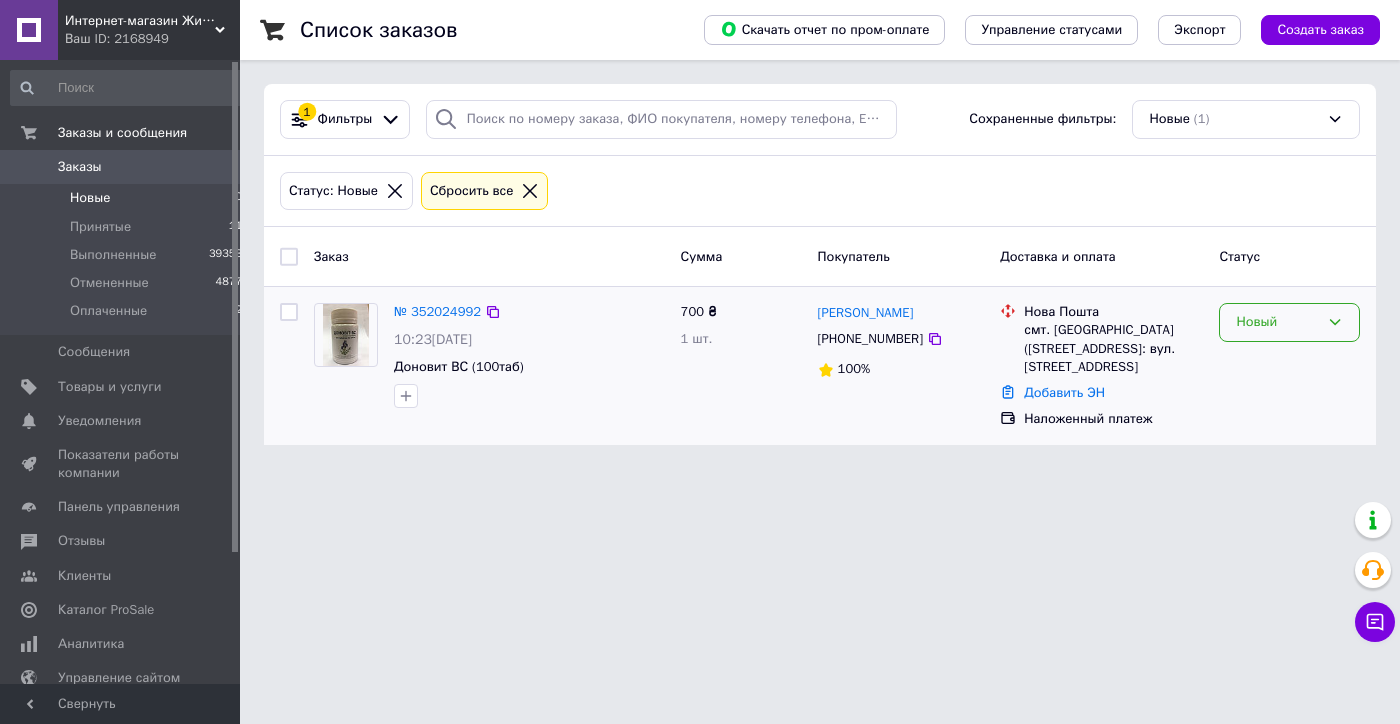 click on "Новый" at bounding box center [1277, 322] 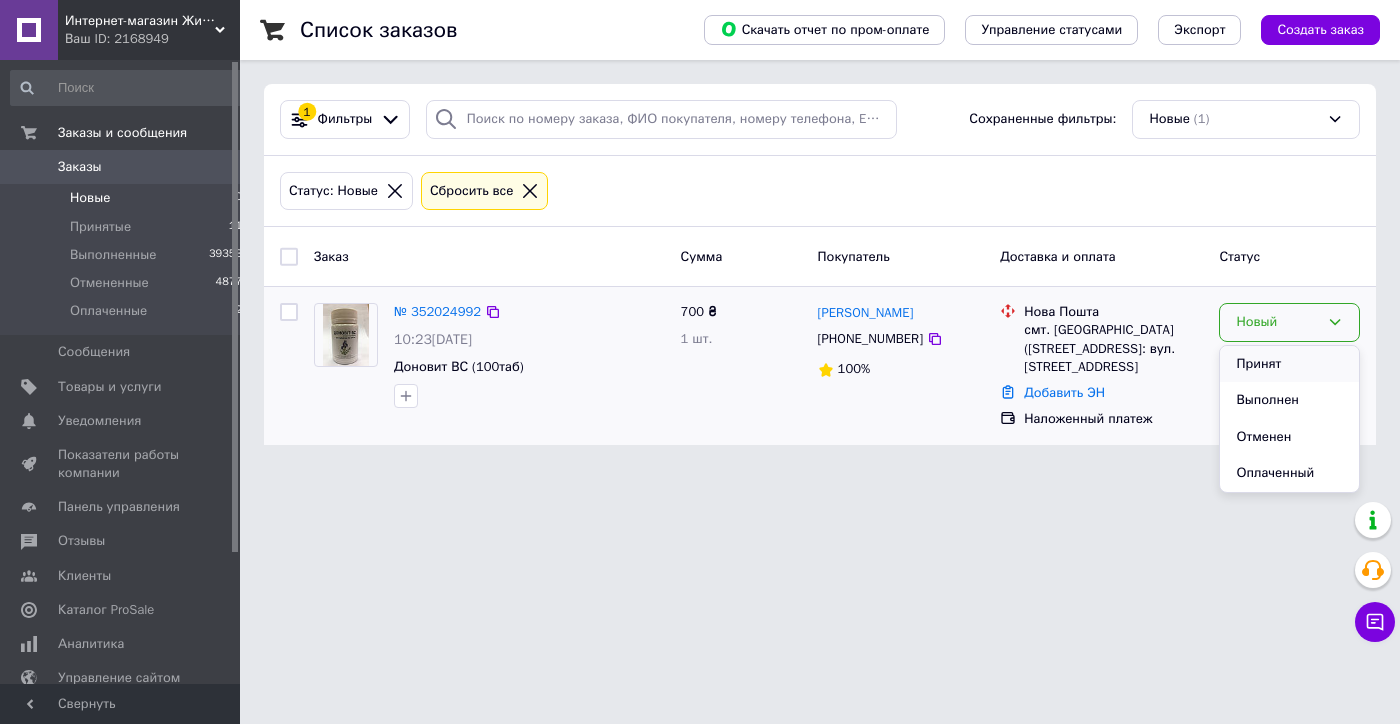 click on "Принят" at bounding box center (1289, 364) 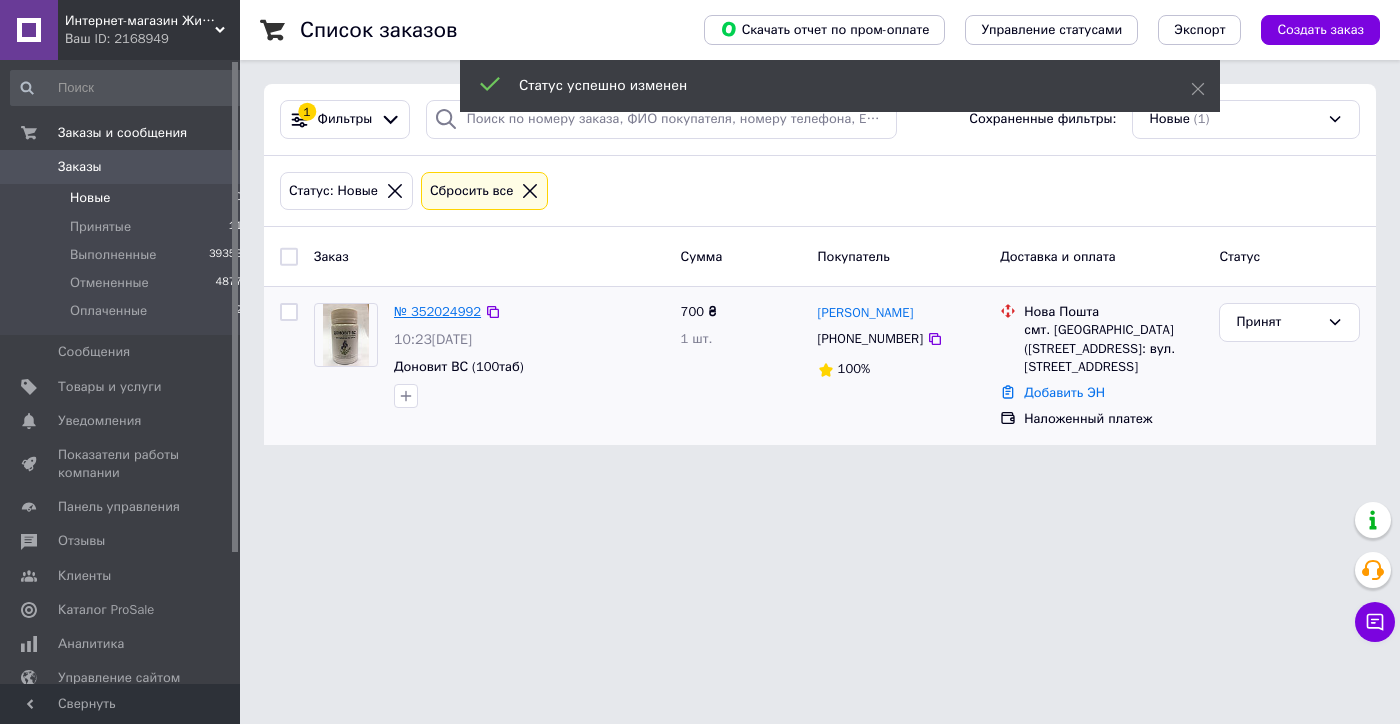 click on "№ 352024992" at bounding box center [437, 311] 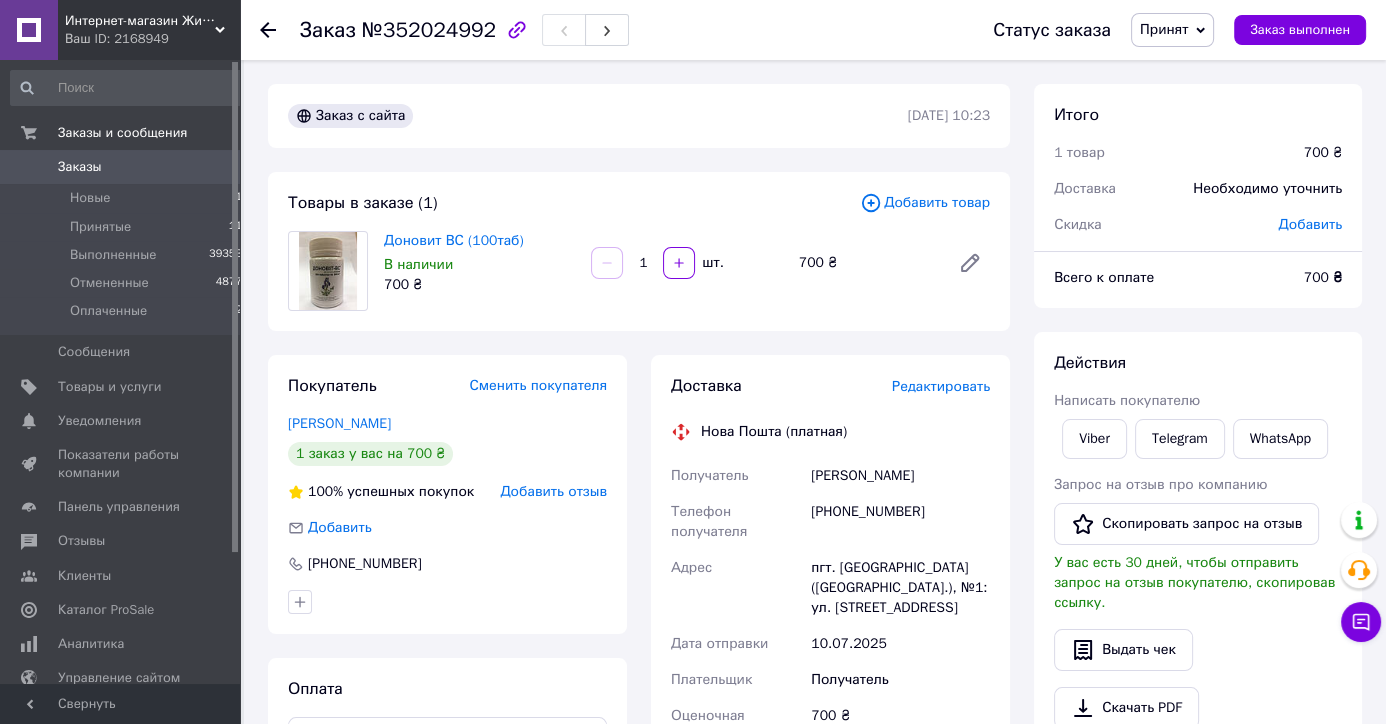 click on "Добавить отзыв" at bounding box center (553, 491) 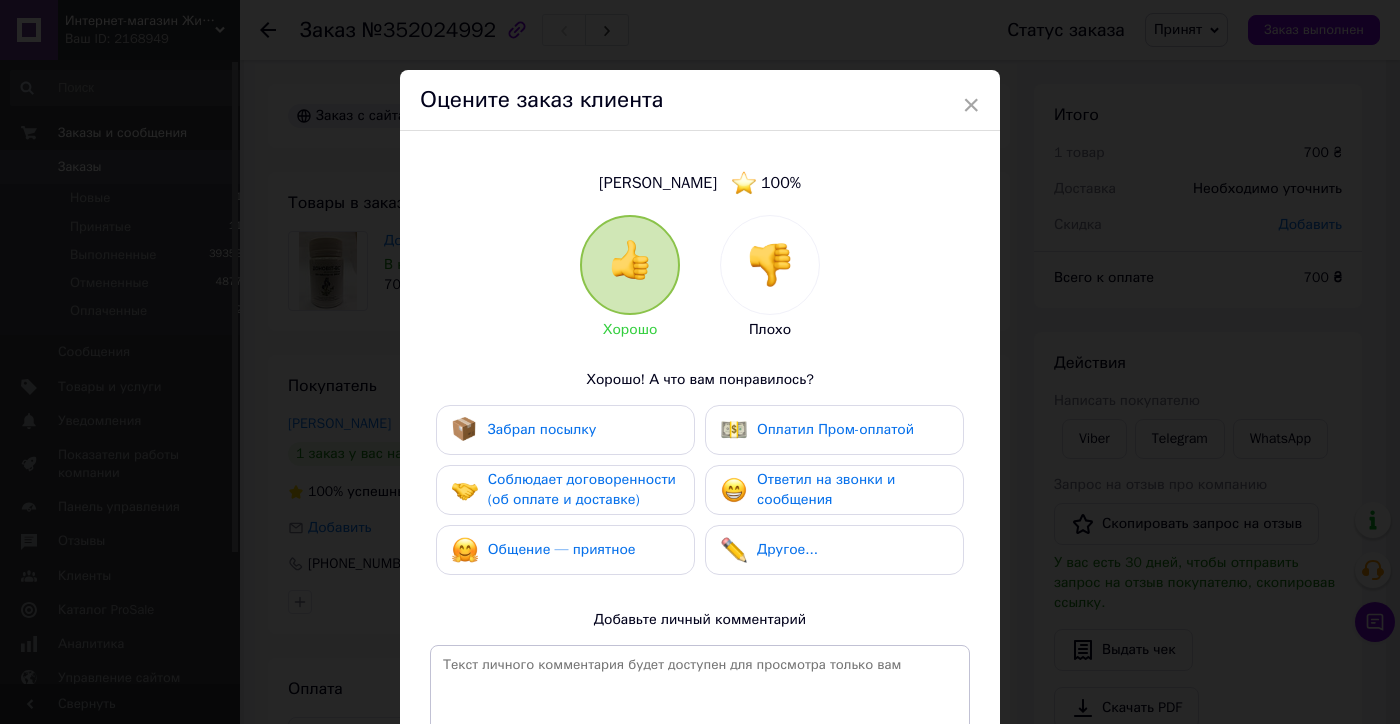 click on "Соблюдает договоренности (об оплате и доставке)" at bounding box center [582, 489] 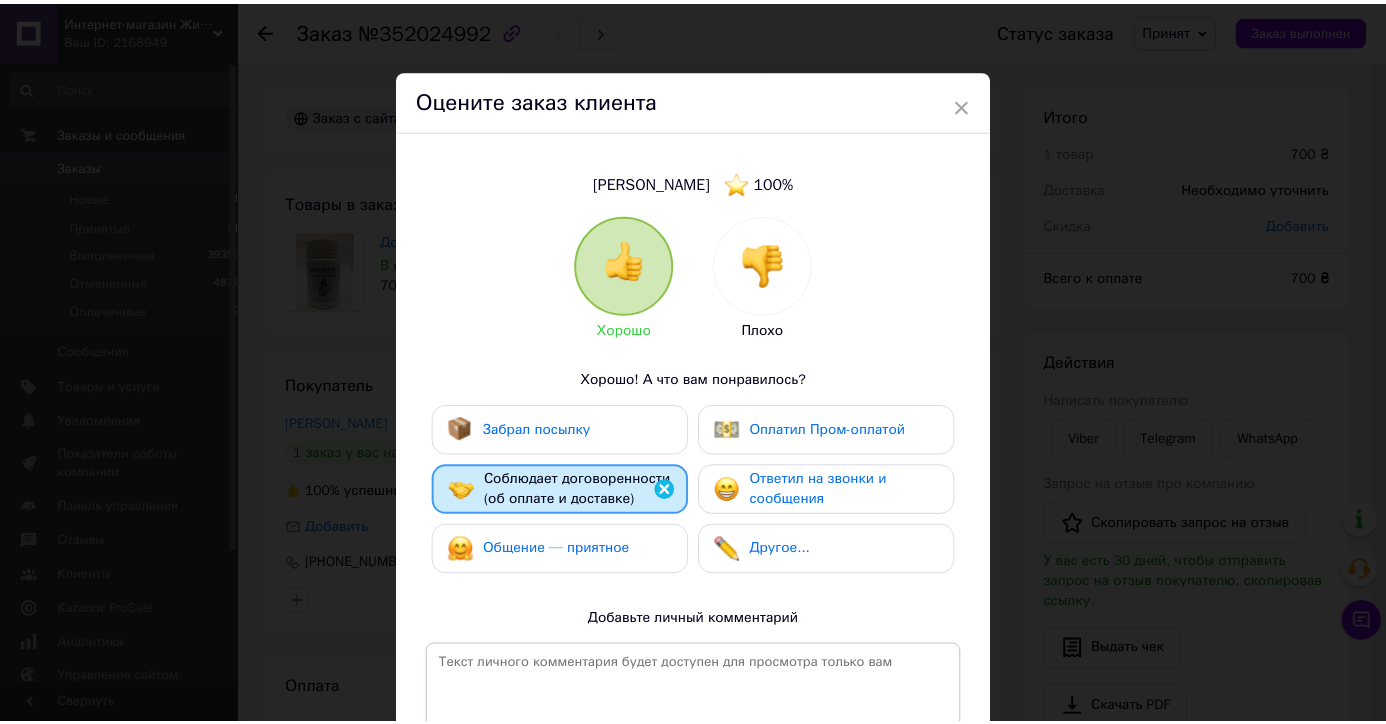 scroll, scrollTop: 285, scrollLeft: 0, axis: vertical 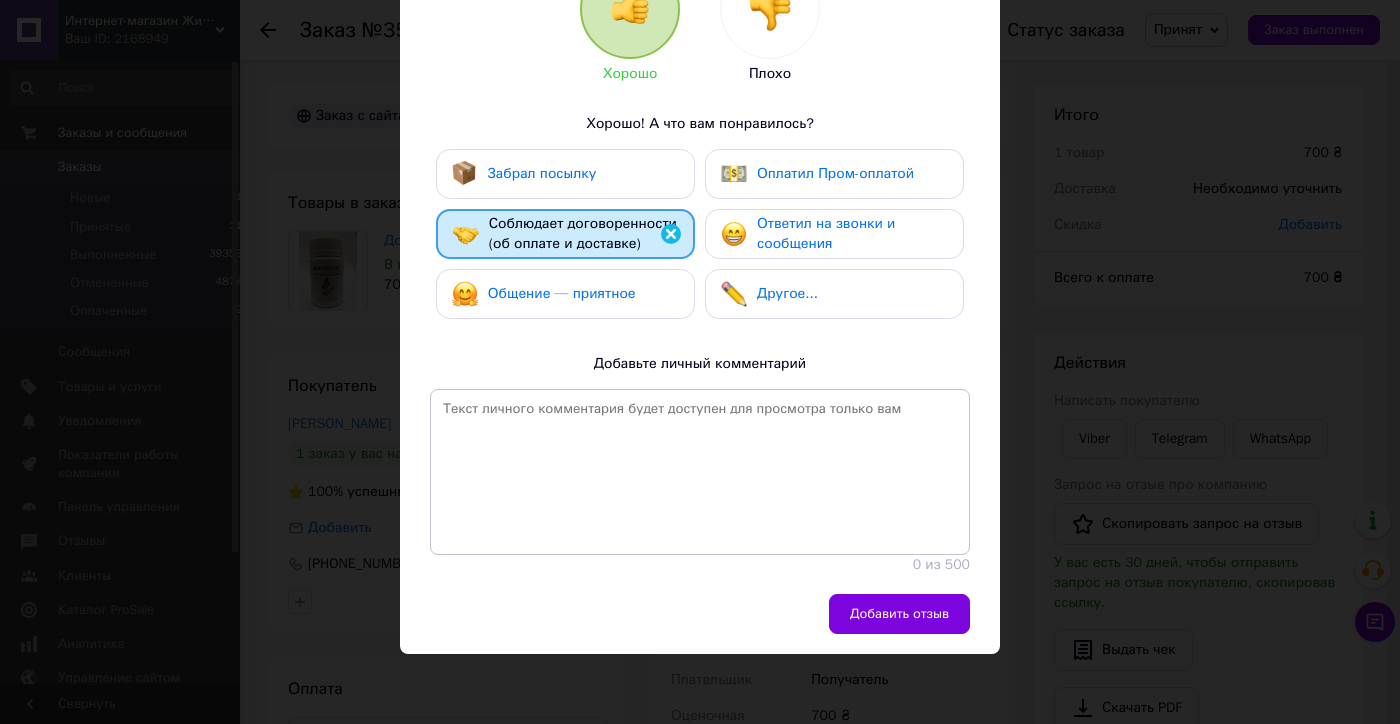 click on "Добавить отзыв" at bounding box center (899, 614) 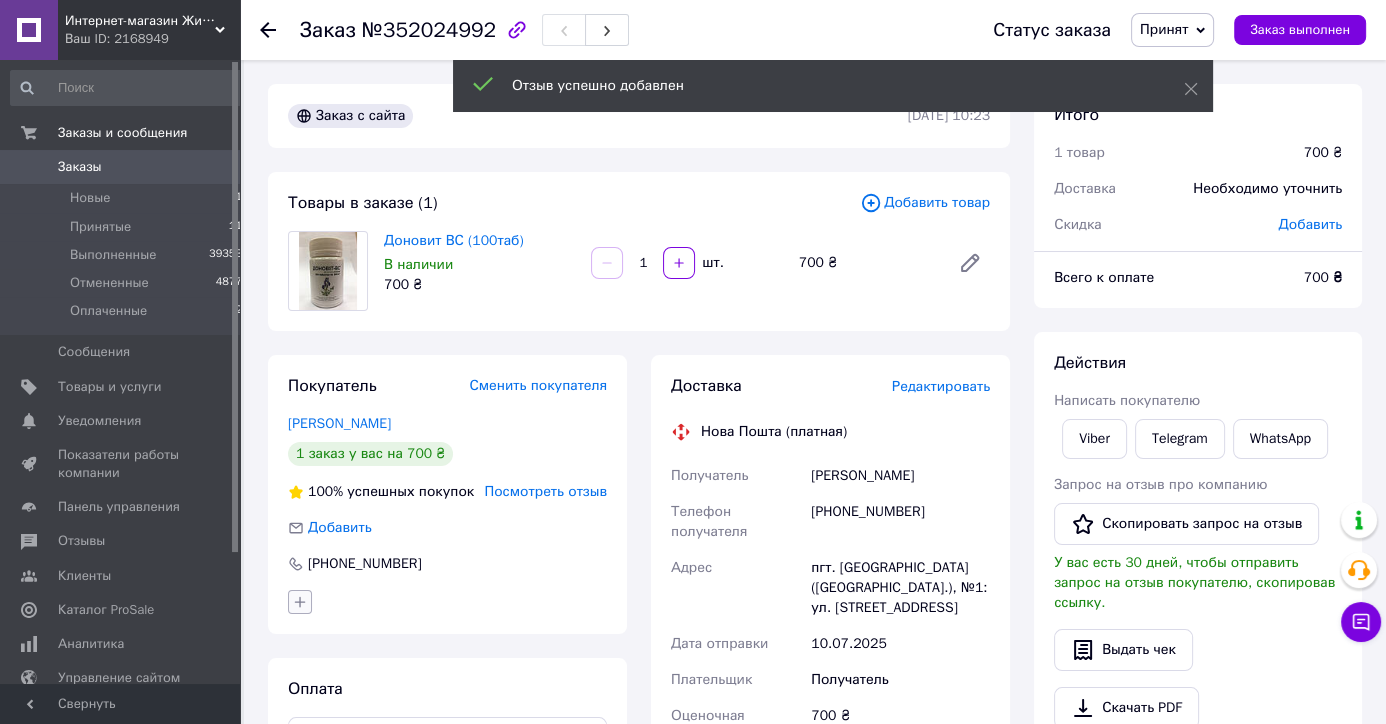 click 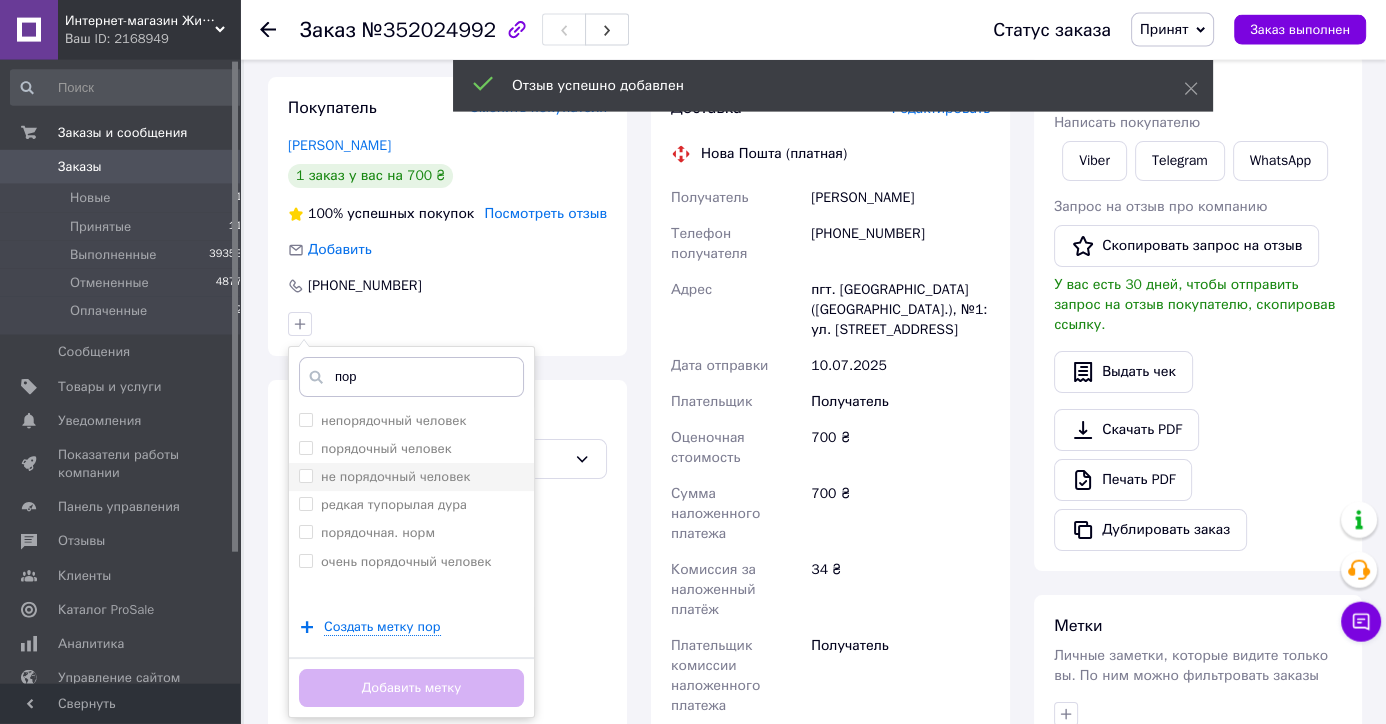 scroll, scrollTop: 315, scrollLeft: 0, axis: vertical 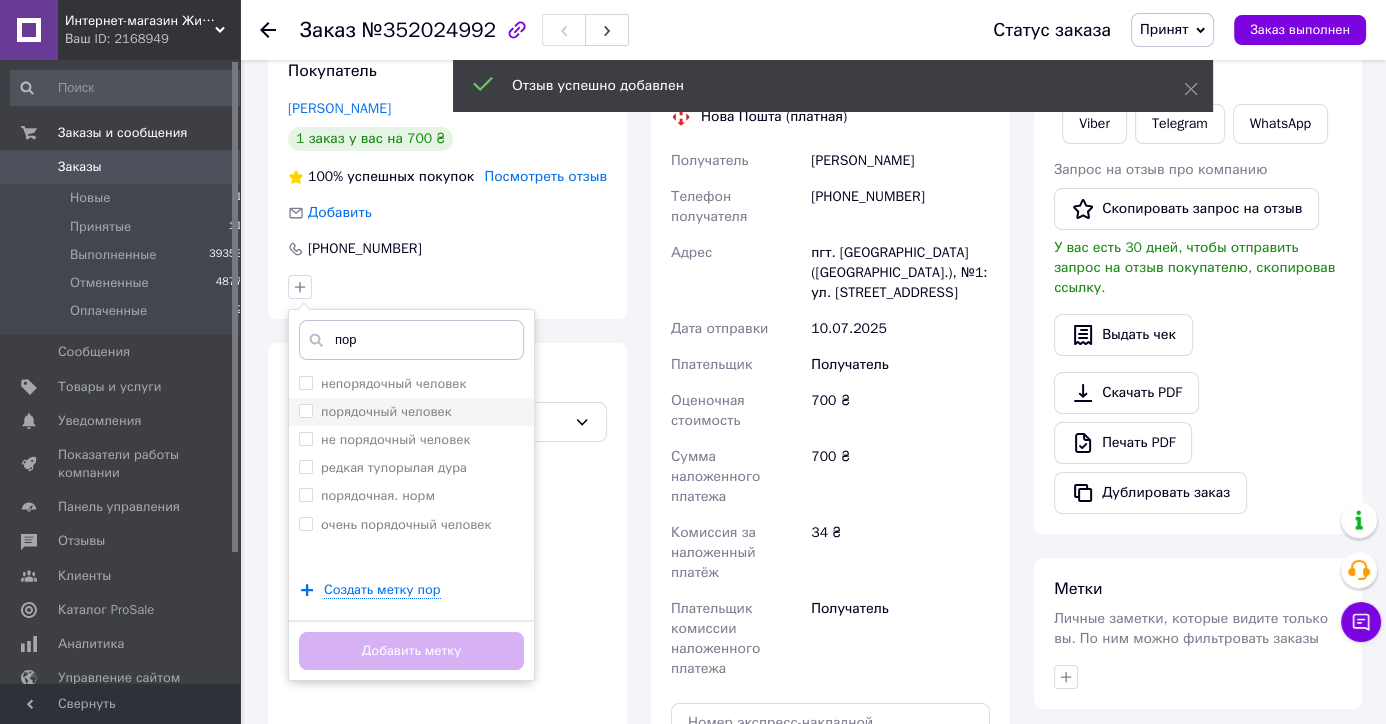 type on "пор" 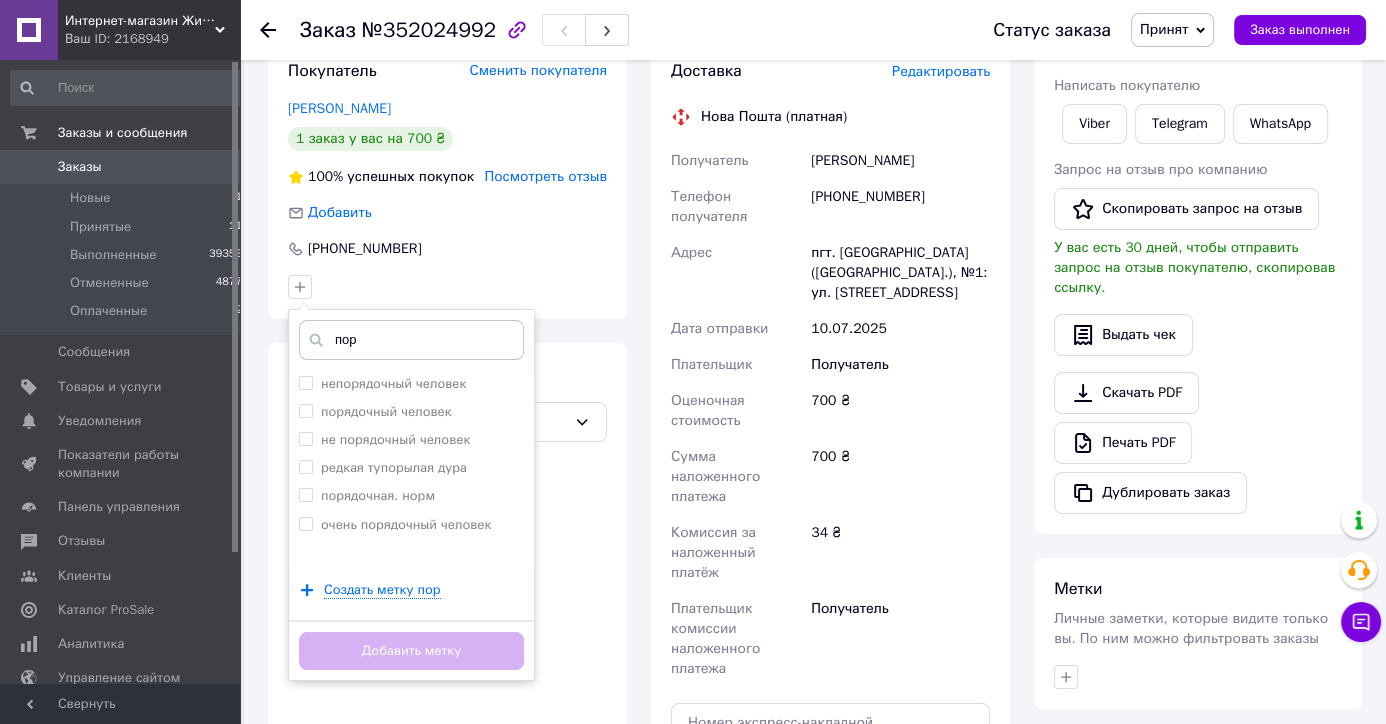 drag, startPoint x: 394, startPoint y: 410, endPoint x: 425, endPoint y: 565, distance: 158.06961 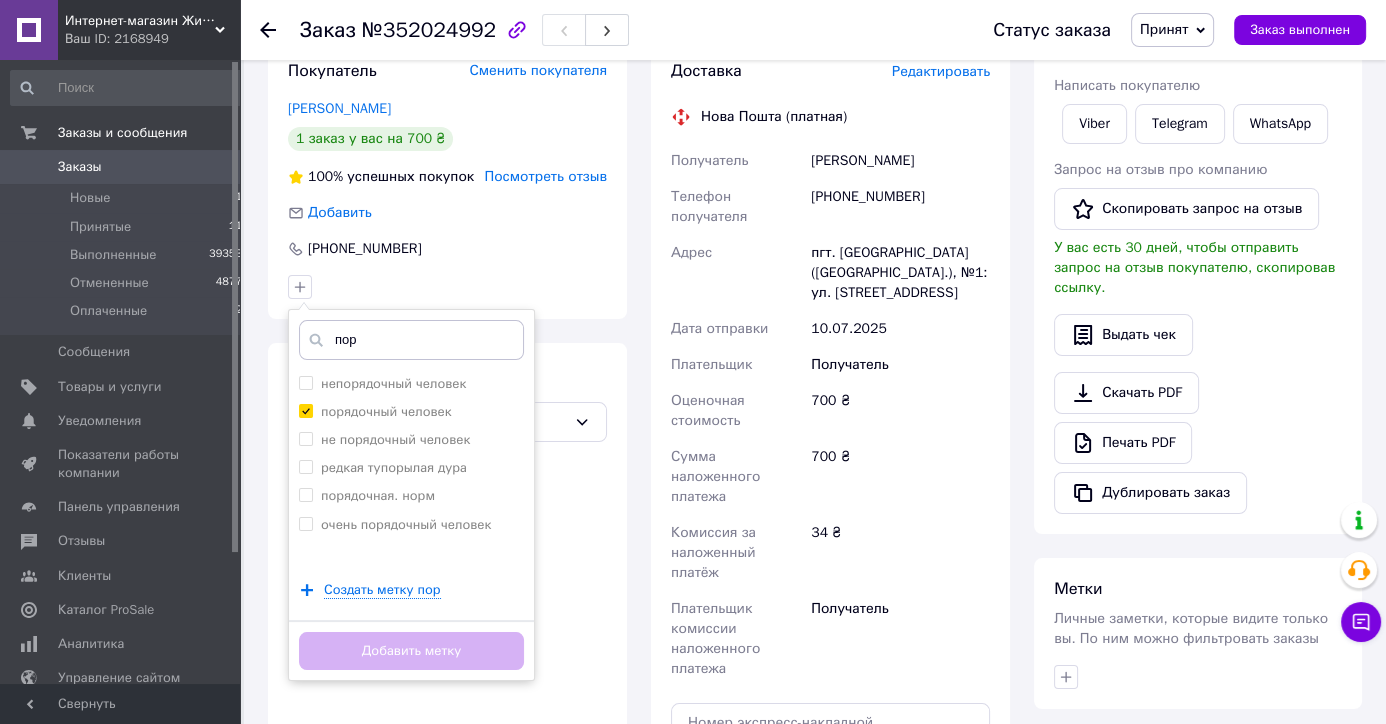 checkbox on "true" 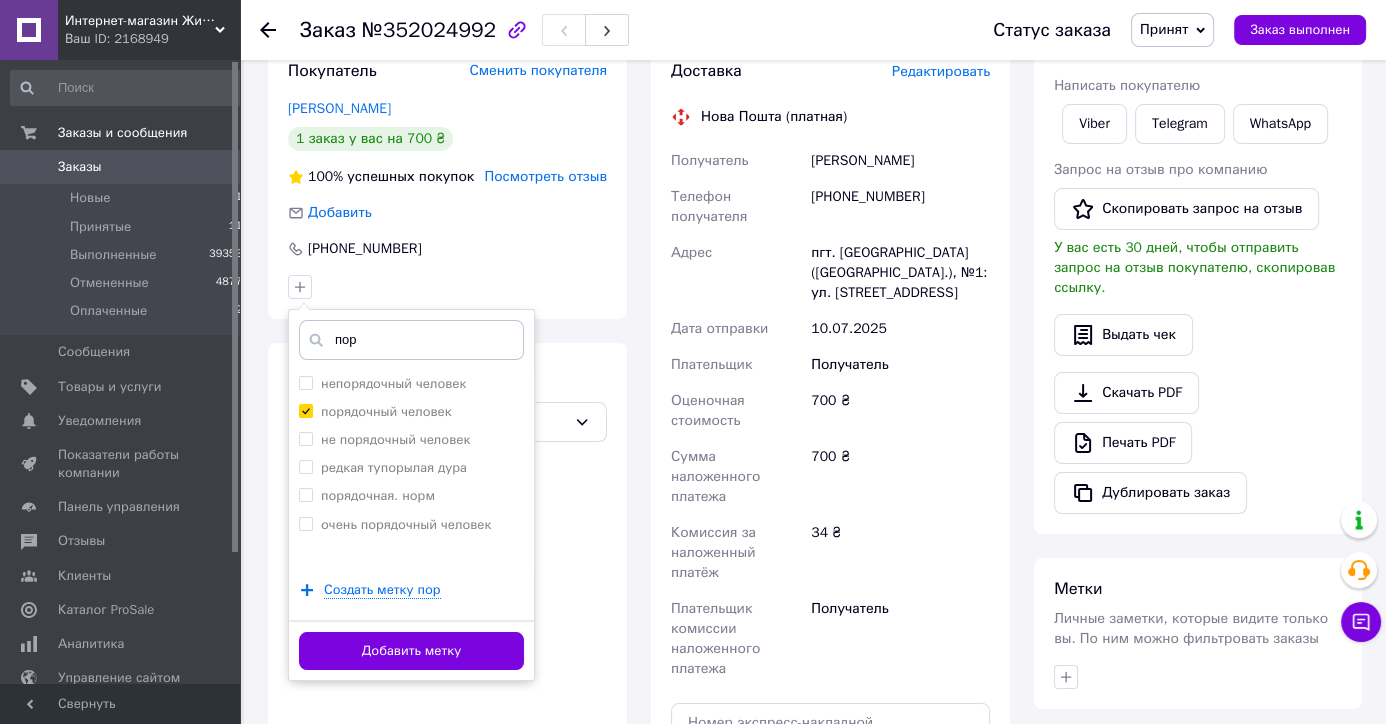 click on "Добавить метку" at bounding box center [411, 651] 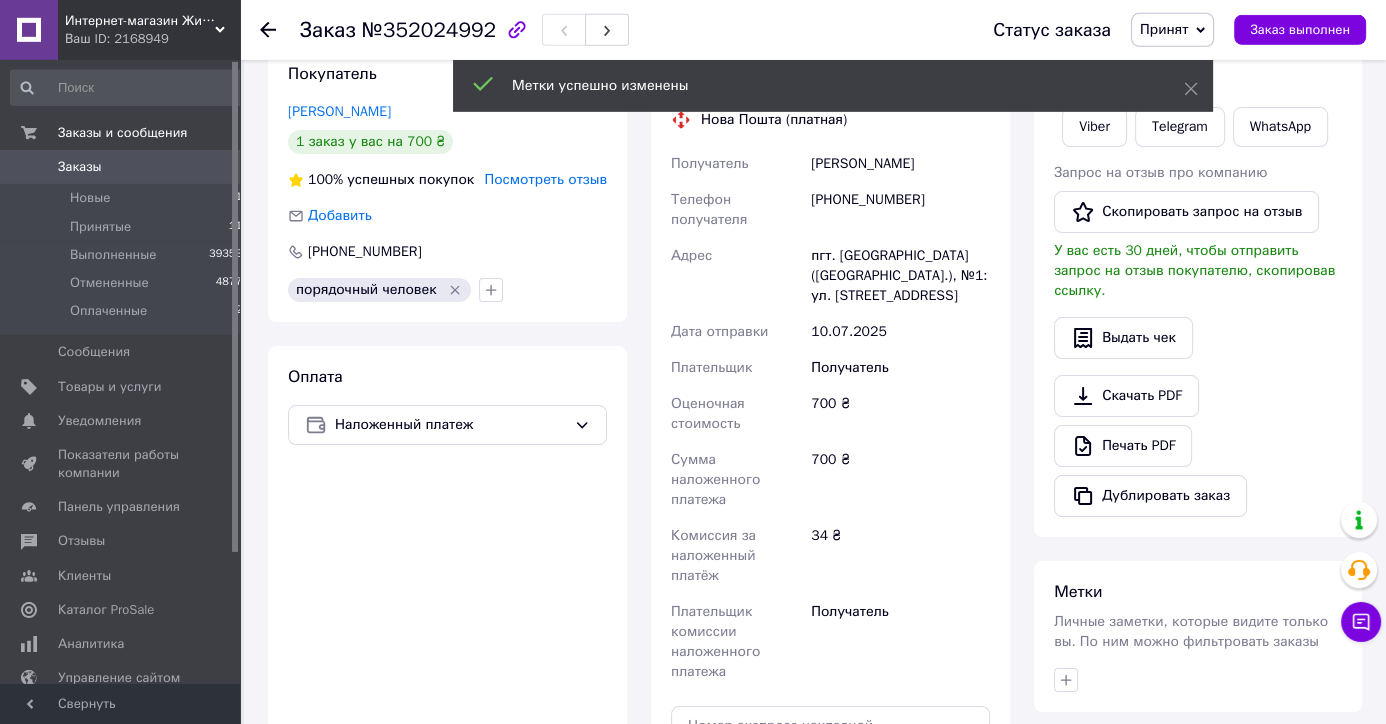 scroll, scrollTop: 0, scrollLeft: 0, axis: both 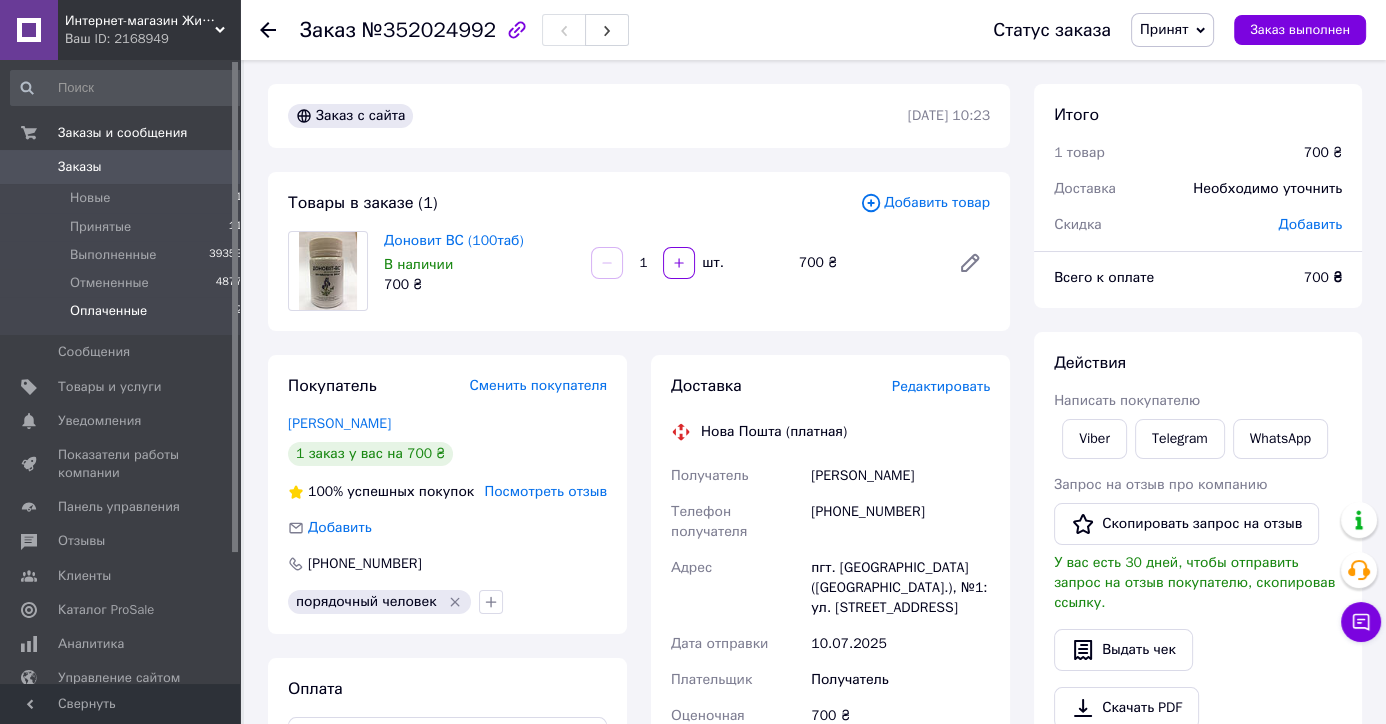 click on "Оплаченные" at bounding box center [108, 311] 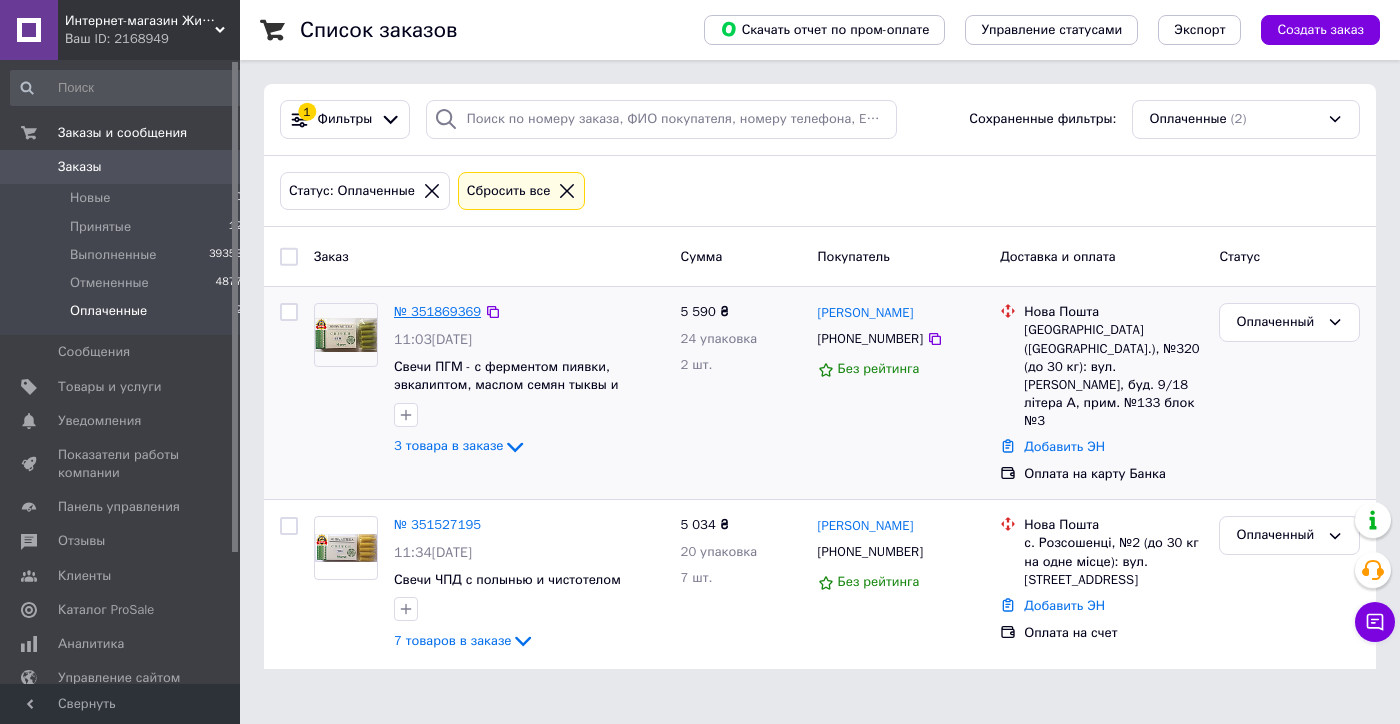 click on "№ 351869369" at bounding box center (437, 311) 